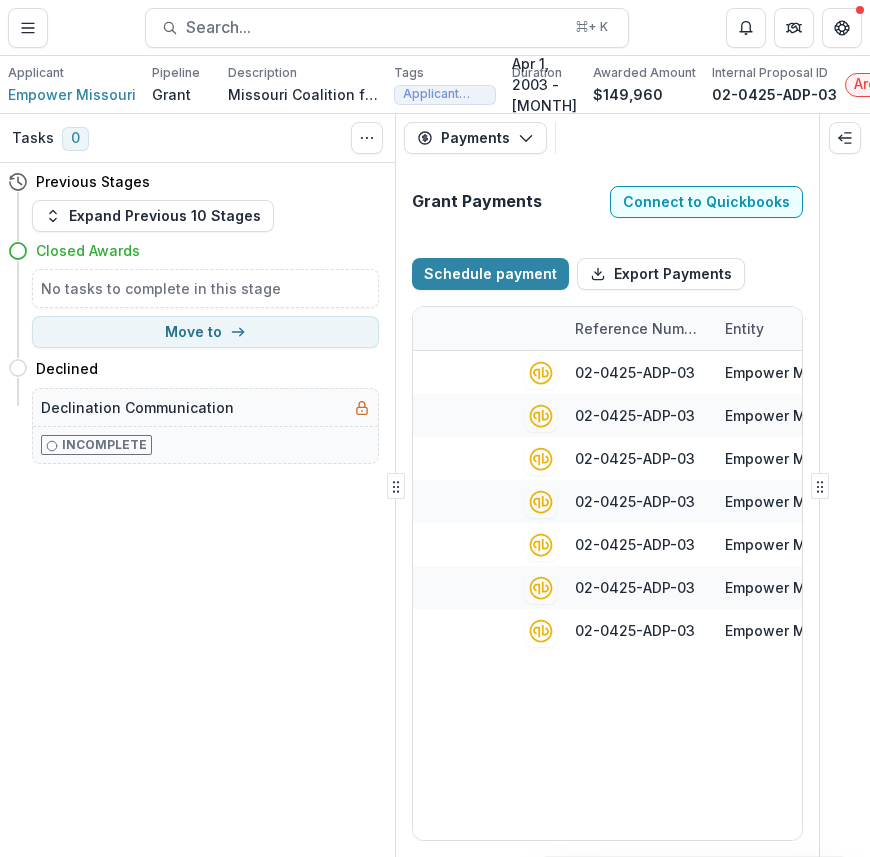 select on "****" 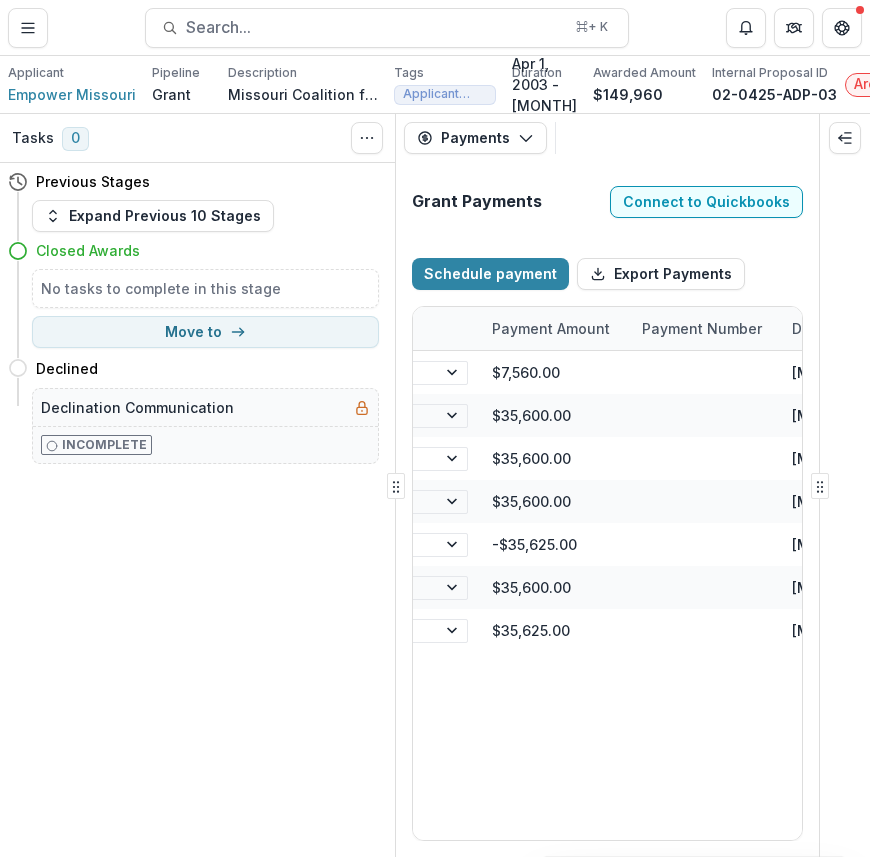 select on "****" 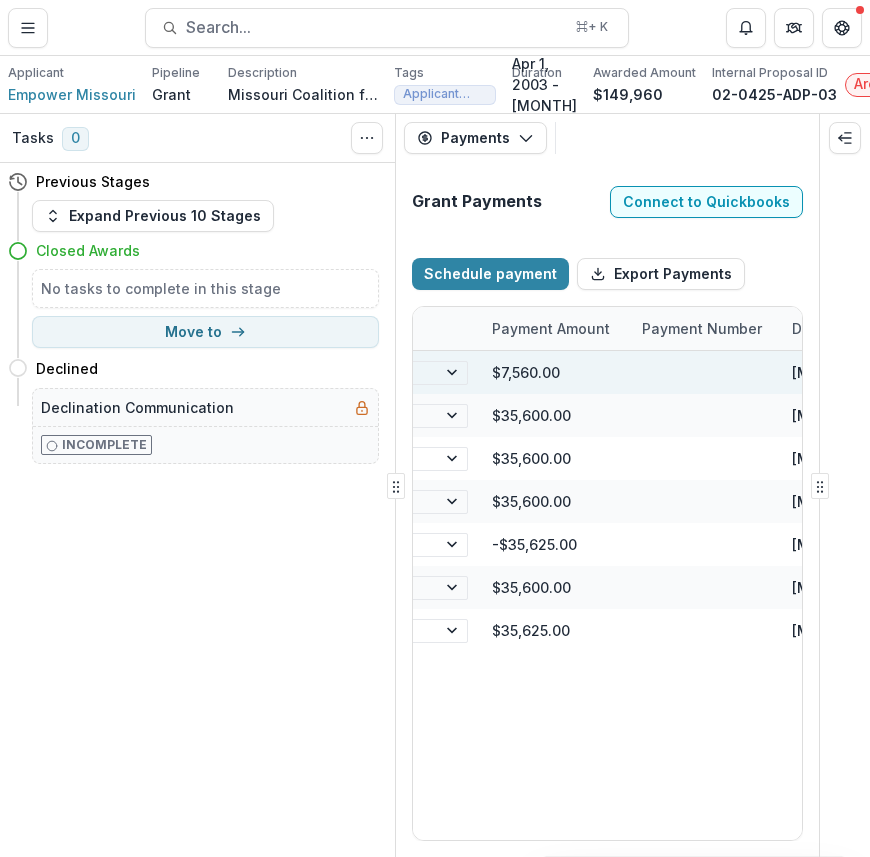 select on "****" 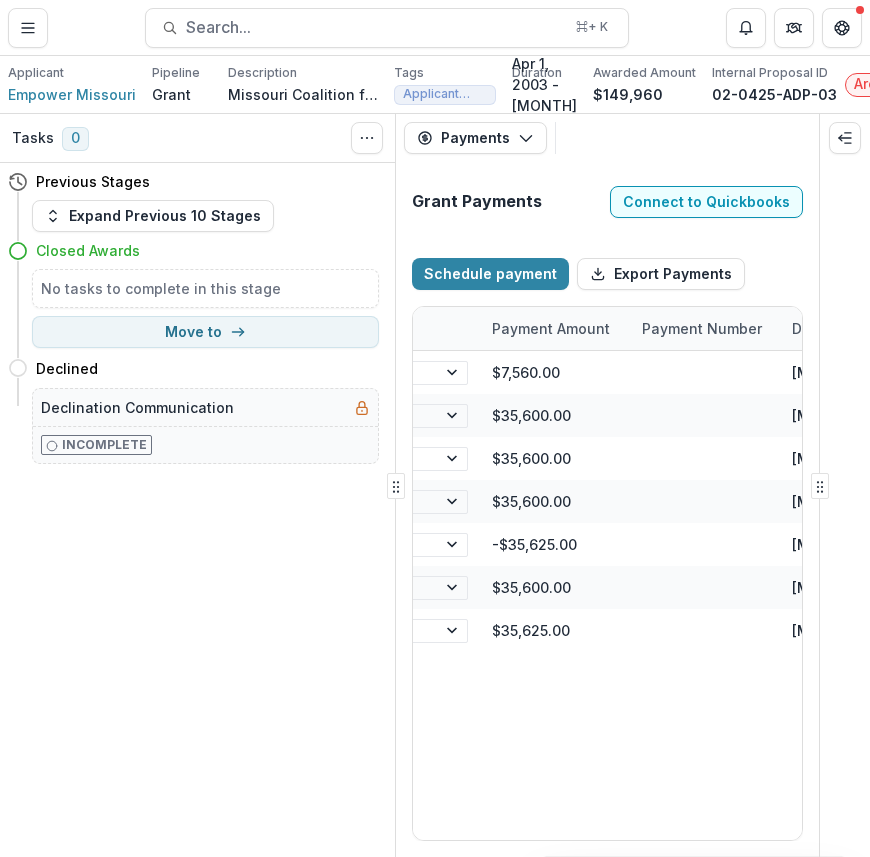 select on "****" 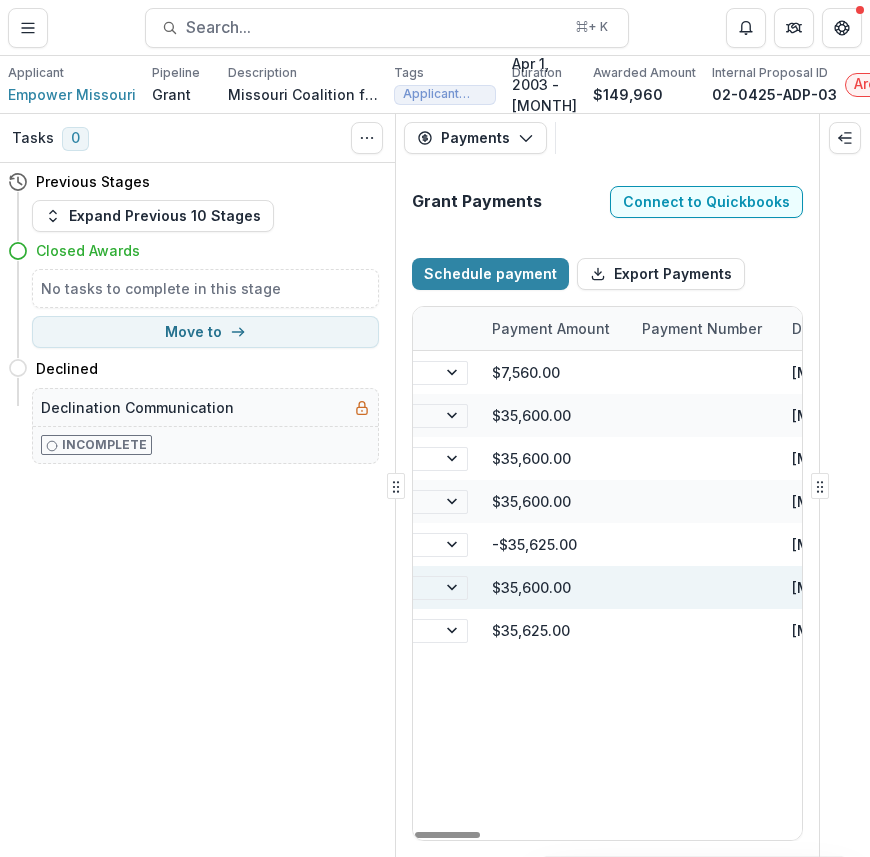select on "****" 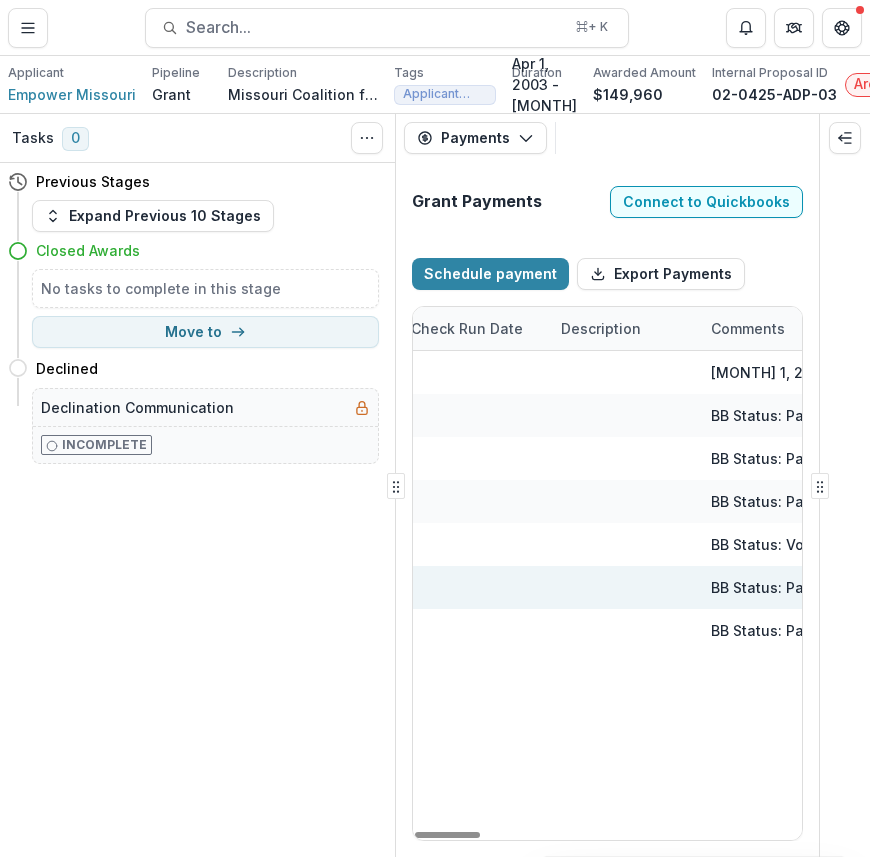 select on "****" 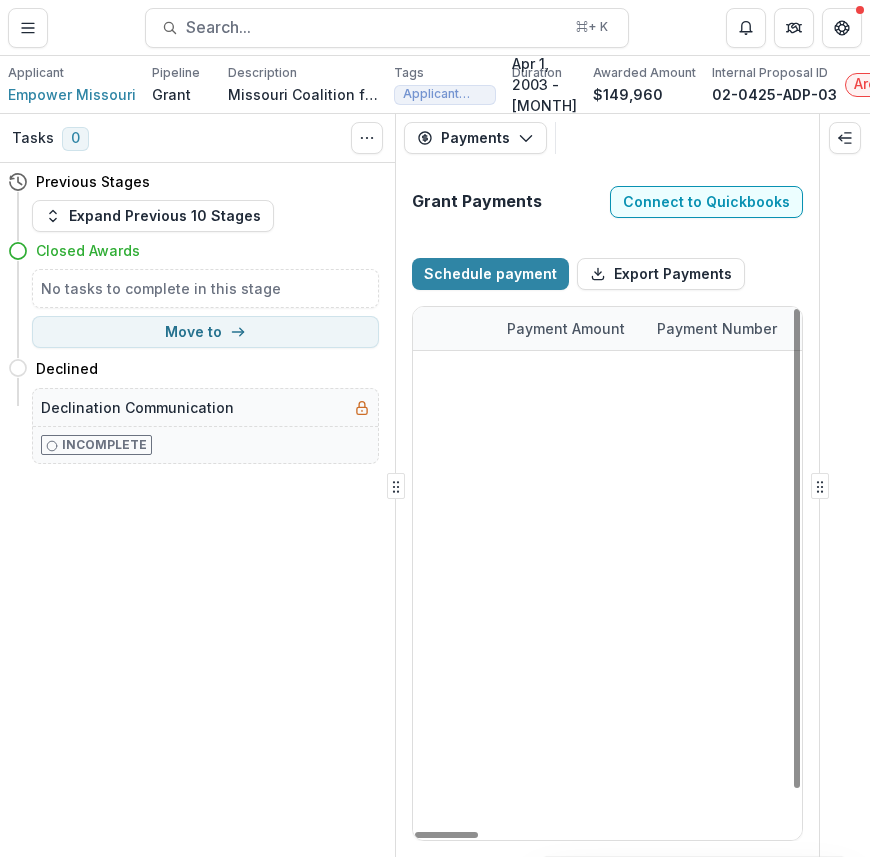 scroll, scrollTop: 0, scrollLeft: 113, axis: horizontal 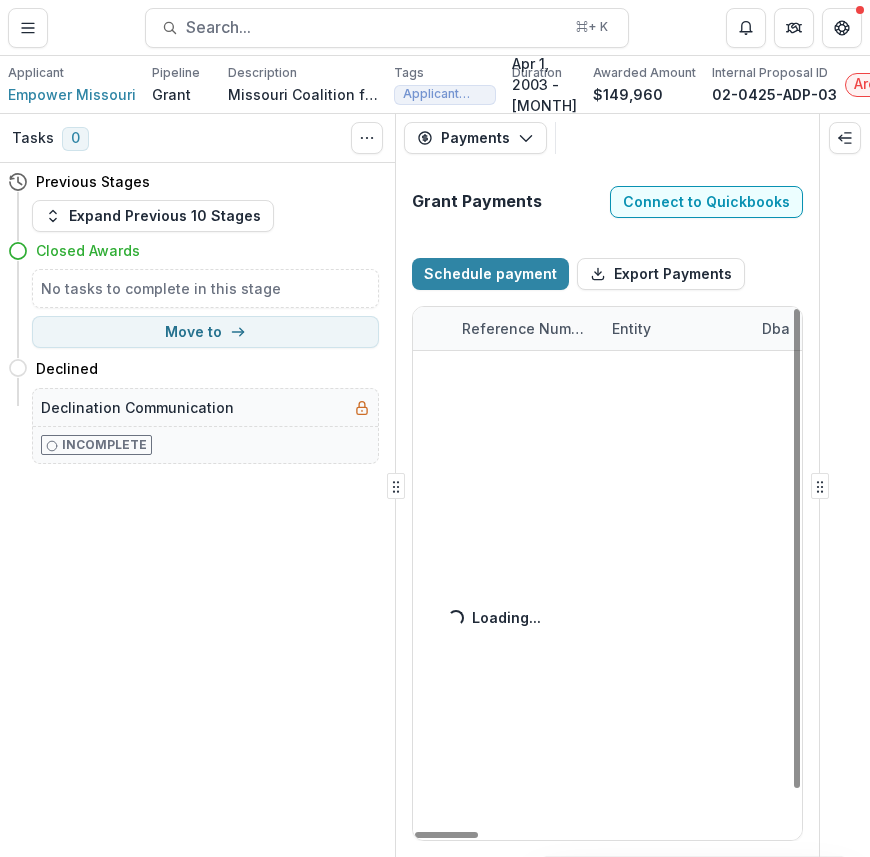 select on "****" 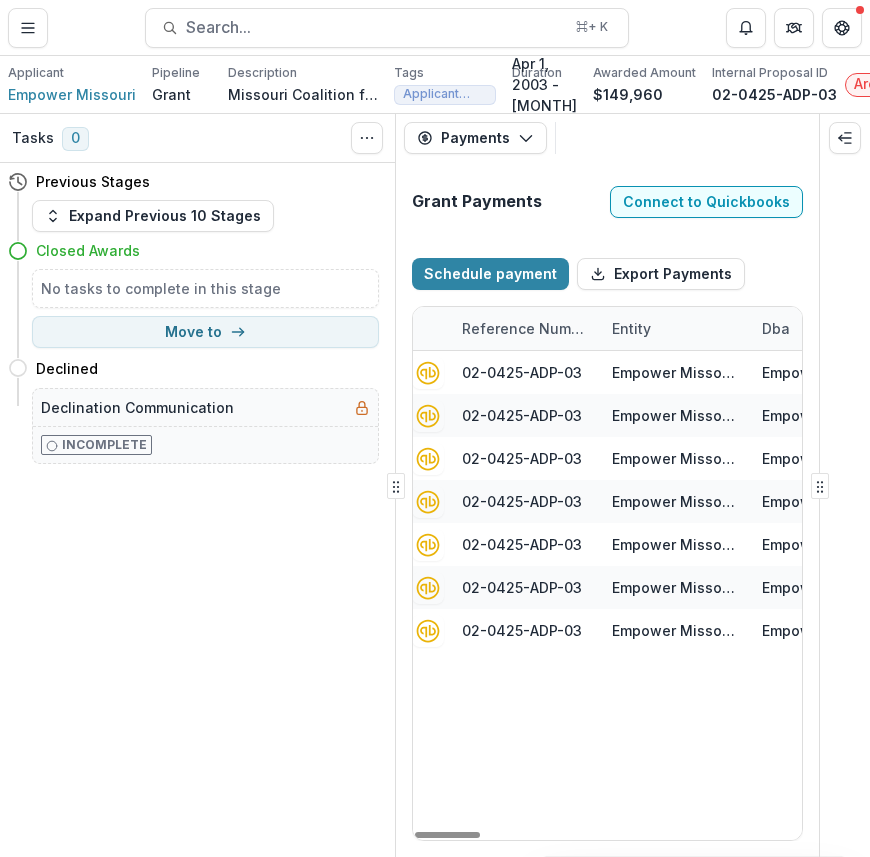 select on "****" 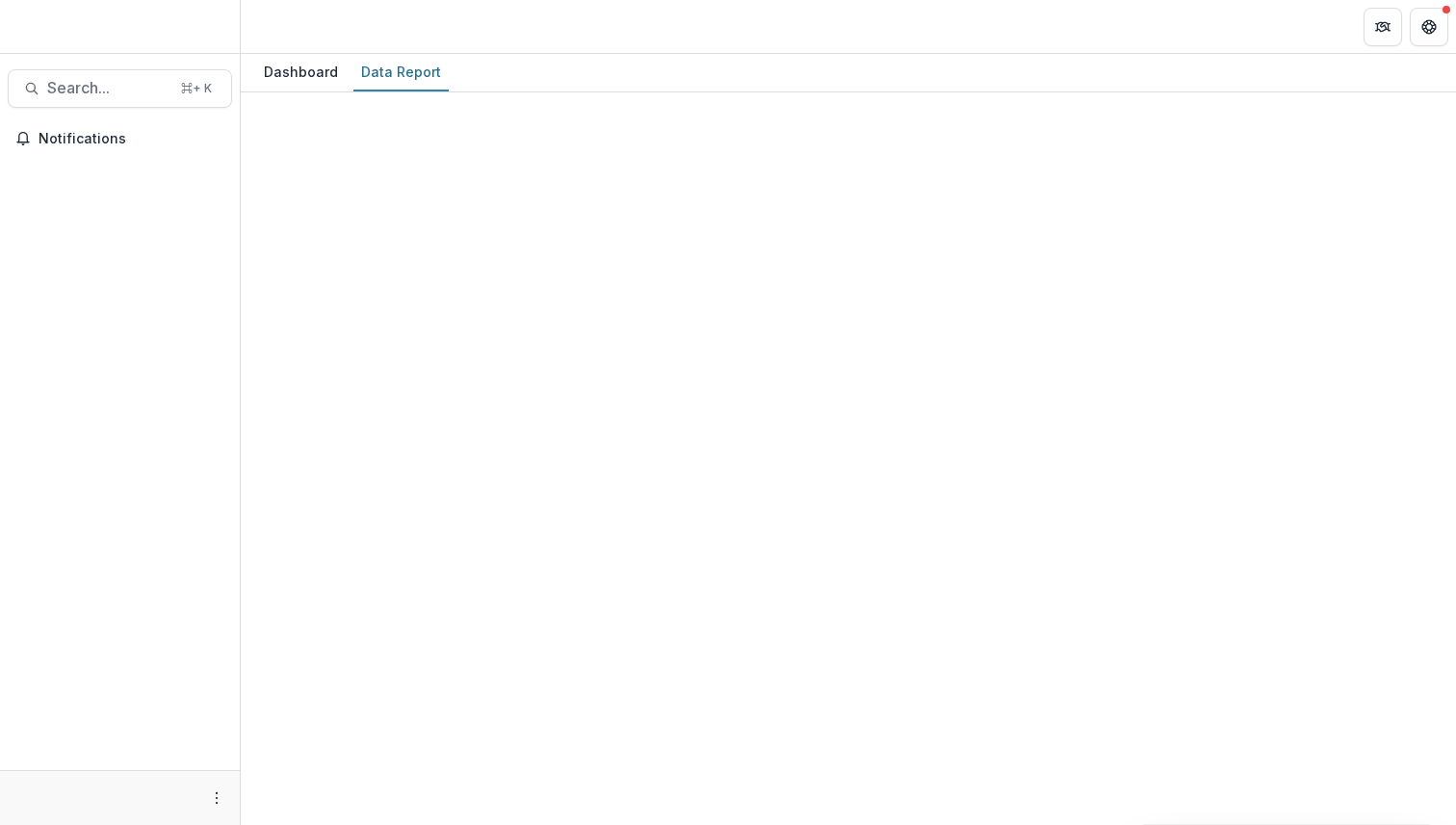 scroll, scrollTop: 0, scrollLeft: 0, axis: both 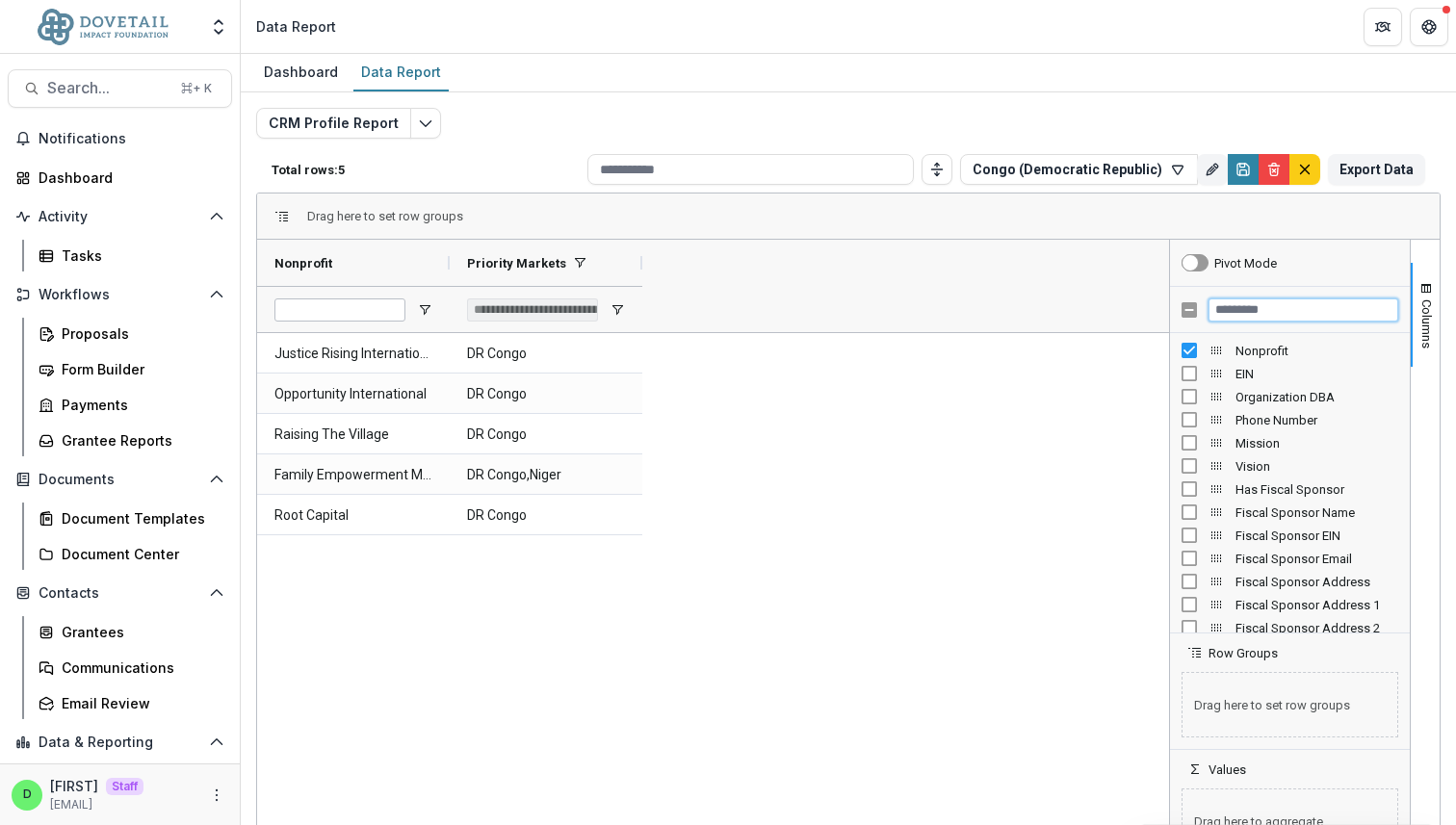 click at bounding box center [1303, 310] 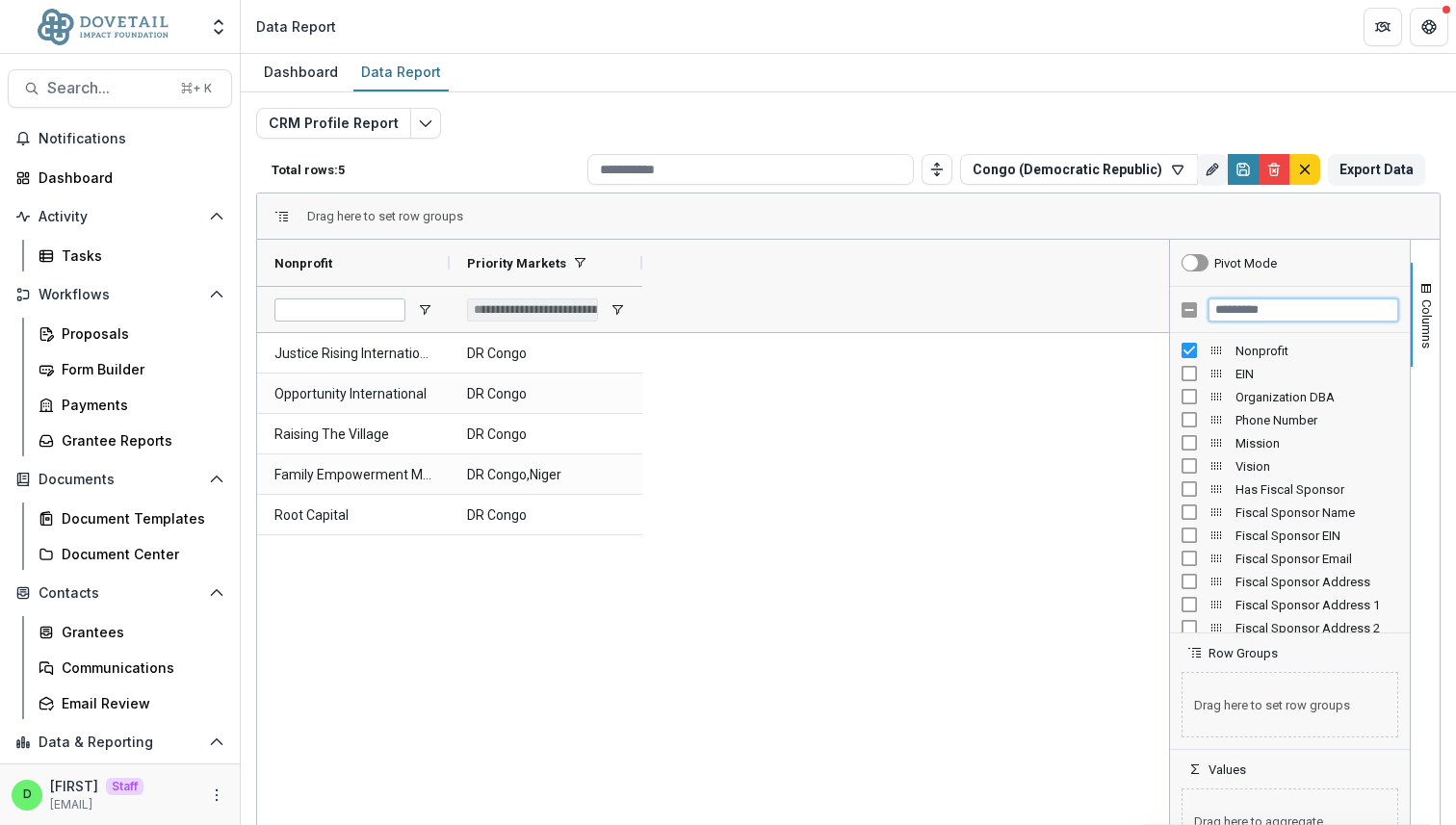 click at bounding box center [1303, 310] 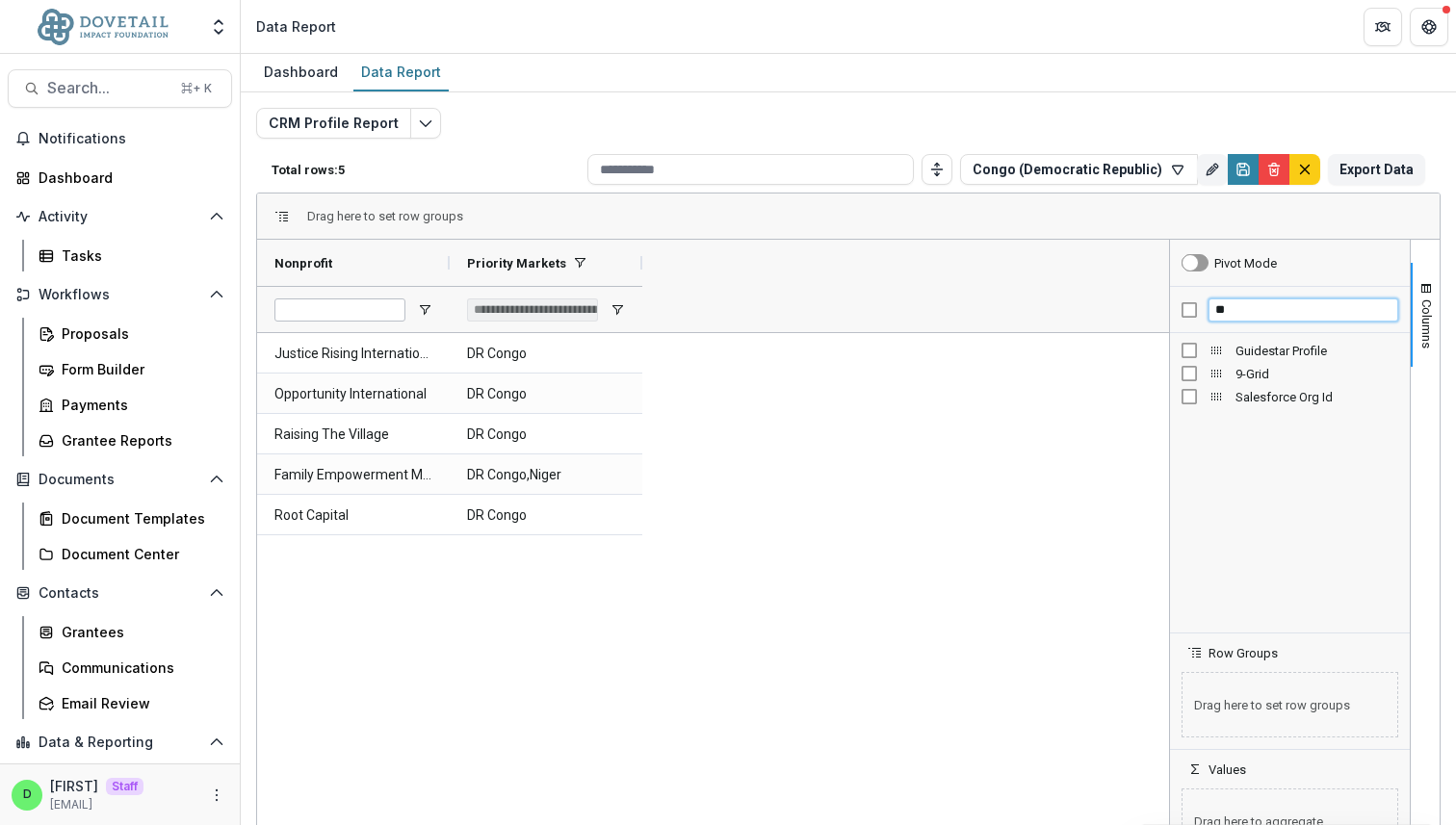 type on "*" 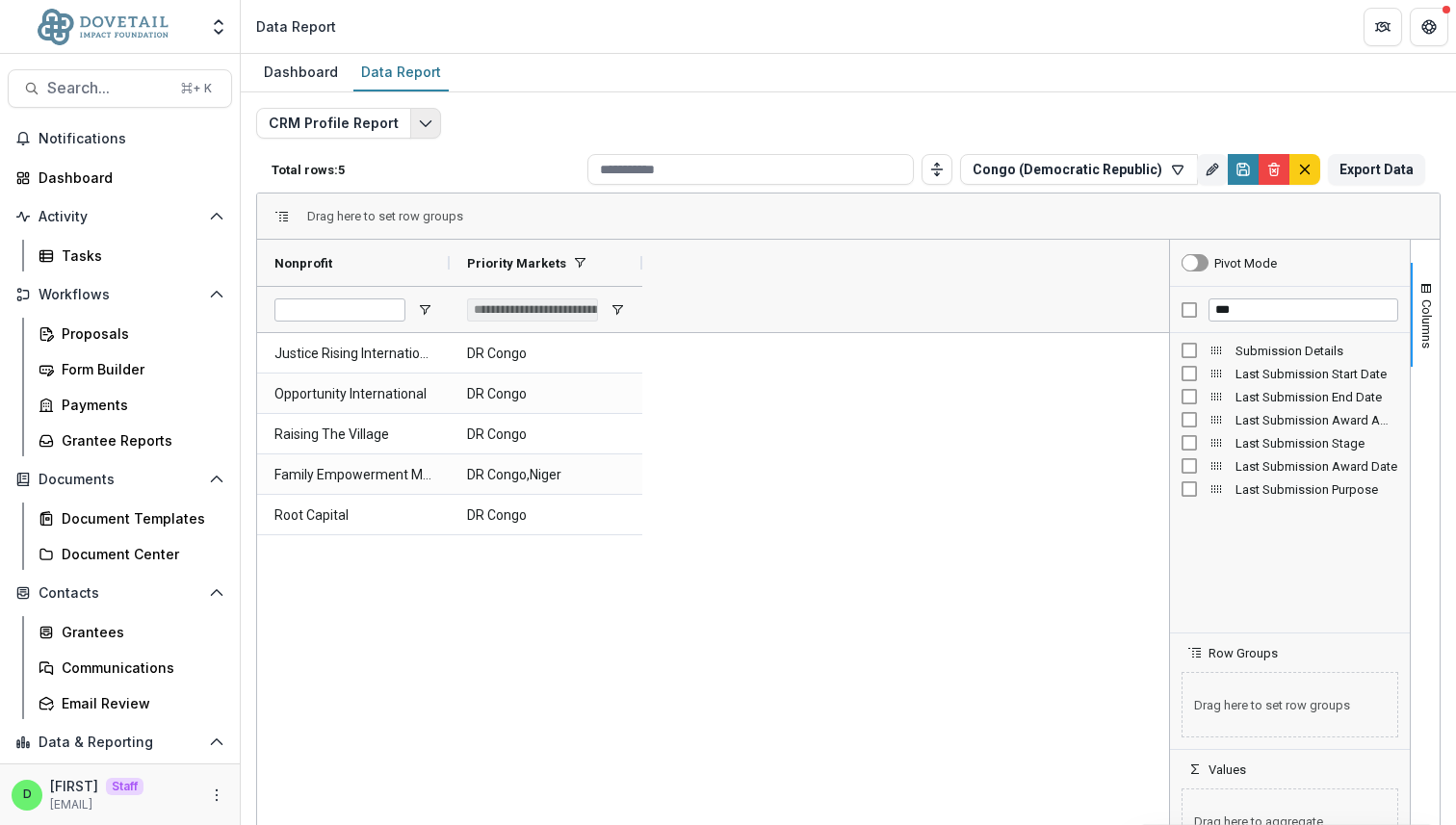 click 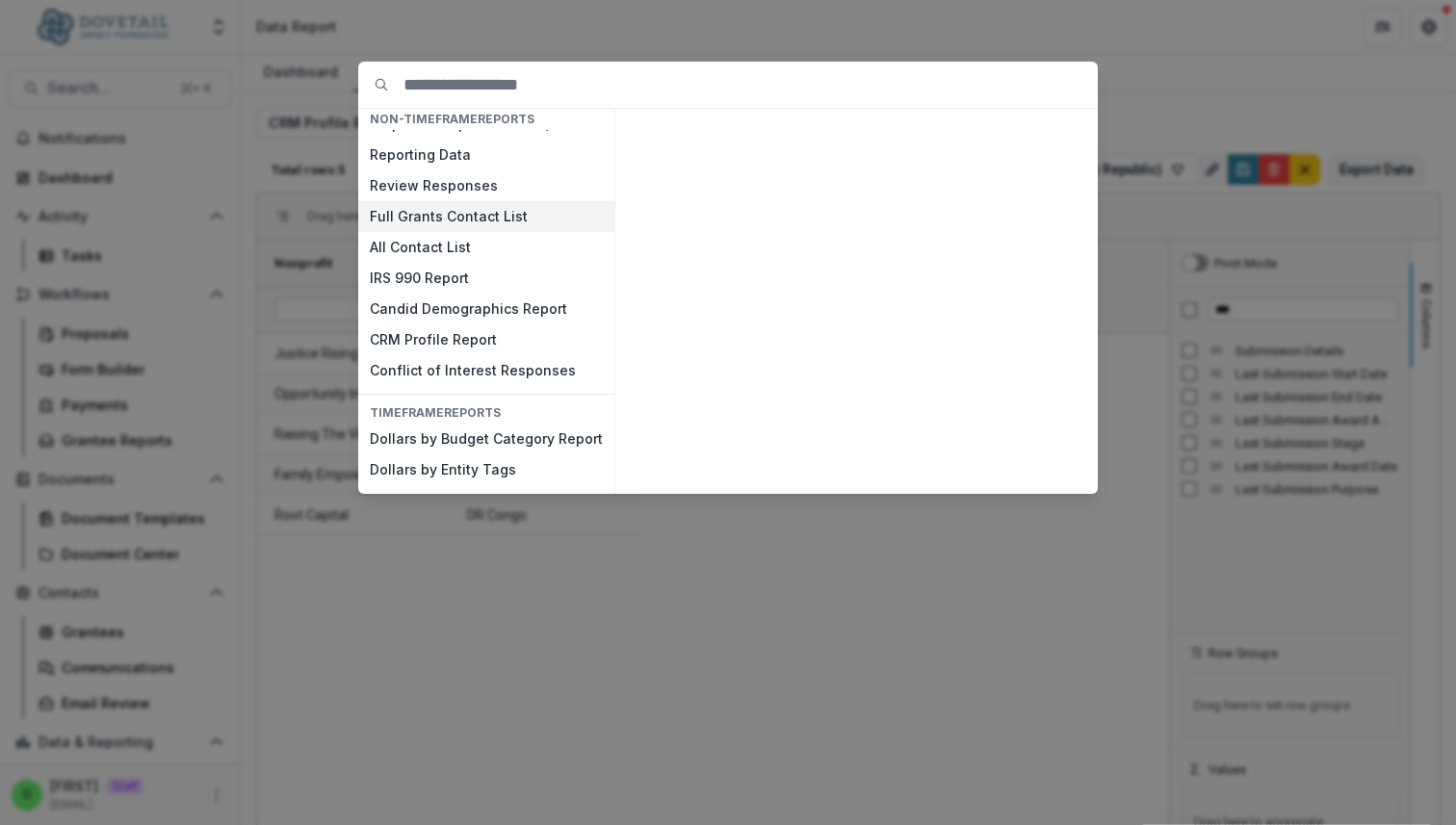 scroll, scrollTop: 0, scrollLeft: 0, axis: both 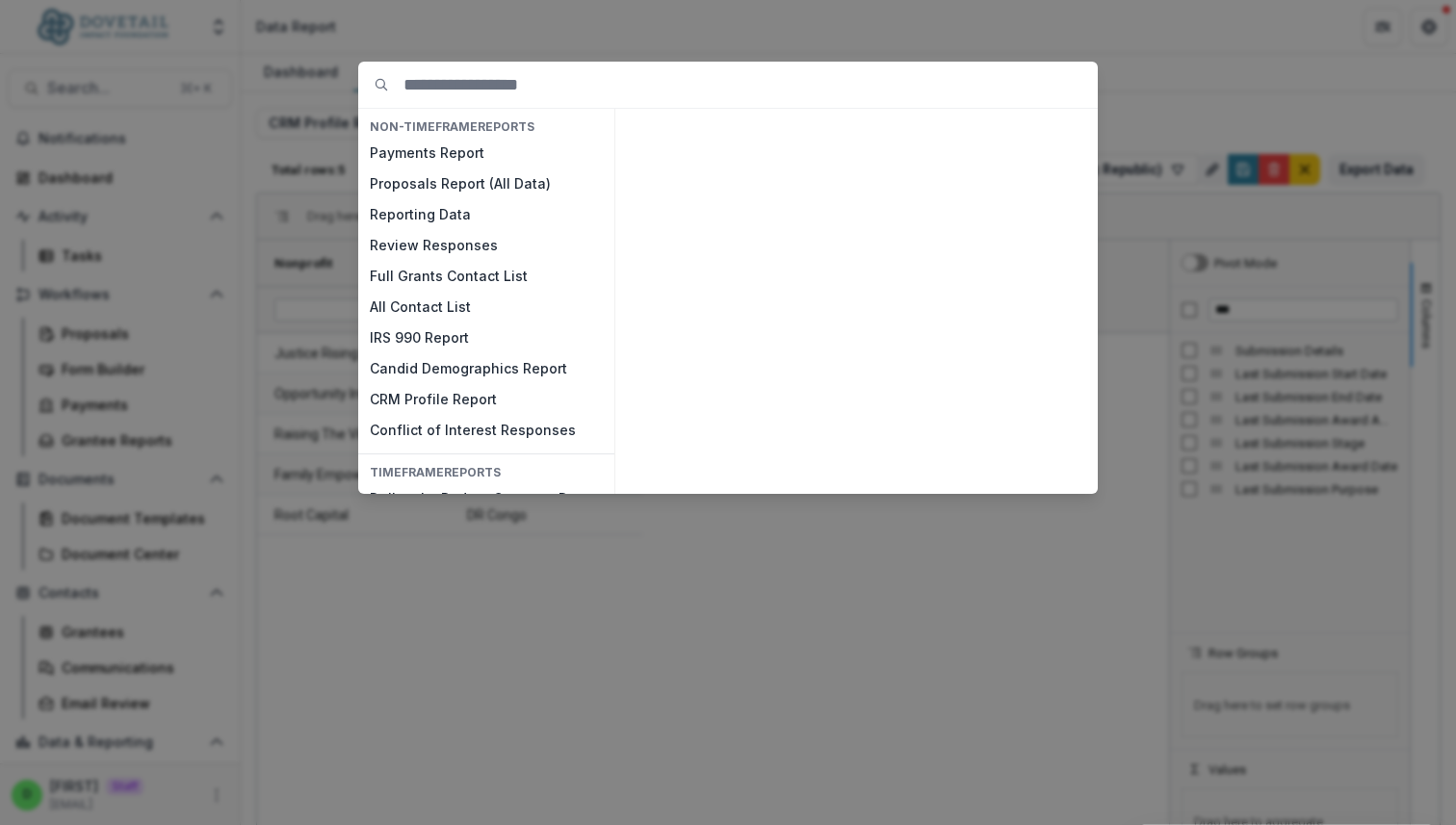 click on "NON-TIMEFRAME  Reports Payments Report Proposals Report (All Data) Reporting Data Review Responses Full Grants Contact List All Contact List IRS 990 Report Candid Demographics Report CRM Profile Report Conflict of Interest Responses TIMEFRAME  Reports Dollars by Budget Category Report Dollars by Entity Tags" at bounding box center (728, 412) 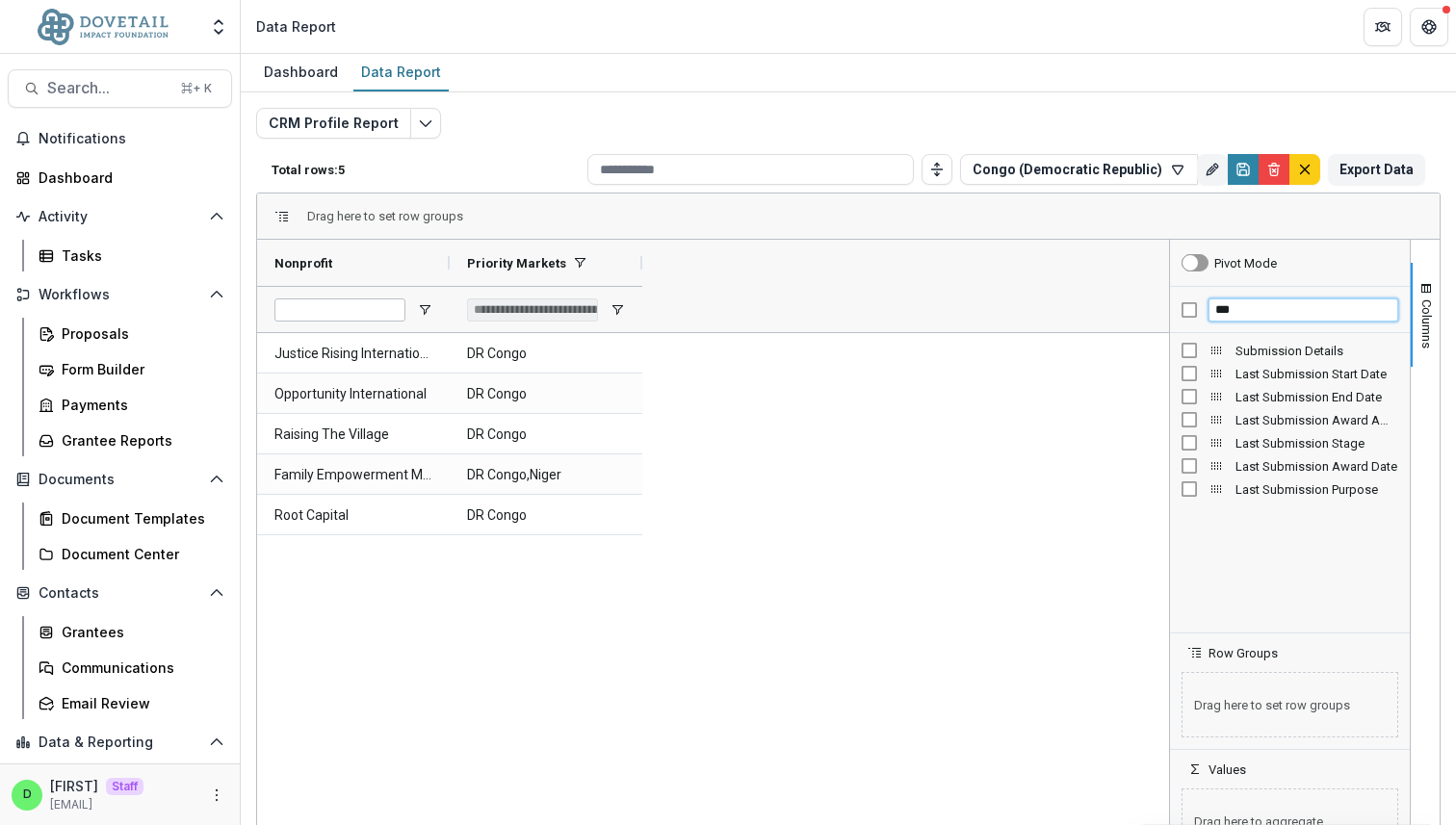 drag, startPoint x: 1245, startPoint y: 311, endPoint x: 1211, endPoint y: 311, distance: 34 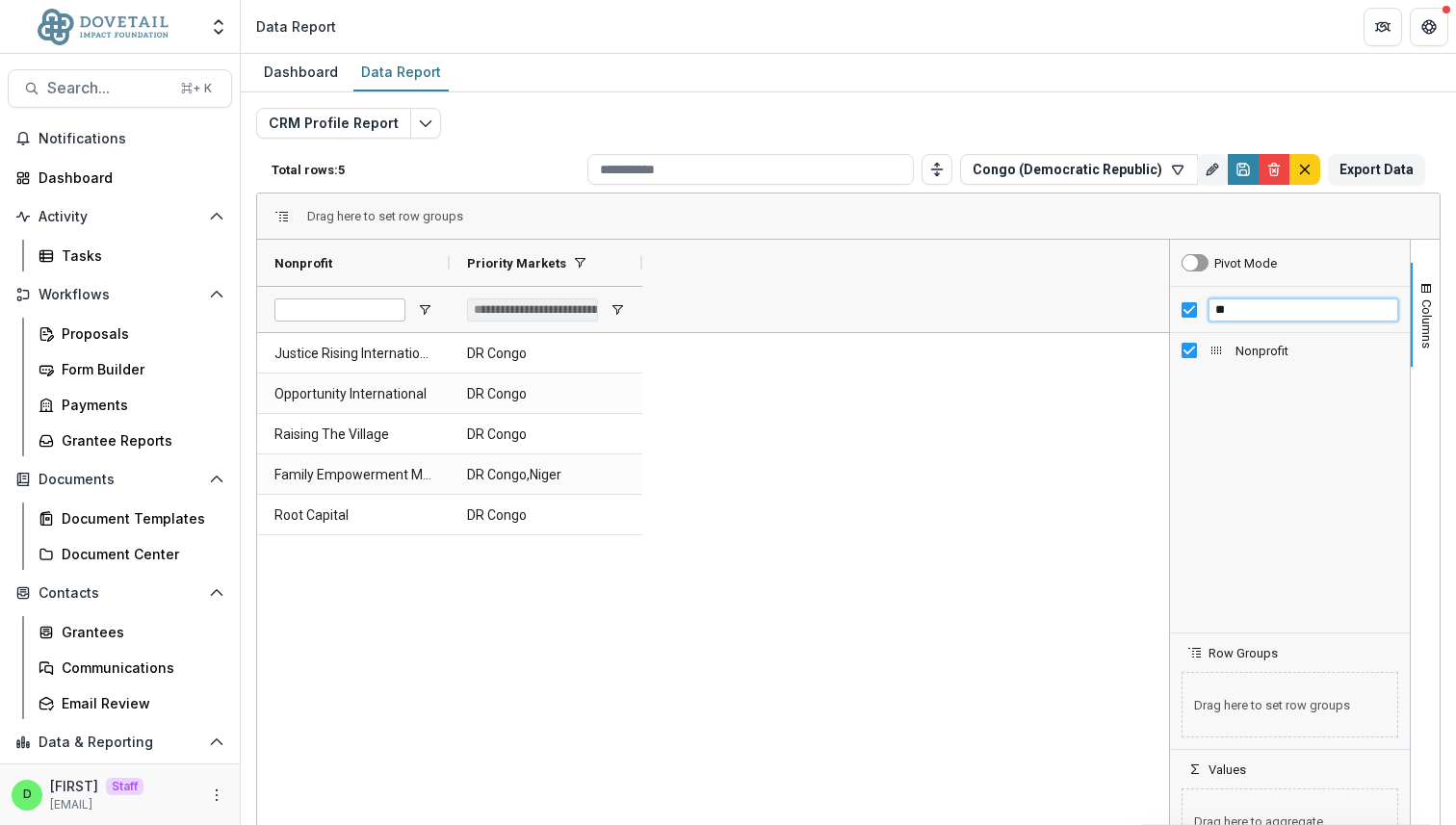 type on "*" 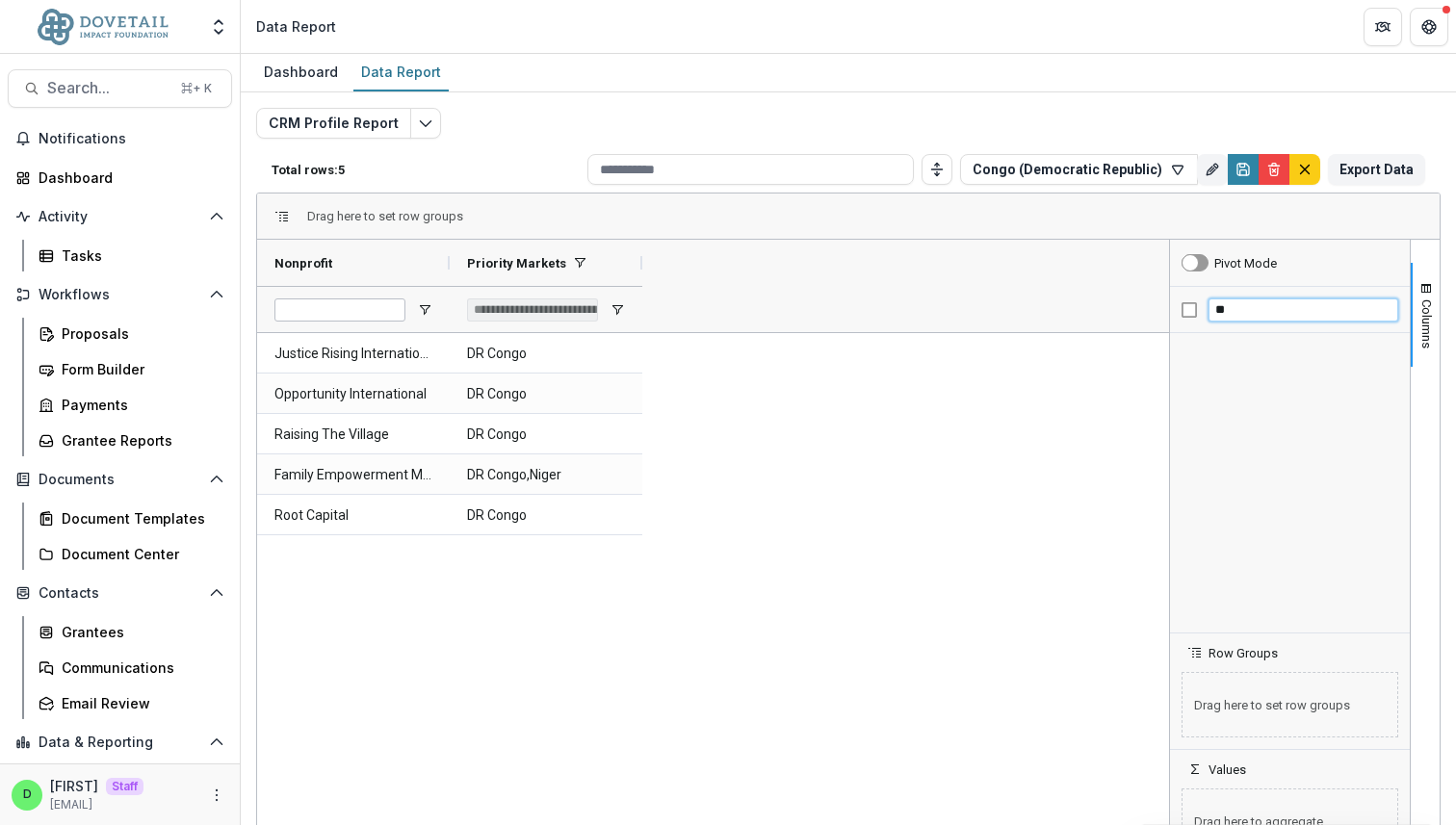 type on "*" 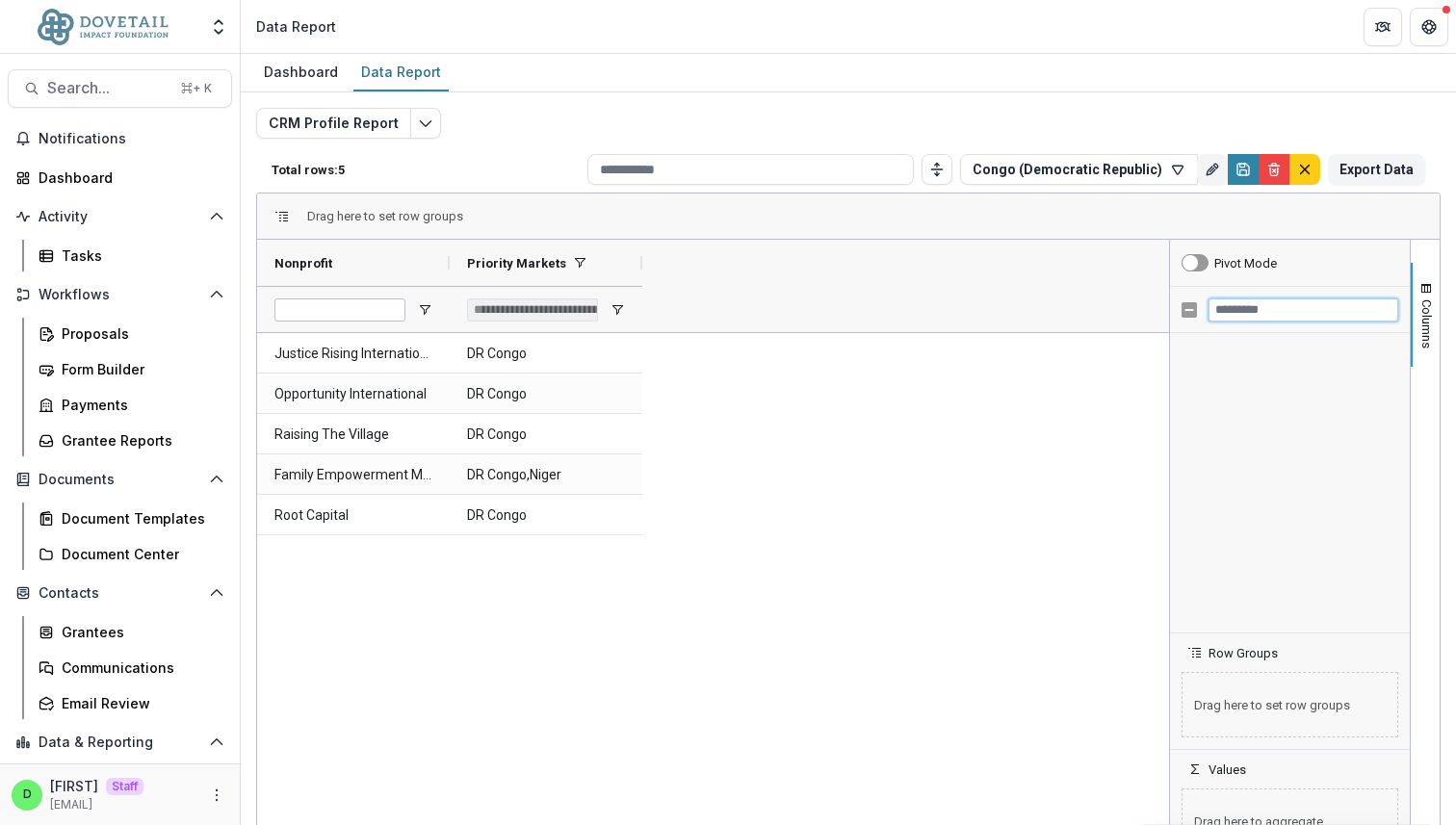 scroll, scrollTop: 0, scrollLeft: 0, axis: both 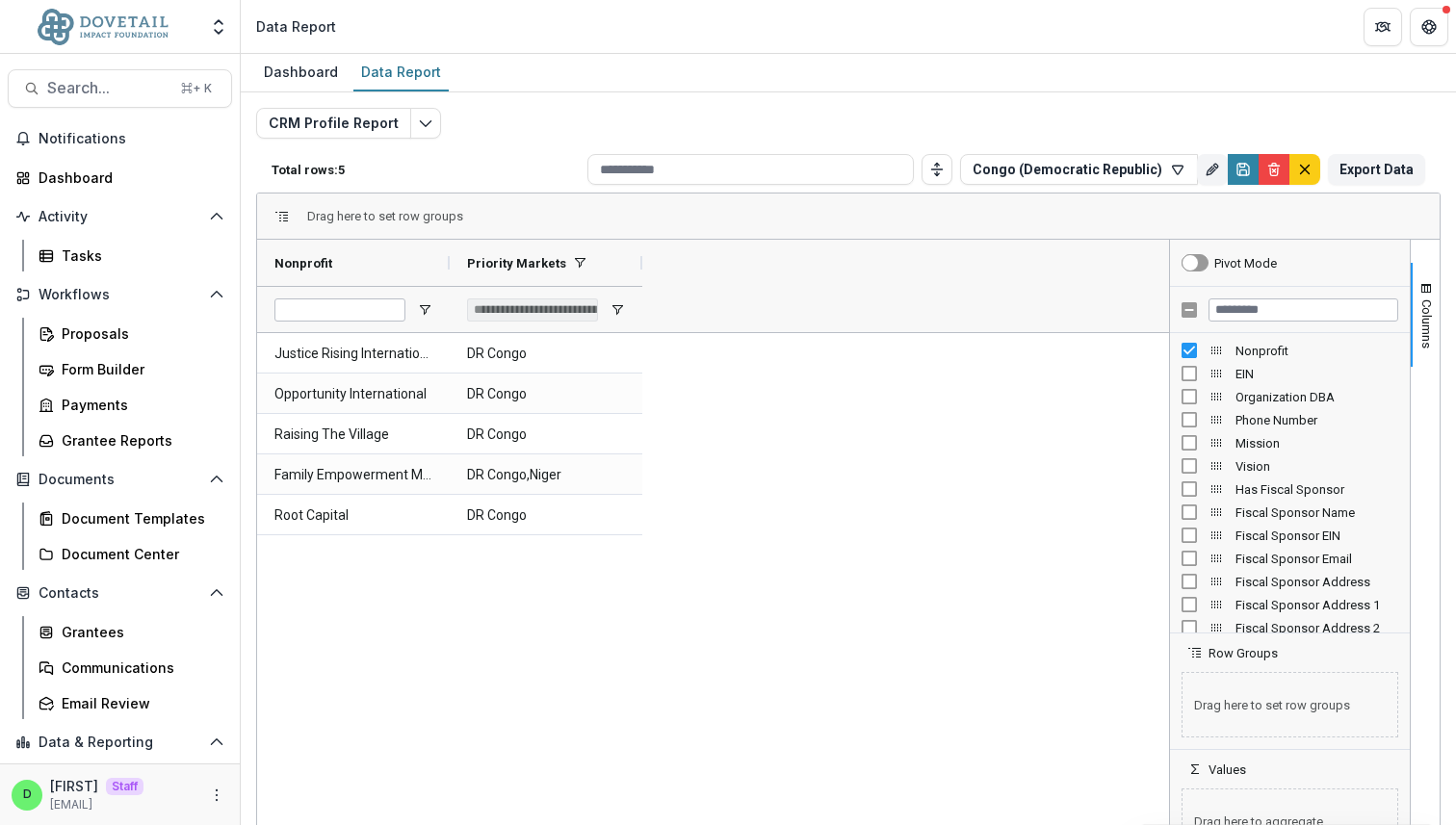 click on "[ORG] [COUNTRY] [ORG] [COUNTRY] [ORG] [COUNTRY] [ORG] [COUNTRY] [ORG] [COUNTRY] [ORG] [COUNTRY]" at bounding box center [713, 599] 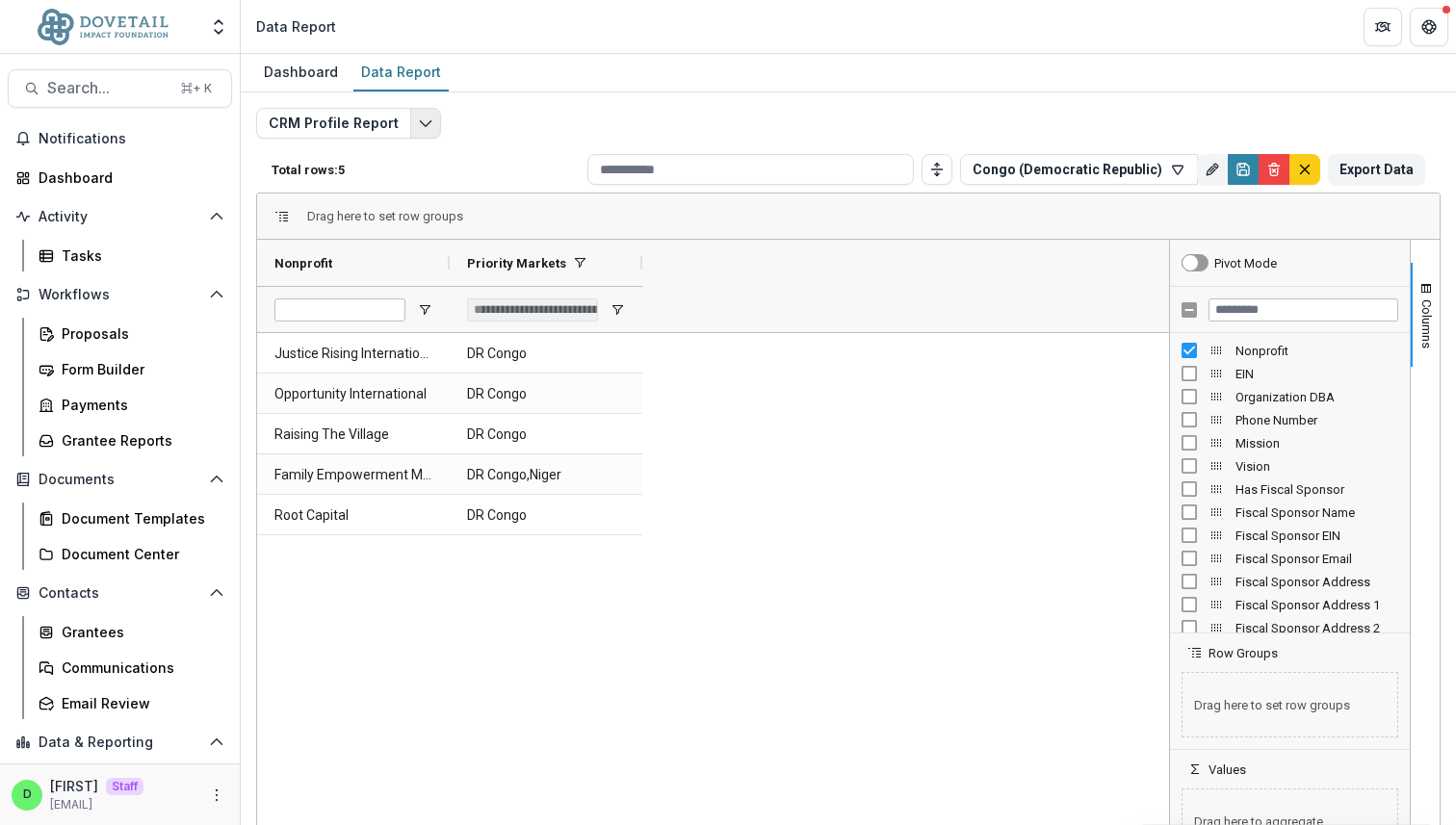 click at bounding box center (426, 123) 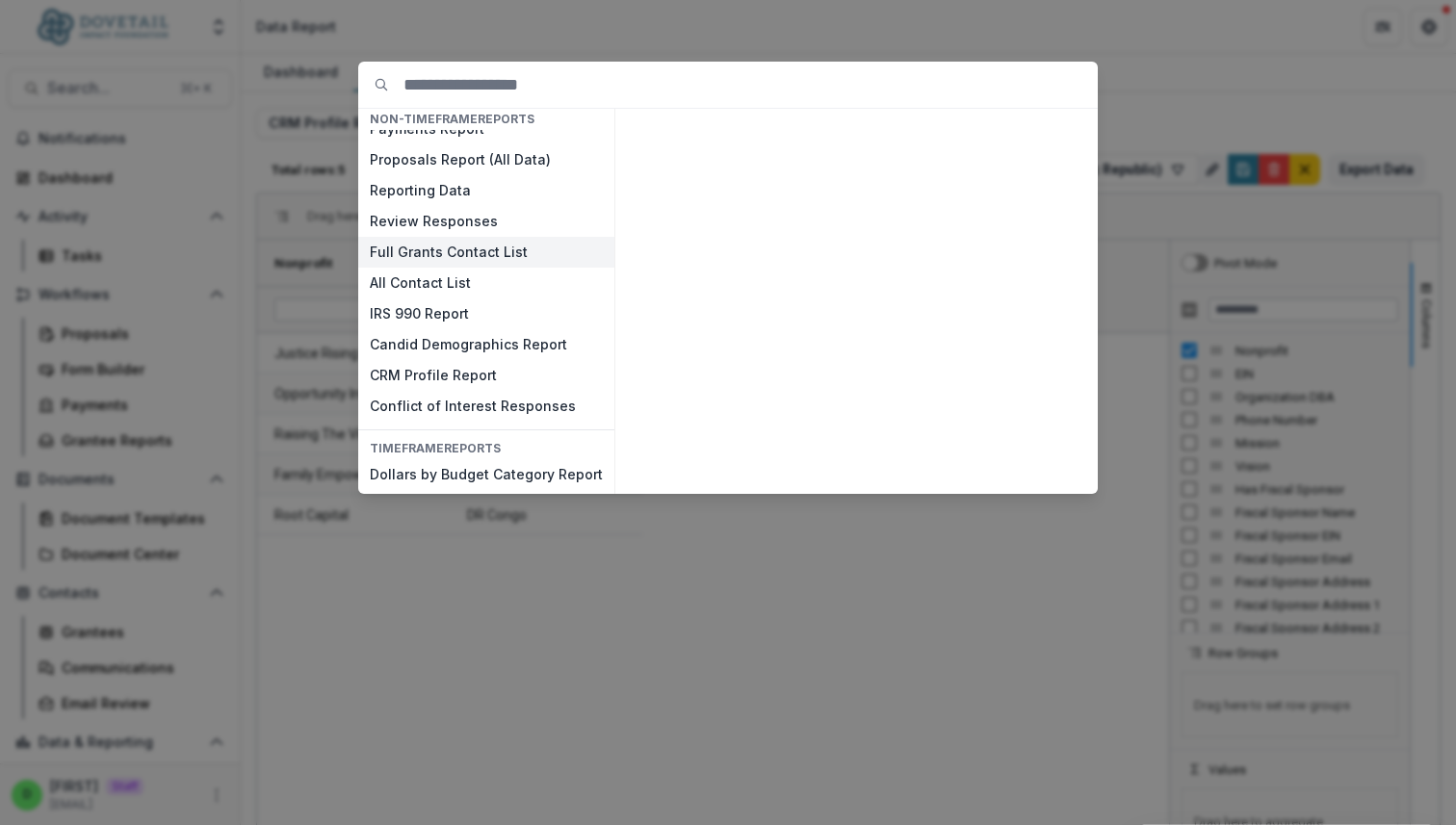 scroll, scrollTop: 0, scrollLeft: 0, axis: both 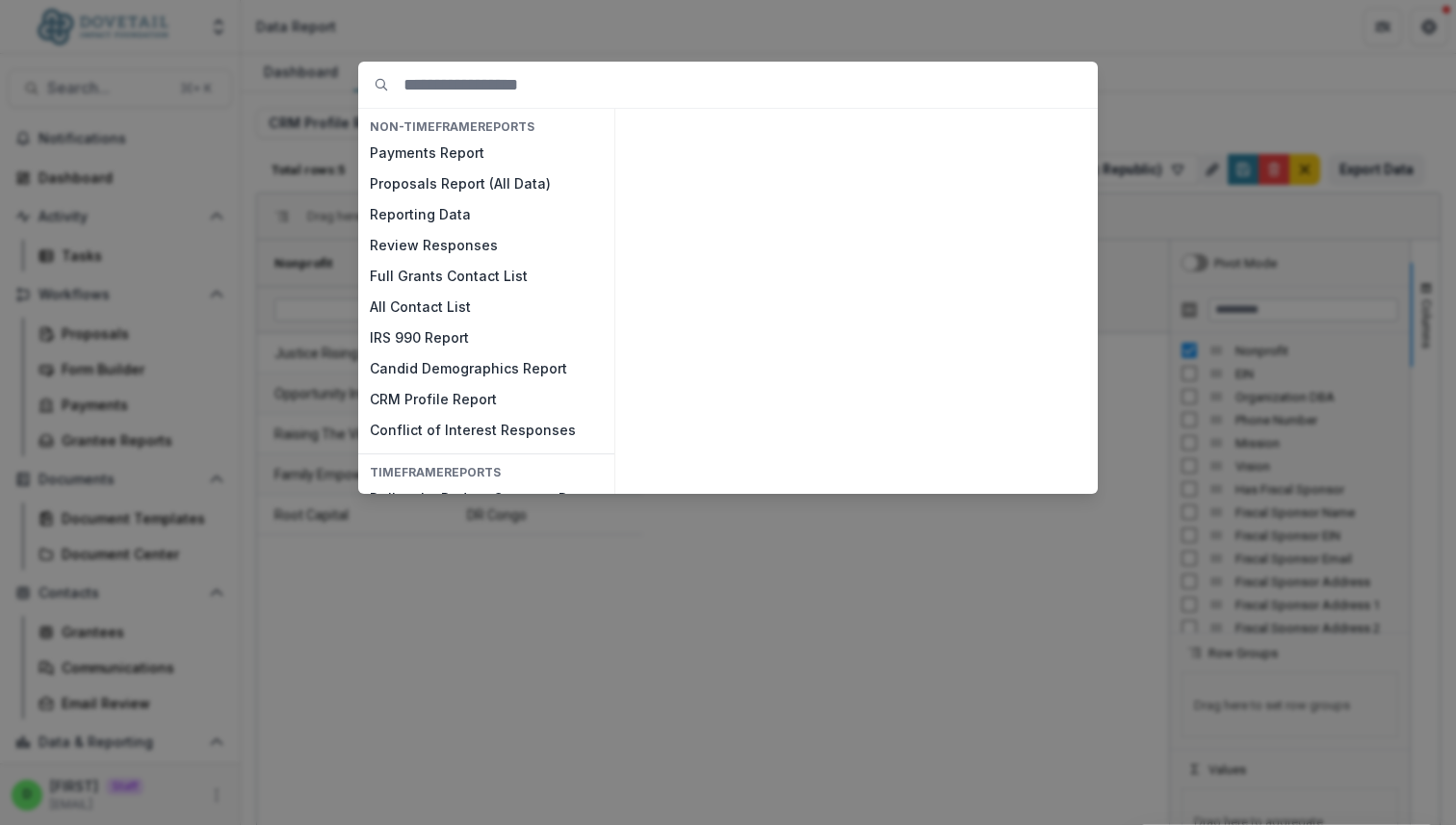 click on "NON-TIMEFRAME  Reports Payments Report Proposals Report (All Data) Reporting Data Review Responses Full Grants Contact List All Contact List IRS 990 Report Candid Demographics Report CRM Profile Report Conflict of Interest Responses TIMEFRAME  Reports Dollars by Budget Category Report Dollars by Entity Tags" at bounding box center (728, 412) 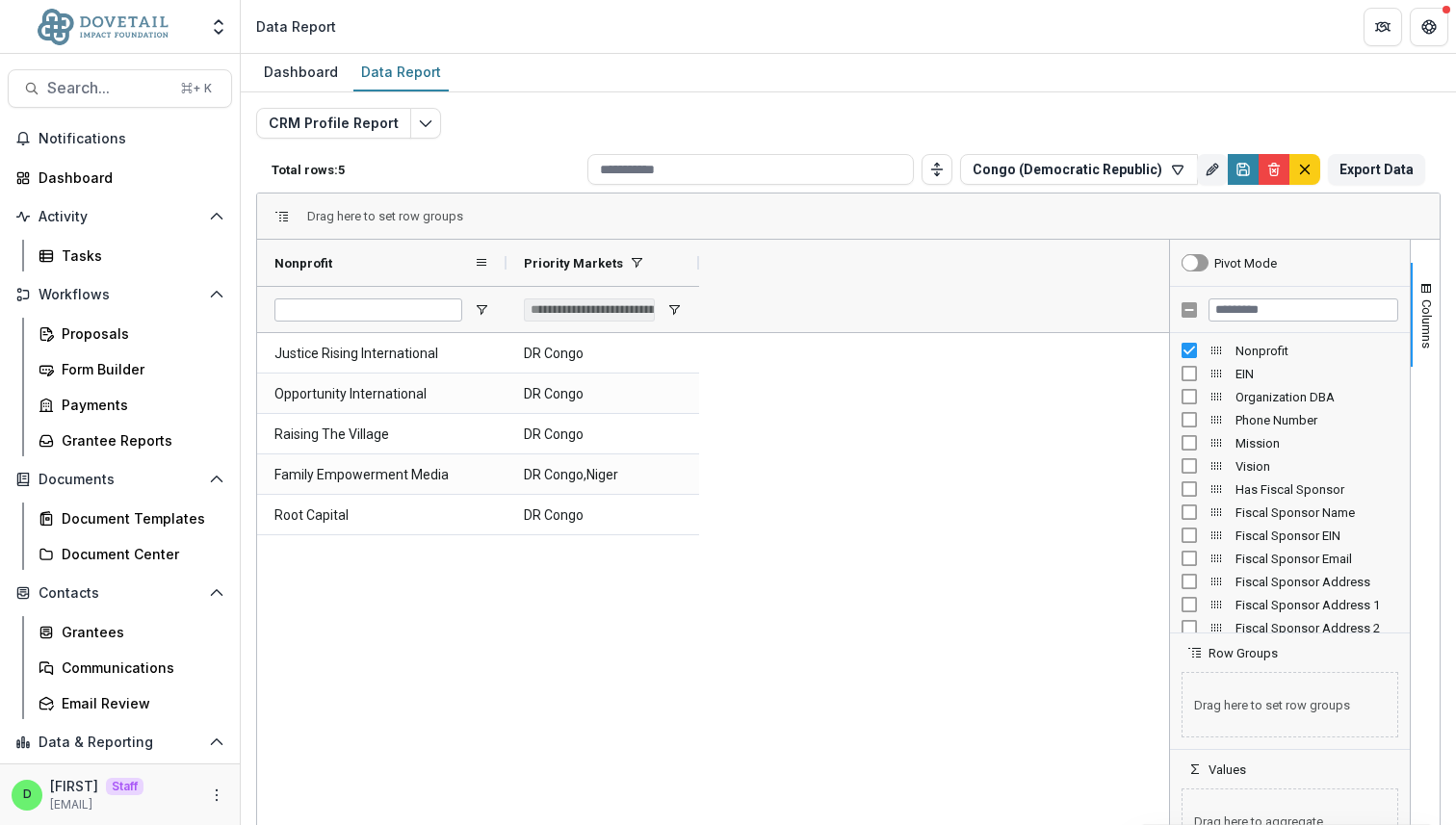 drag, startPoint x: 448, startPoint y: 260, endPoint x: 505, endPoint y: 260, distance: 57 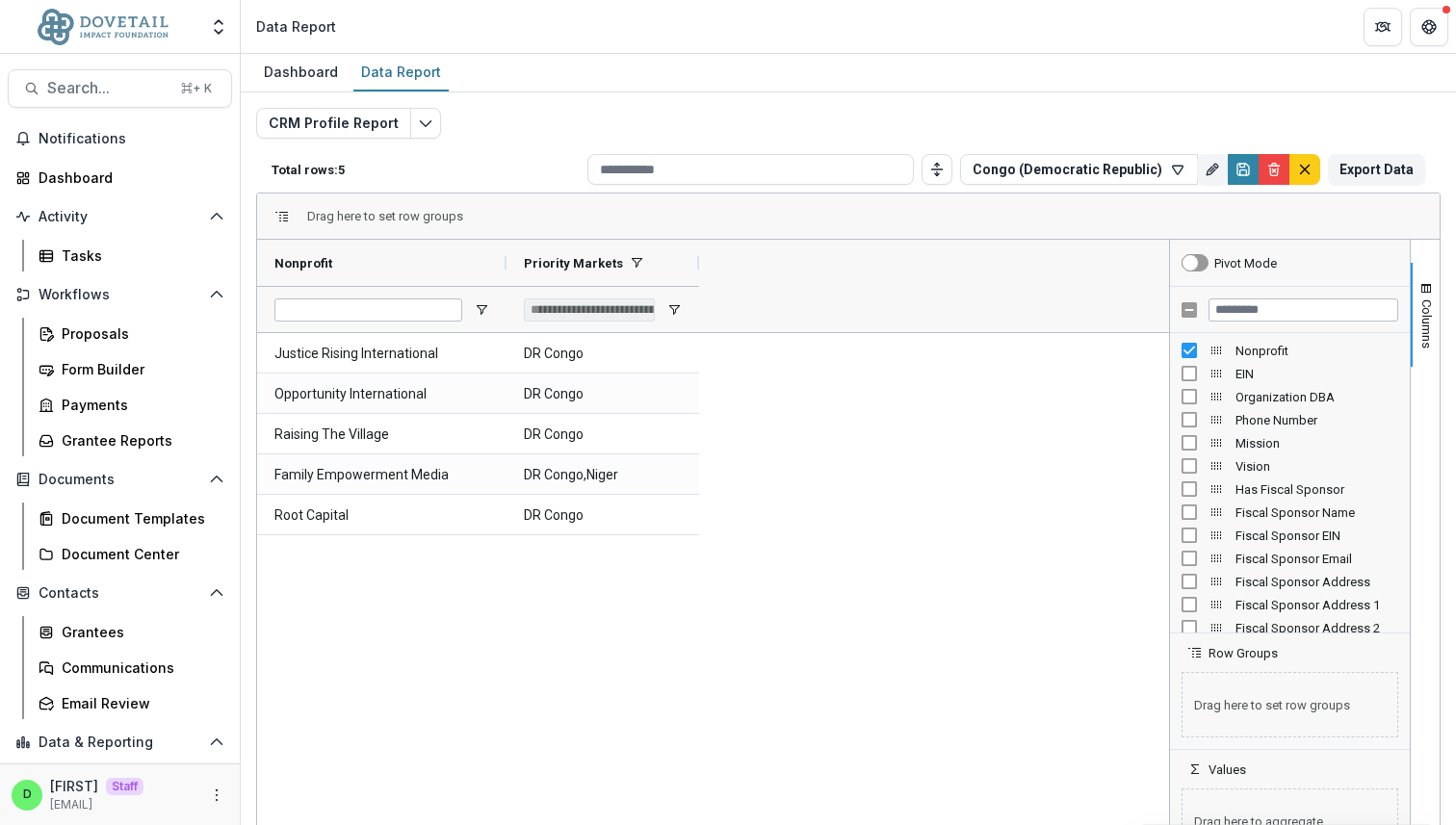 click on "Payments Outstanding (for [FIRST])" at bounding box center (848, 464) 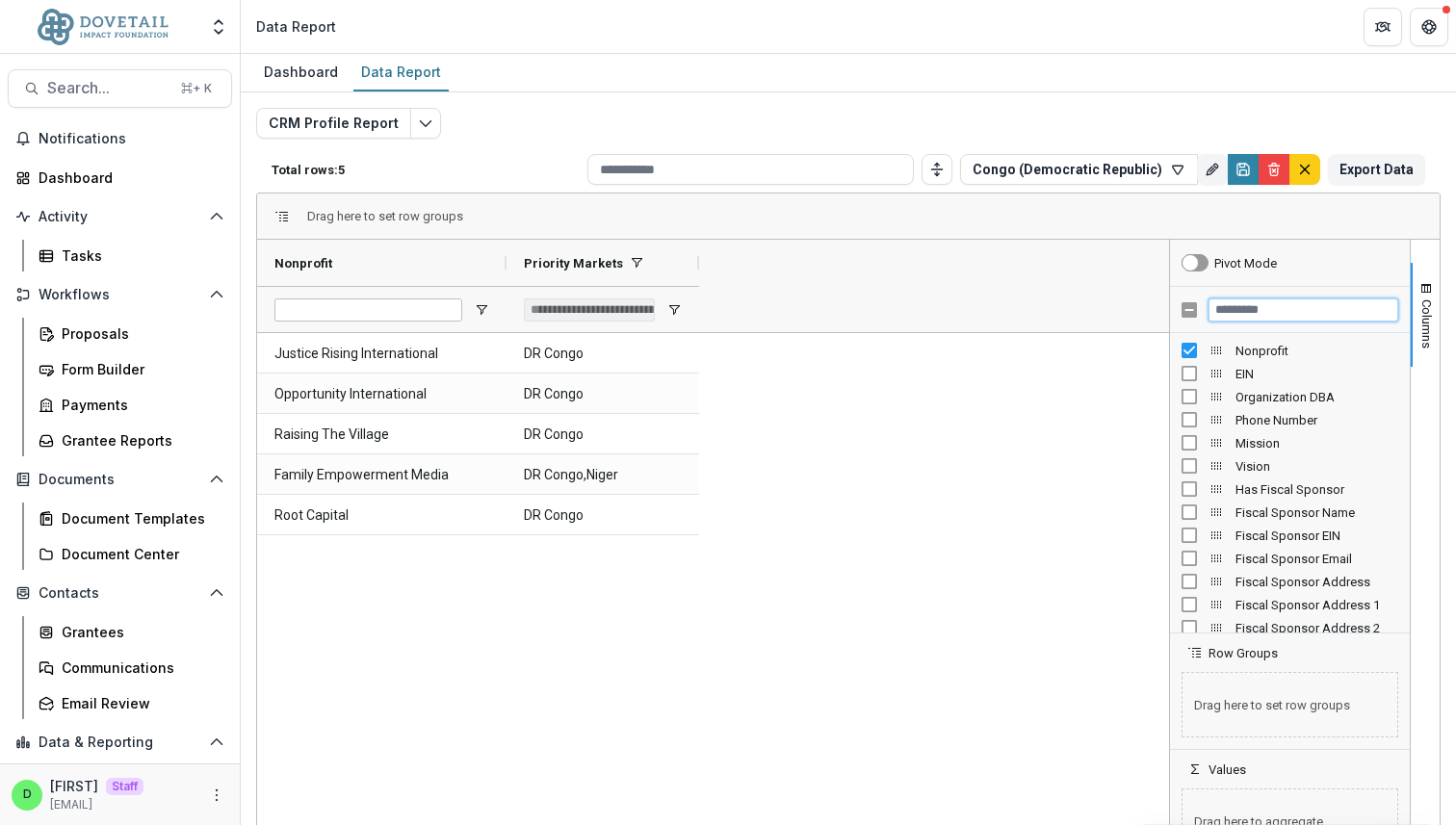 click at bounding box center [1303, 310] 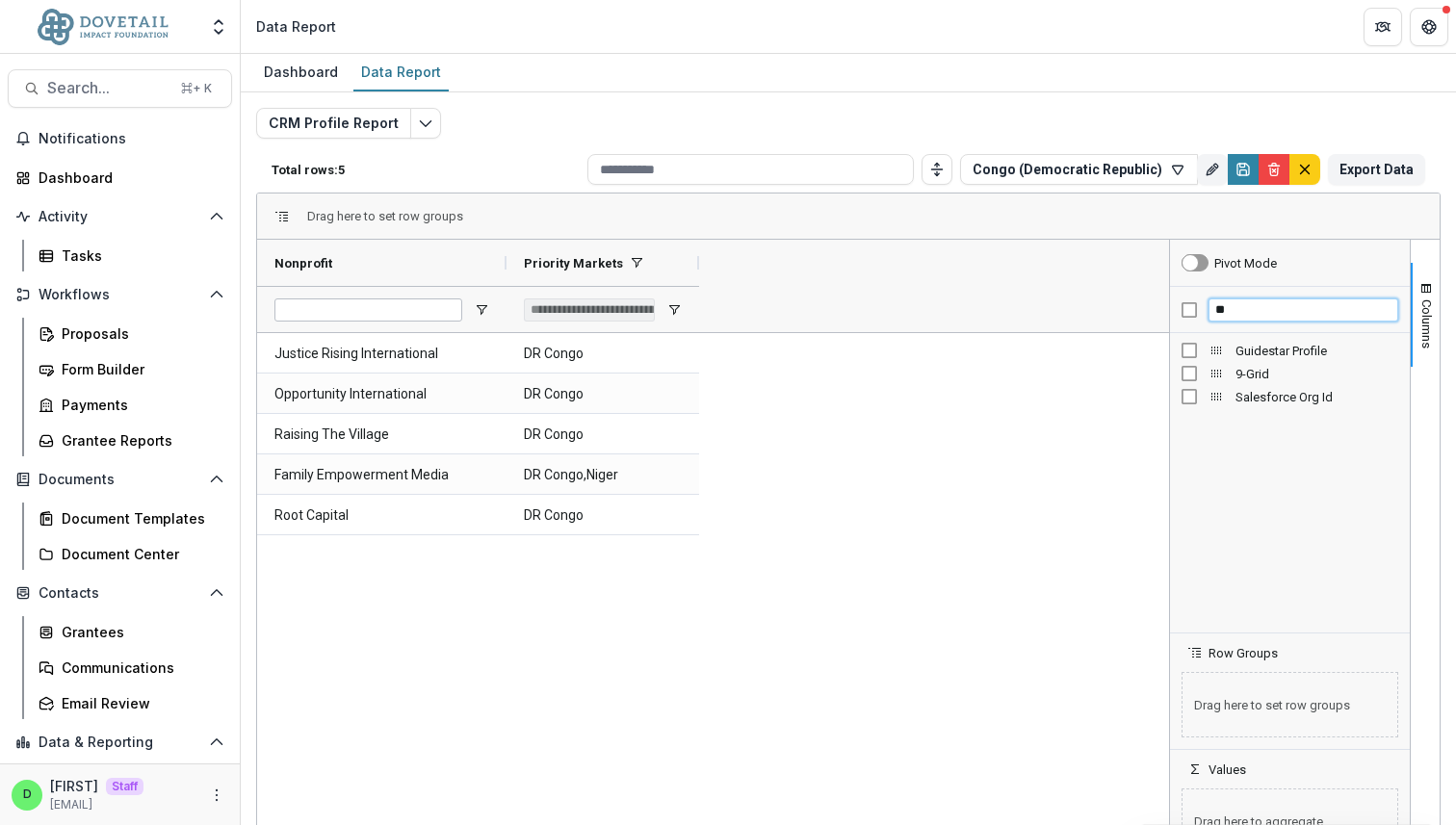 type on "*" 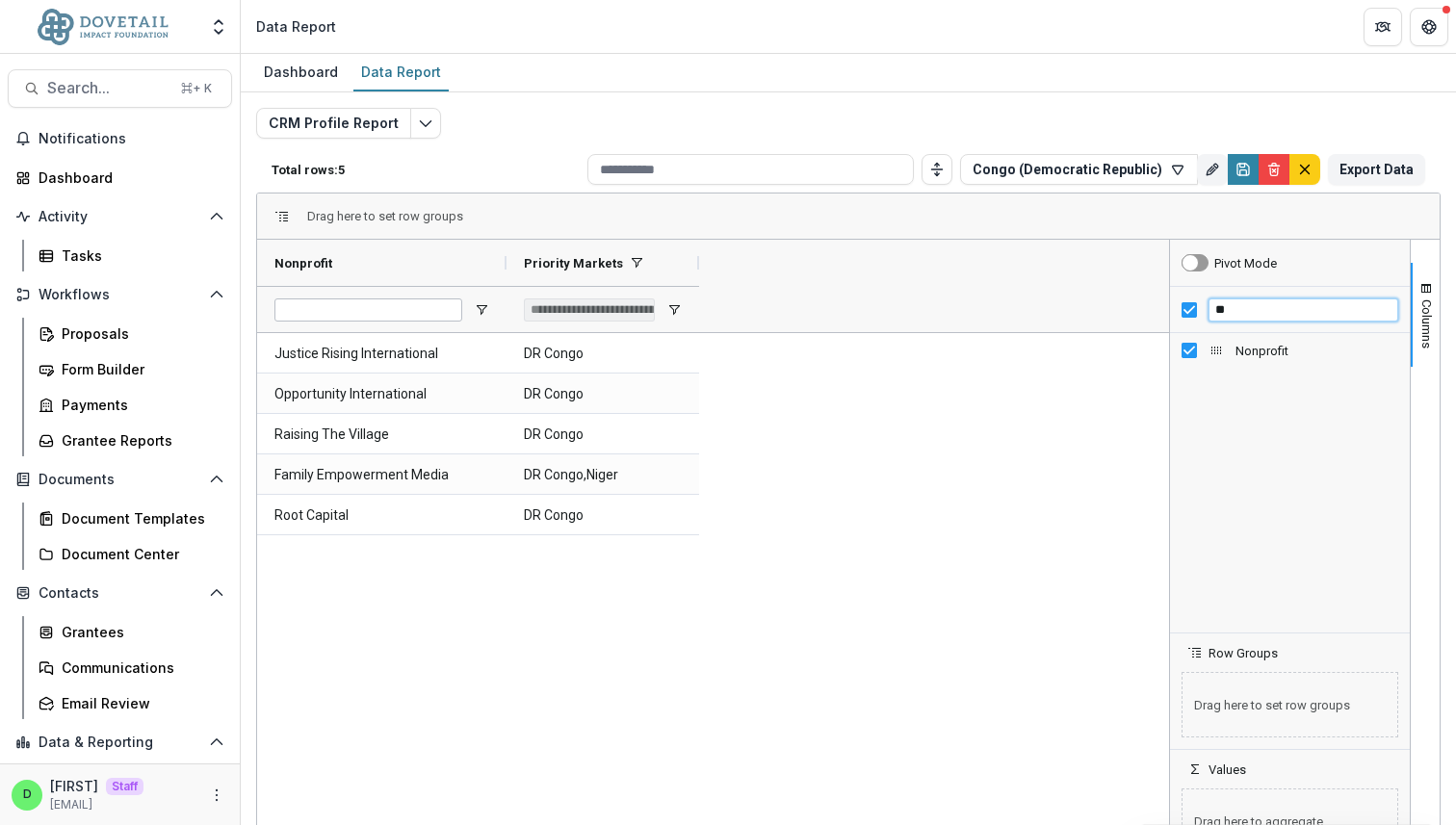 type on "*" 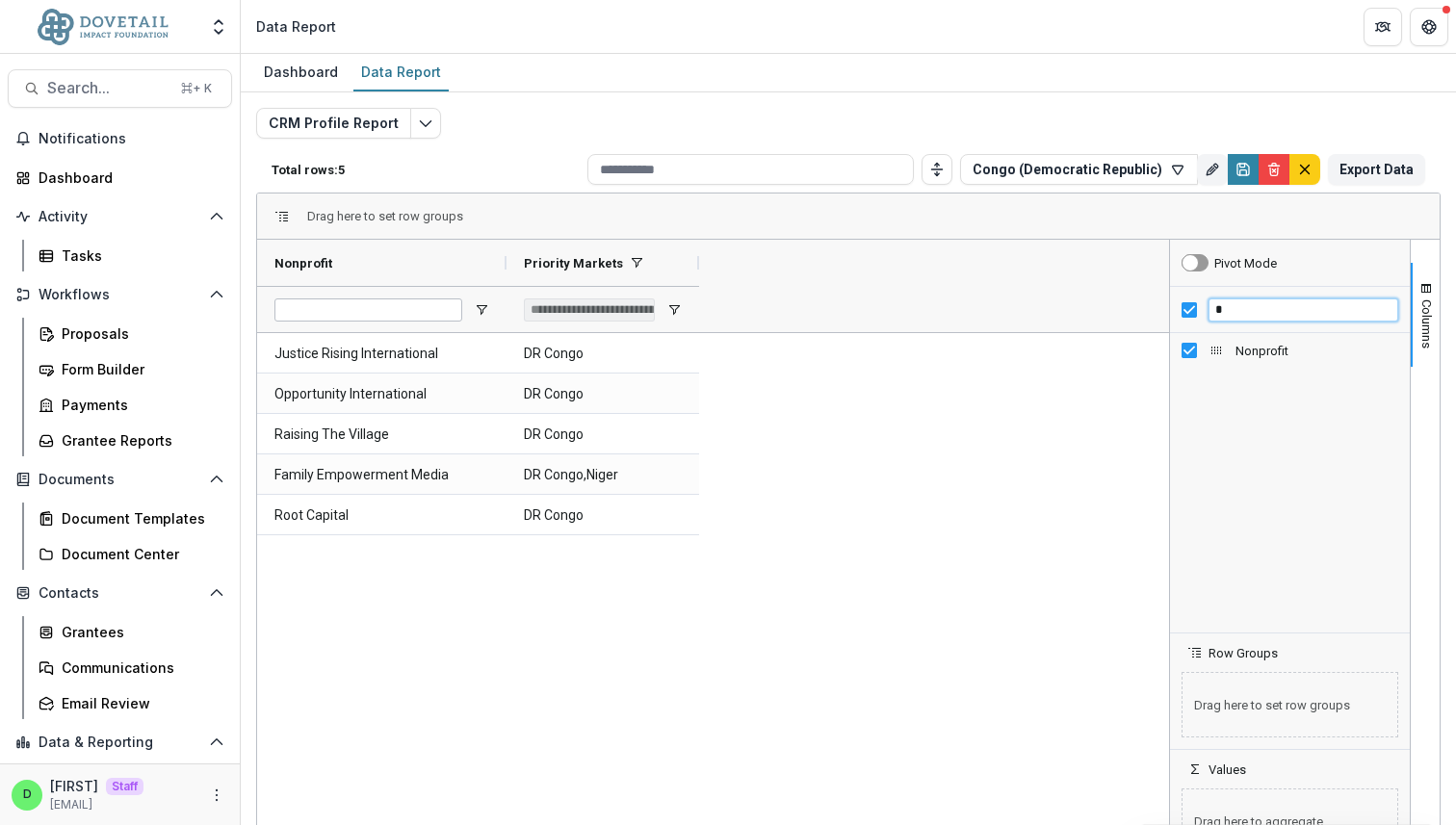 type 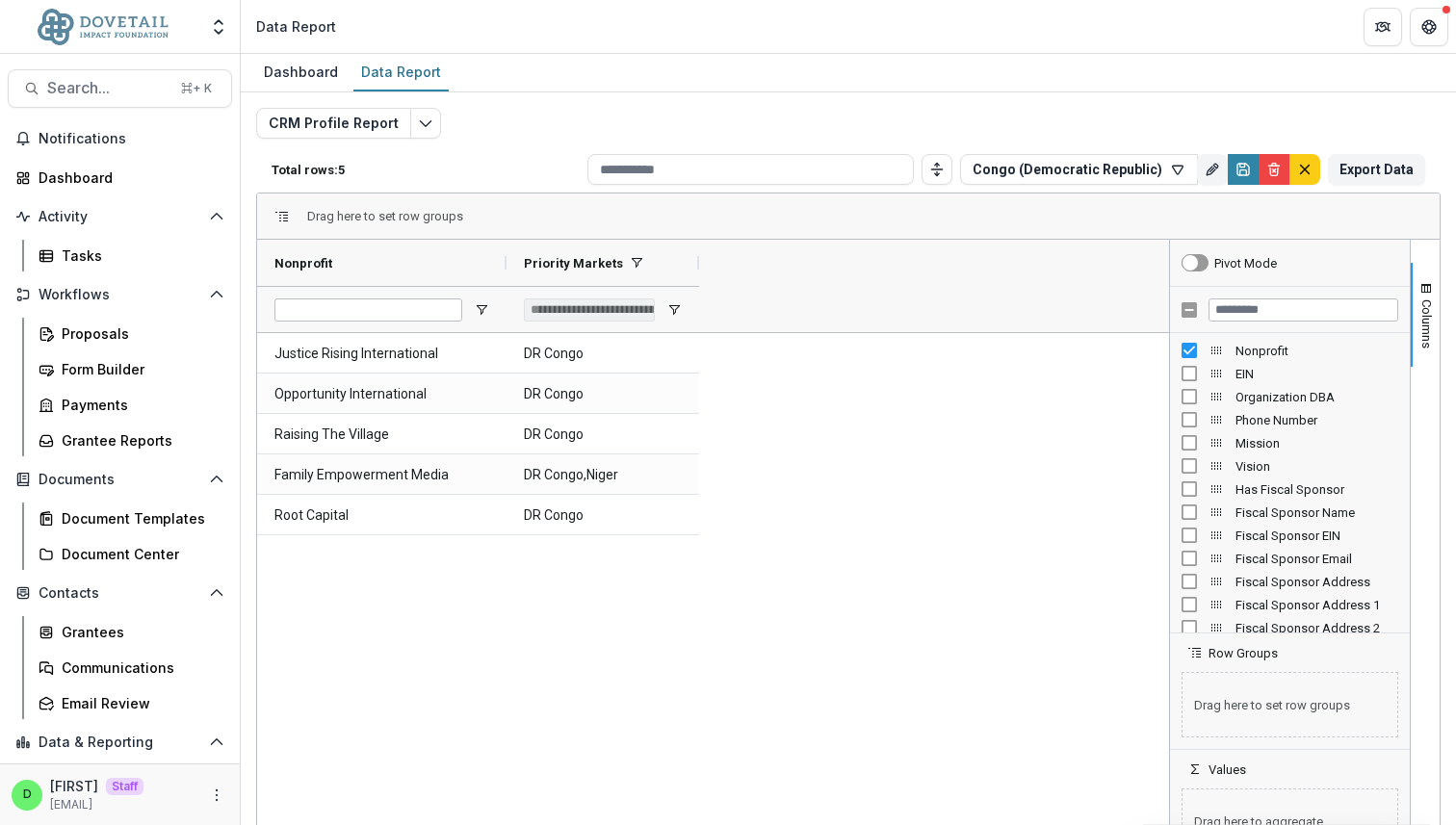 click on "Justice Rising International DR Congo Opportunity International DR Congo Raising The Village DR Congo Family Empowerment Media DR Congo,Niger Root Capital DR Congo" at bounding box center [713, 599] 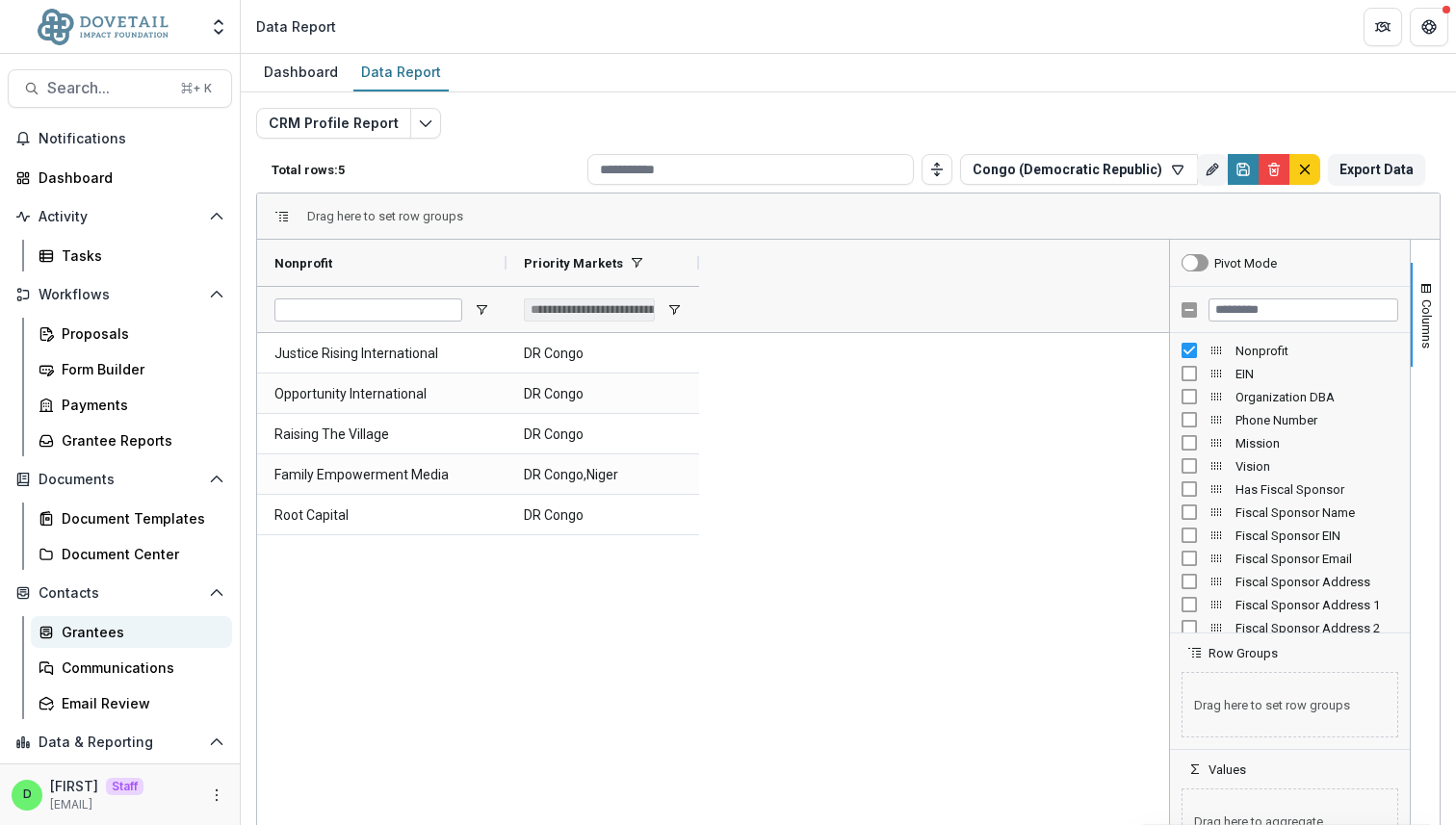 click on "Grantees" at bounding box center [139, 632] 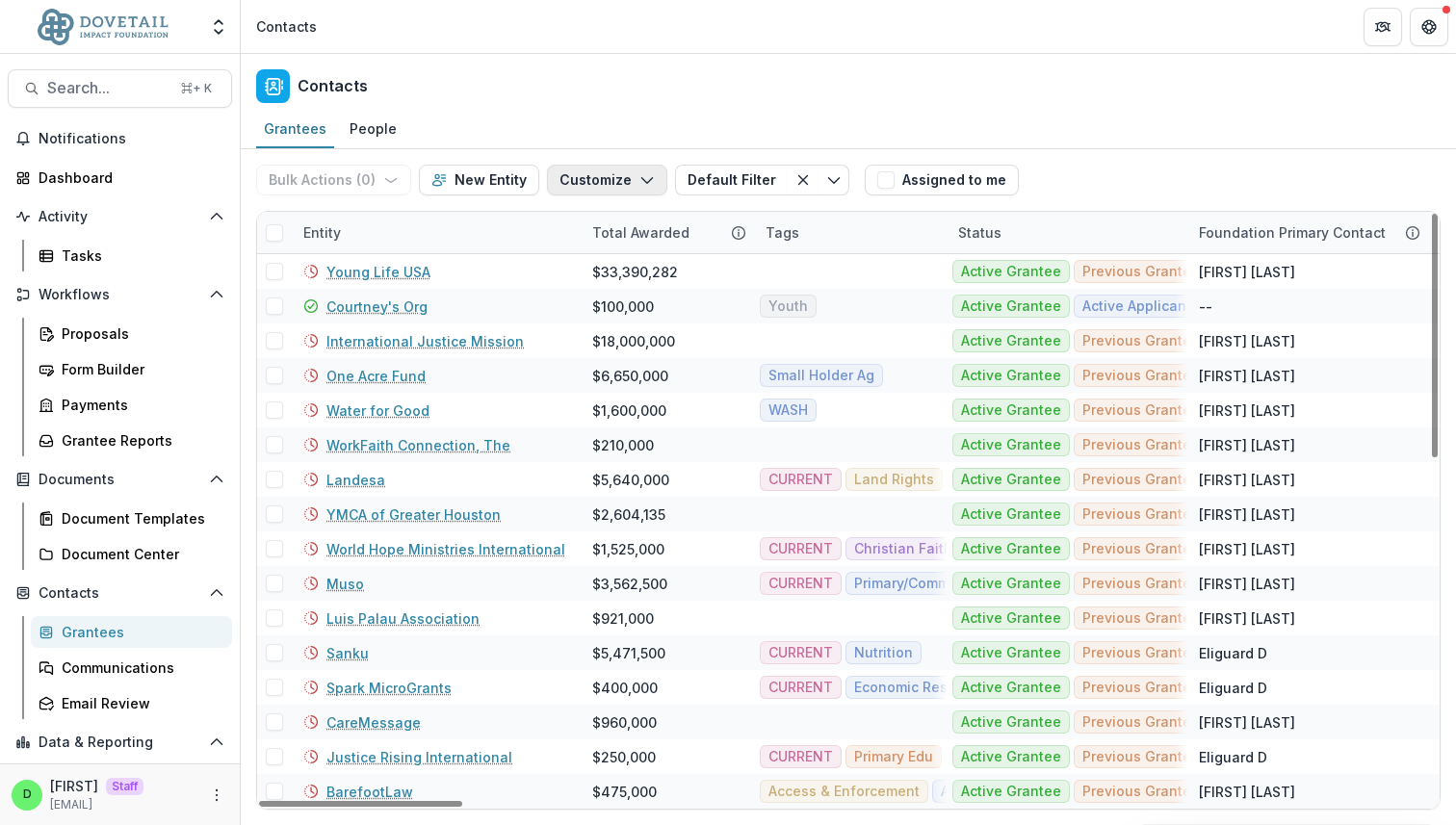 click on "Customize" at bounding box center (607, 180) 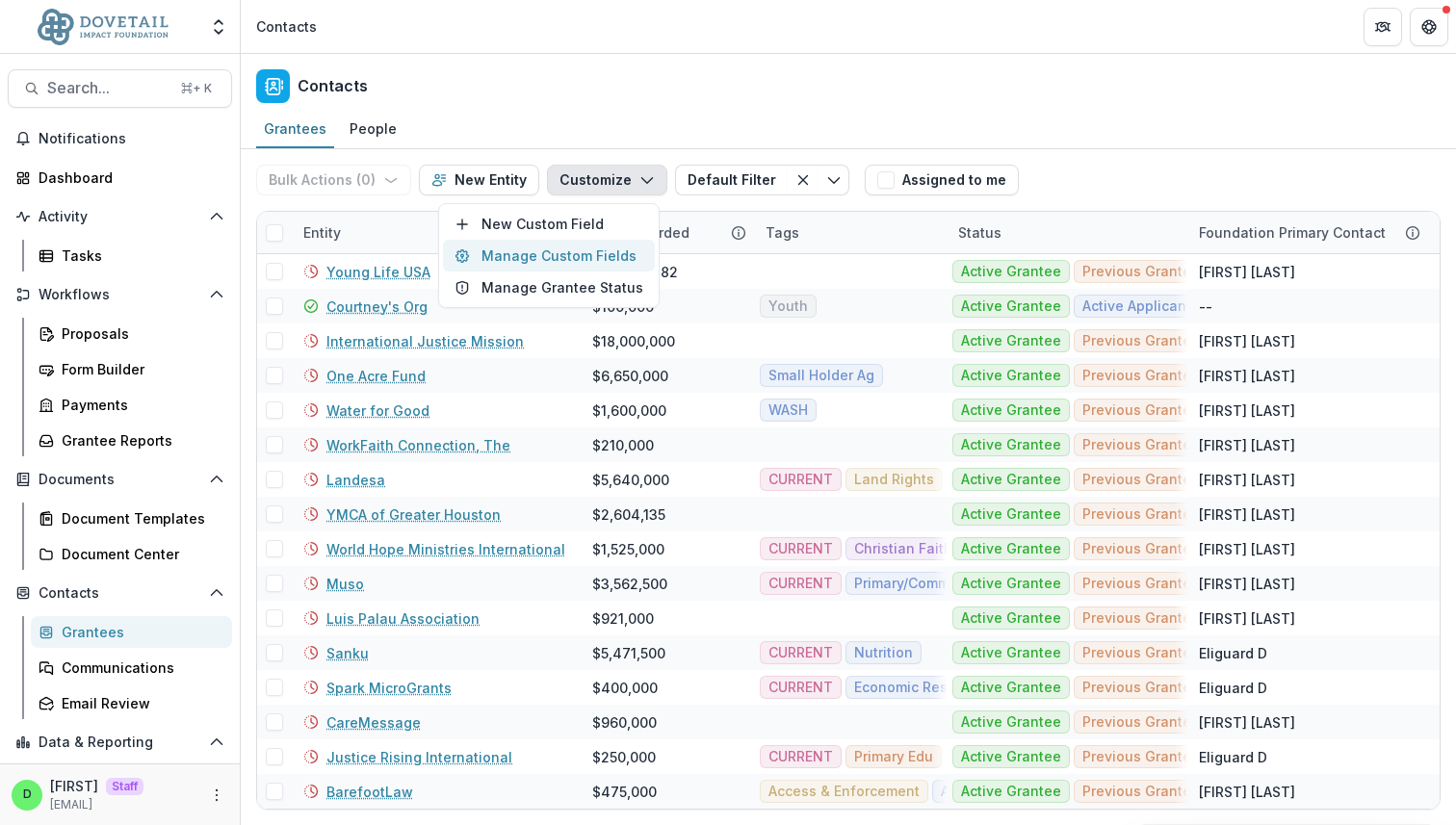 click on "Manage Custom Fields" at bounding box center [549, 255] 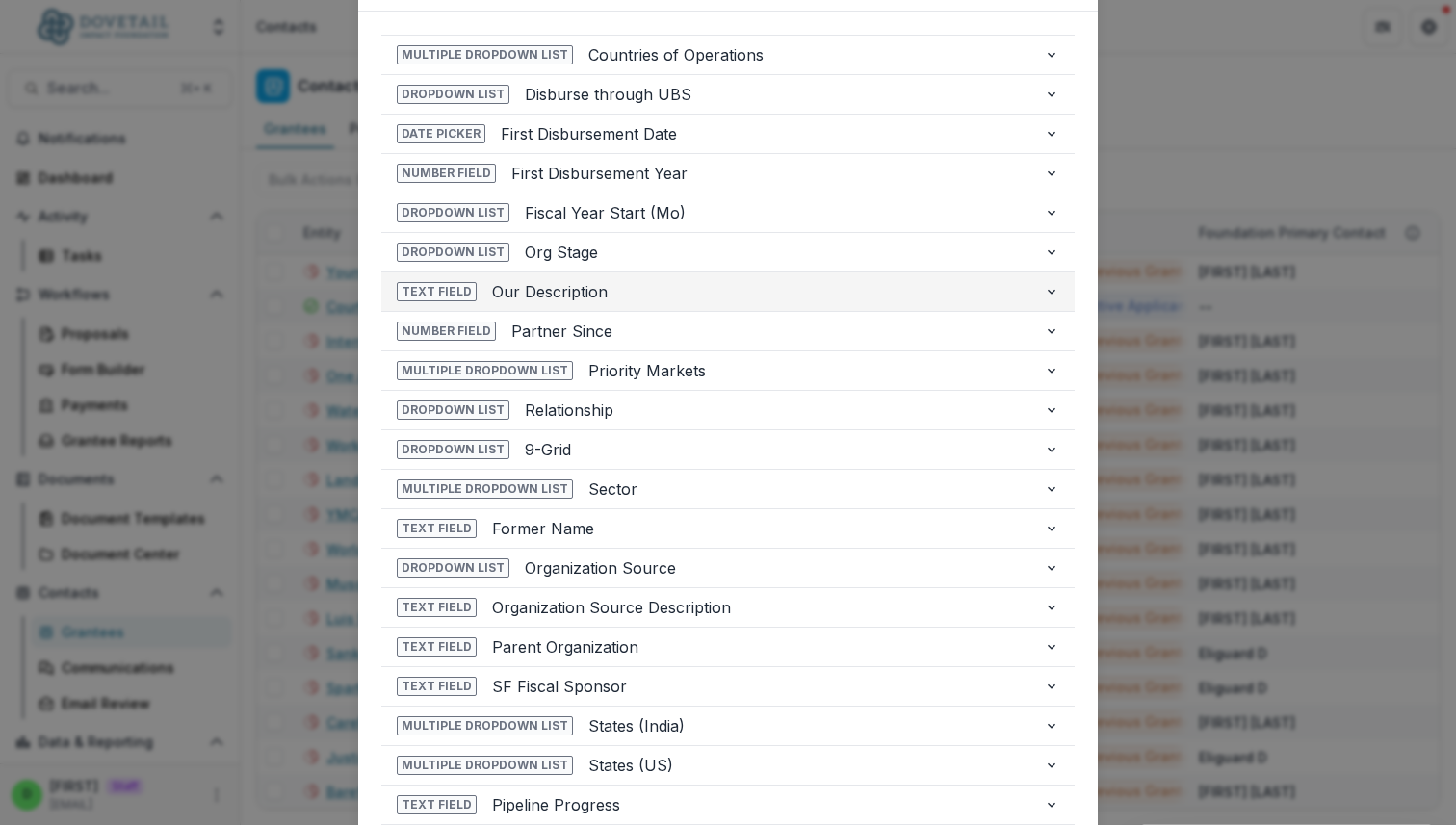 scroll, scrollTop: 115, scrollLeft: 0, axis: vertical 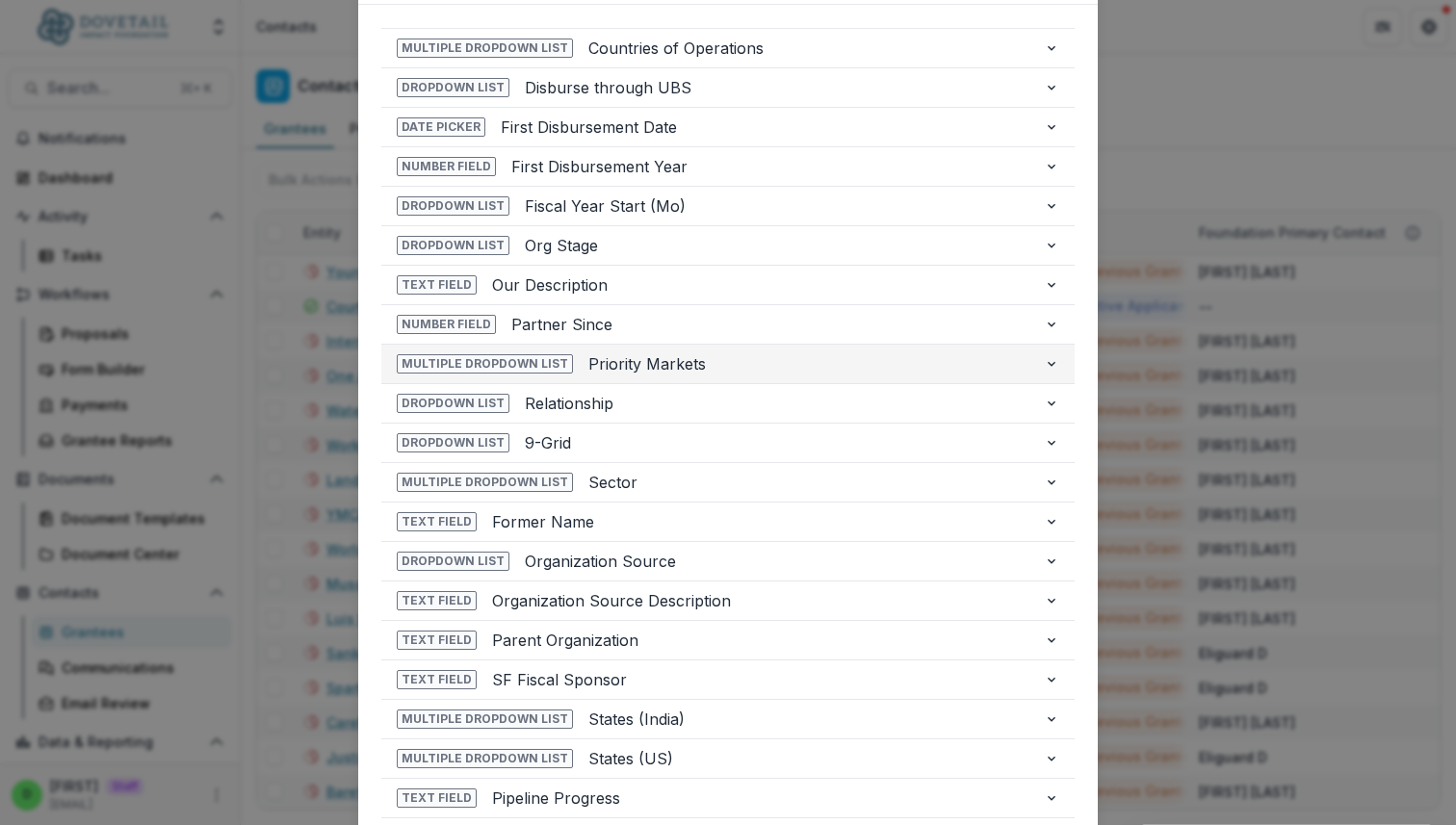 click on "Priority Markets" at bounding box center [808, 364] 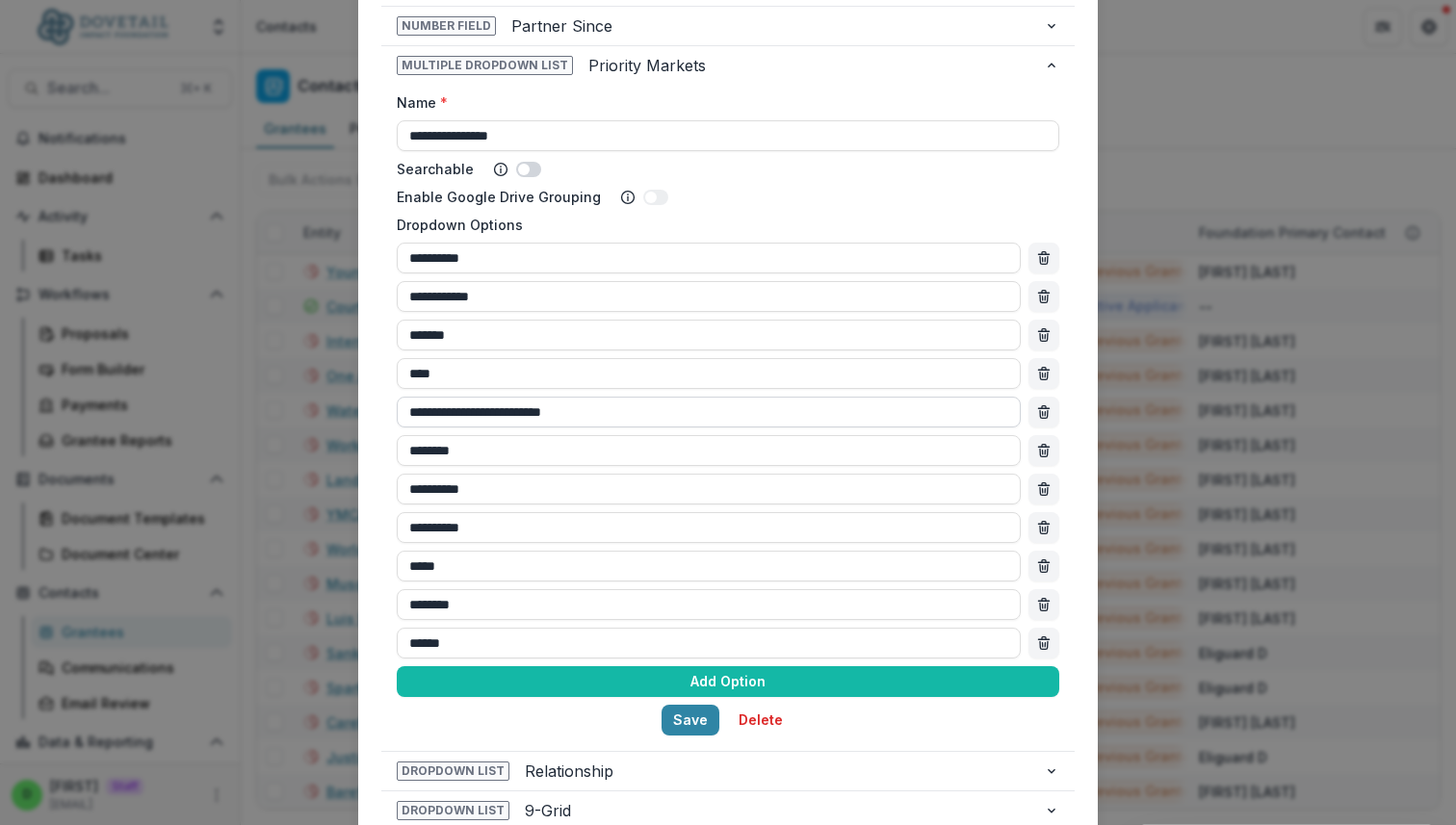 scroll, scrollTop: 433, scrollLeft: 0, axis: vertical 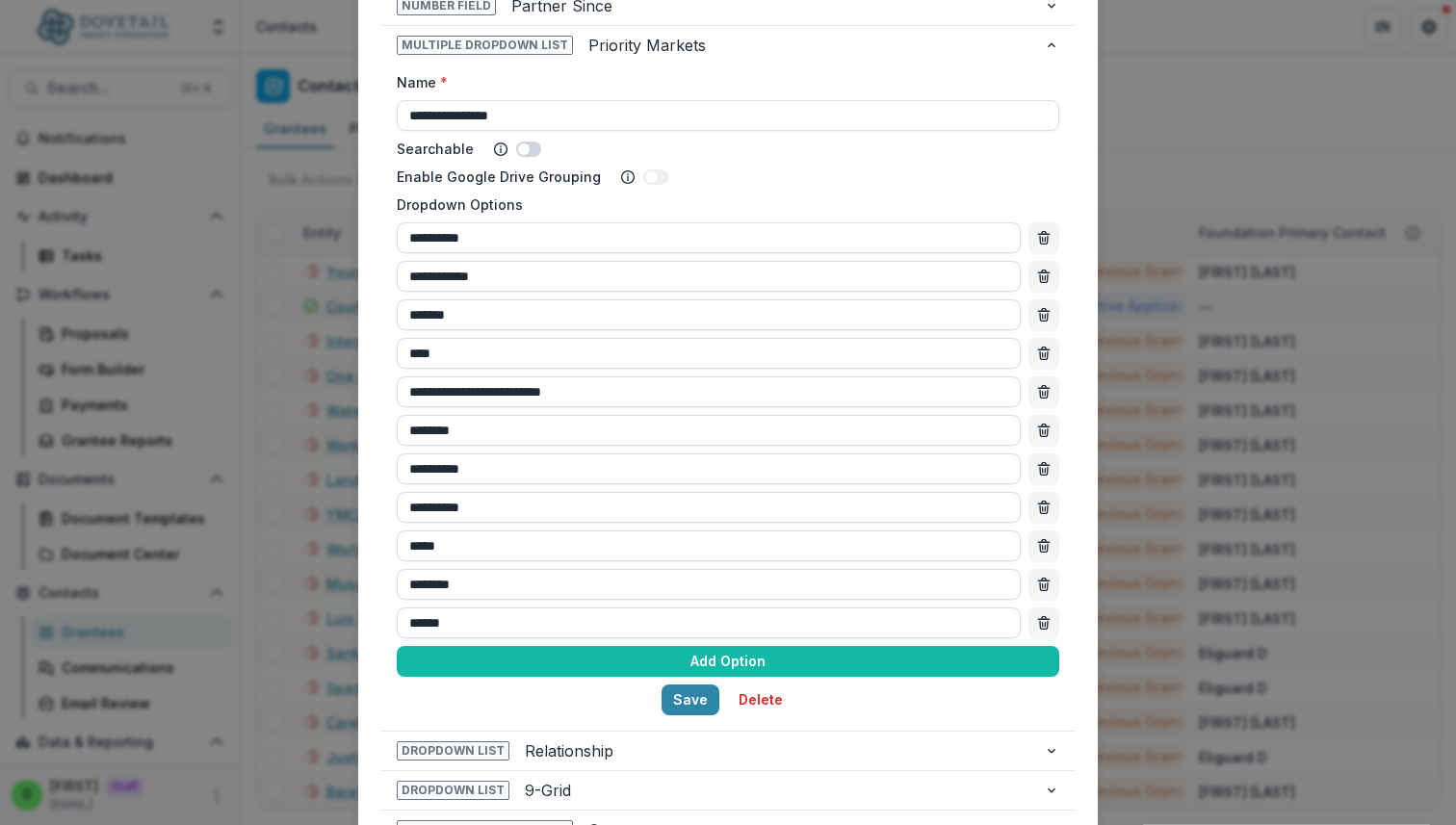 click on "**********" at bounding box center [728, 412] 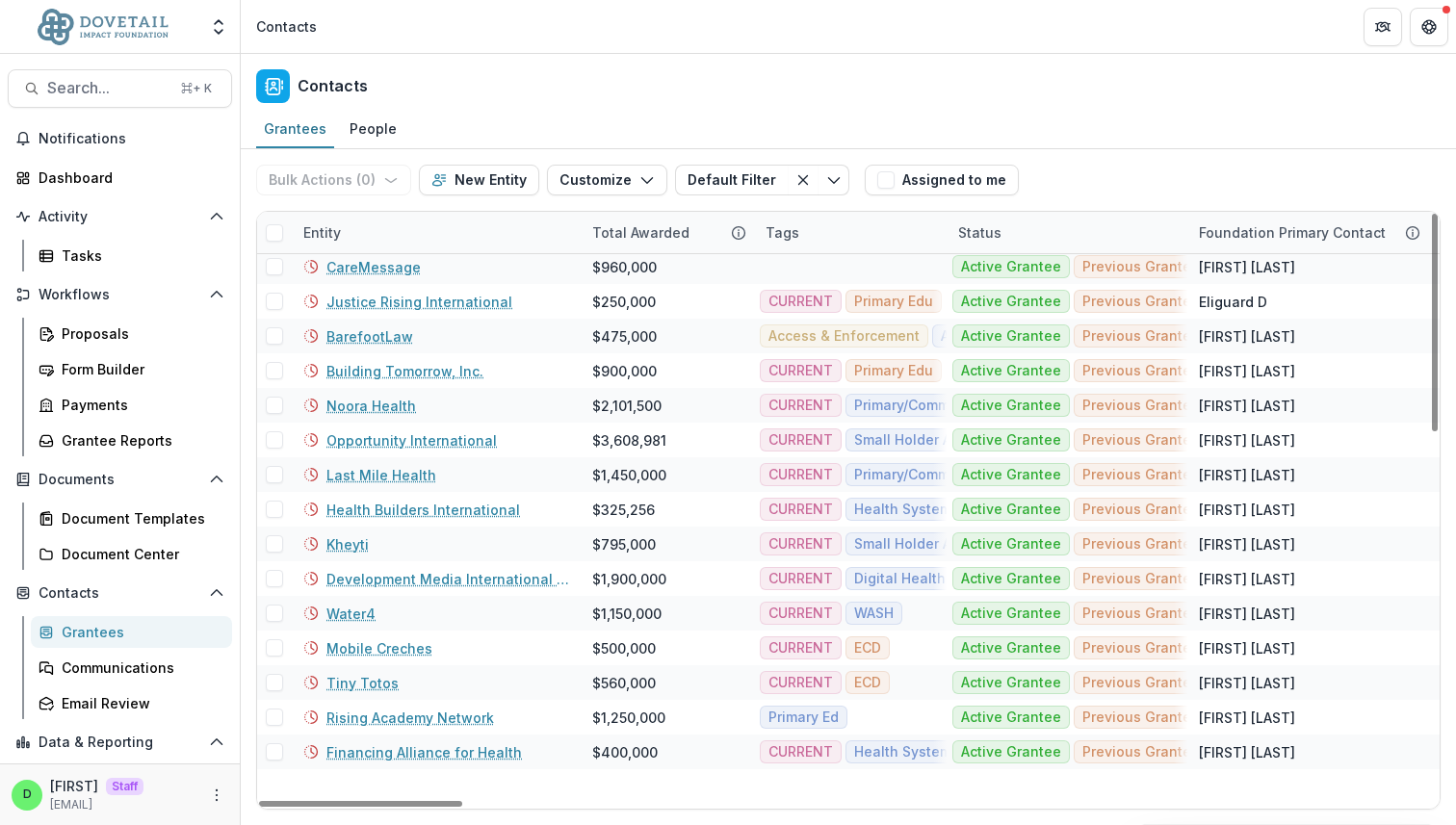 scroll, scrollTop: 0, scrollLeft: 0, axis: both 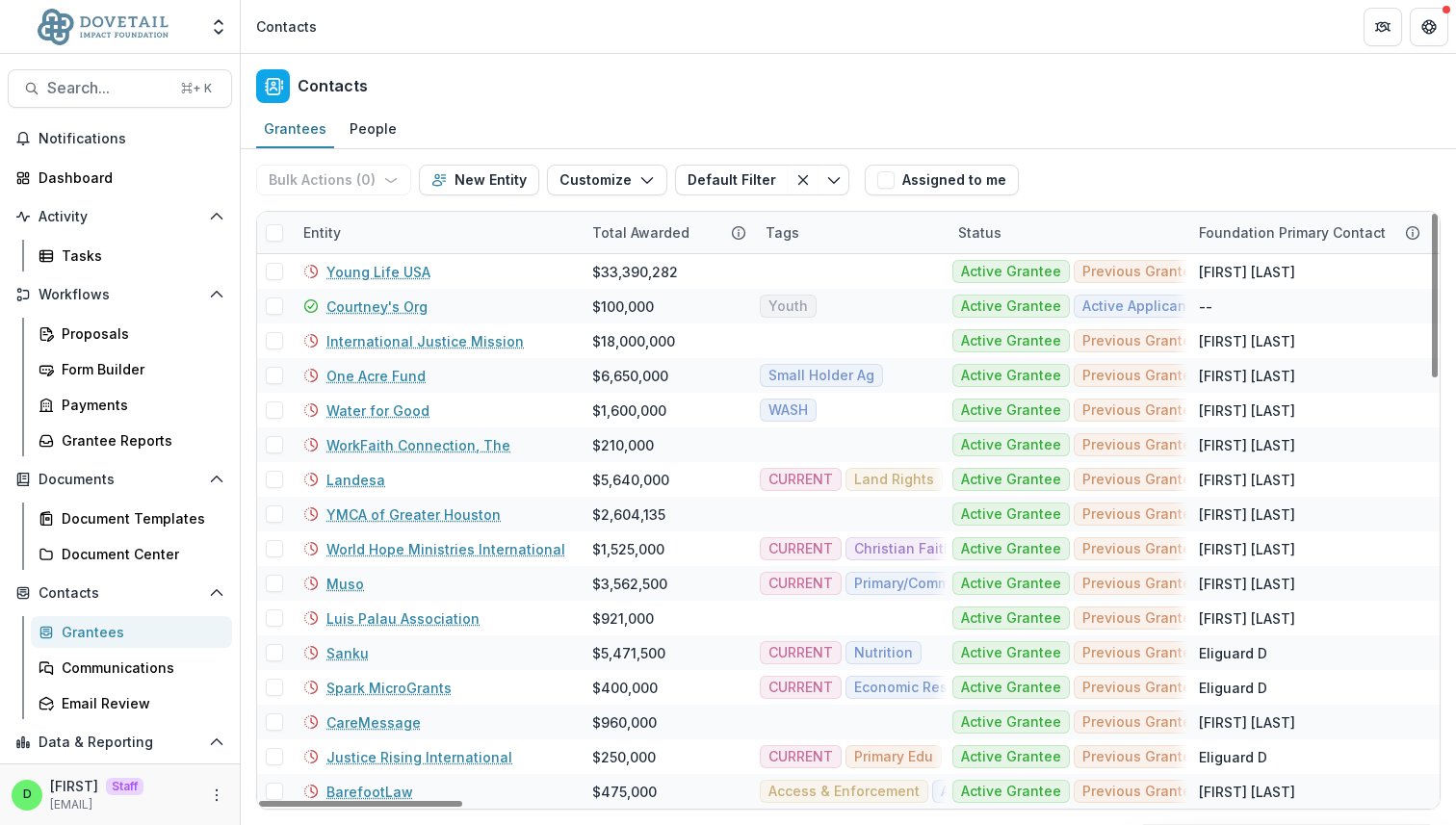 click on "Entity" at bounding box center [322, 232] 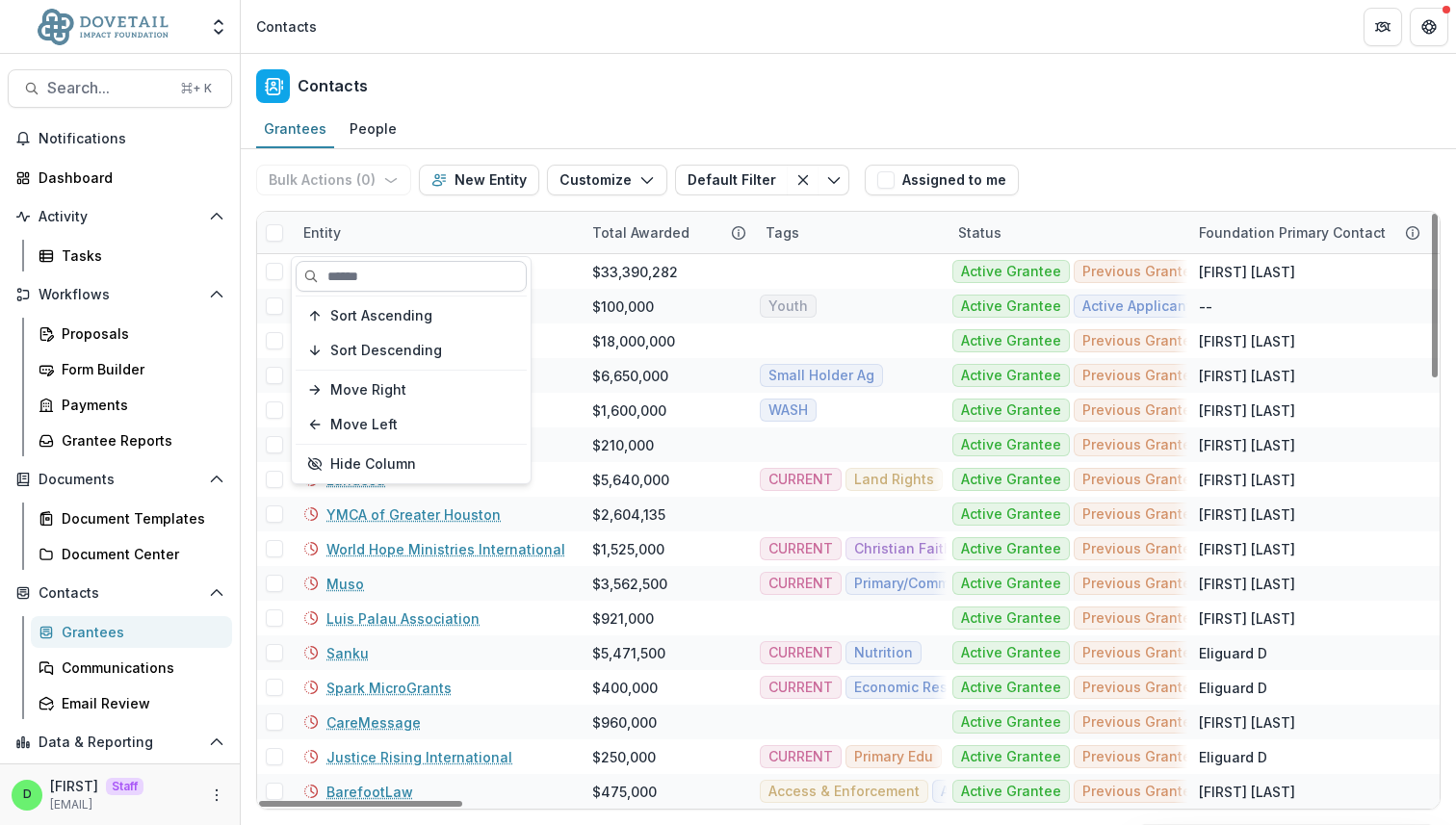 click at bounding box center [411, 276] 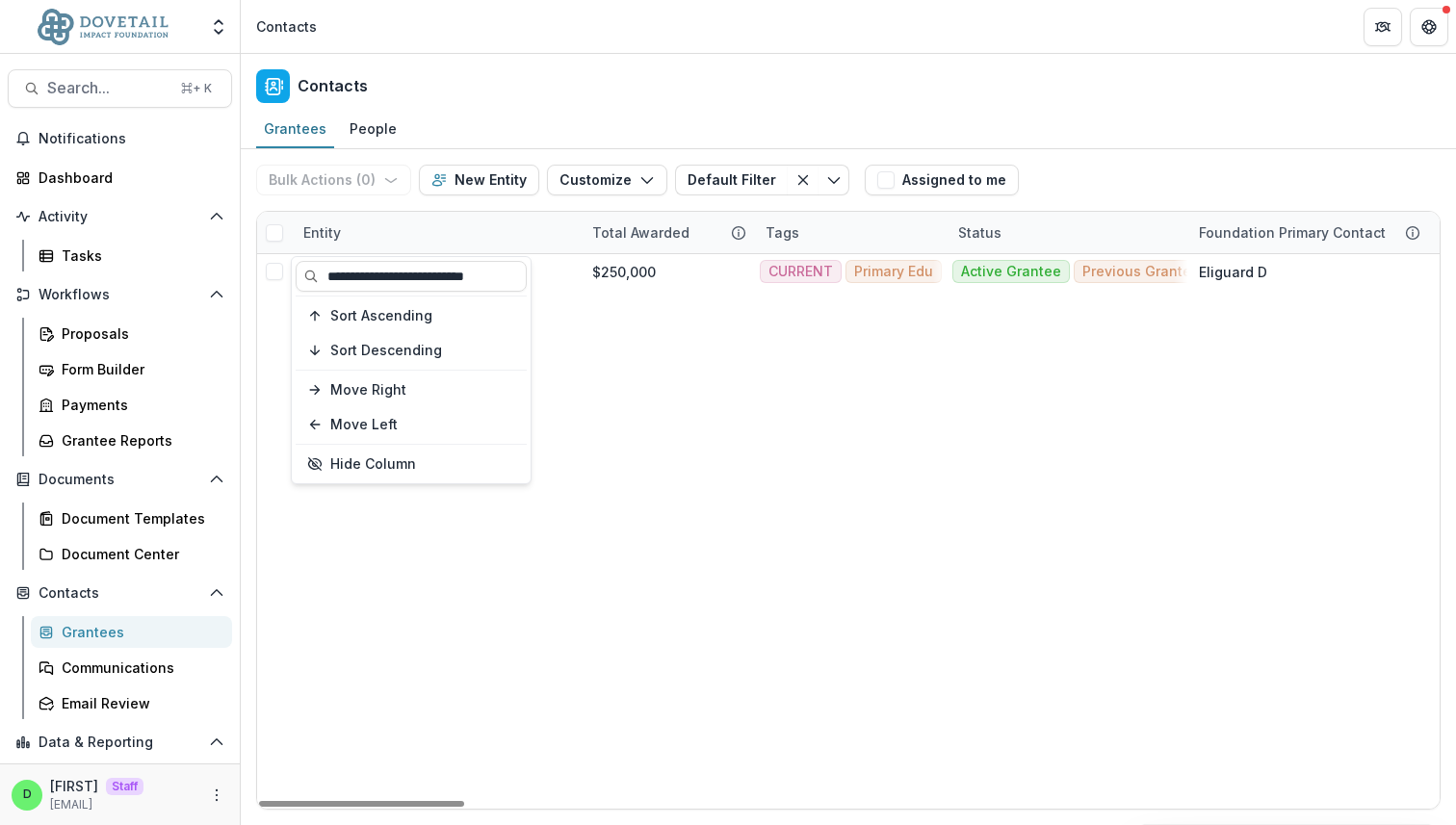 type on "**********" 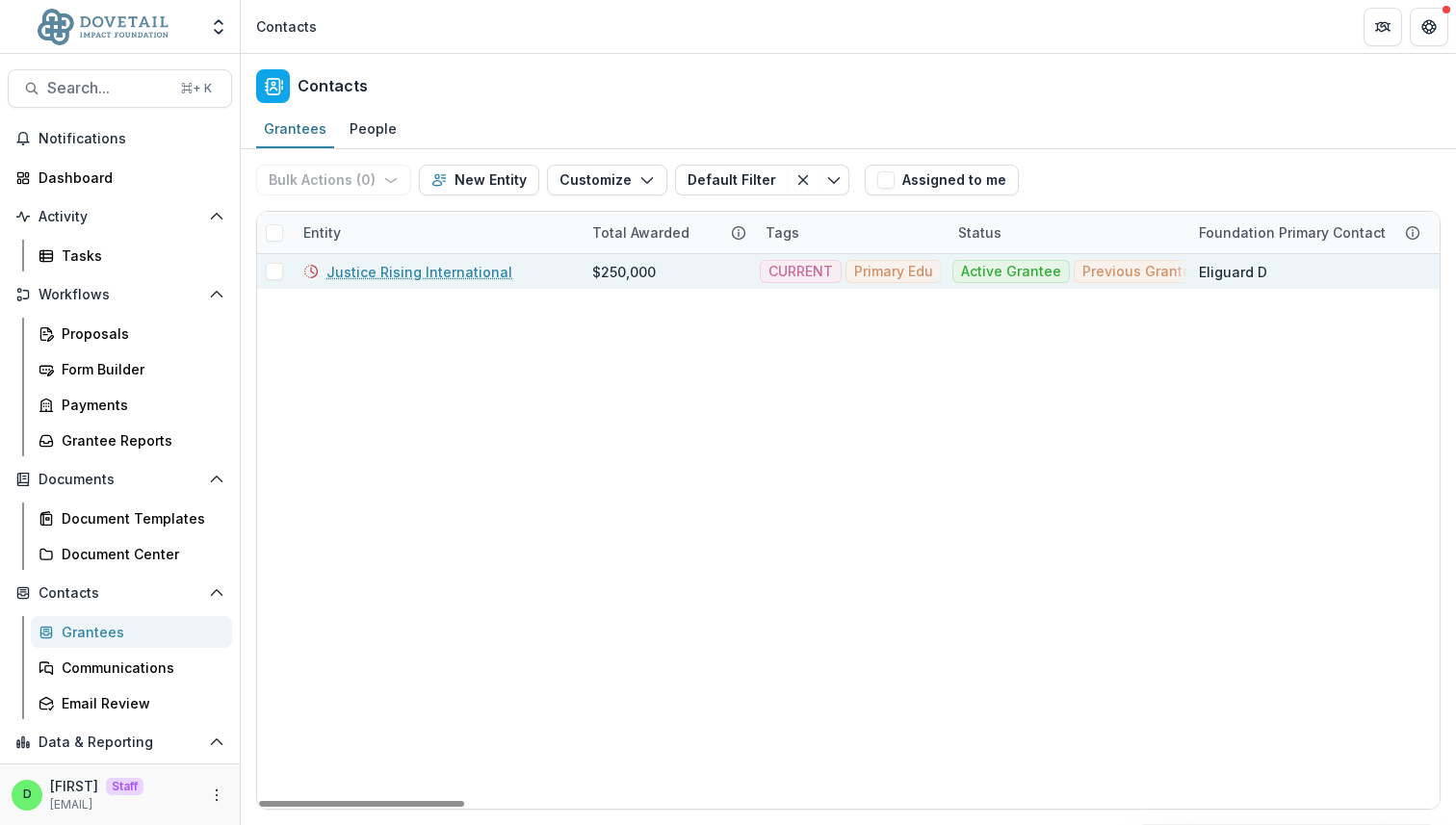 click on "Justice Rising International" at bounding box center [419, 271] 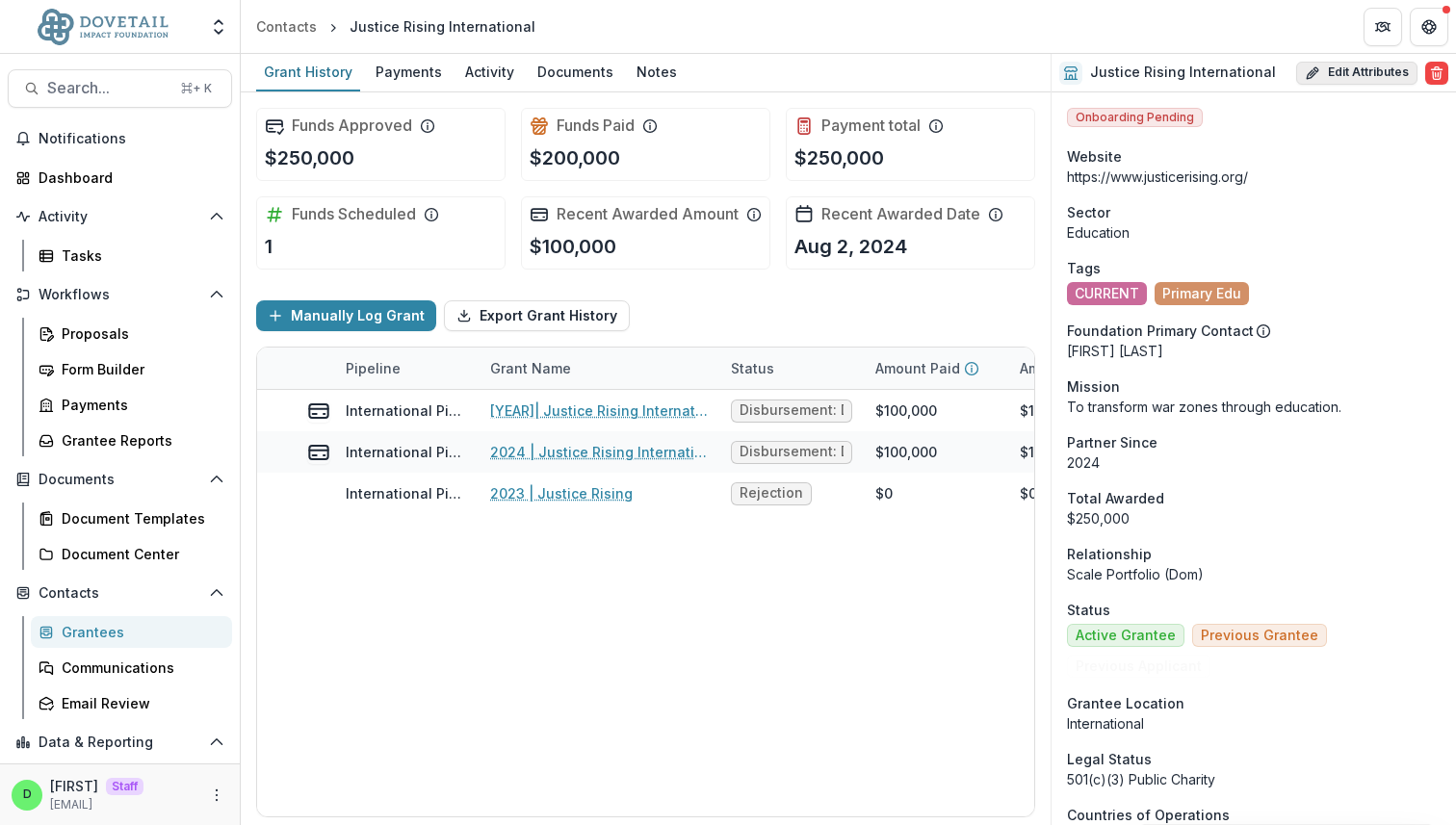 click on "Edit Attributes" at bounding box center [1357, 73] 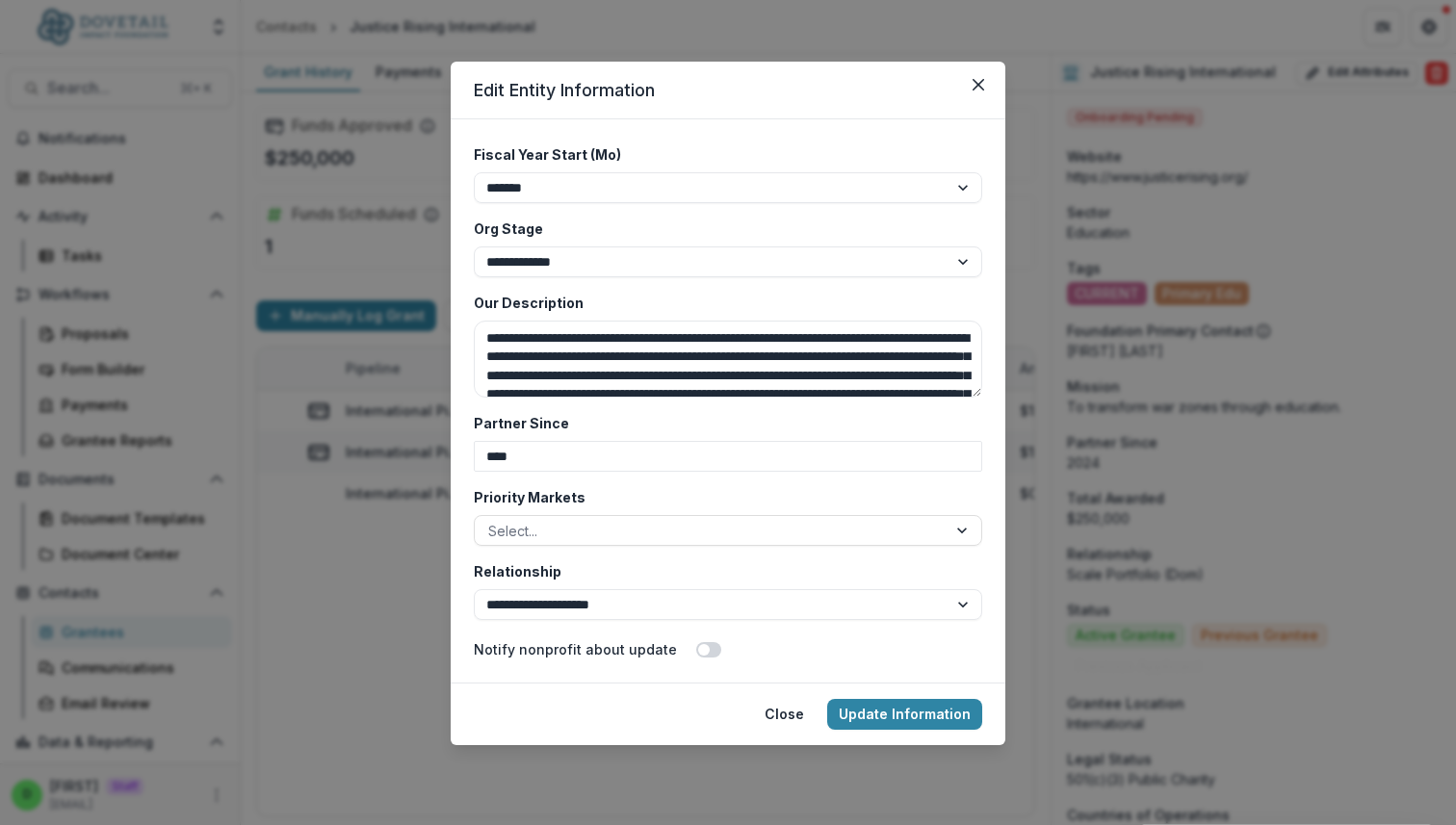 scroll, scrollTop: 3622, scrollLeft: 0, axis: vertical 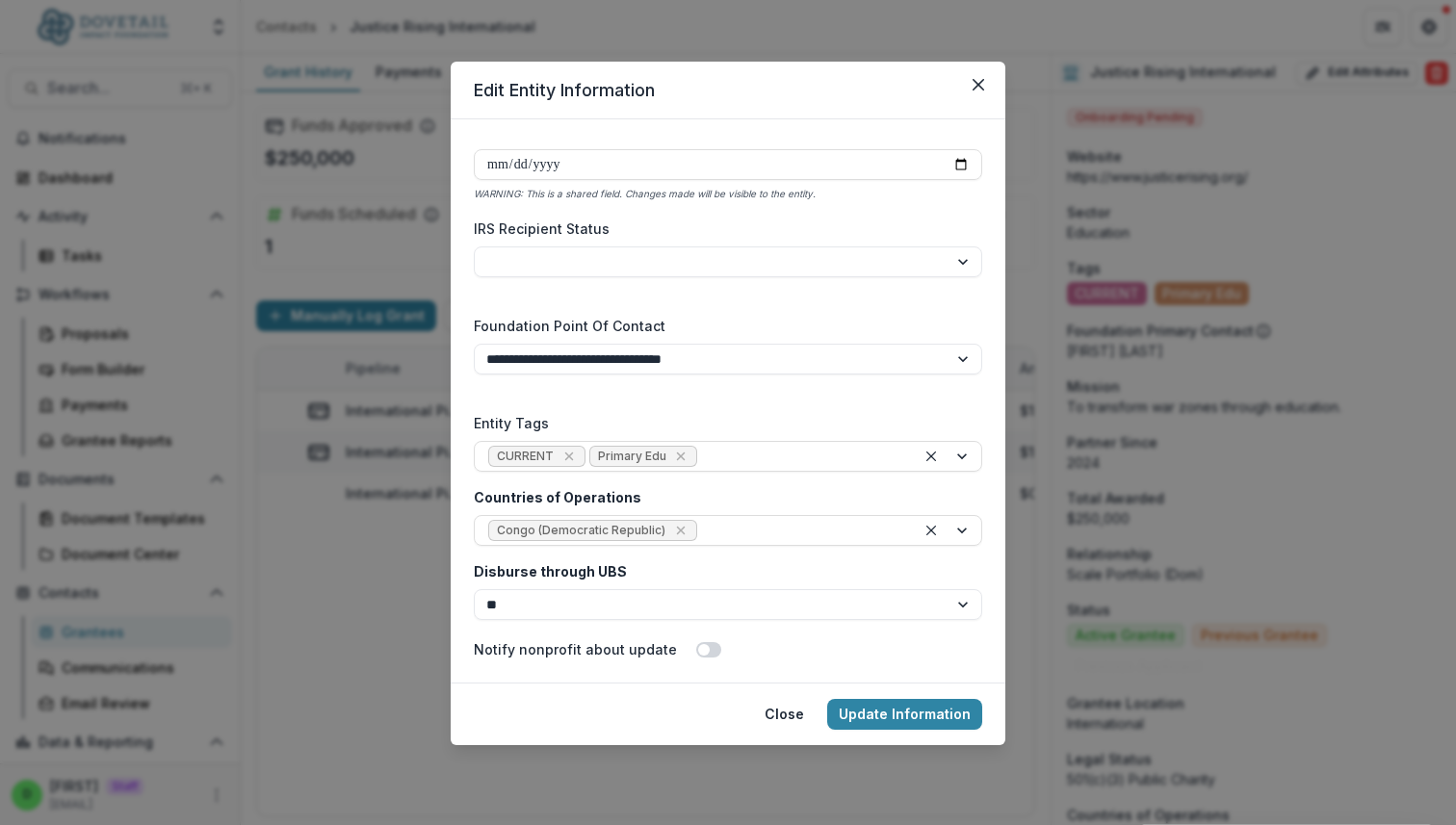 click on "**********" at bounding box center [728, 259] 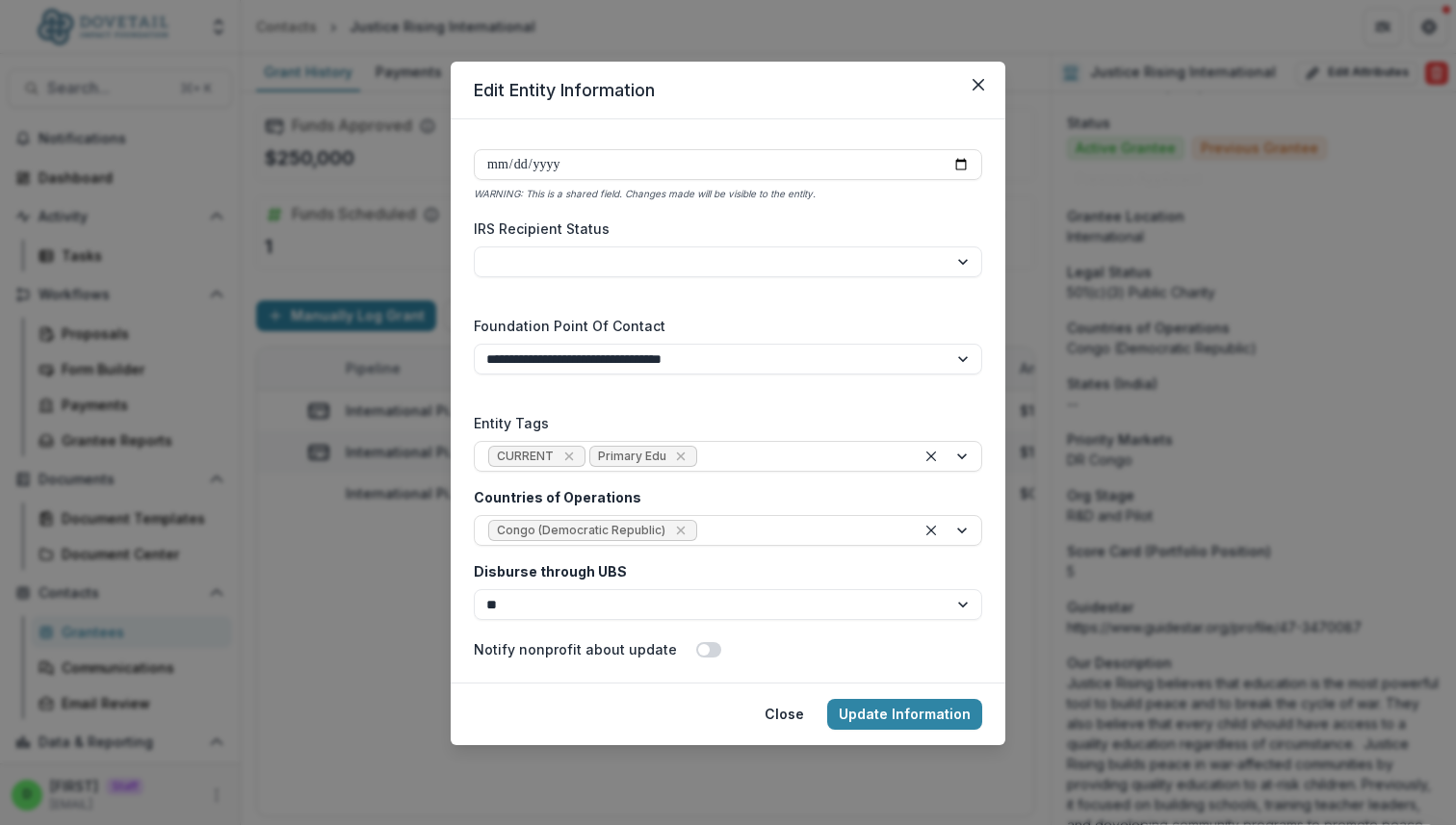 scroll, scrollTop: 3732, scrollLeft: 0, axis: vertical 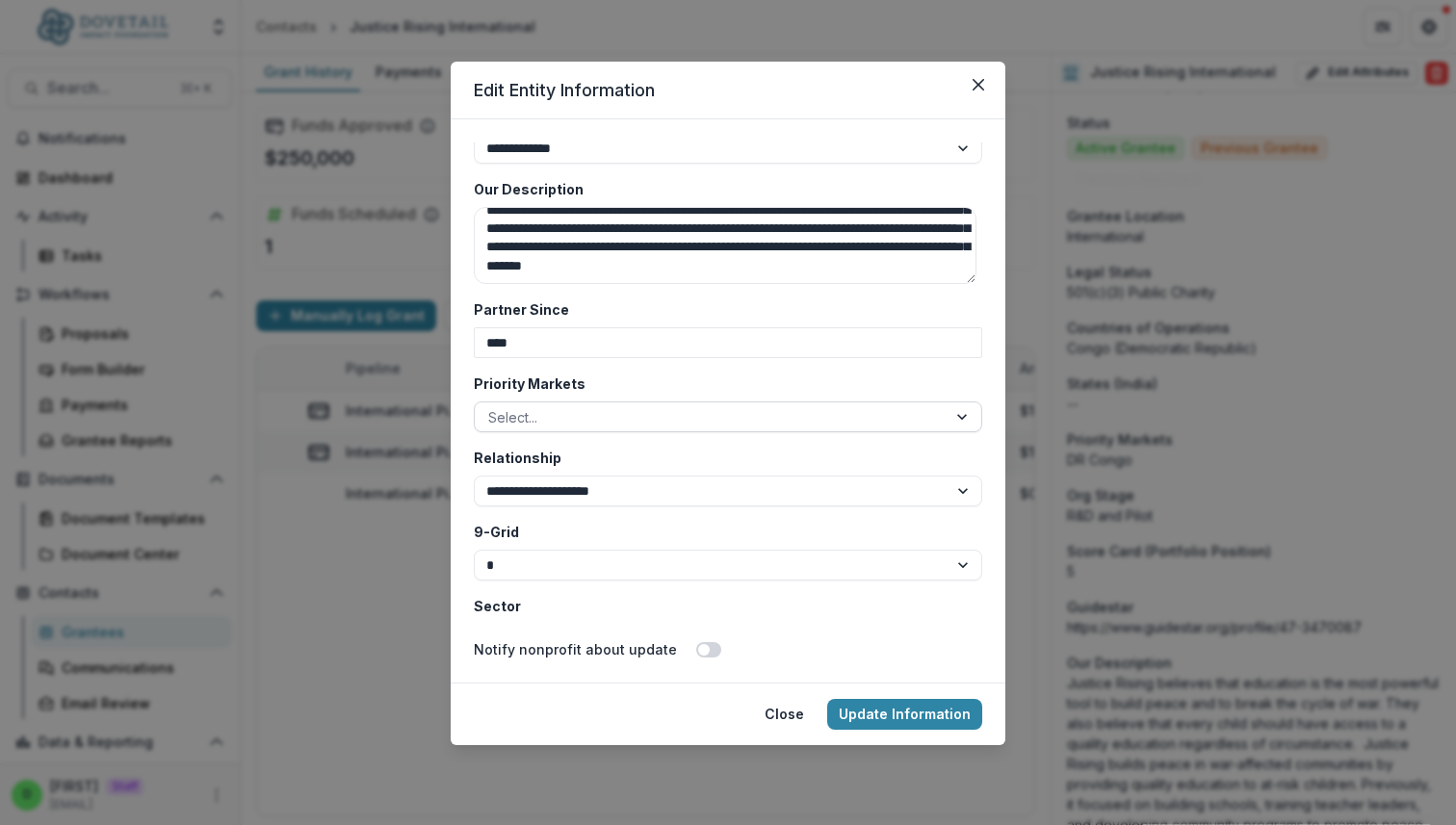 click at bounding box center [711, 417] 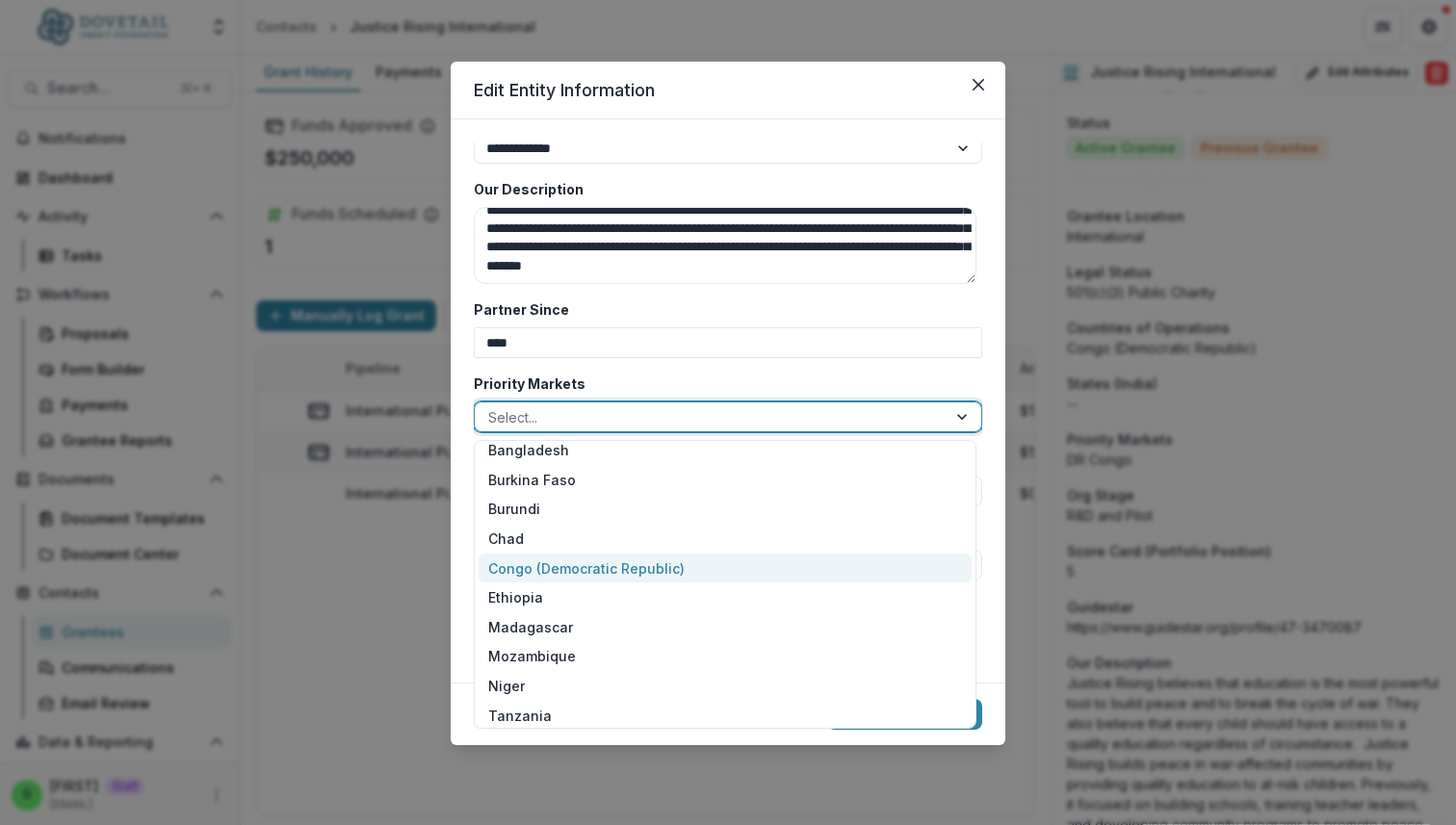 scroll, scrollTop: 0, scrollLeft: 0, axis: both 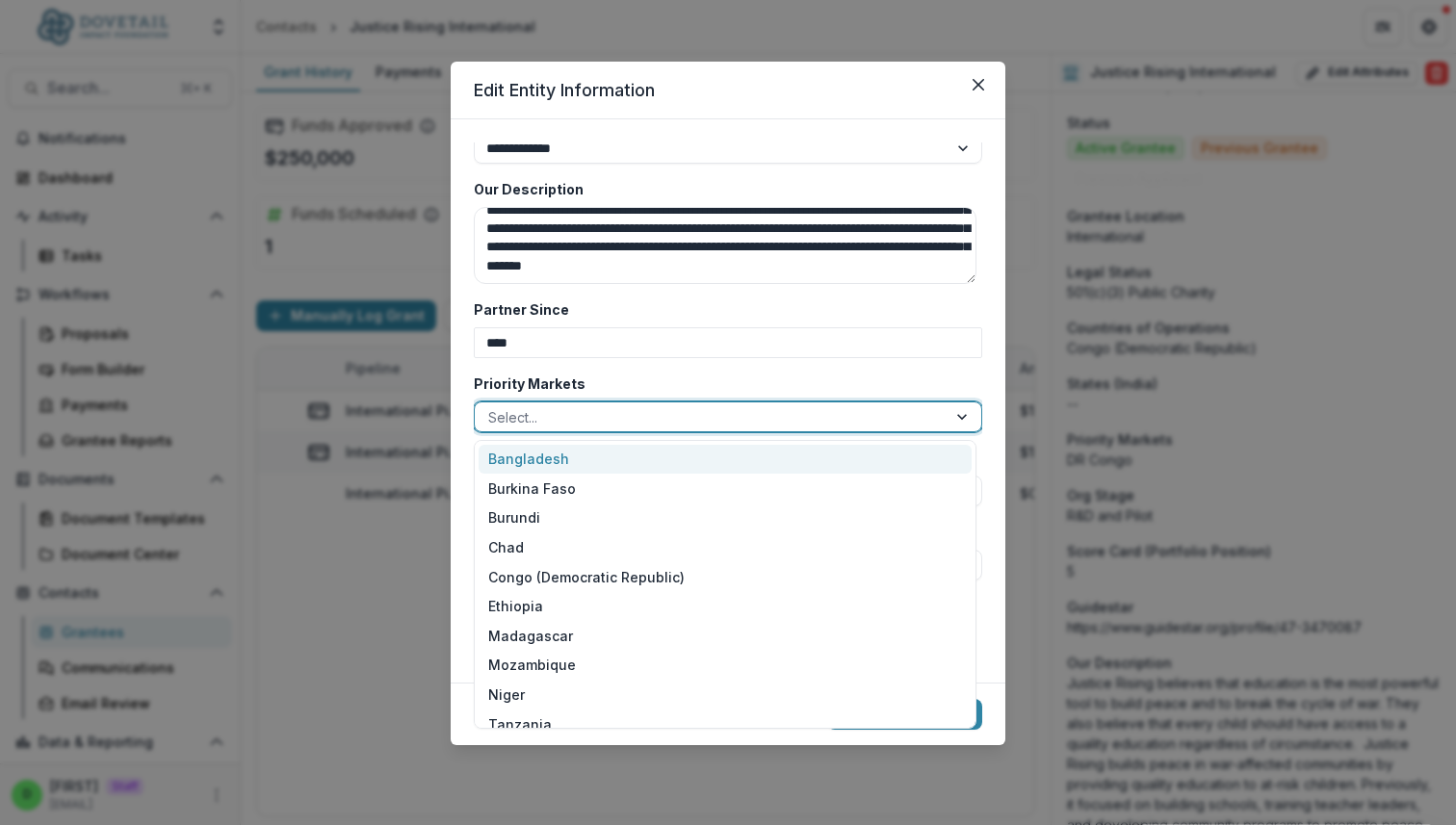 click on "Priority Markets" at bounding box center [722, 383] 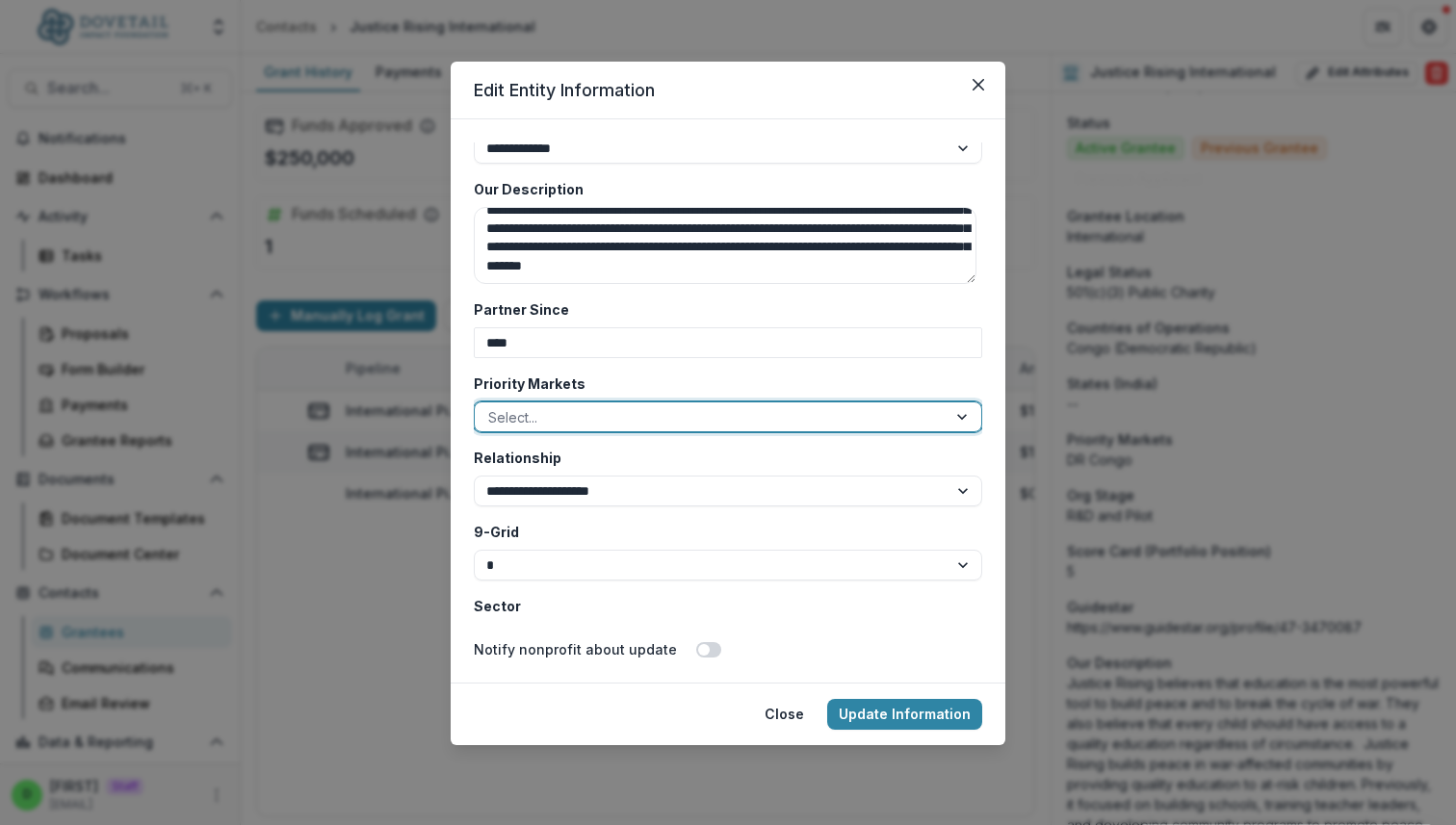 scroll, scrollTop: 3741, scrollLeft: 0, axis: vertical 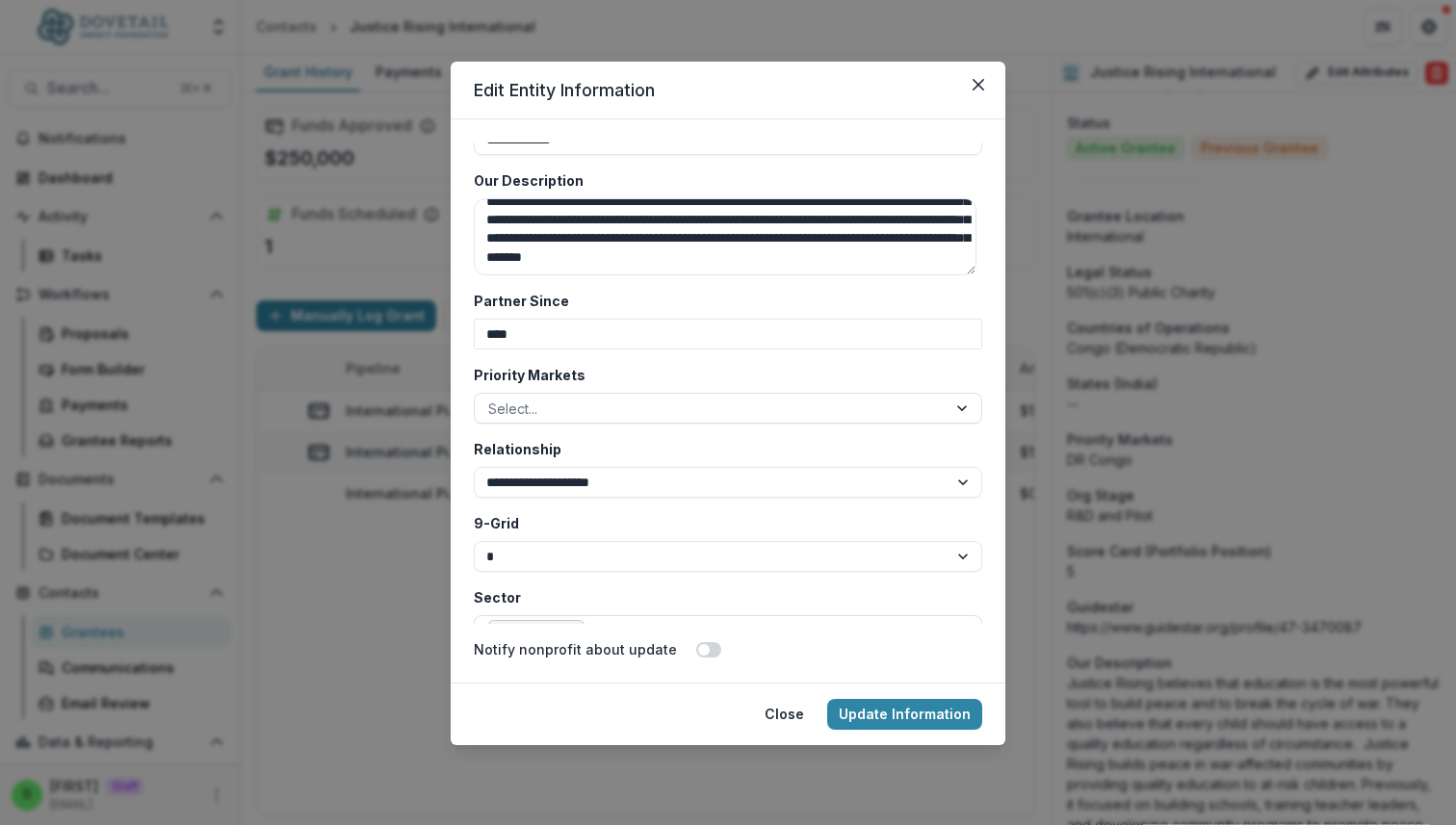 click on "**********" at bounding box center [728, 412] 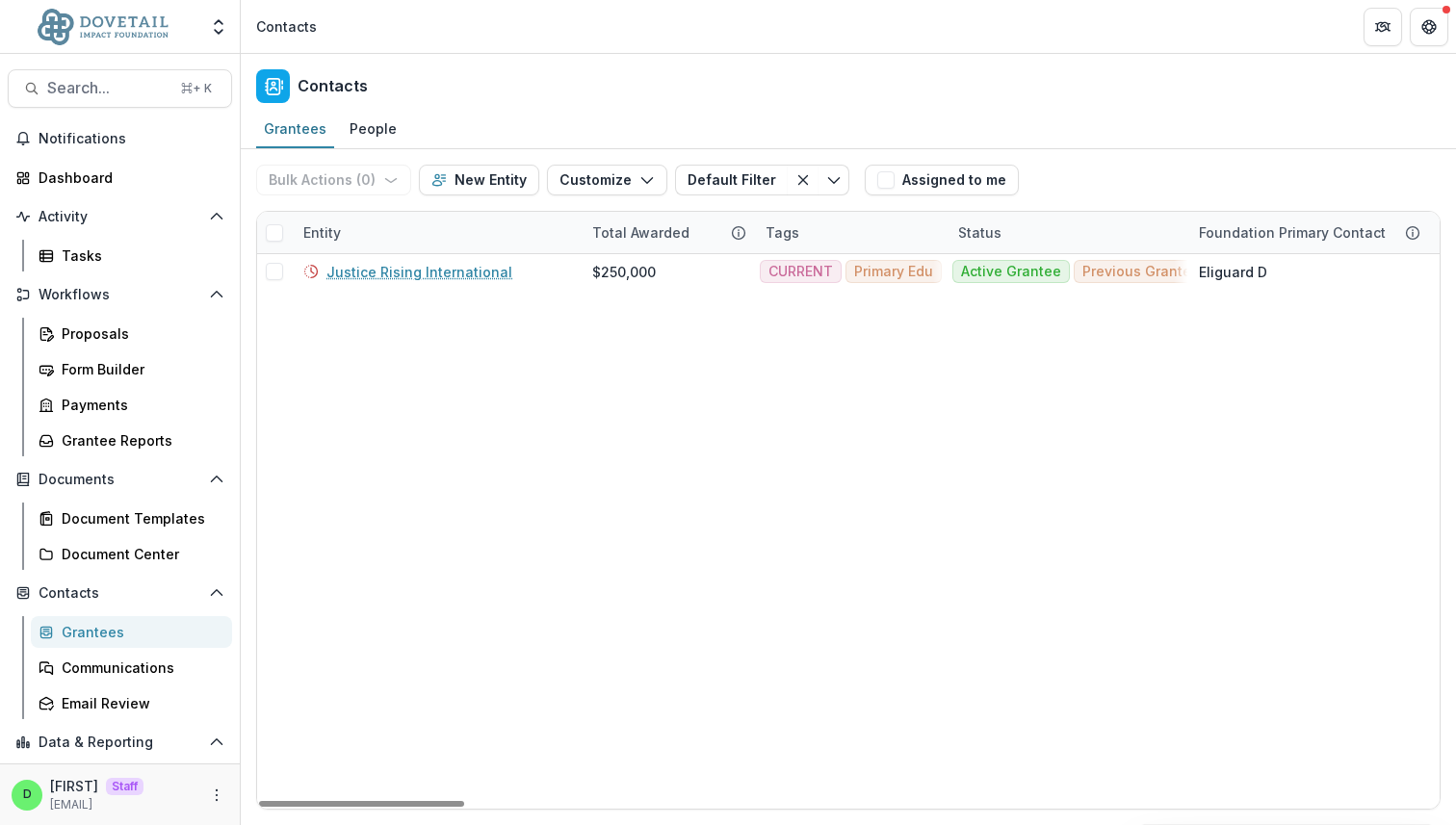 click on "Entity" at bounding box center (436, 232) 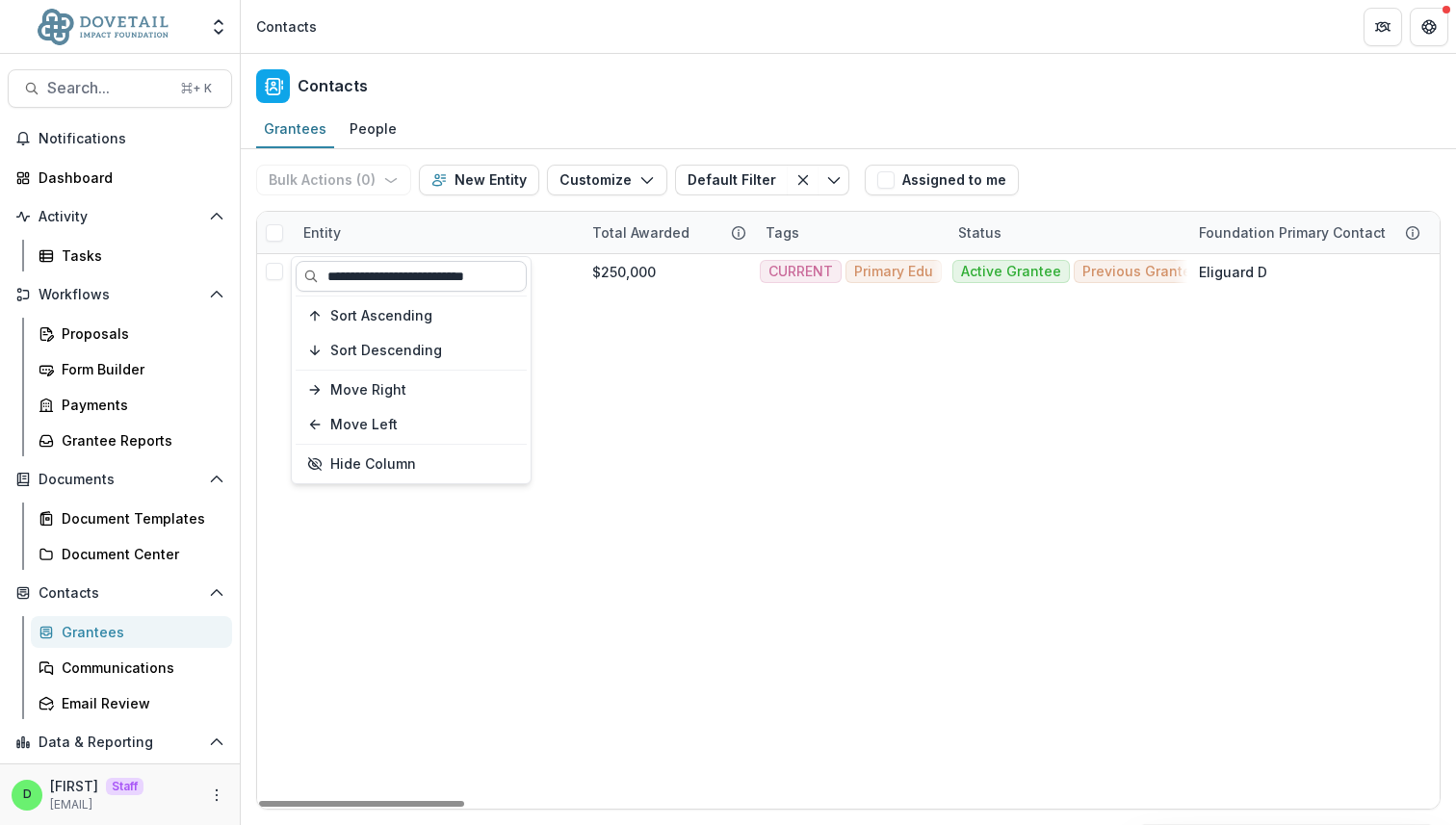 click on "**********" at bounding box center [411, 276] 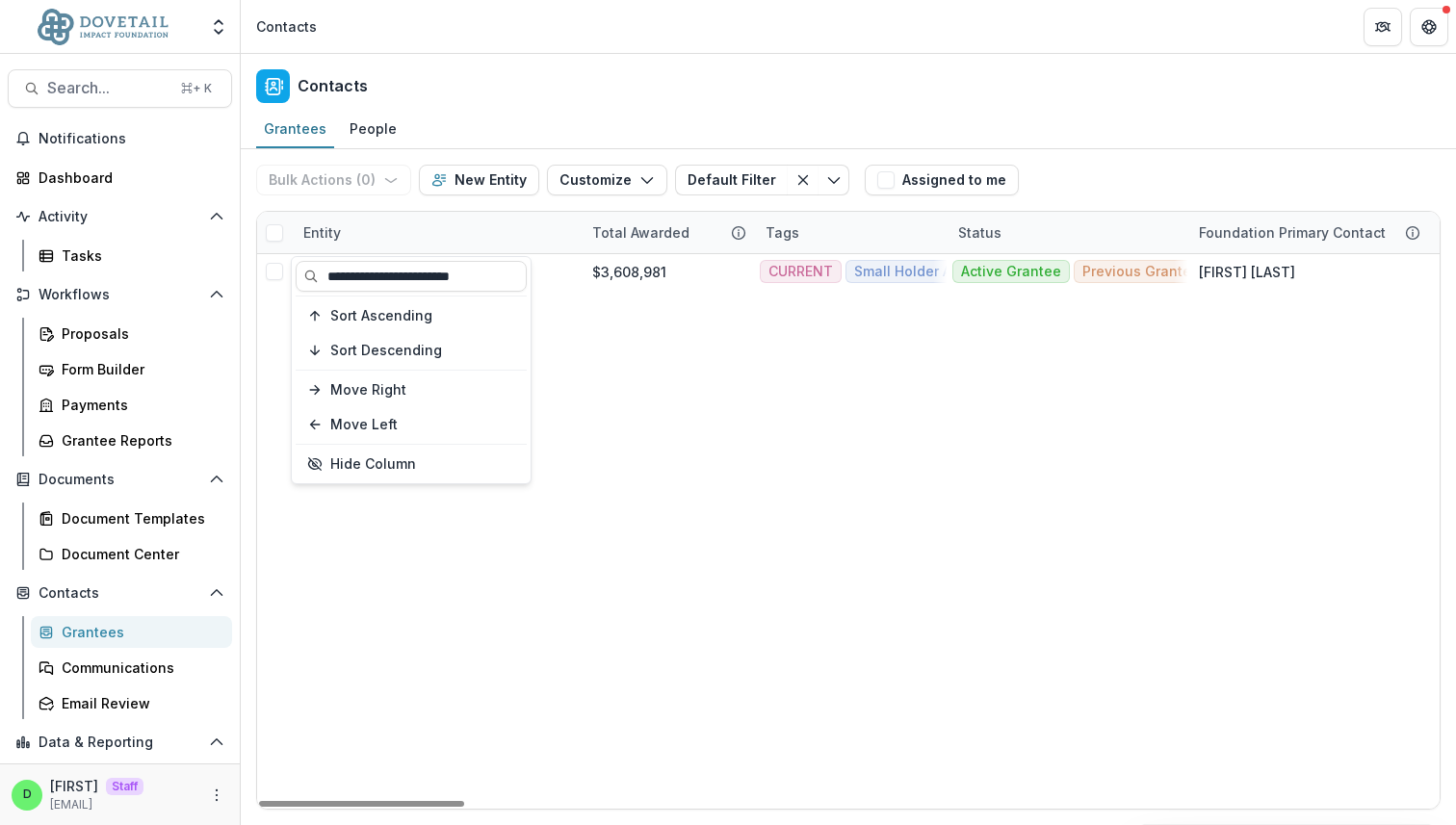 type on "**********" 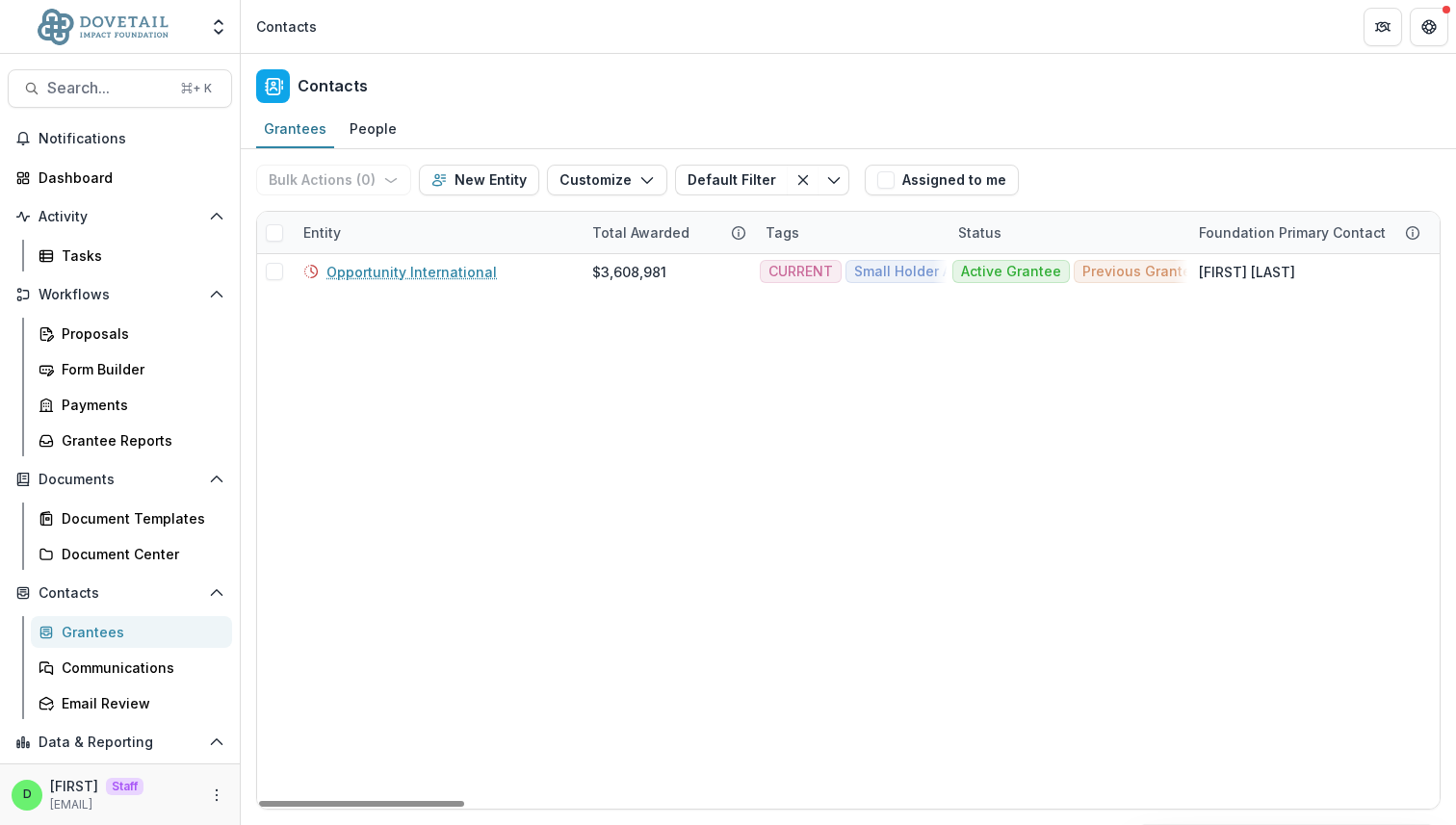 click on "Entity" at bounding box center (322, 232) 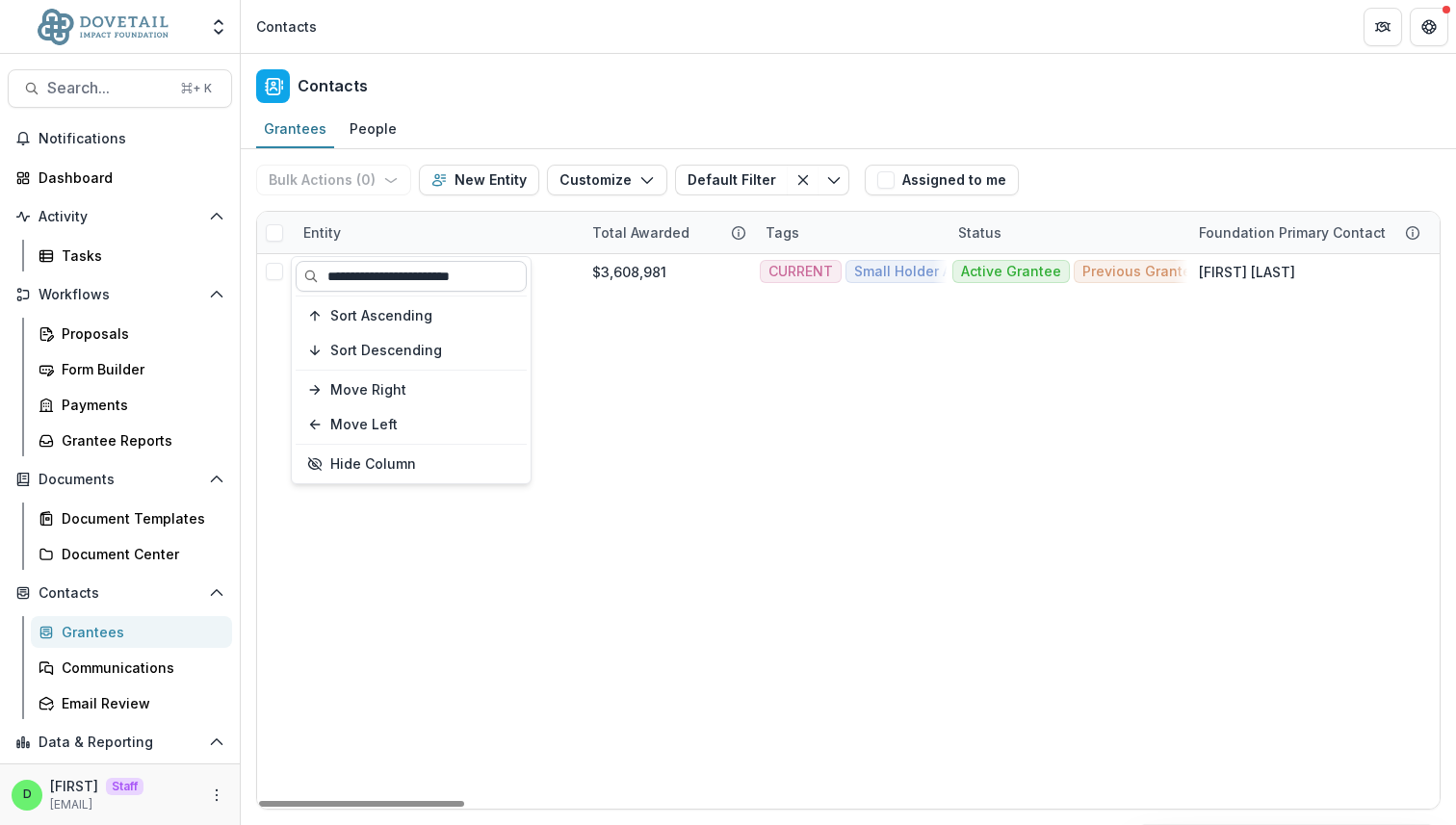 click on "**********" at bounding box center [411, 276] 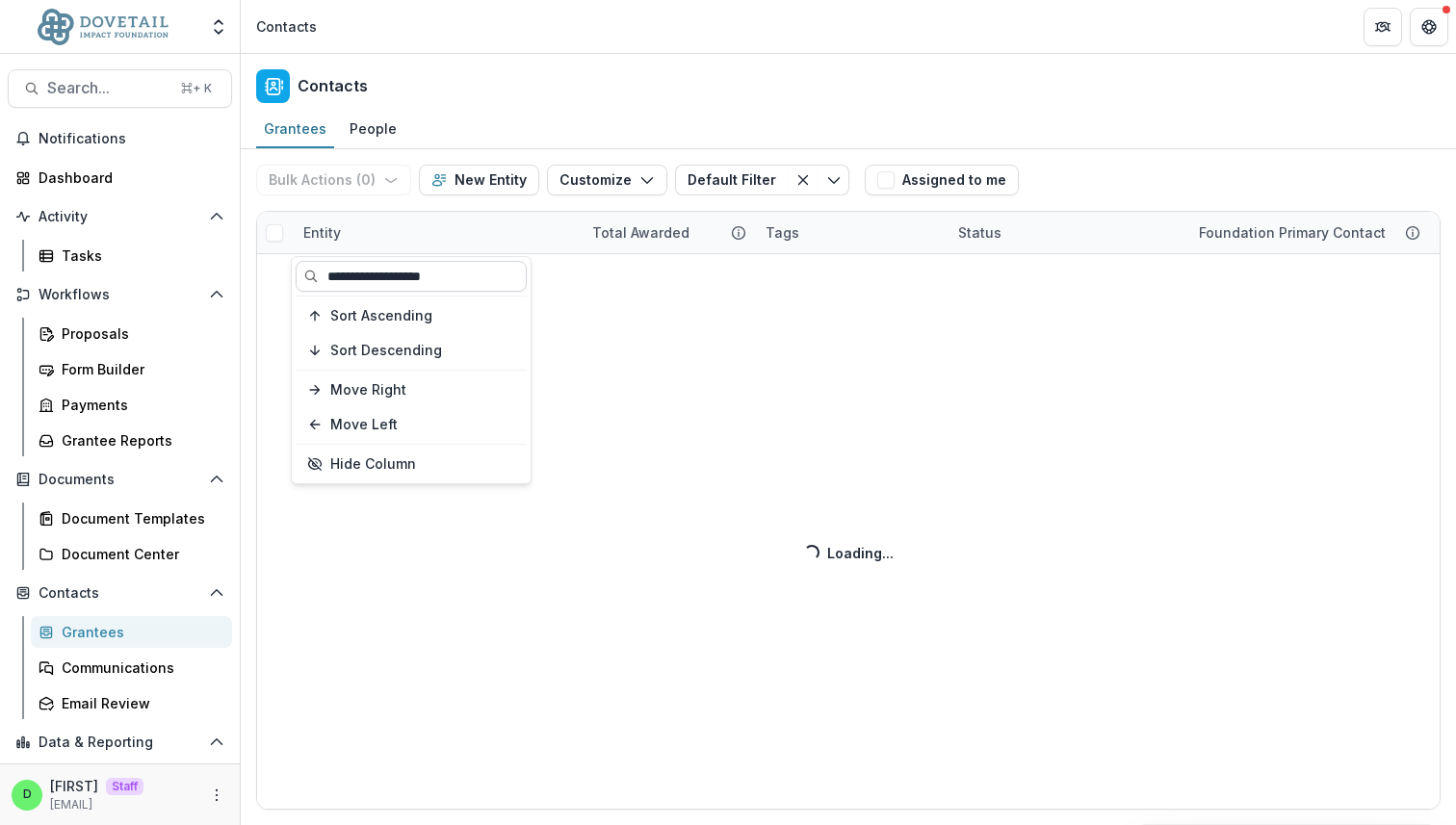 type on "**********" 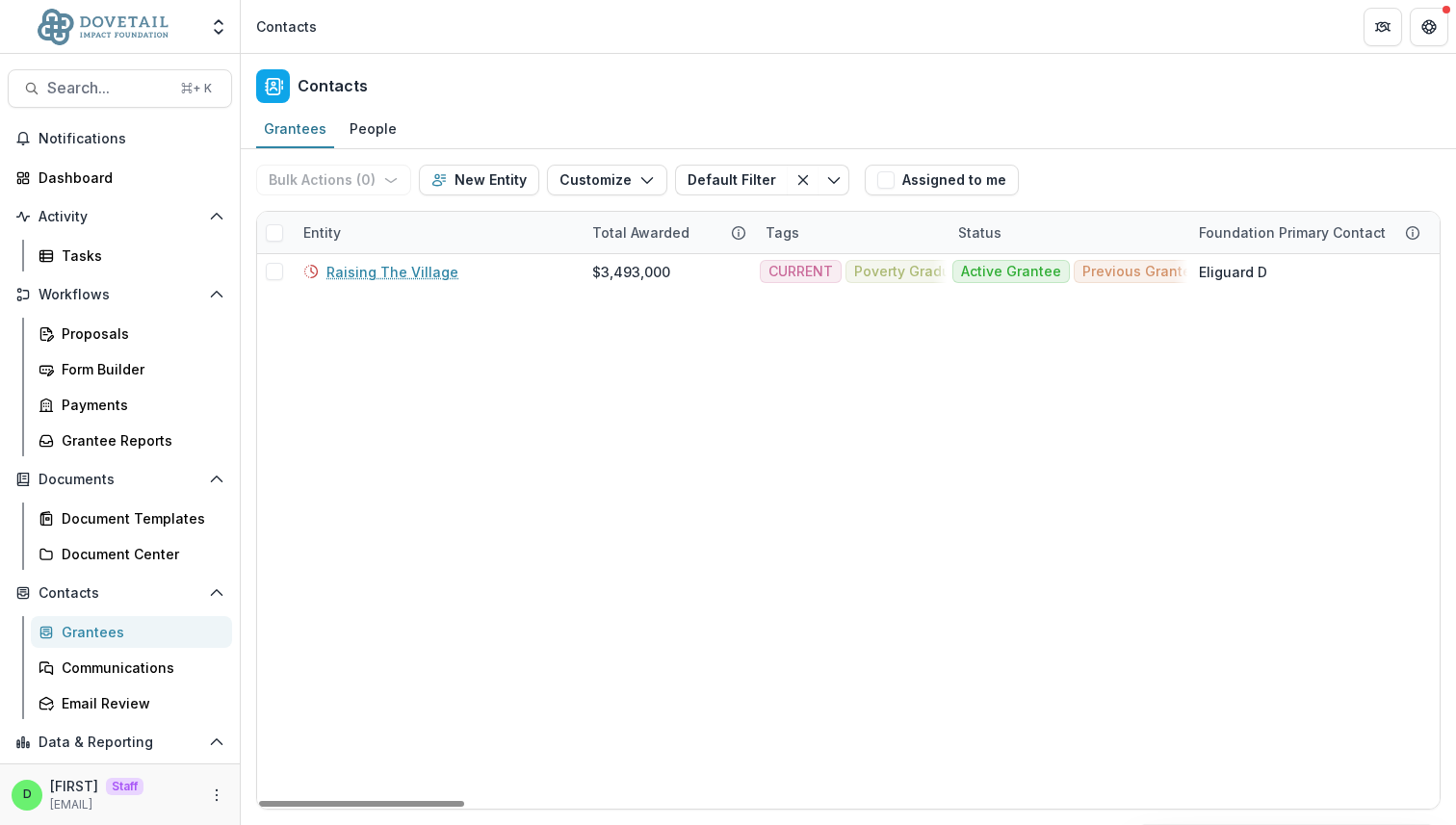click on "Entity" at bounding box center (322, 232) 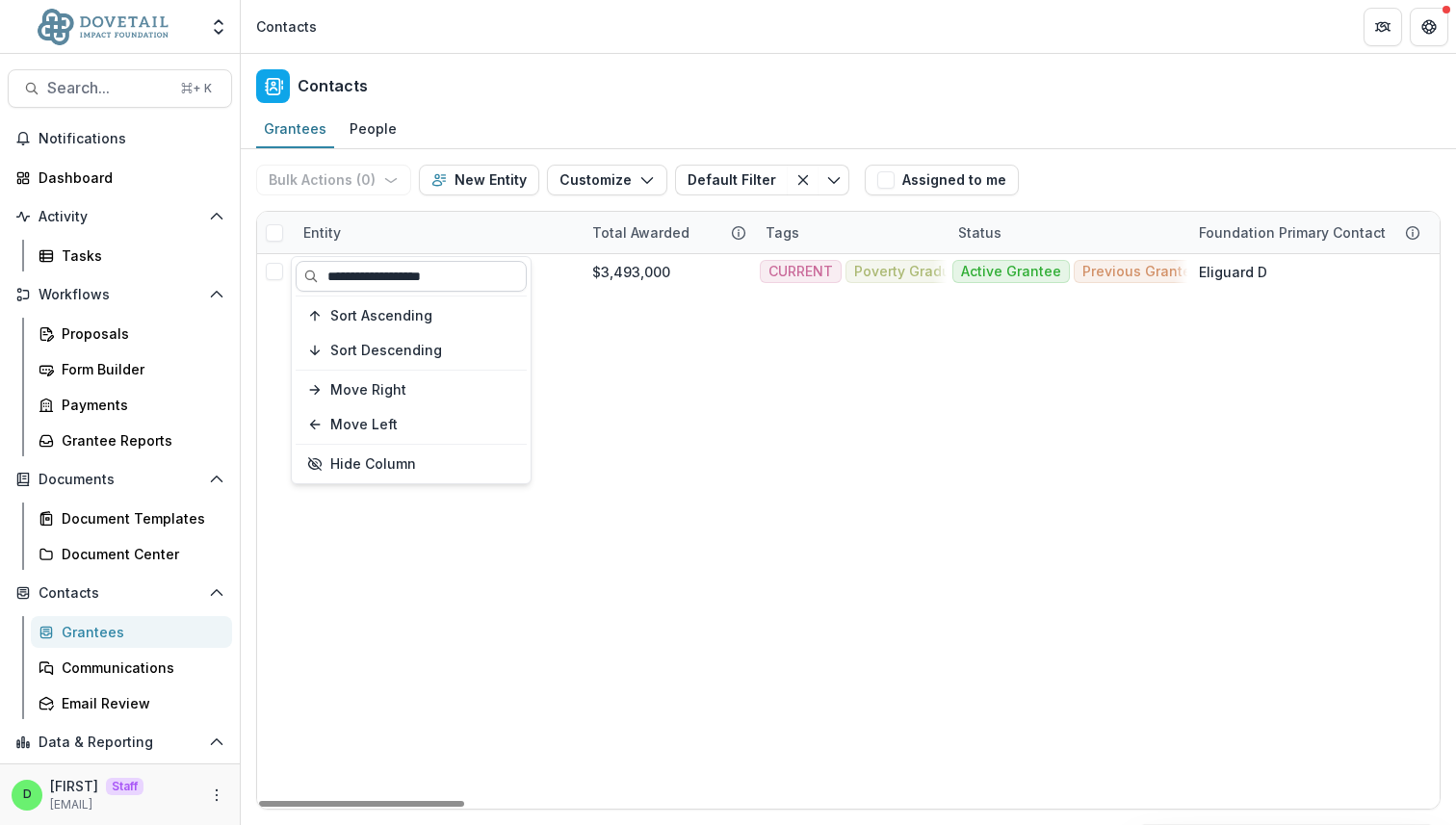 click on "**********" at bounding box center (411, 276) 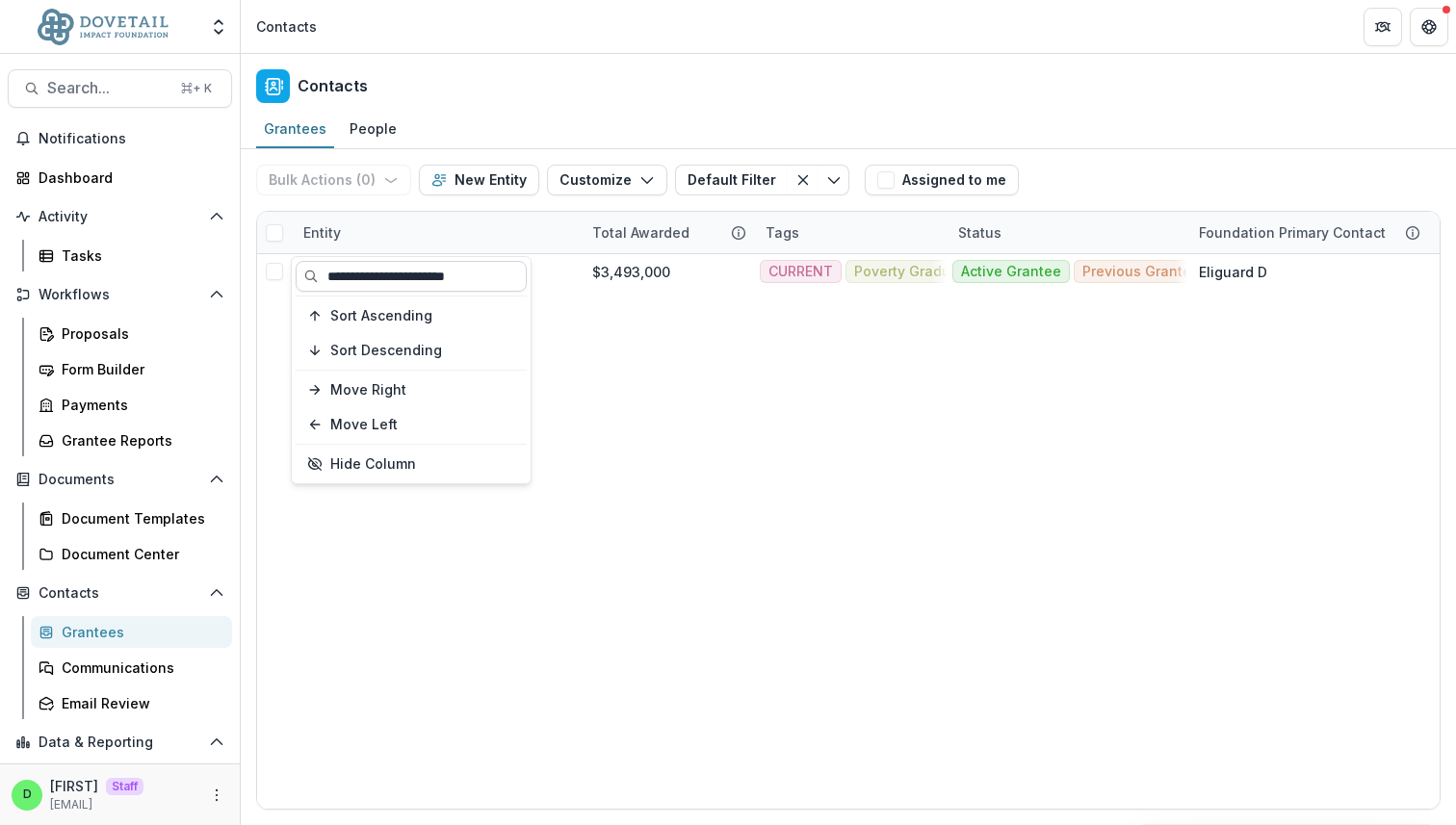 type on "**********" 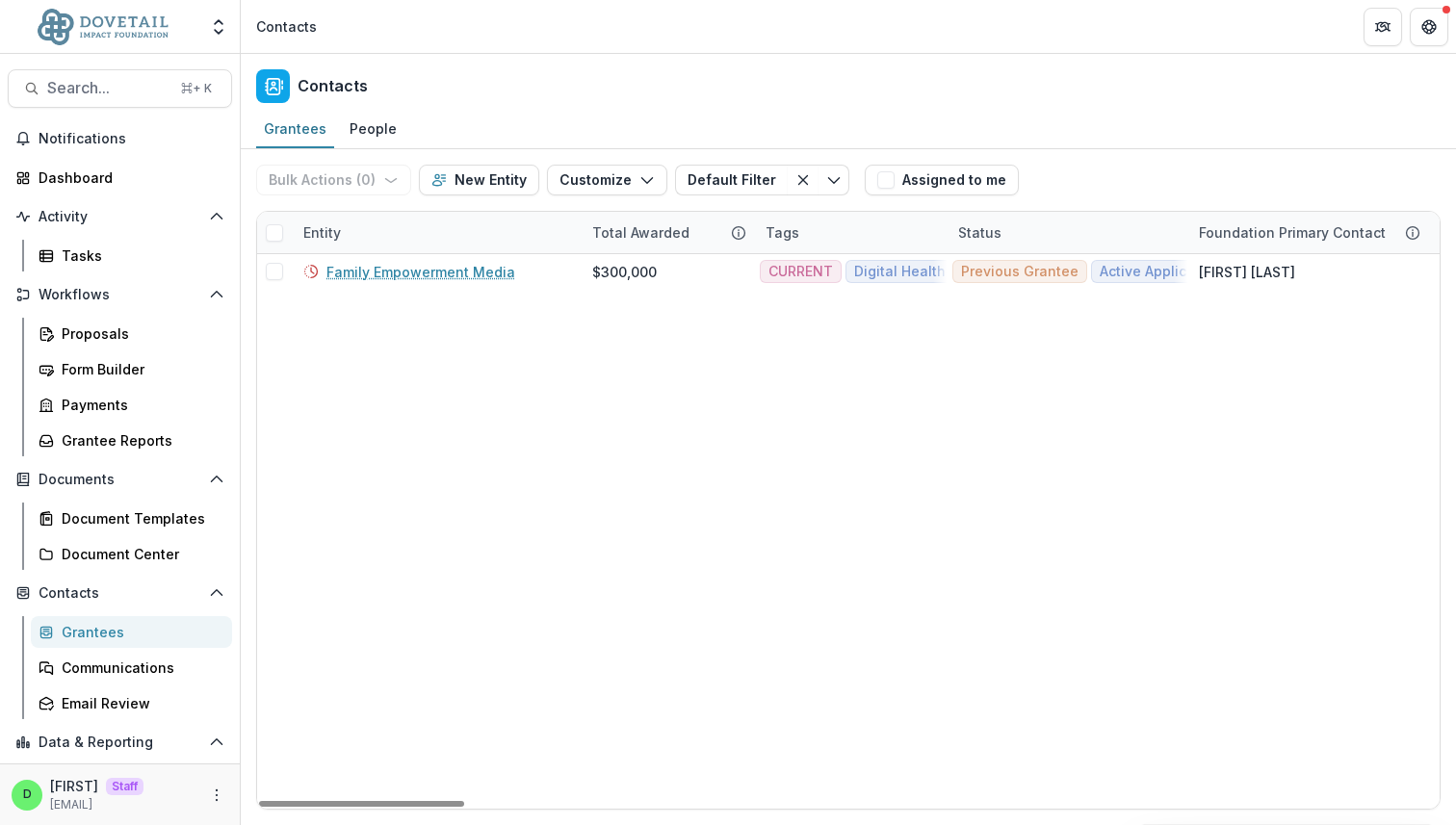 click on "Entity" at bounding box center (322, 232) 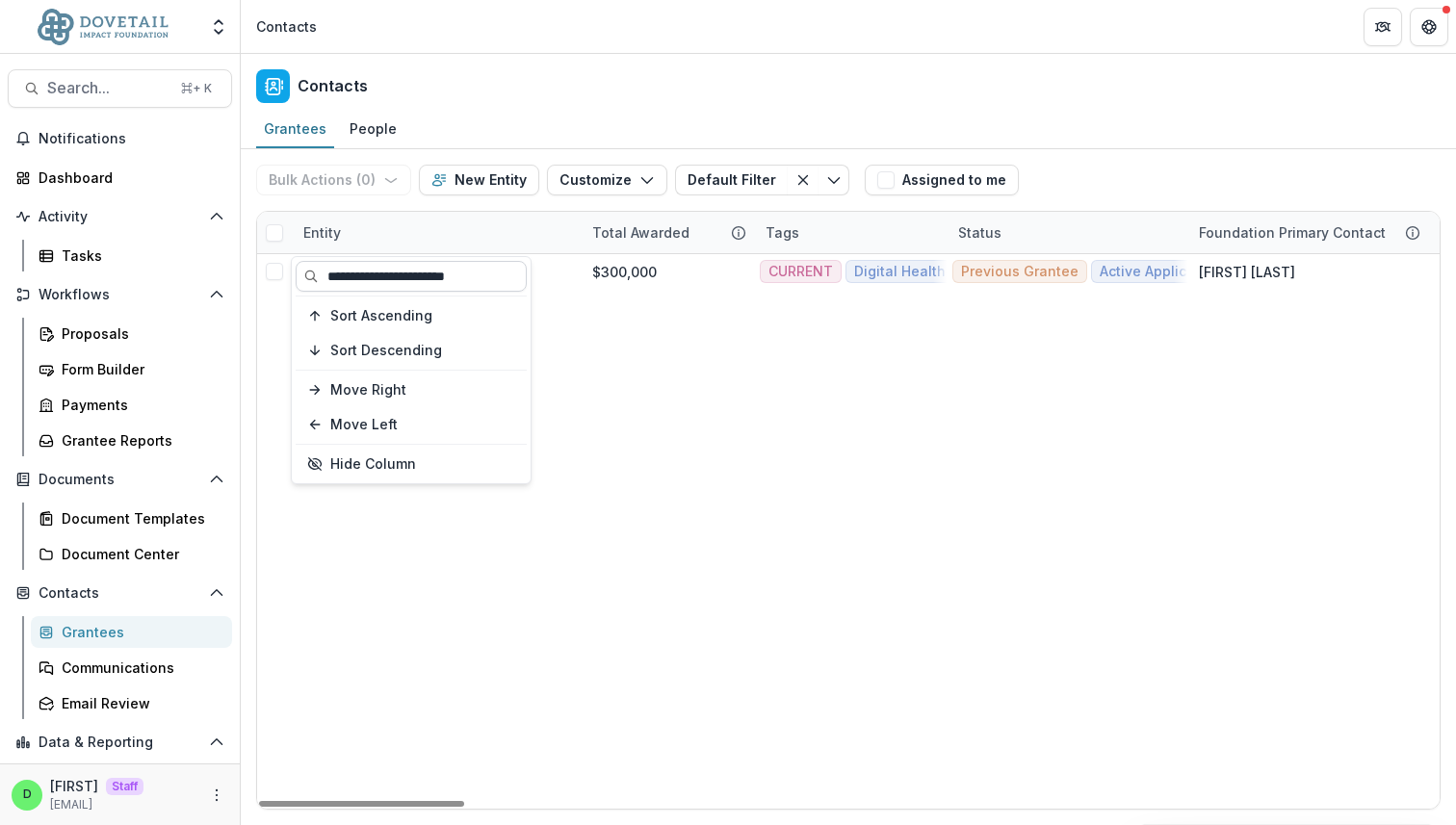 click on "**********" at bounding box center (411, 276) 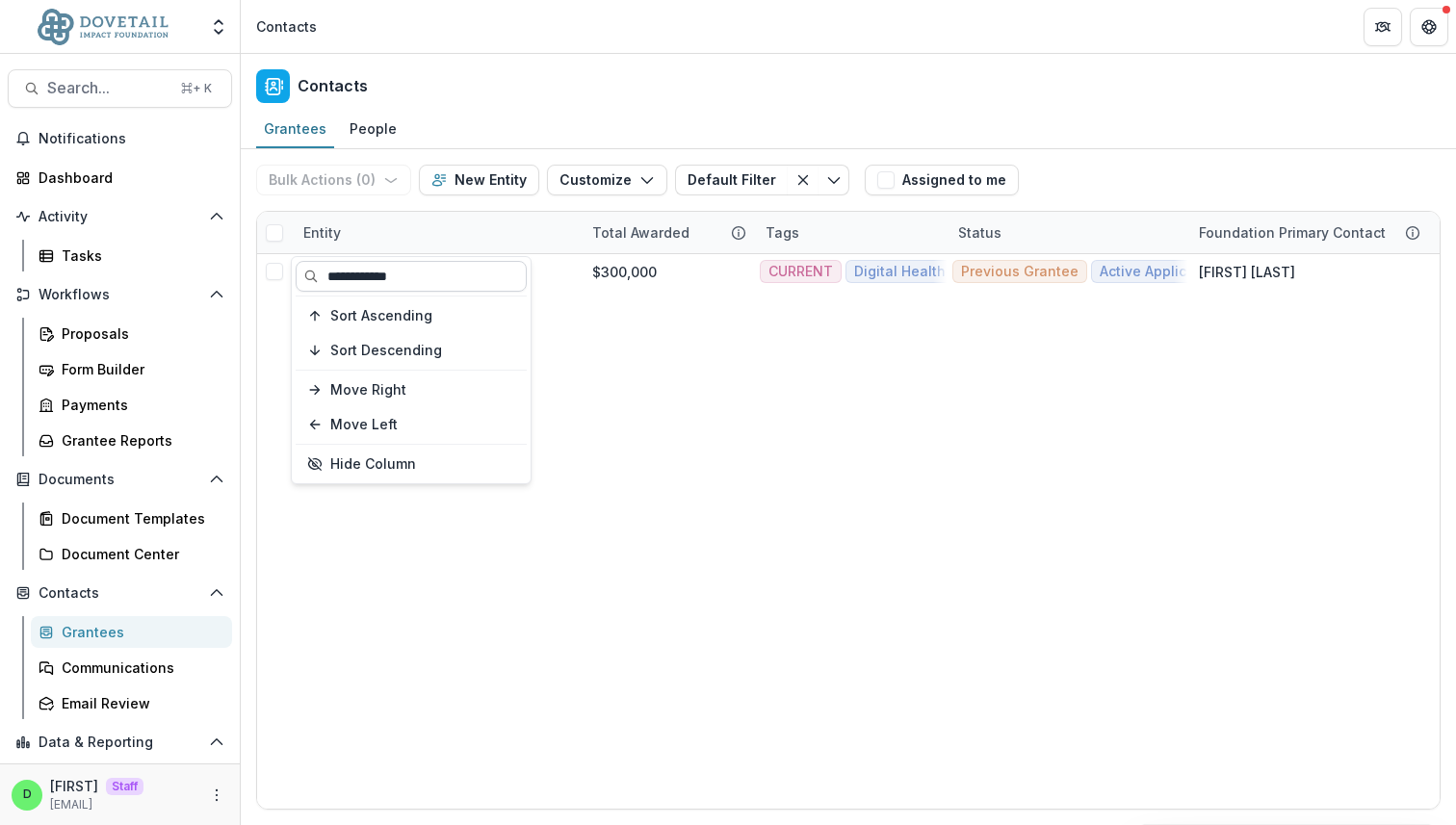 type on "**********" 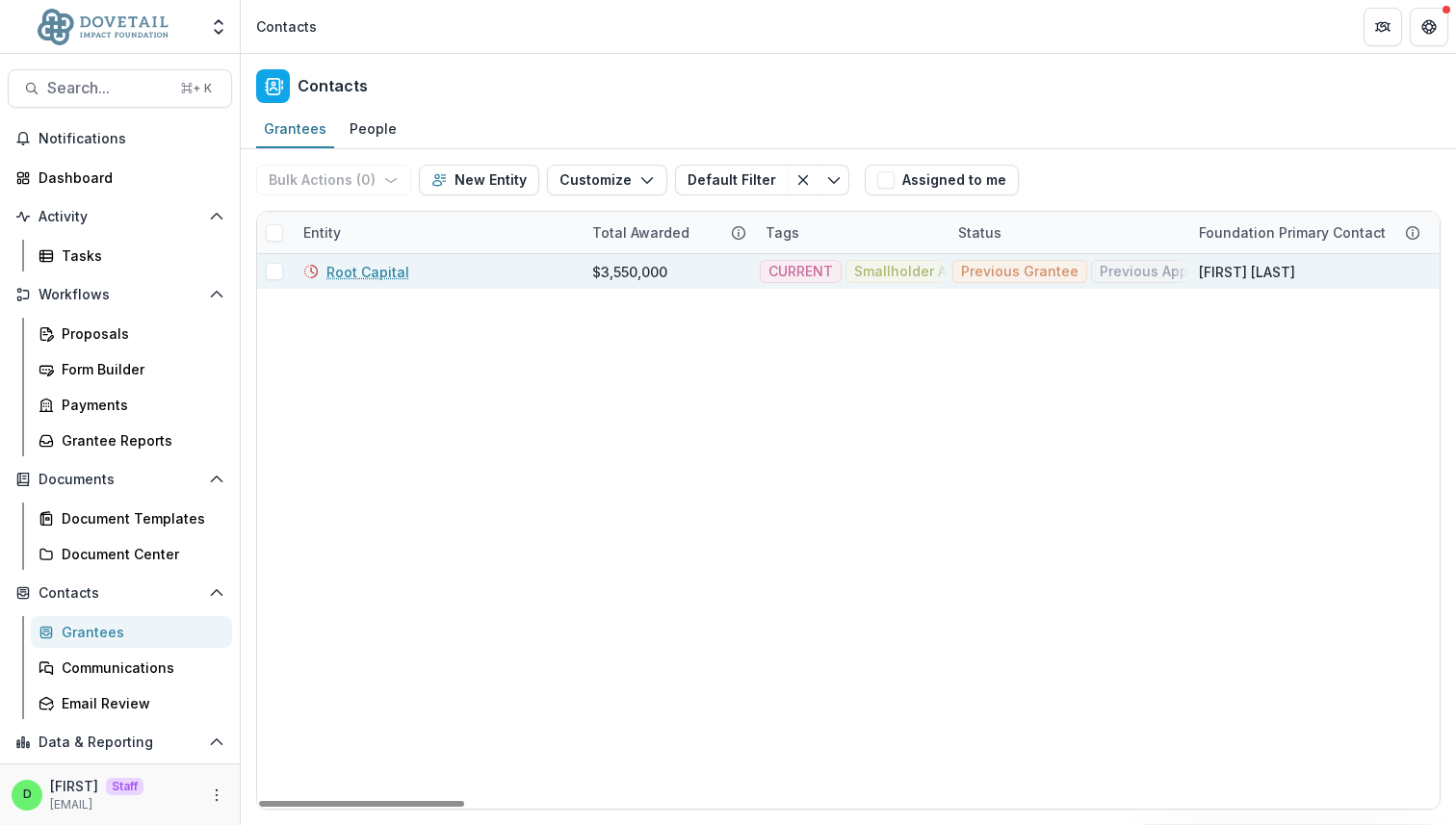 click on "Root Capital" at bounding box center (368, 271) 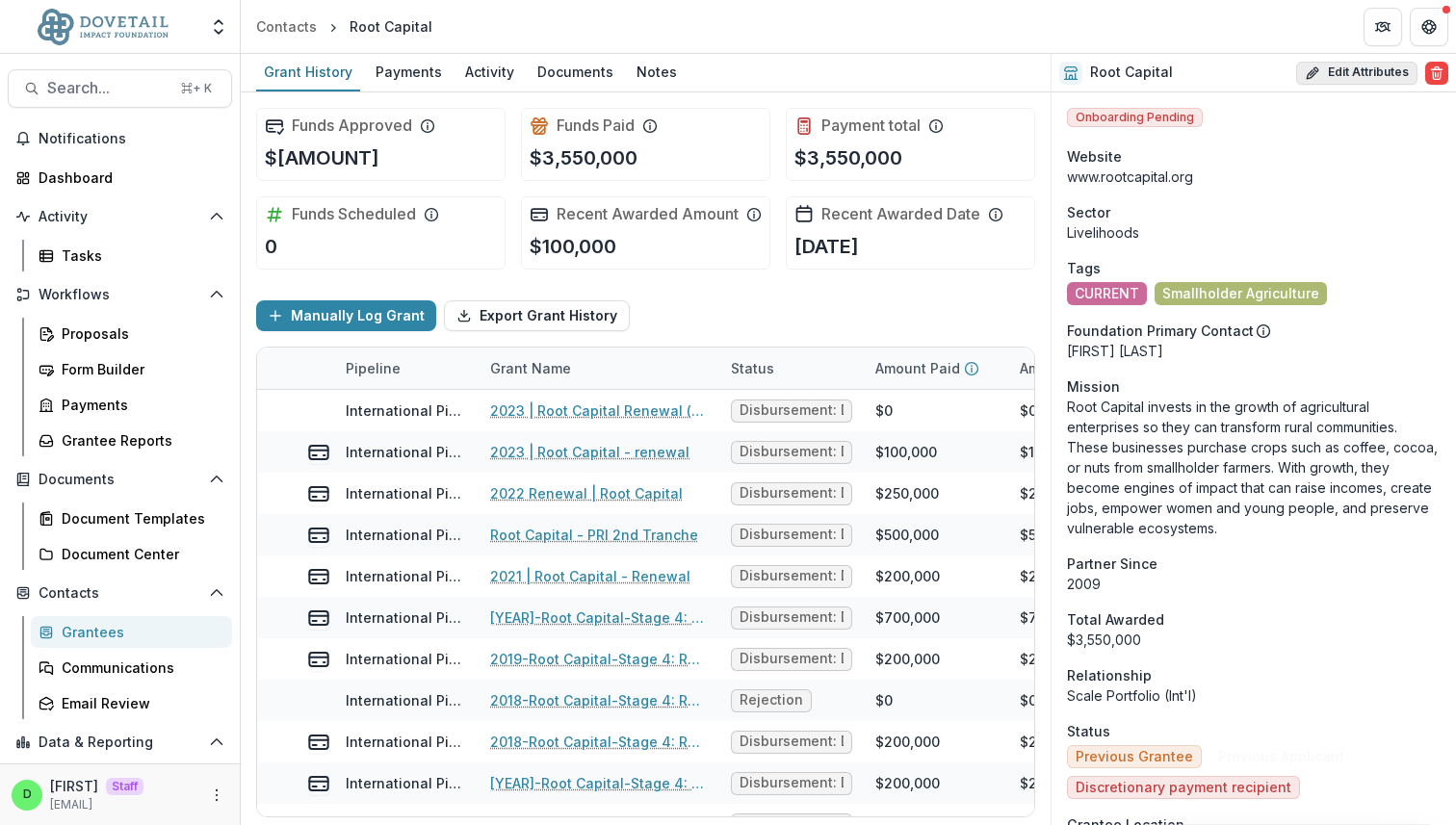click on "Edit Attributes" at bounding box center (1357, 73) 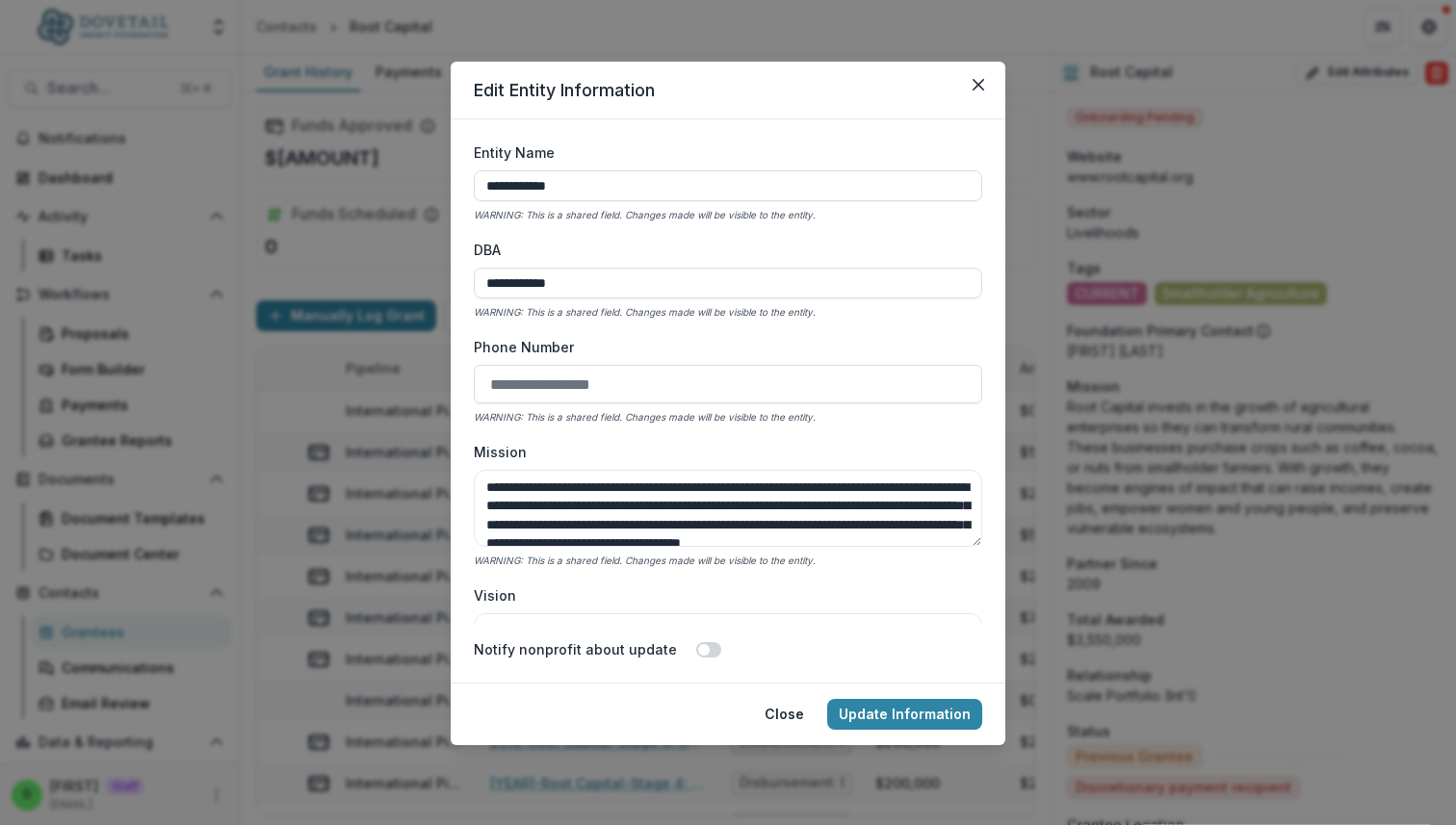 click on "Mission" at bounding box center (722, 451) 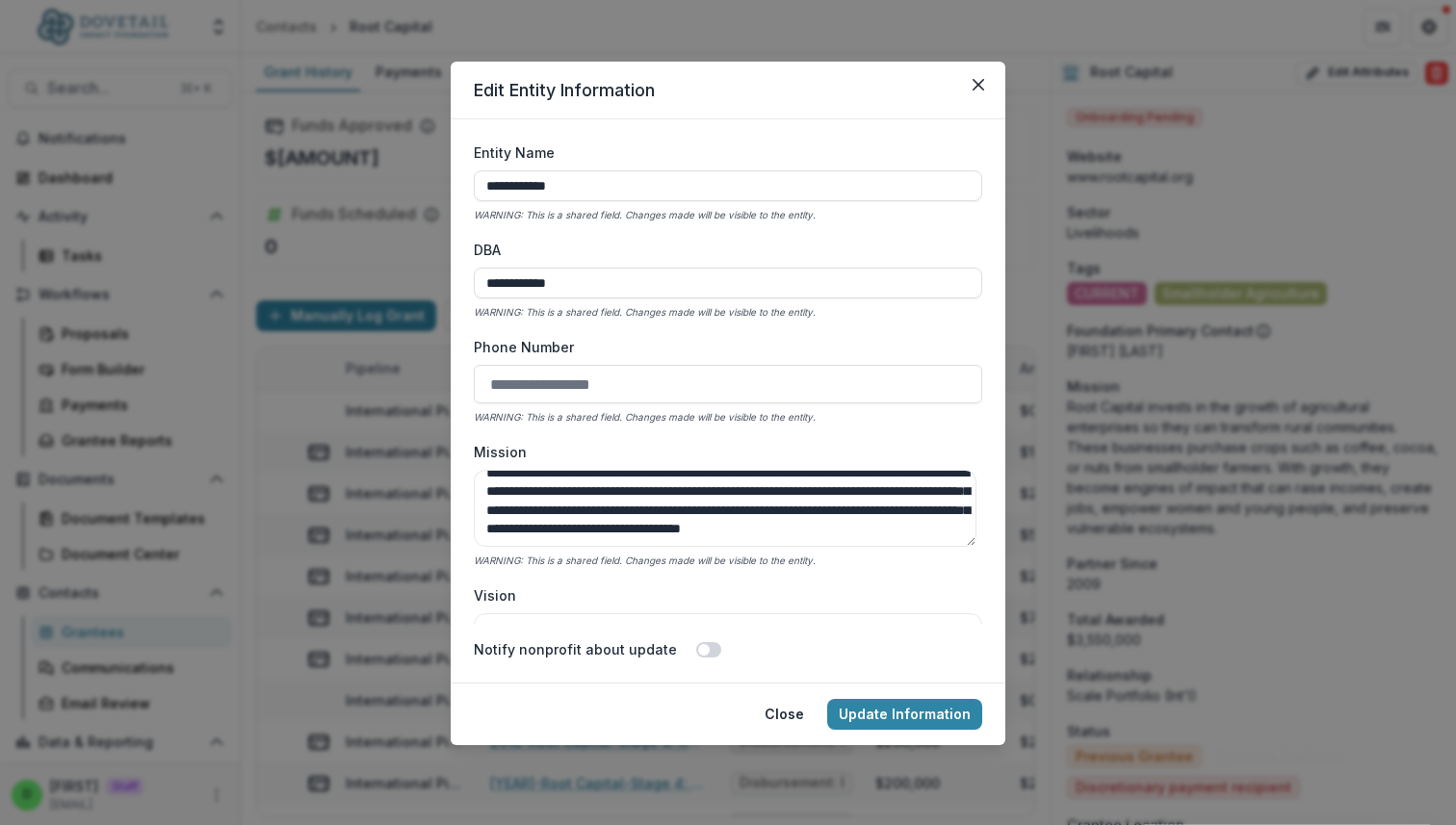 scroll, scrollTop: 3807, scrollLeft: 0, axis: vertical 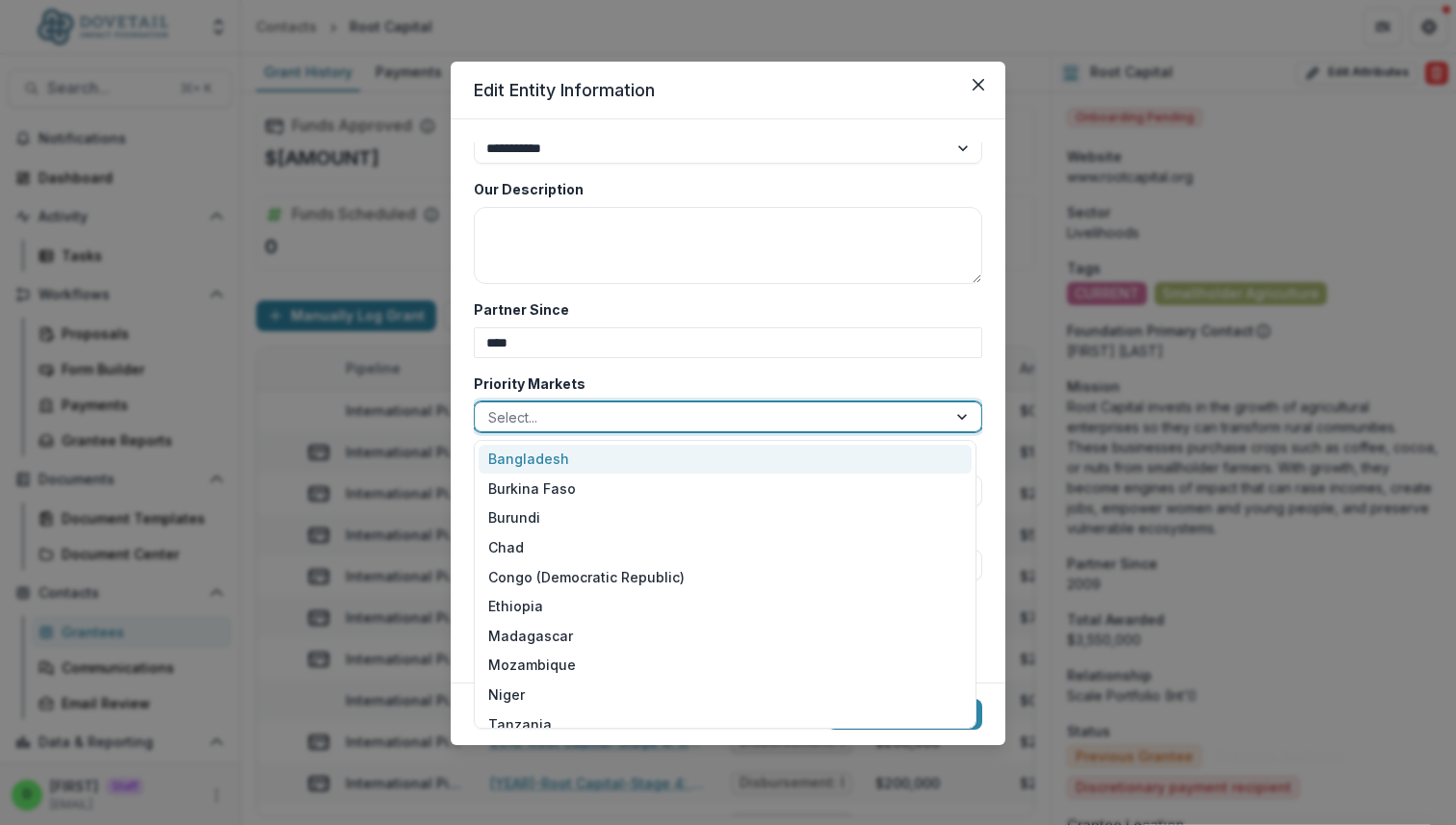 click at bounding box center [711, 417] 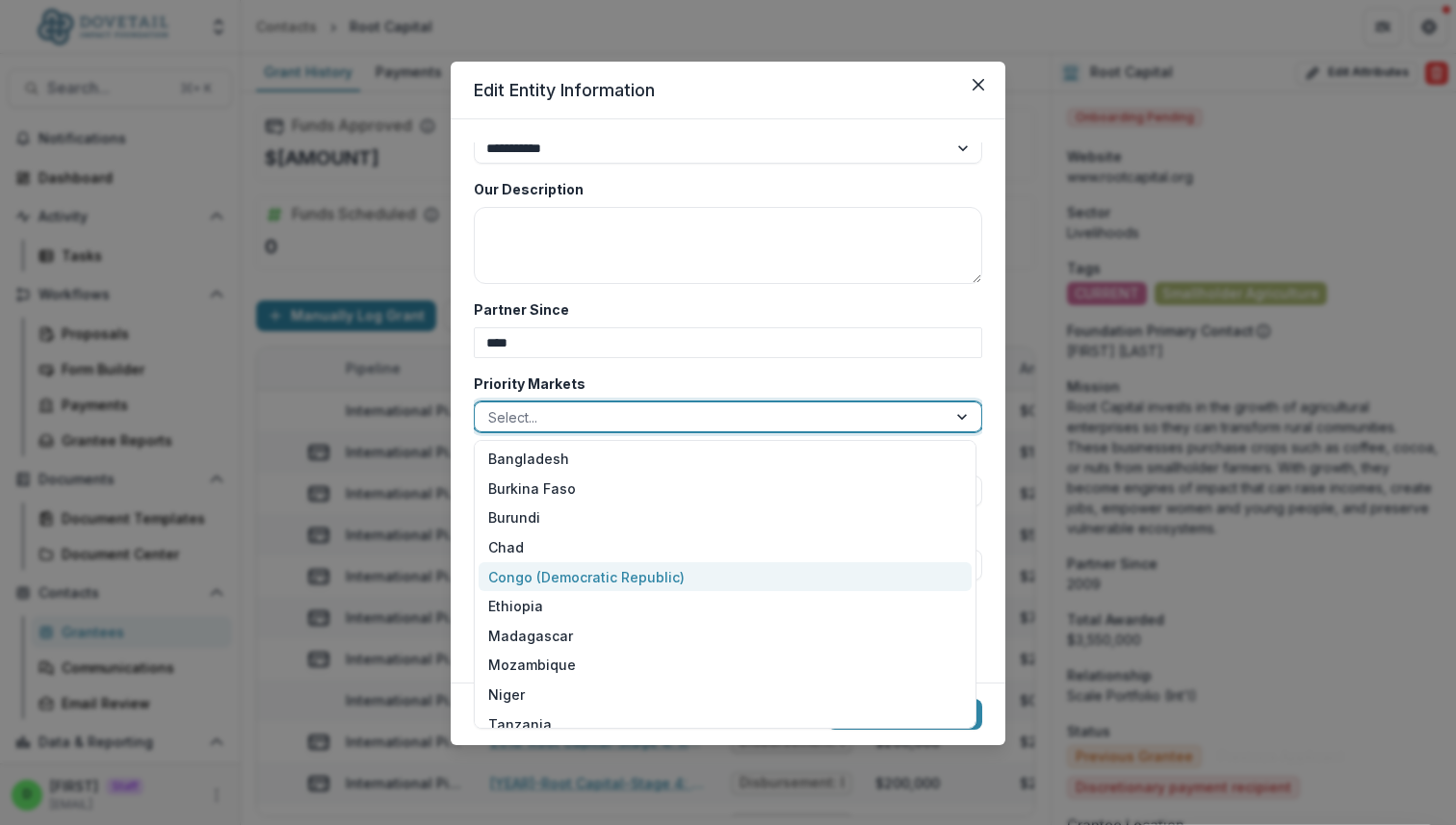 click on "Congo (Democratic Republic)" at bounding box center [725, 577] 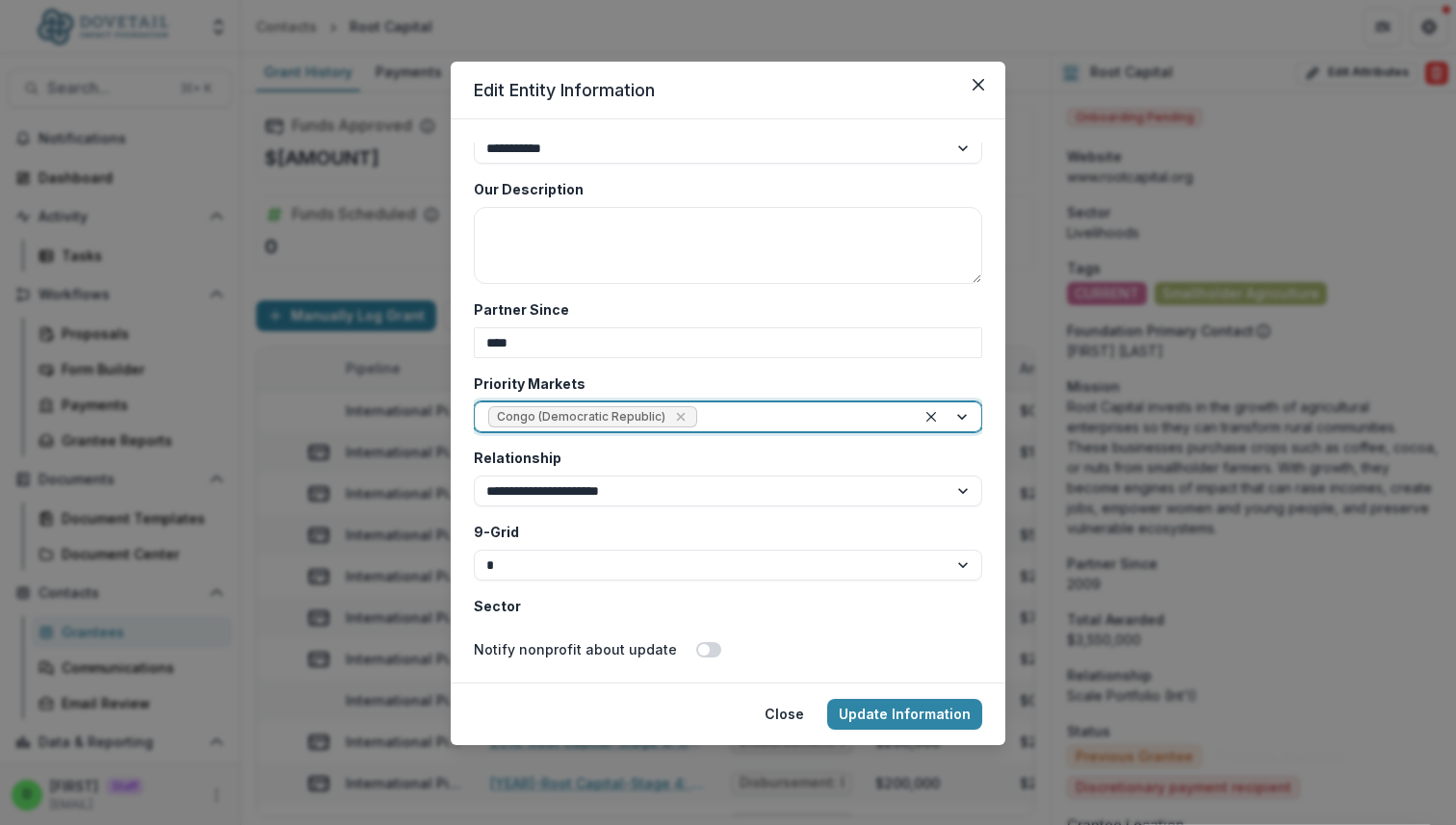 click at bounding box center (949, 417) 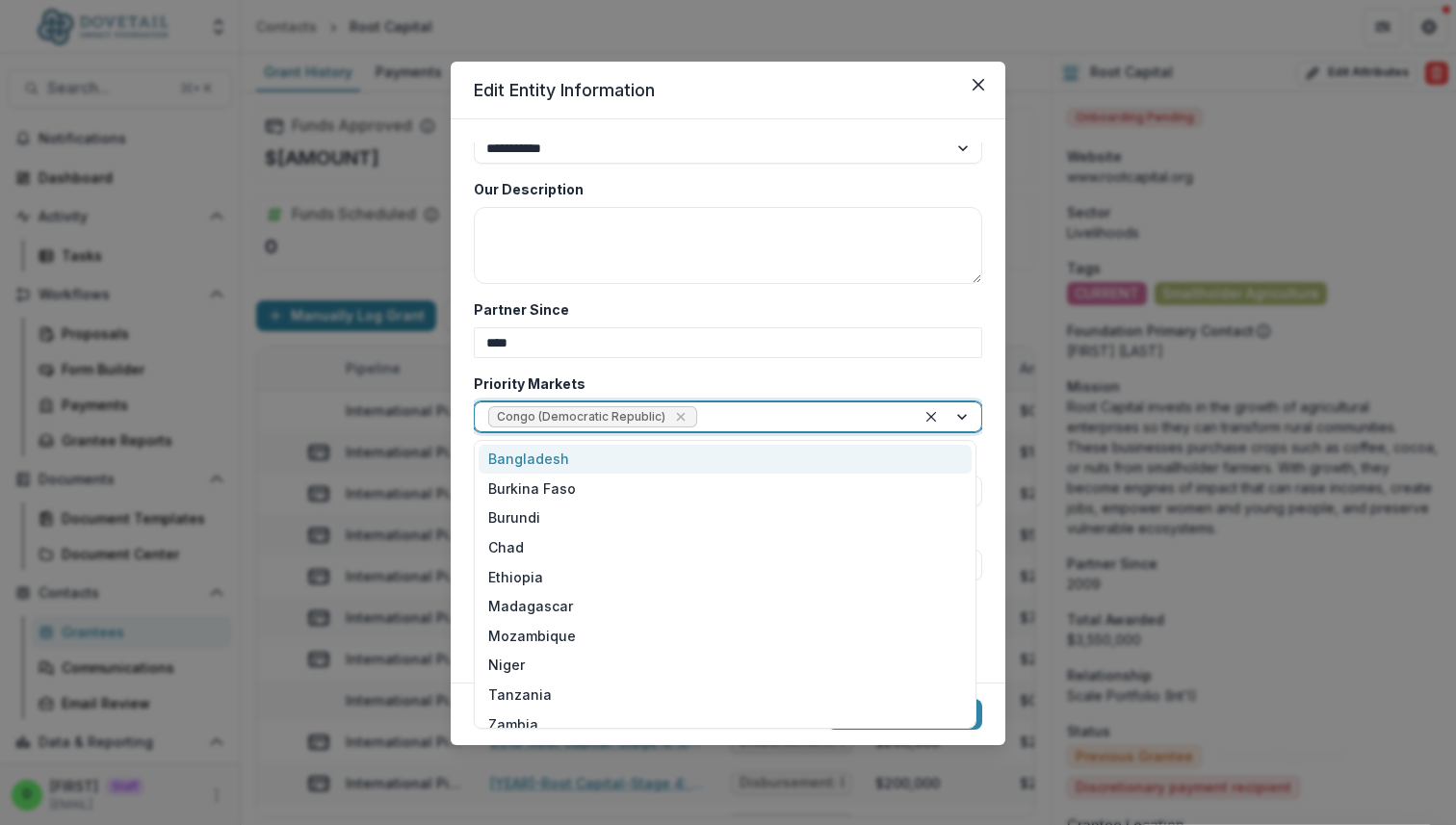 click on "Priority Markets" at bounding box center [722, 383] 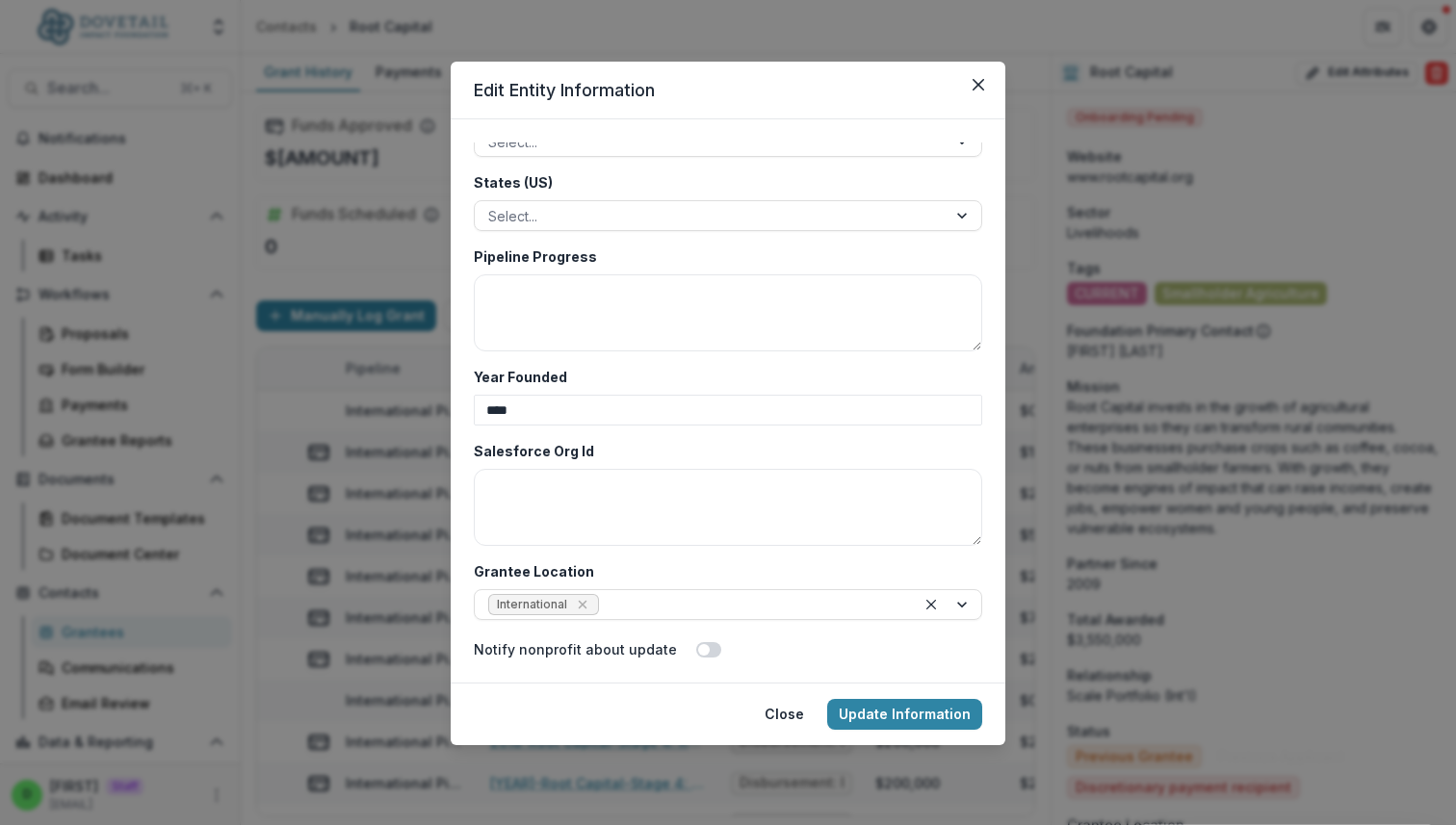 scroll, scrollTop: 5051, scrollLeft: 0, axis: vertical 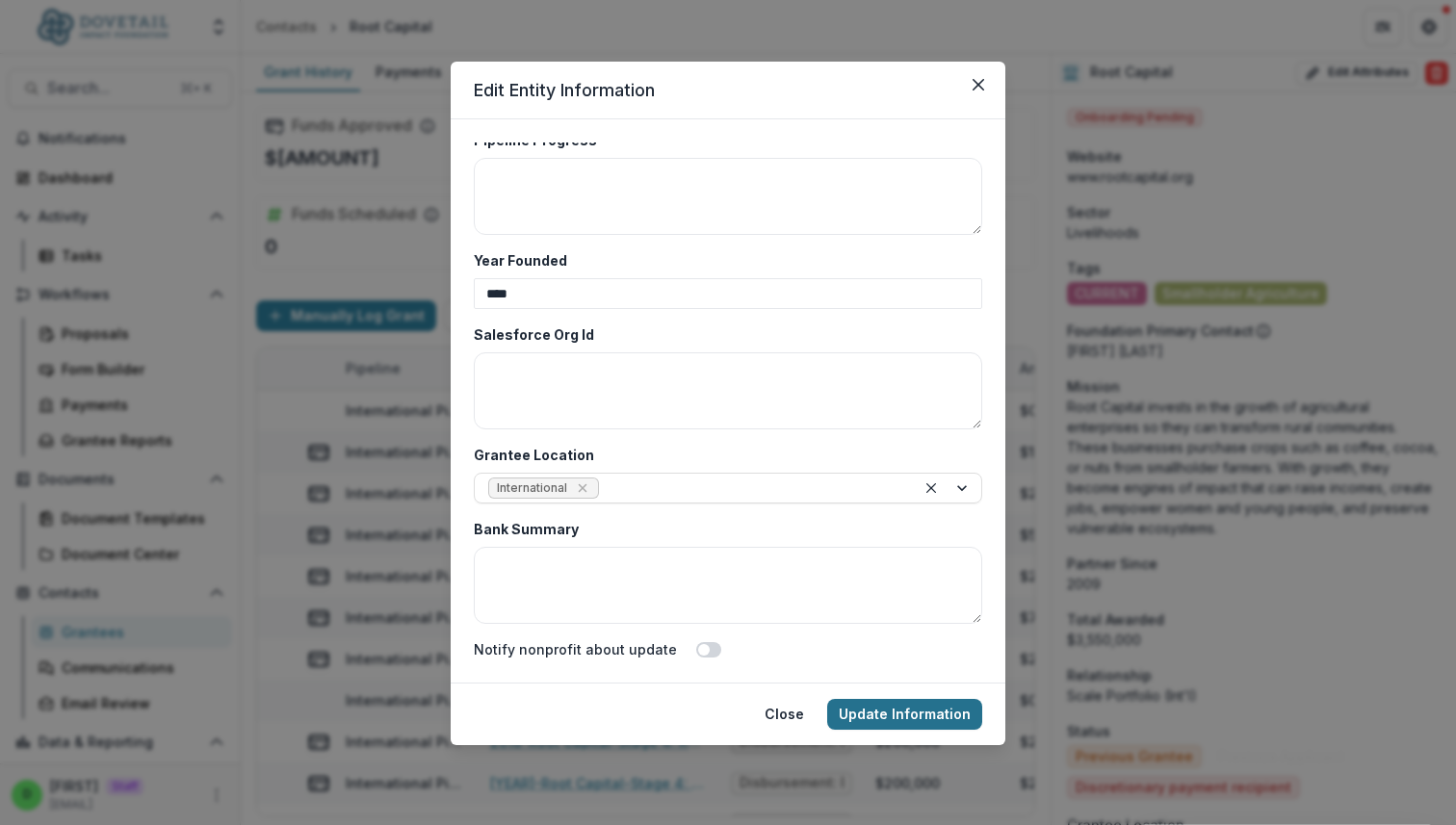 click on "Update Information" at bounding box center [904, 714] 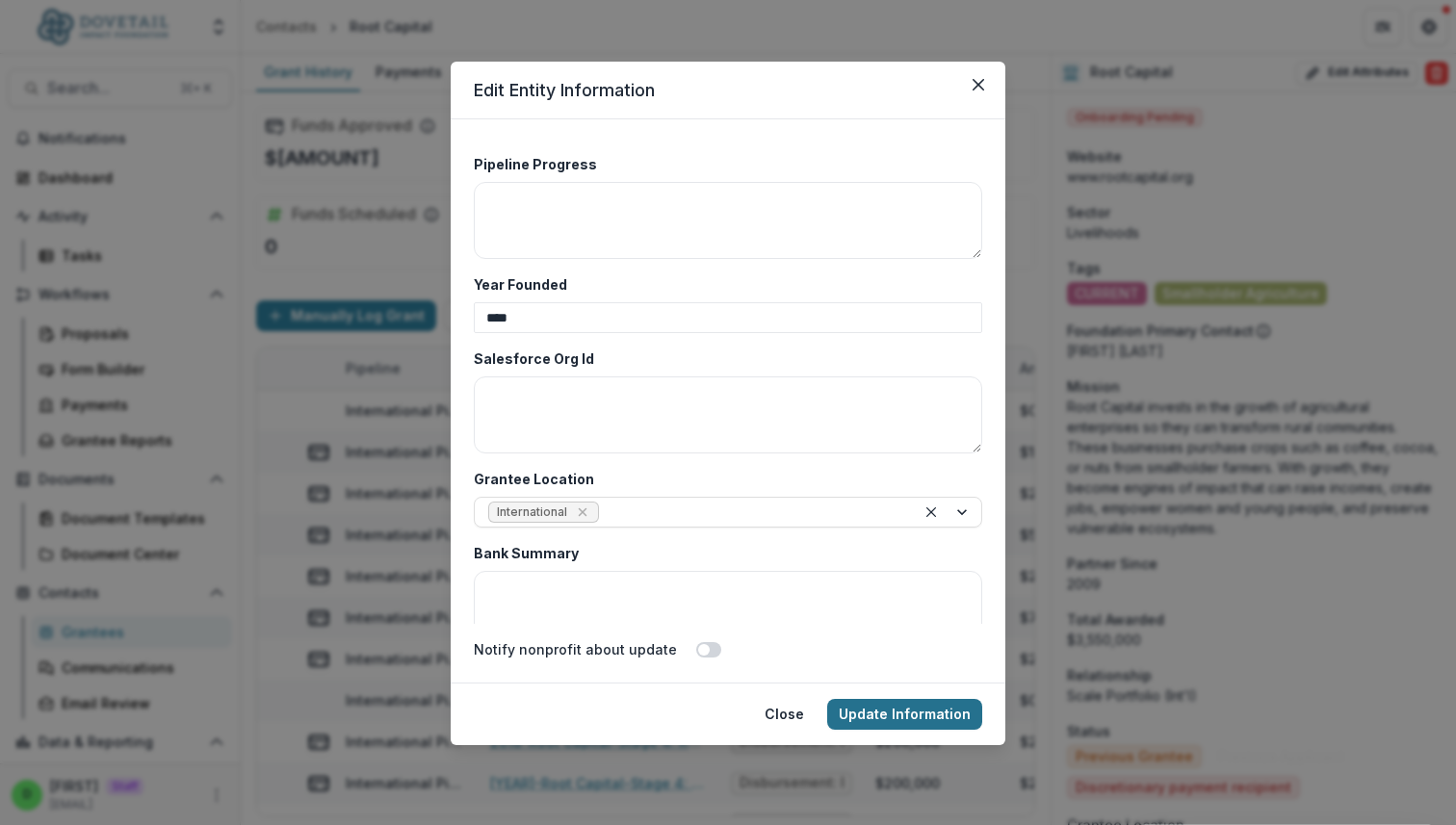 scroll, scrollTop: 1, scrollLeft: 0, axis: vertical 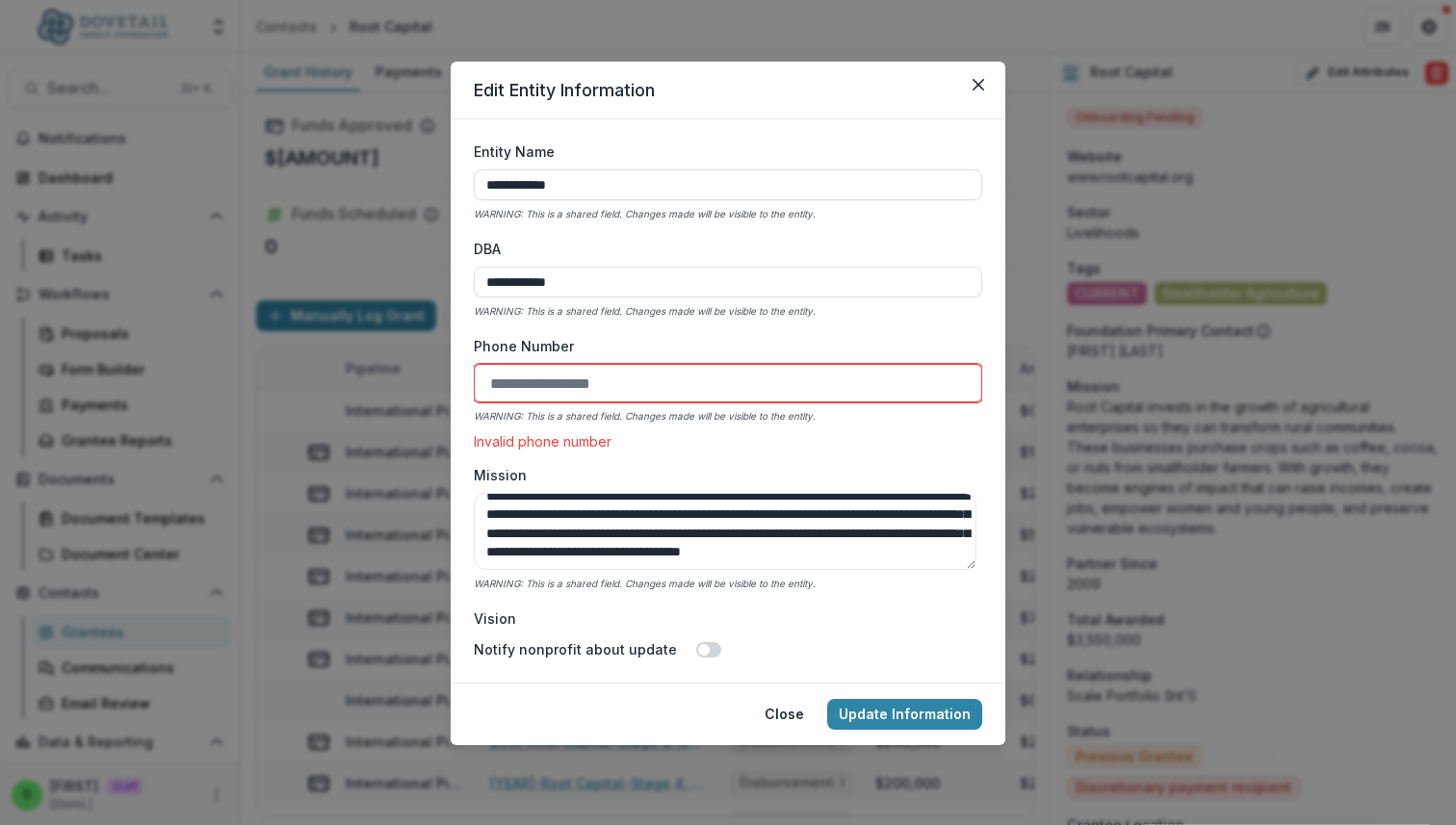 click on "Phone Number" at bounding box center (728, 383) 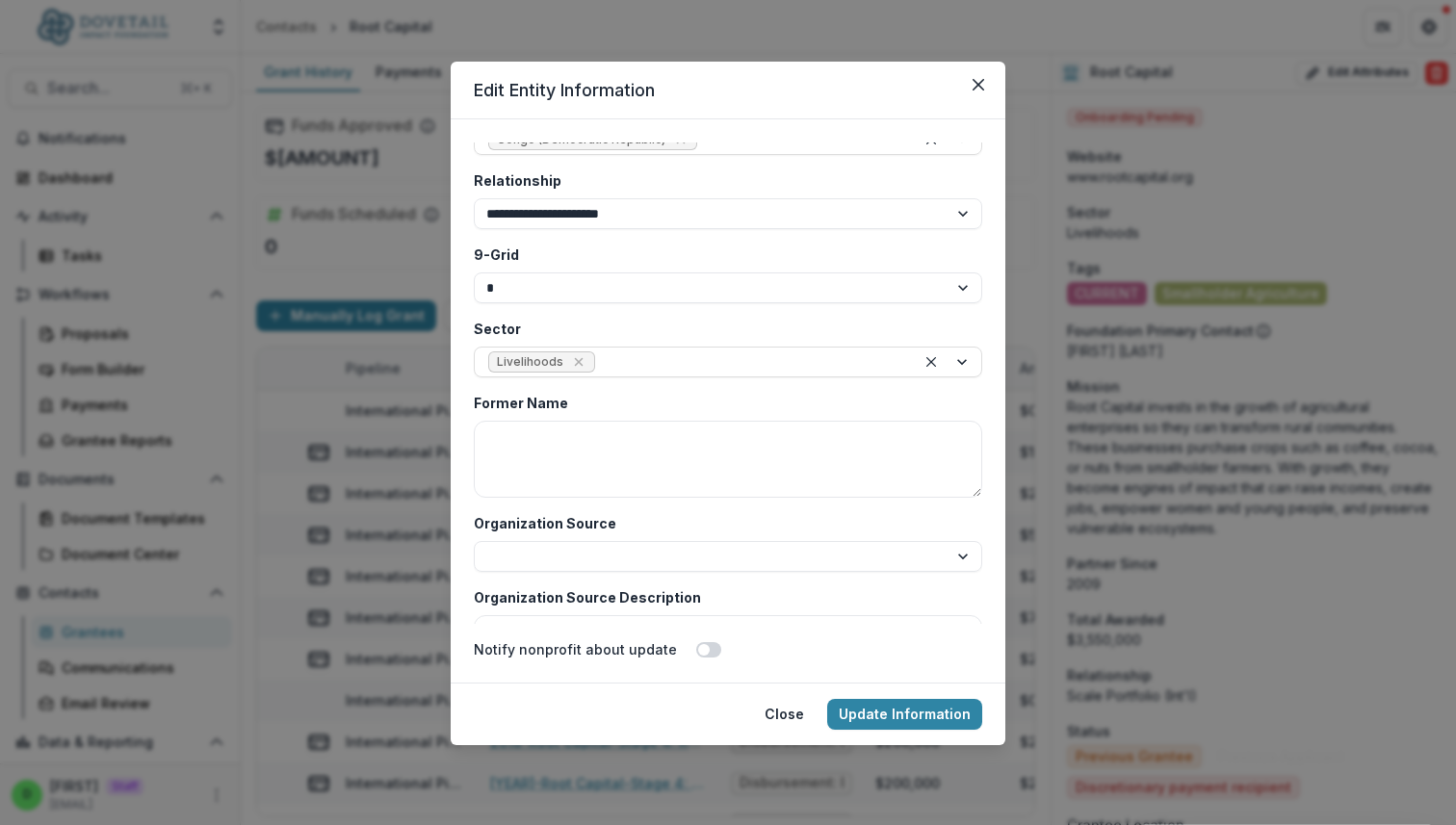 scroll, scrollTop: 4111, scrollLeft: 0, axis: vertical 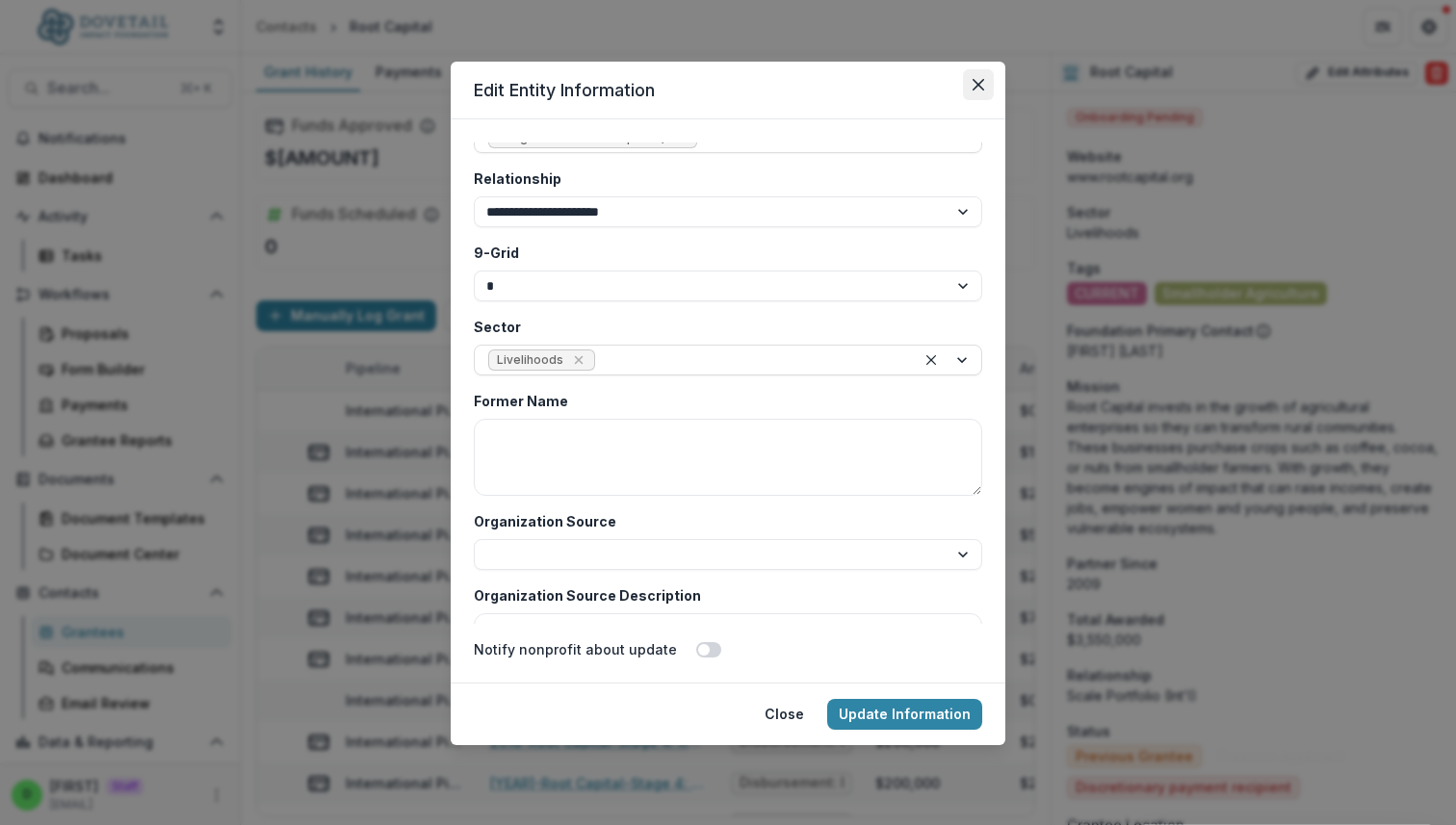 click 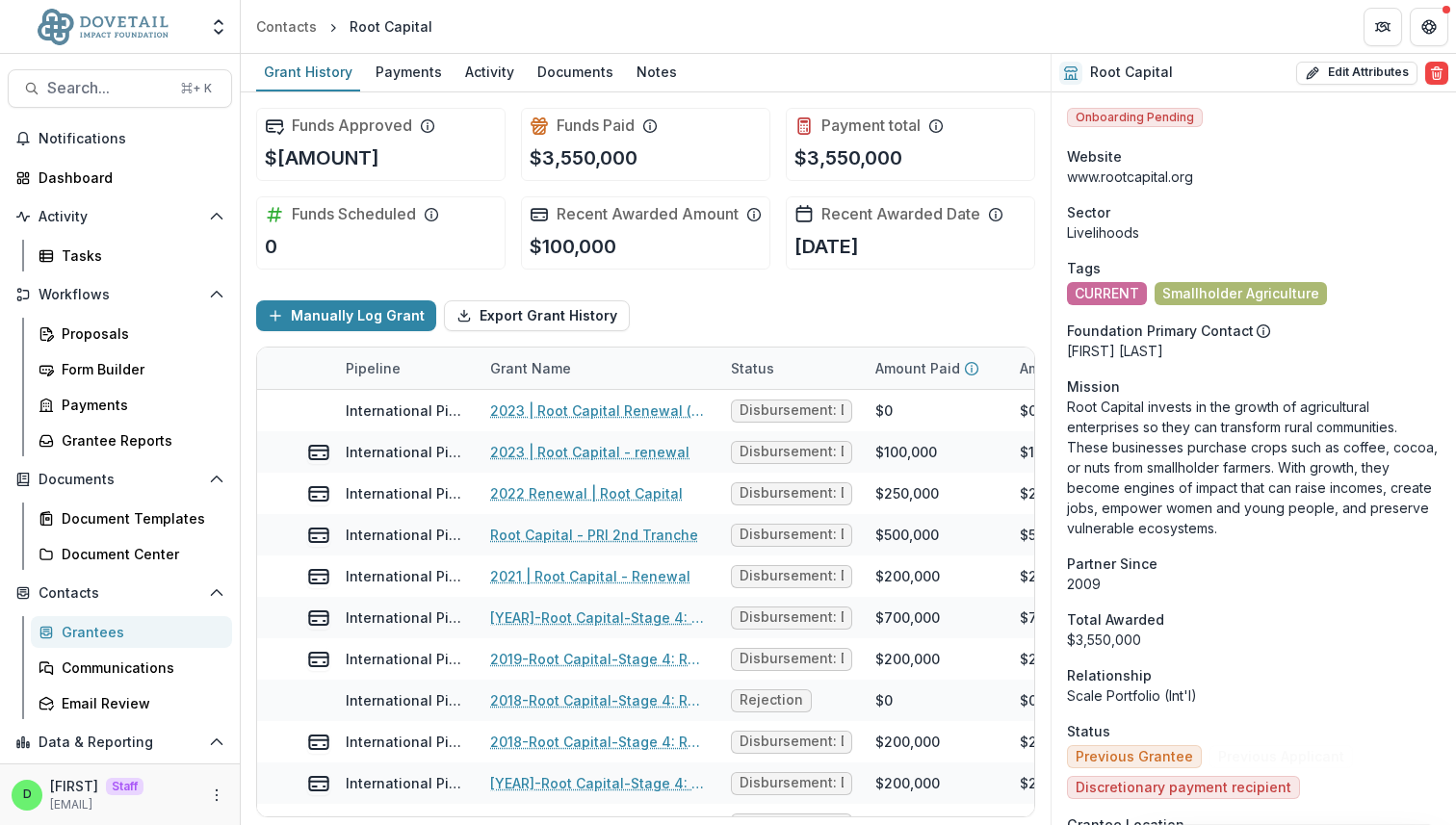 click on "Manually Log Grant Export Grant History" at bounding box center [645, 316] 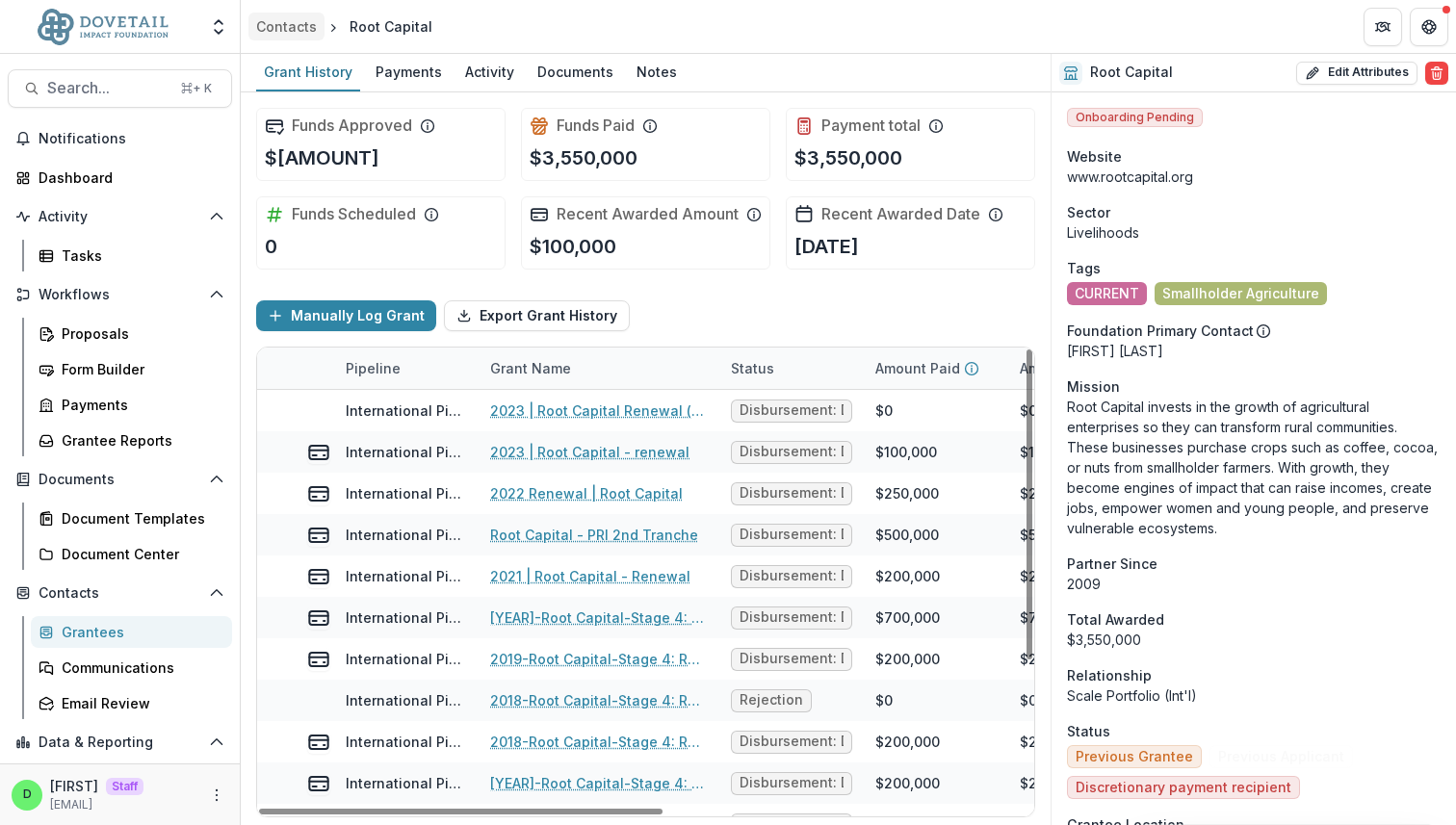 click on "Contacts" at bounding box center (286, 26) 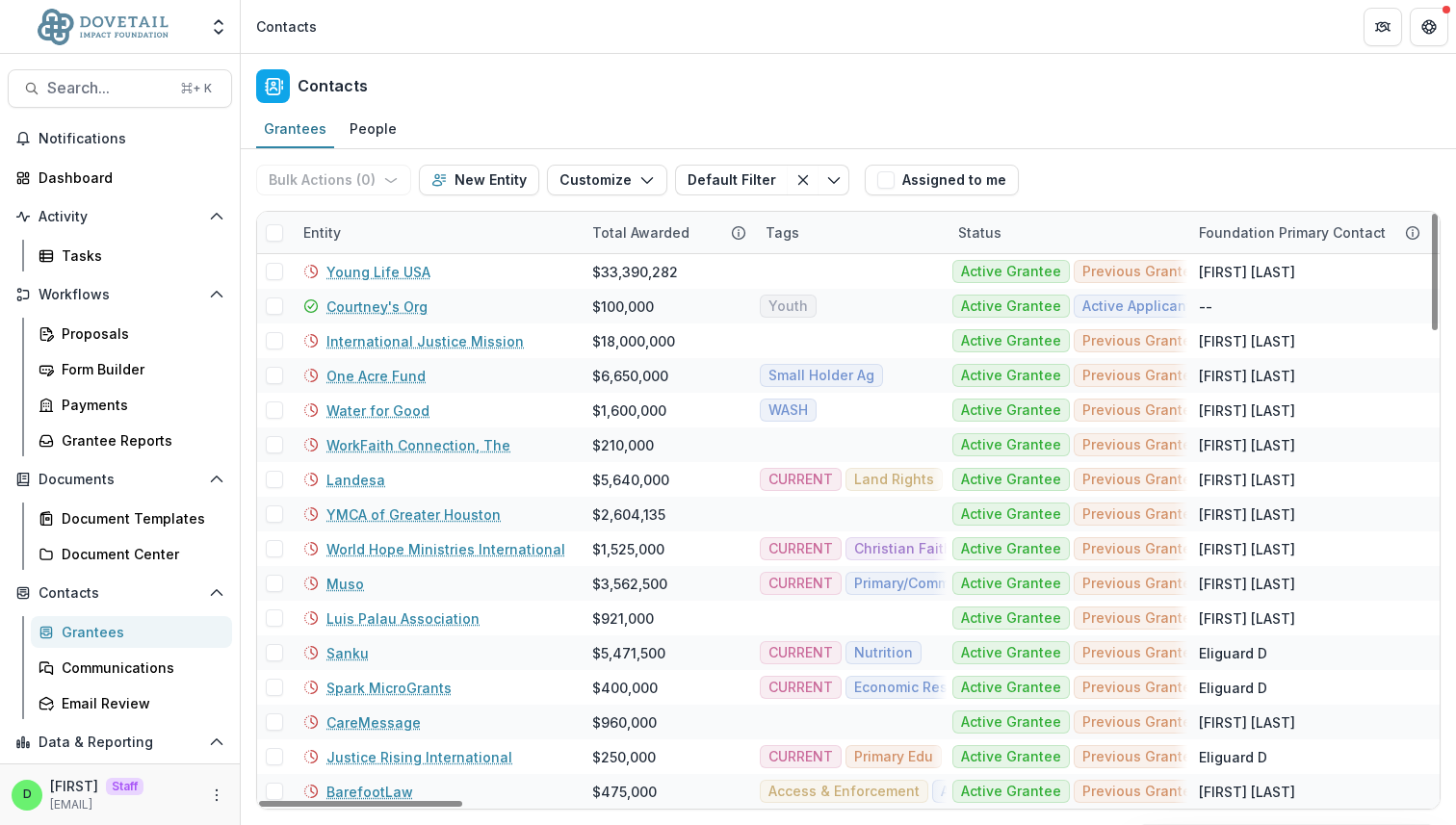 click on "Entity" at bounding box center [322, 232] 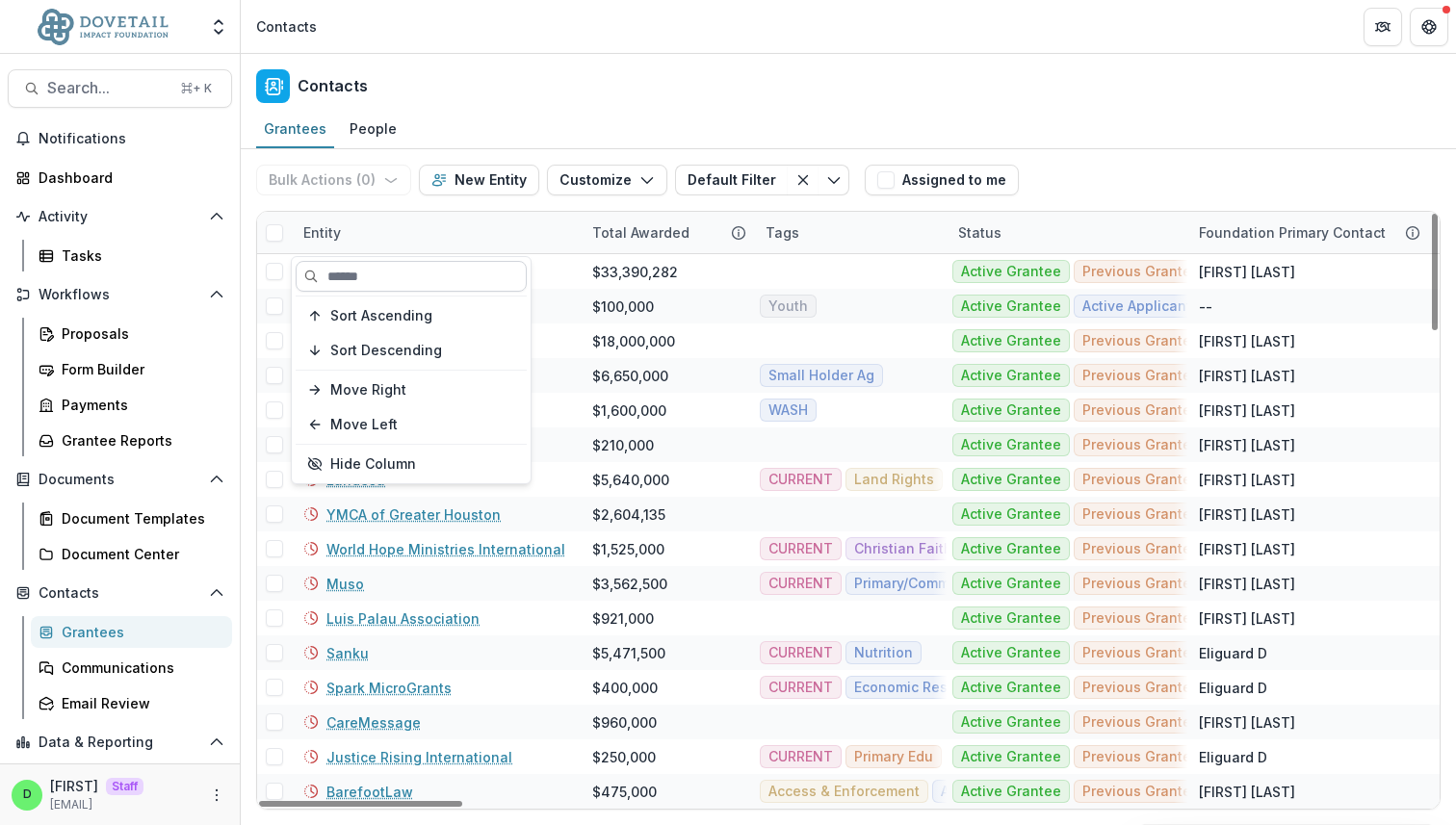 click at bounding box center [411, 276] 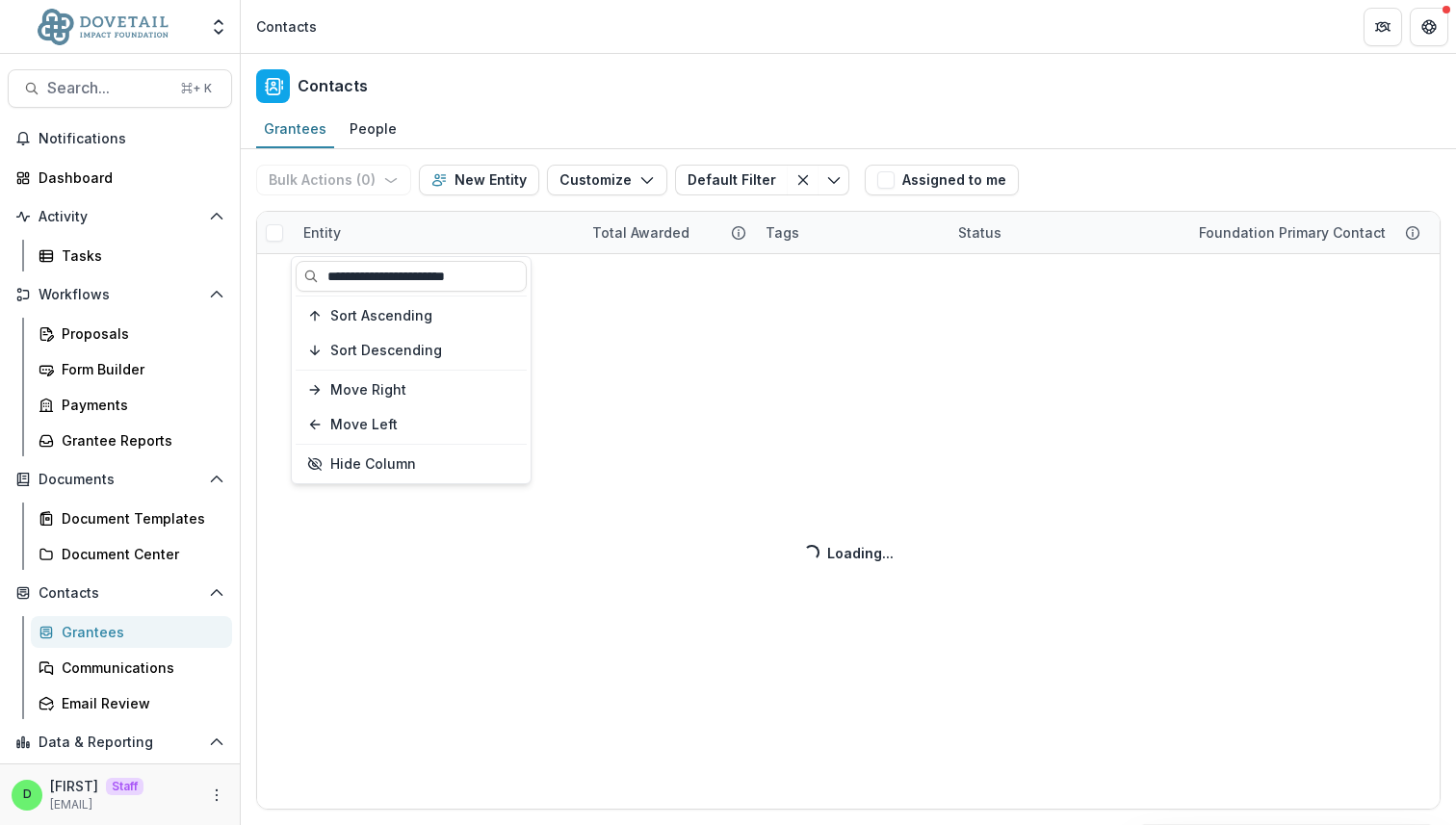 type on "**********" 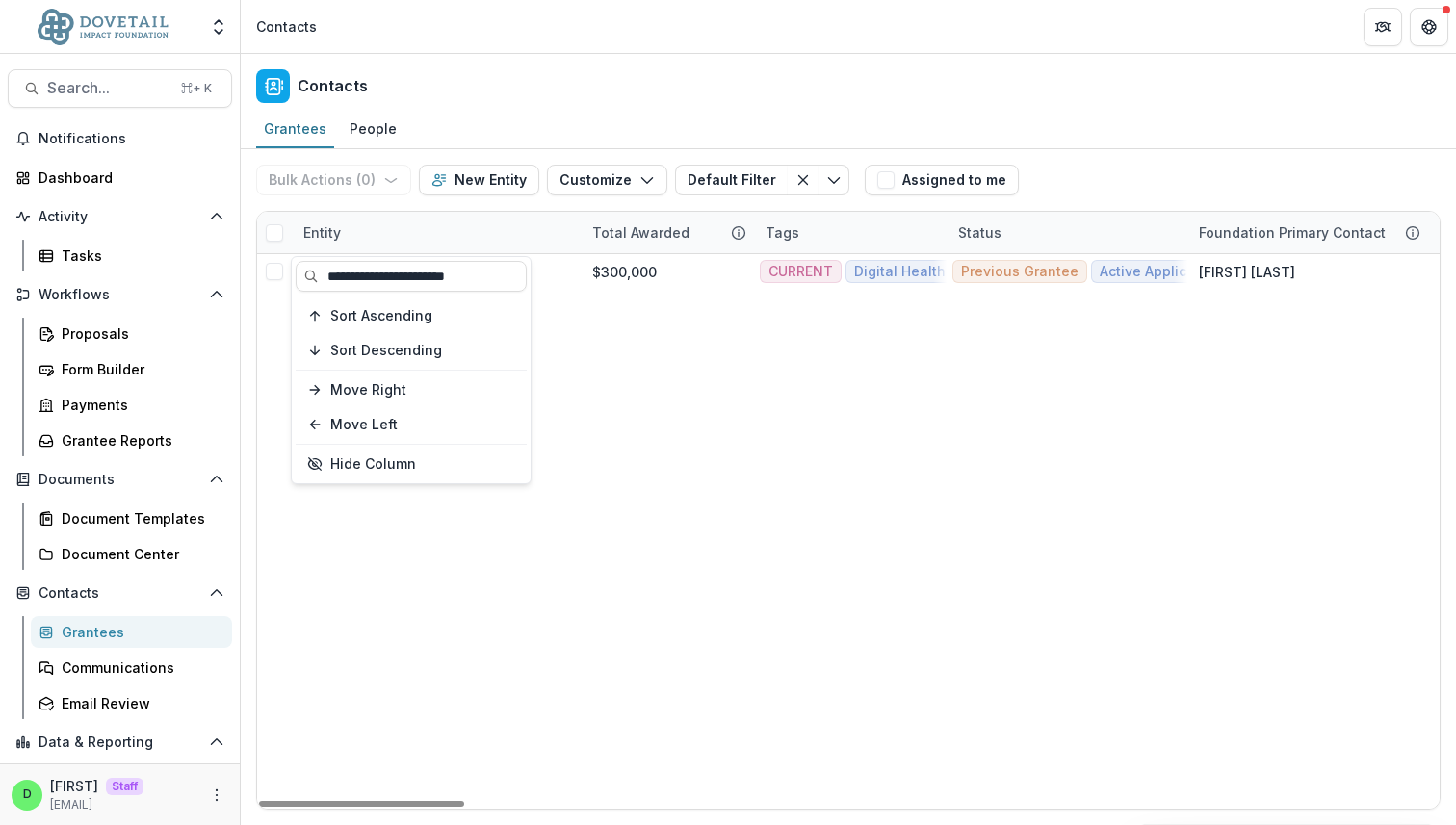 click on "Entity" at bounding box center (436, 232) 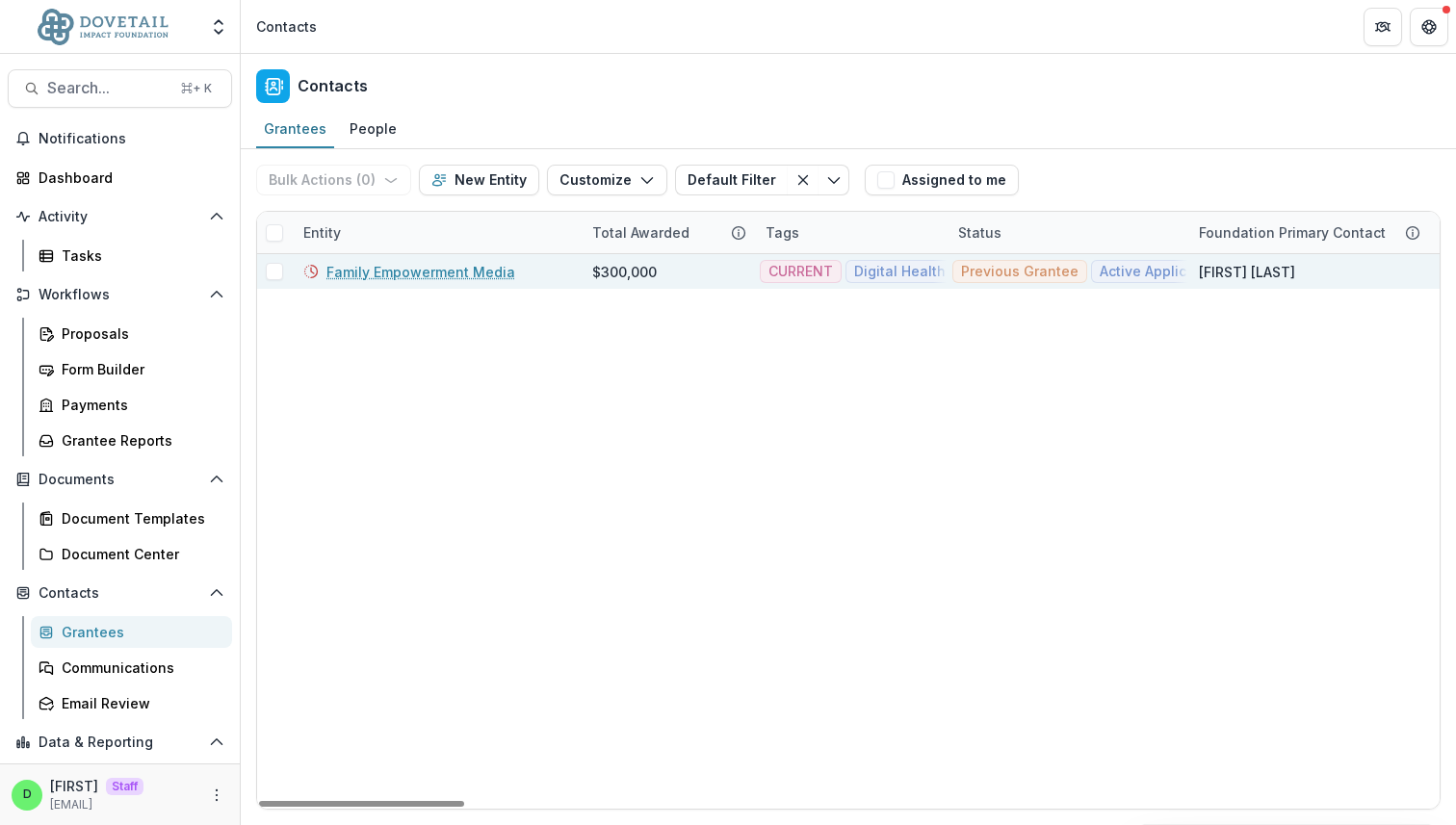 click on "Family Empowerment Media" at bounding box center (421, 271) 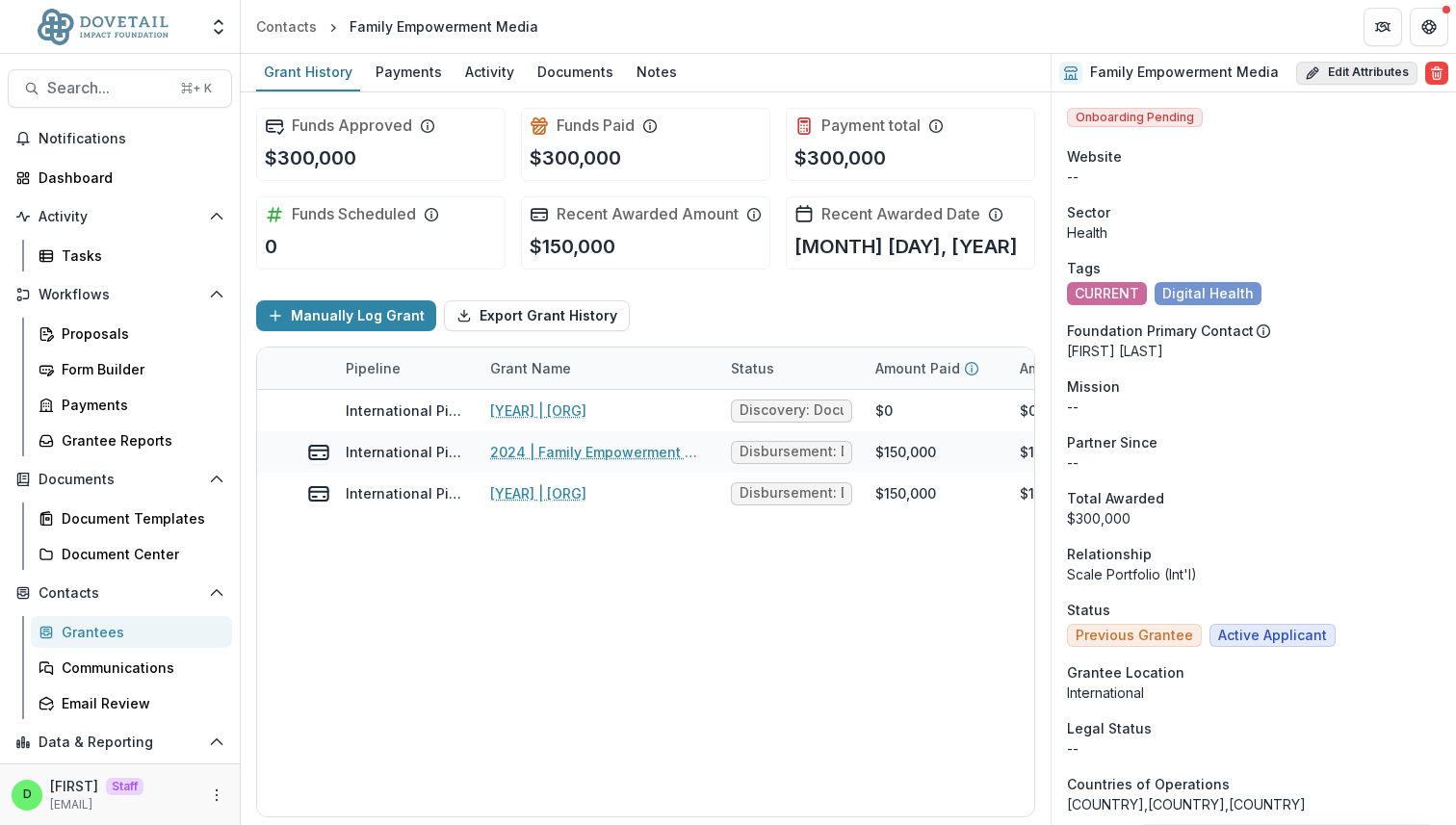 click on "Edit Attributes" at bounding box center [1357, 73] 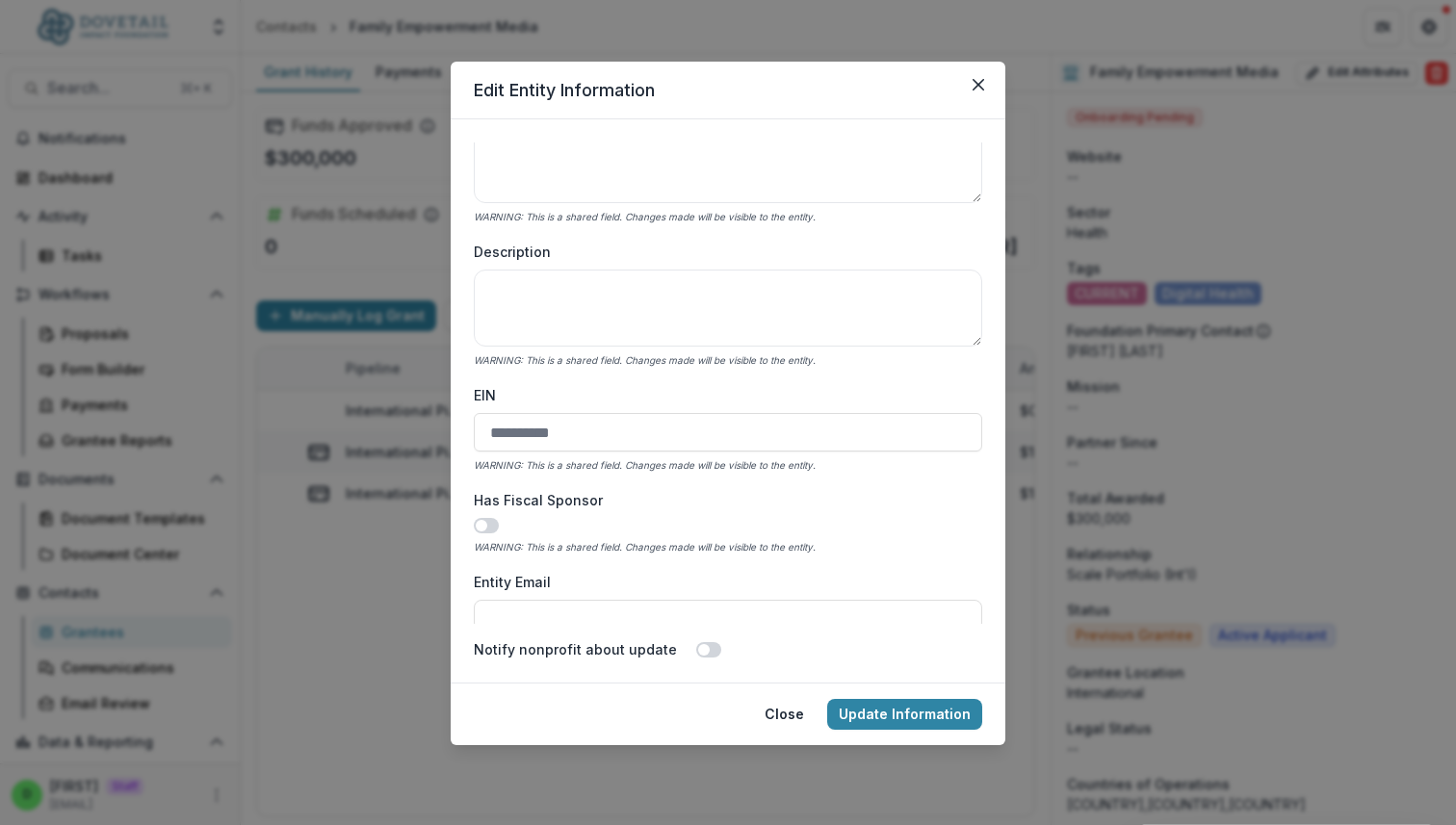 scroll, scrollTop: 648, scrollLeft: 0, axis: vertical 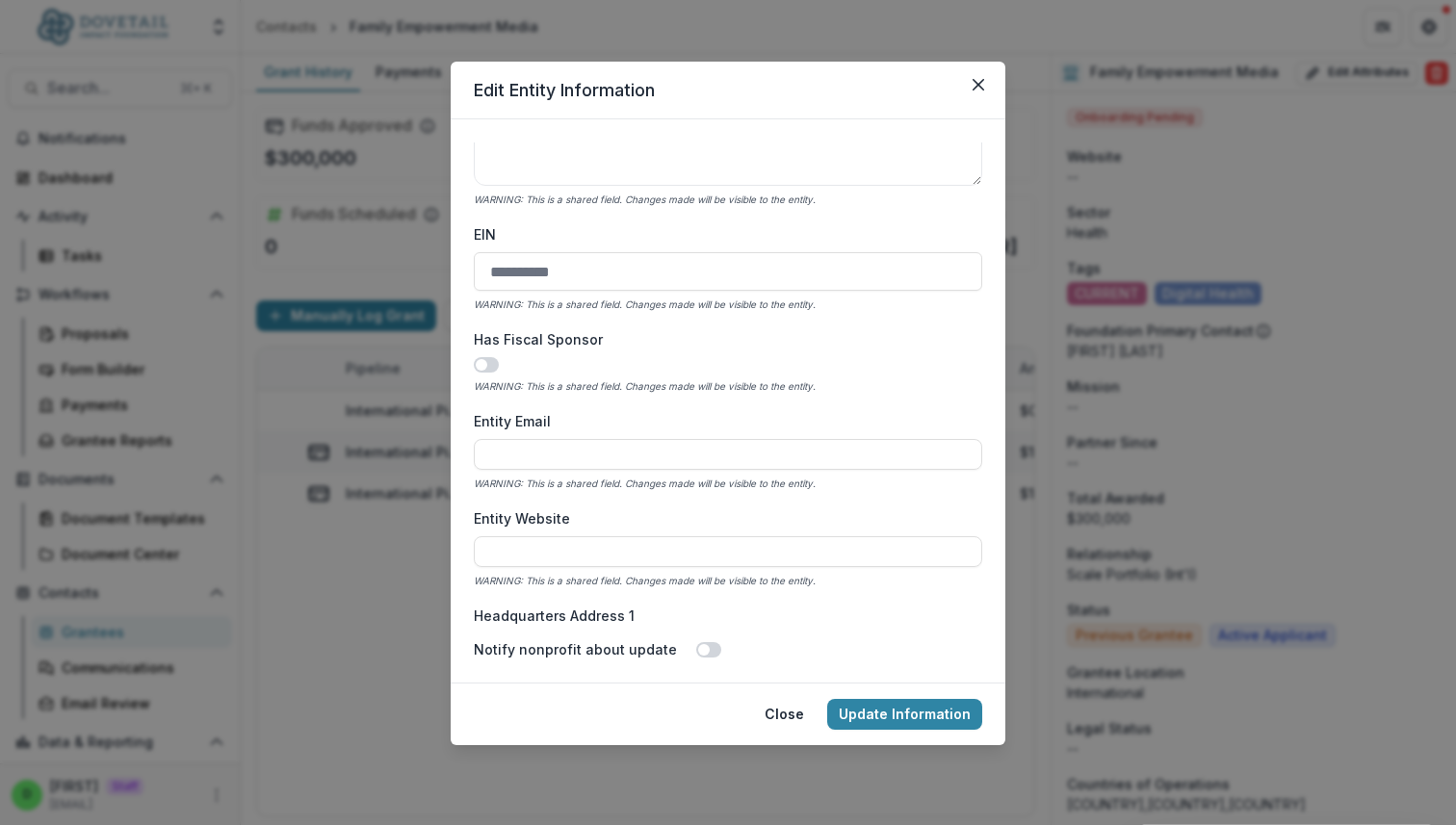 click at bounding box center (728, 365) 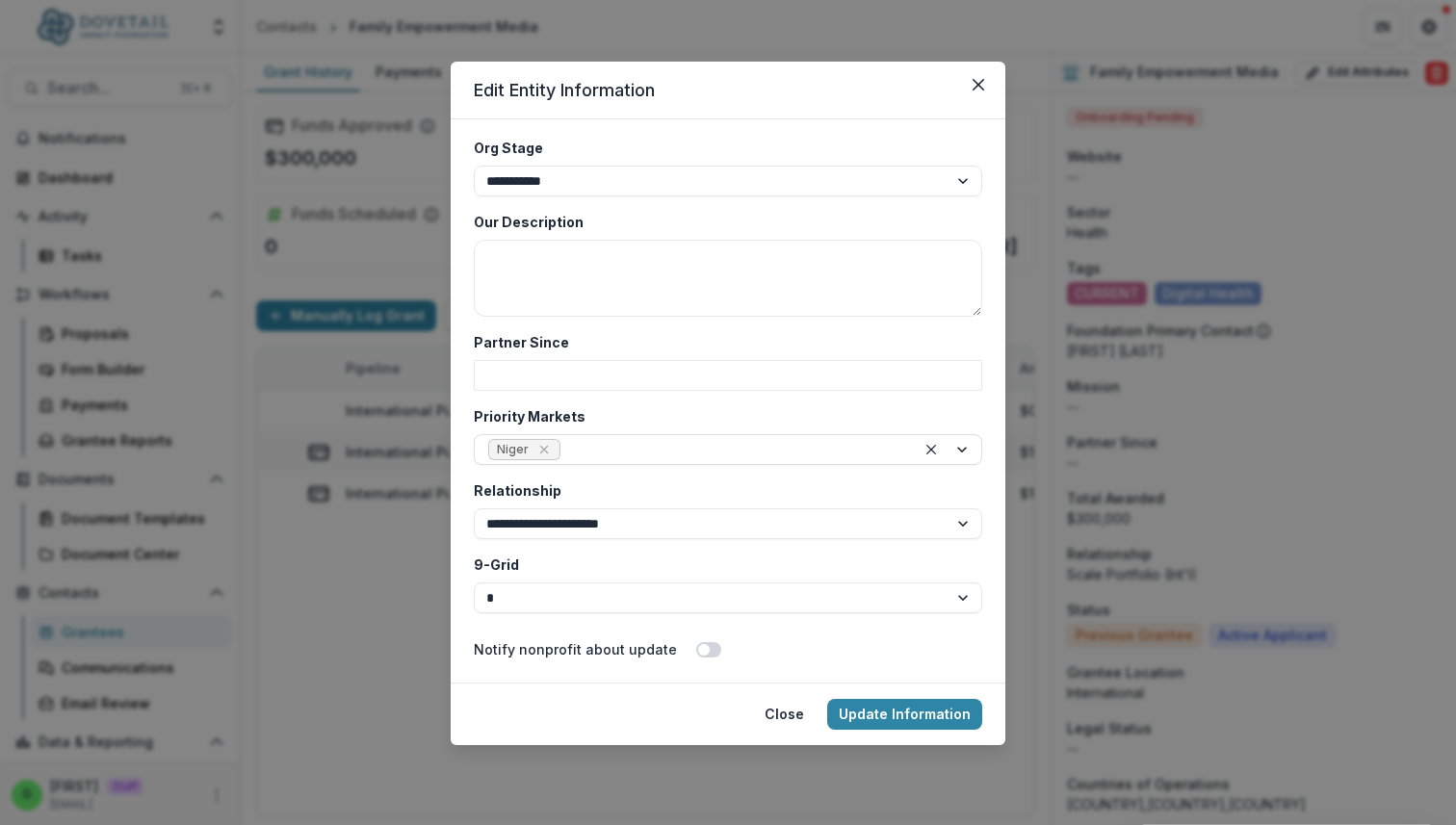 scroll, scrollTop: 3710, scrollLeft: 0, axis: vertical 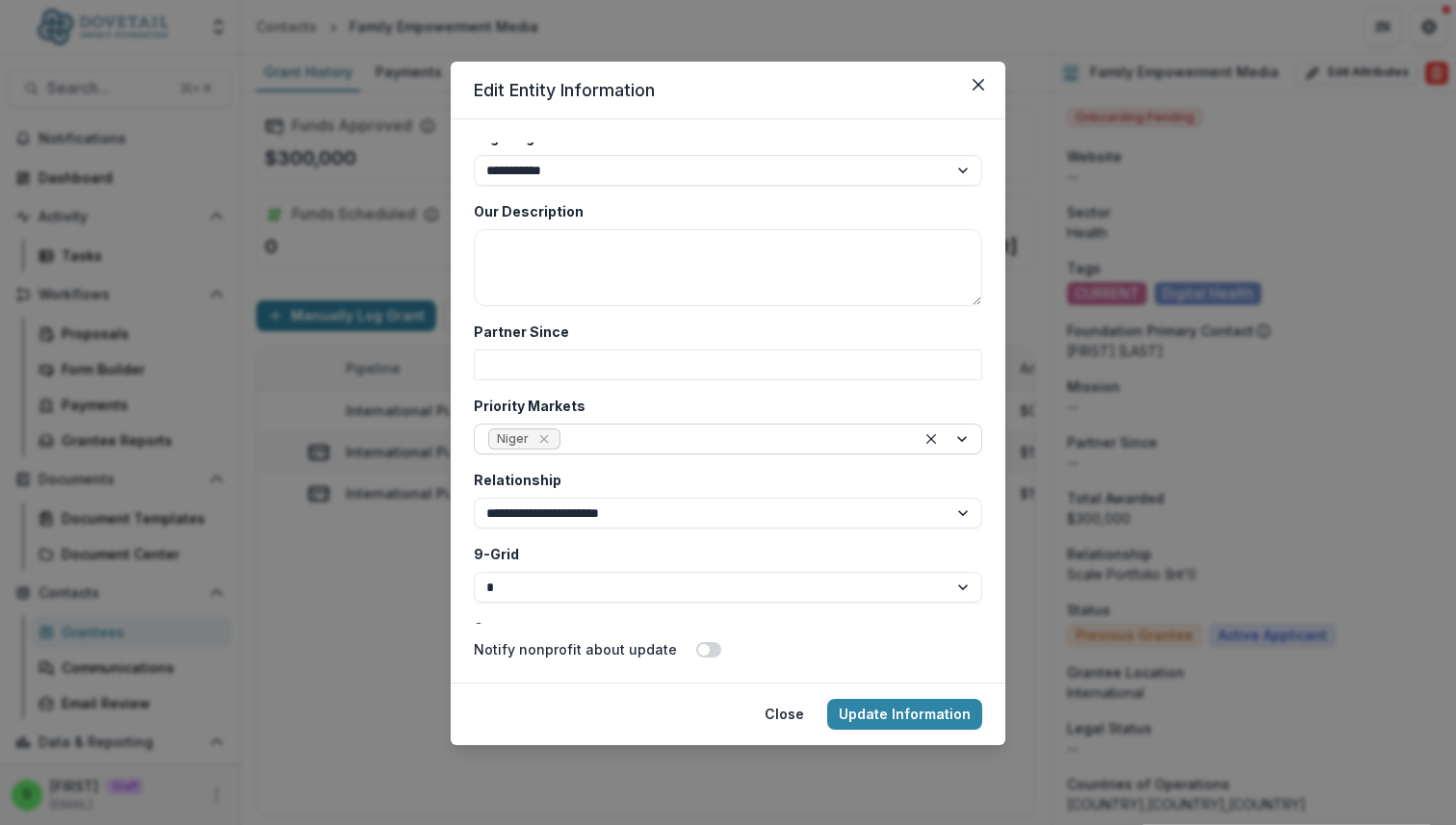 click at bounding box center (949, 439) 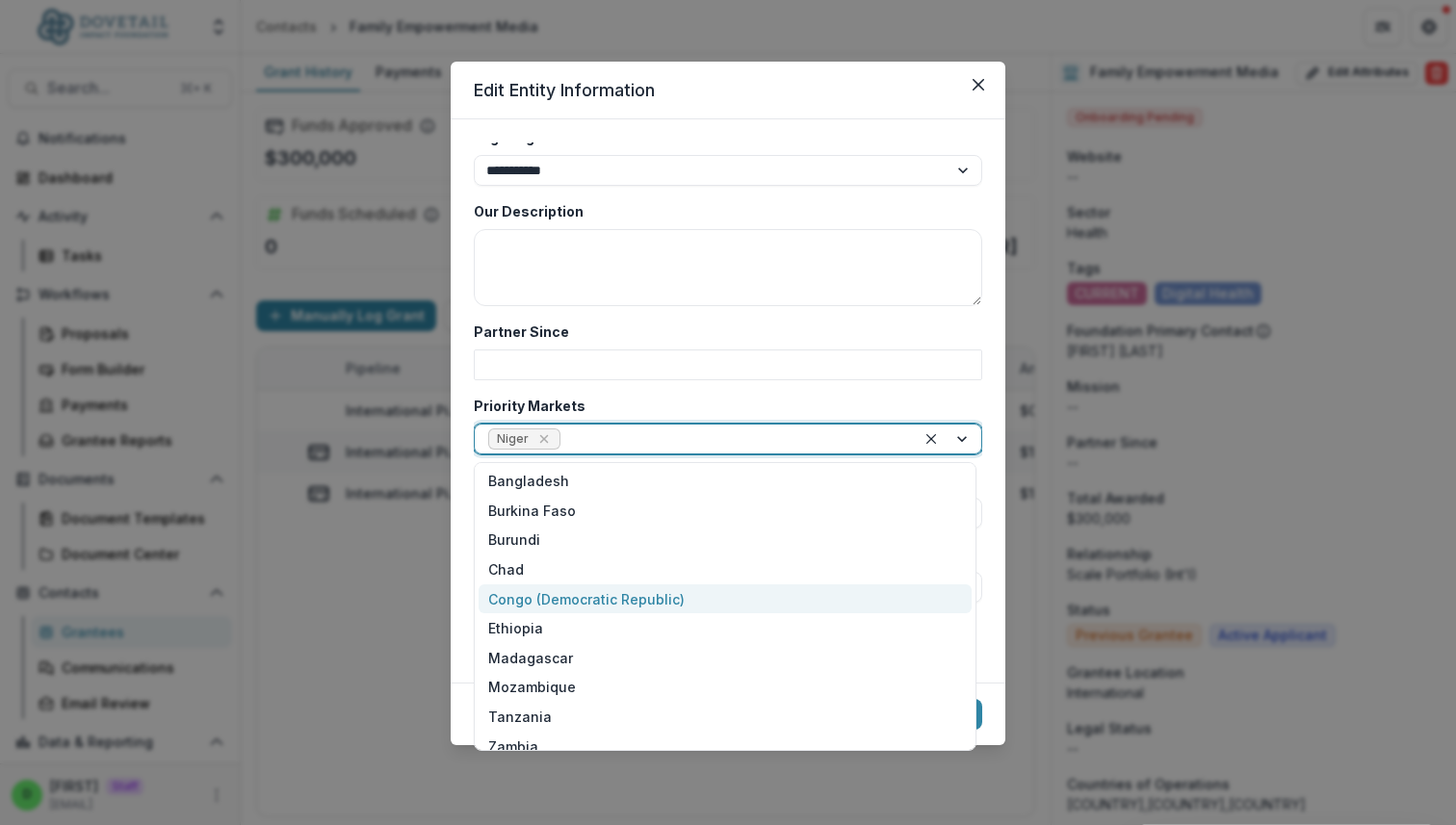 click on "Congo (Democratic Republic)" at bounding box center [725, 599] 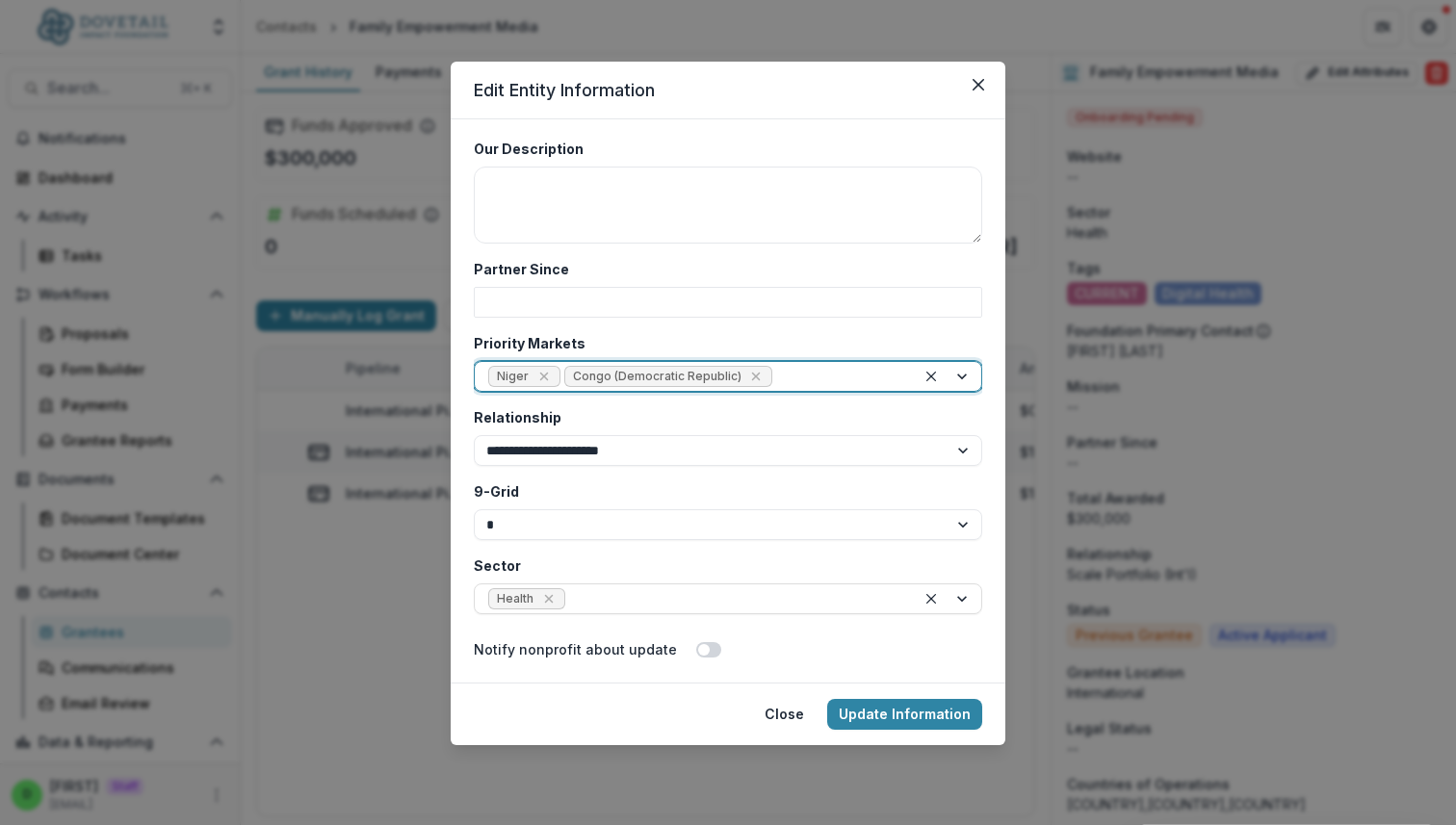 scroll, scrollTop: 3779, scrollLeft: 0, axis: vertical 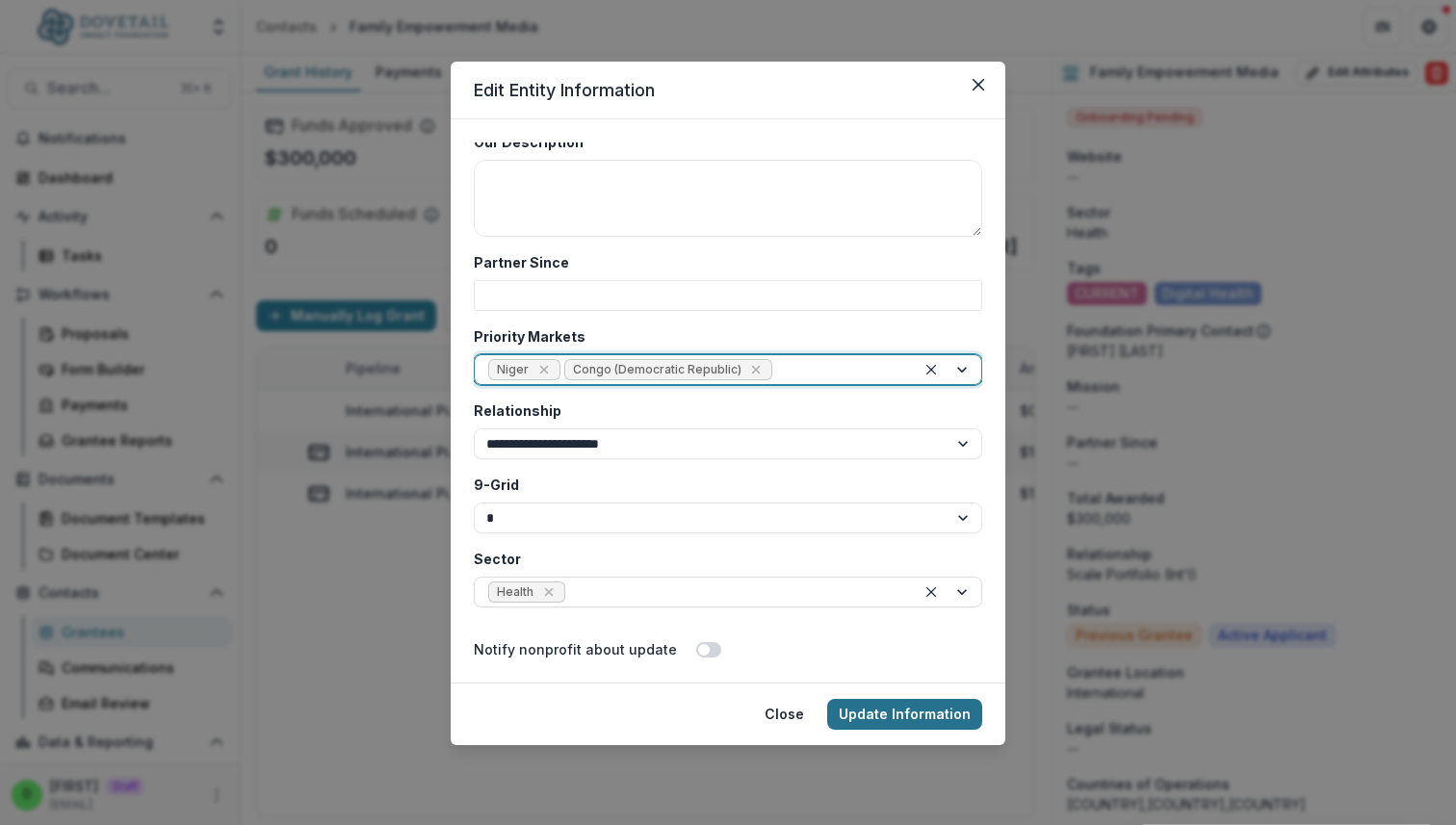 click on "Update Information" at bounding box center [904, 714] 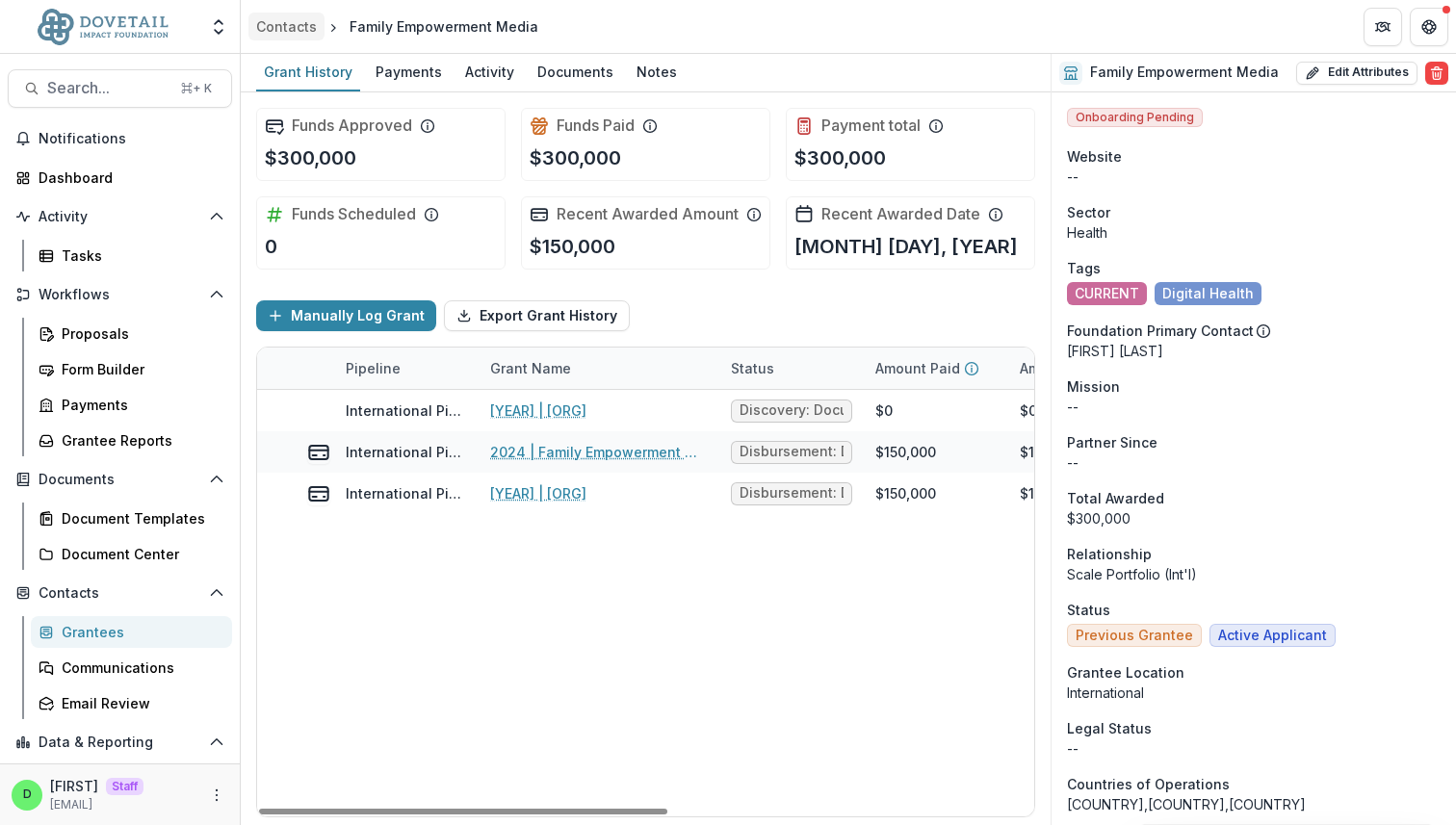 click on "Contacts" at bounding box center (286, 26) 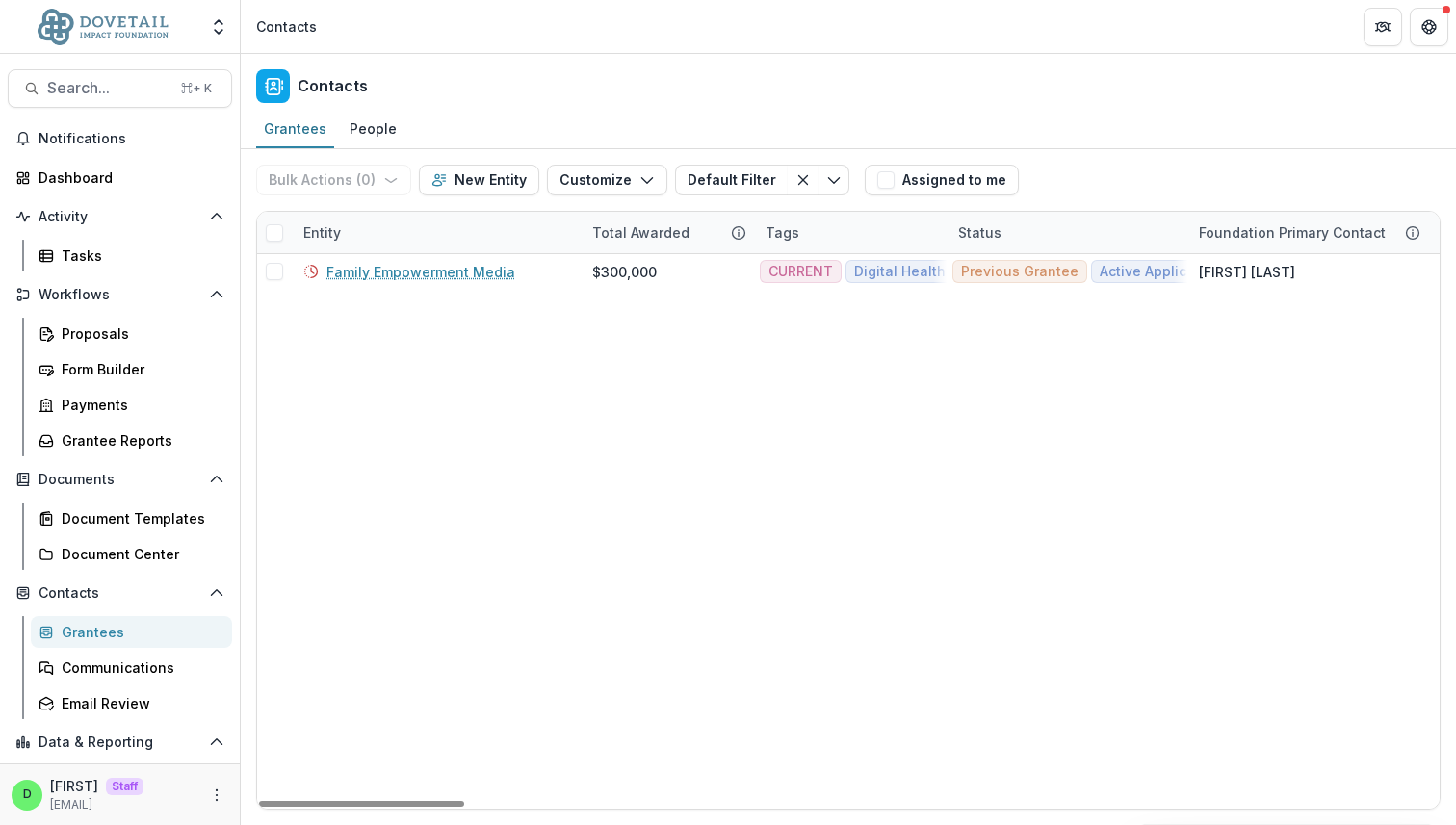 click on "Entity" at bounding box center [322, 232] 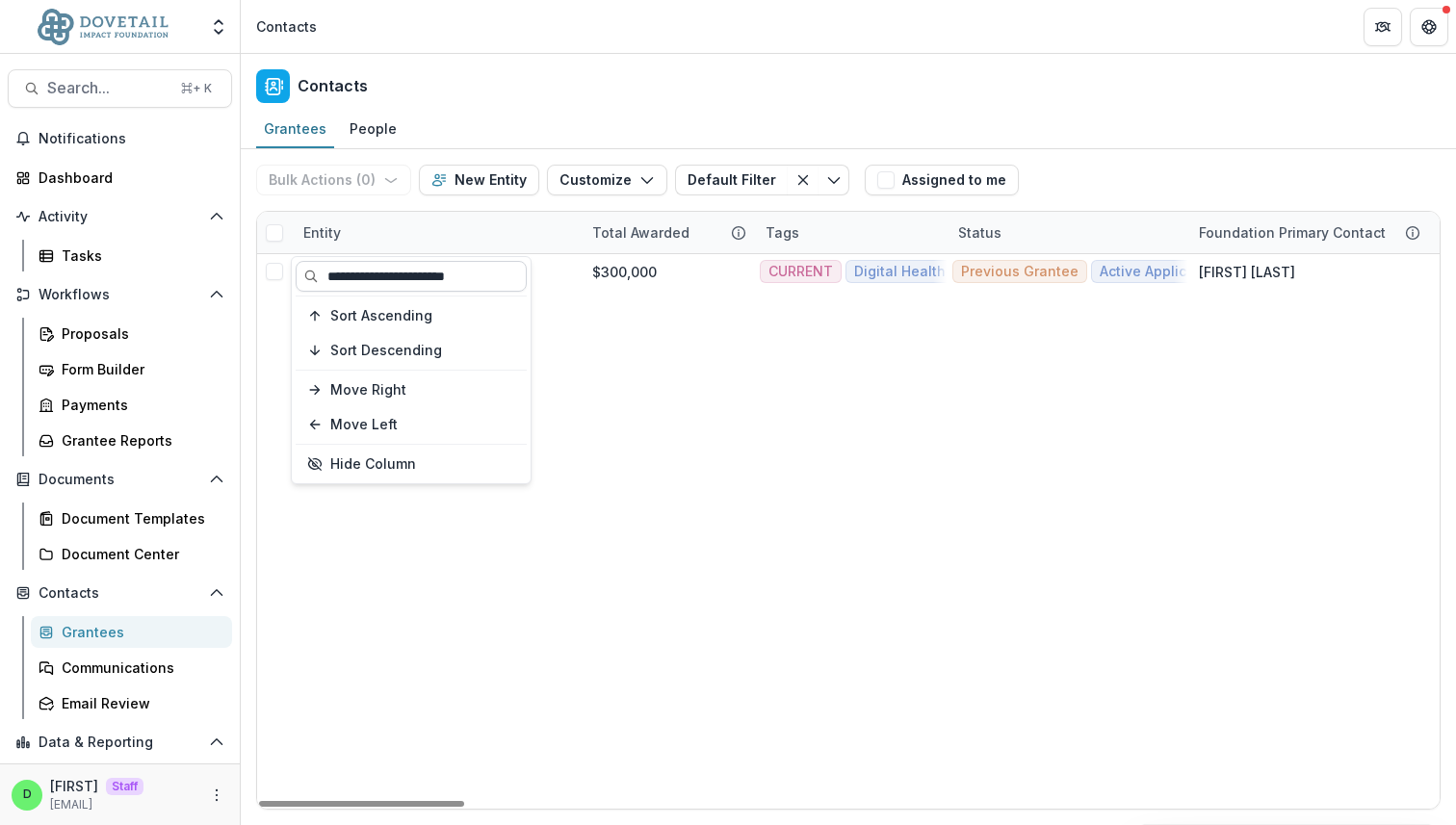 click on "**********" at bounding box center (411, 276) 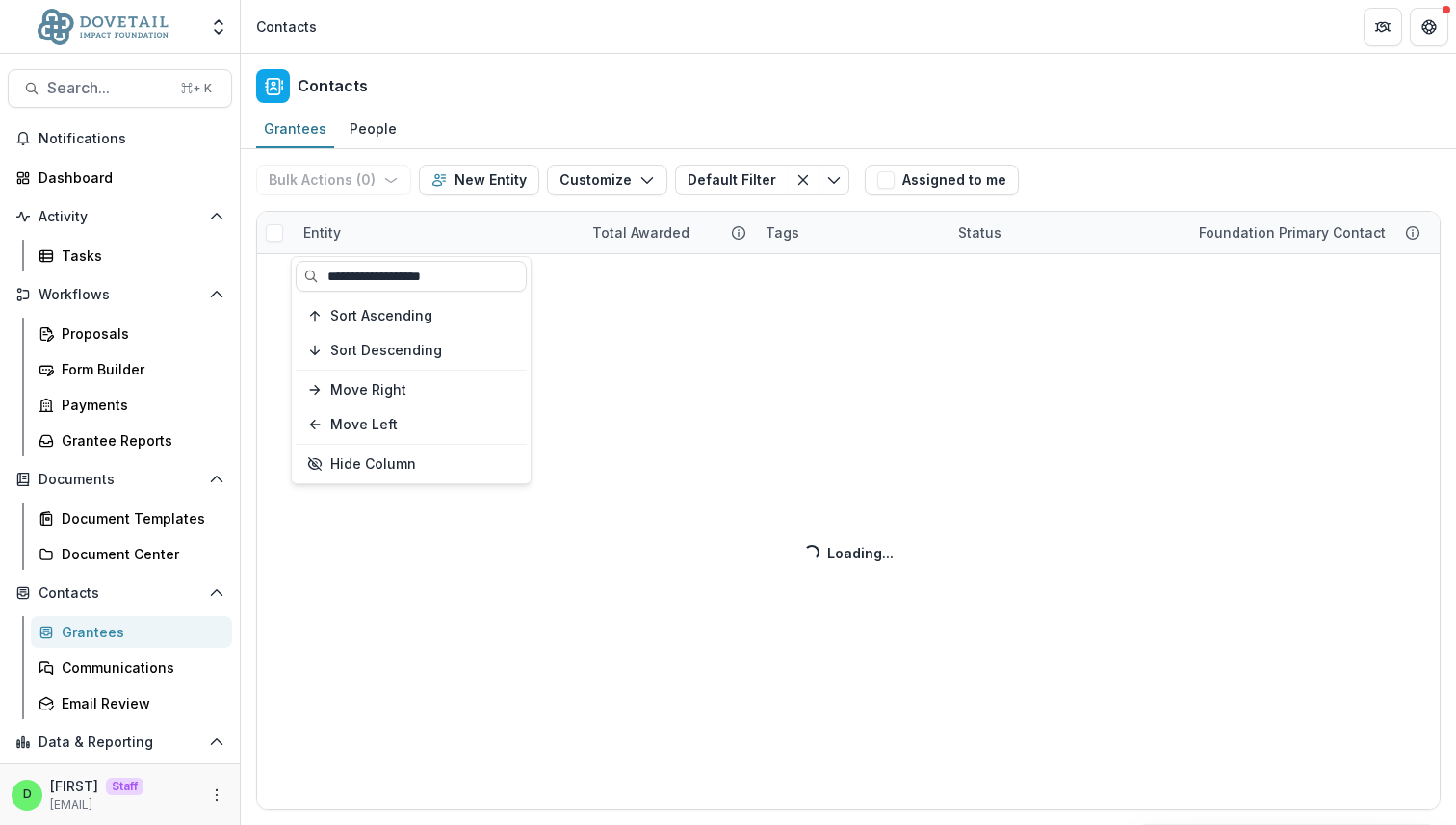 type on "**********" 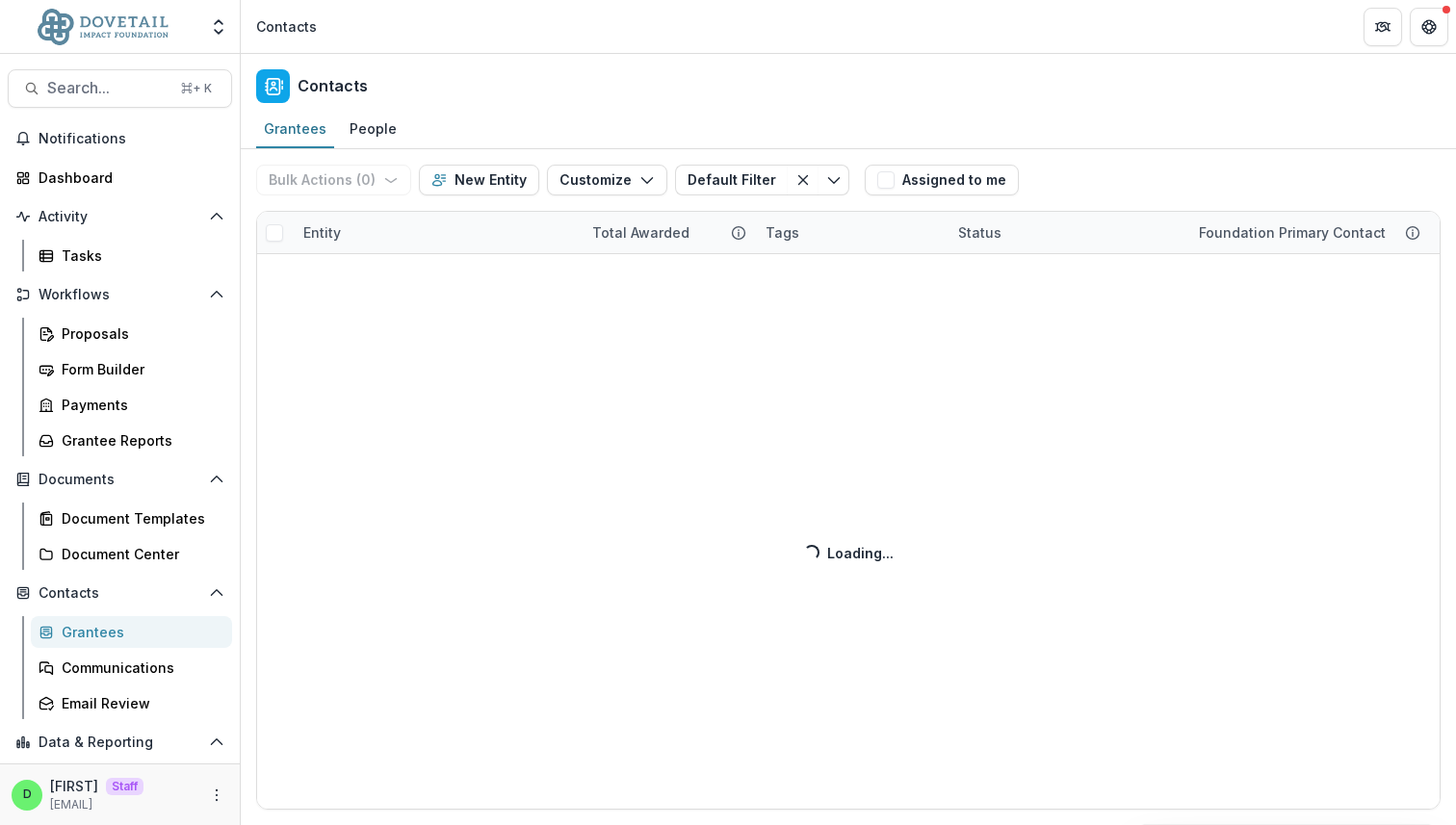 click on "Bulk Actions ( 0 ) Send Email Create Proposals Create Tasks New Entity Customize New Custom Field Manage Custom Fields Manage Grantee Status Default Filter Domestic Default Filter Save changes New Filter Assigned to me Entity Total Awarded Tags Status Foundation Primary Contact EIN Primary Contact Headquarters Entity City State Country Entity Email DBA Countries of Operations Disburse through UBS First Disbursement Date First Disbursement Year Fiscal Year Start (Mo) Org Stage Our Description Partner Since Priority Markets Relationship 9-Grid Sector Former Name Organization Source Organization Source Description Parent Organization SF Fiscal Sponsor States (India) States (US) Pipeline Progress Year Founded Salesforce Org Id Grantee Location Date of Next Payment Description Website Mailing Address Loading... Loading..." at bounding box center (848, 487) 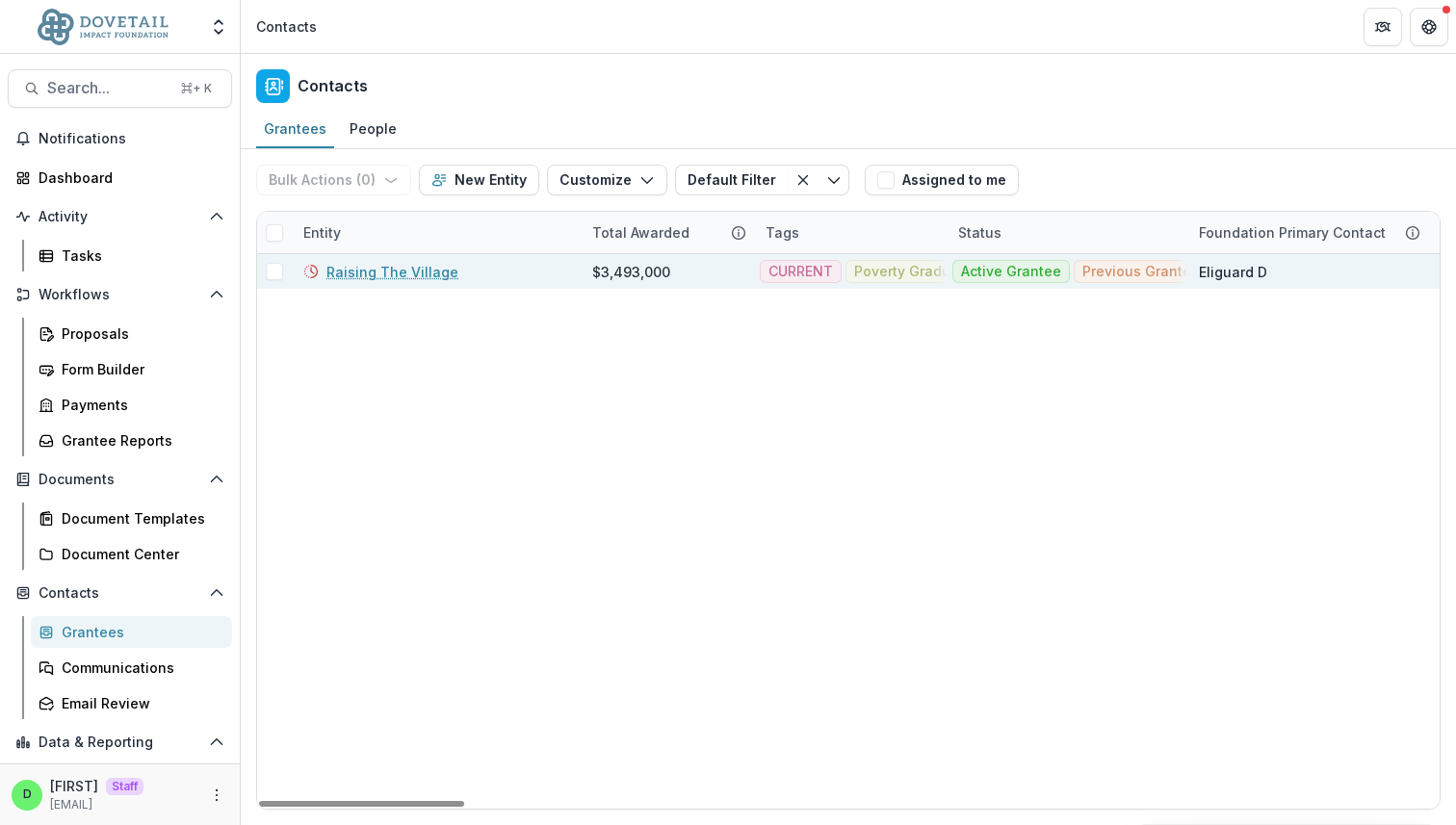 click on "Raising The Village" at bounding box center (392, 271) 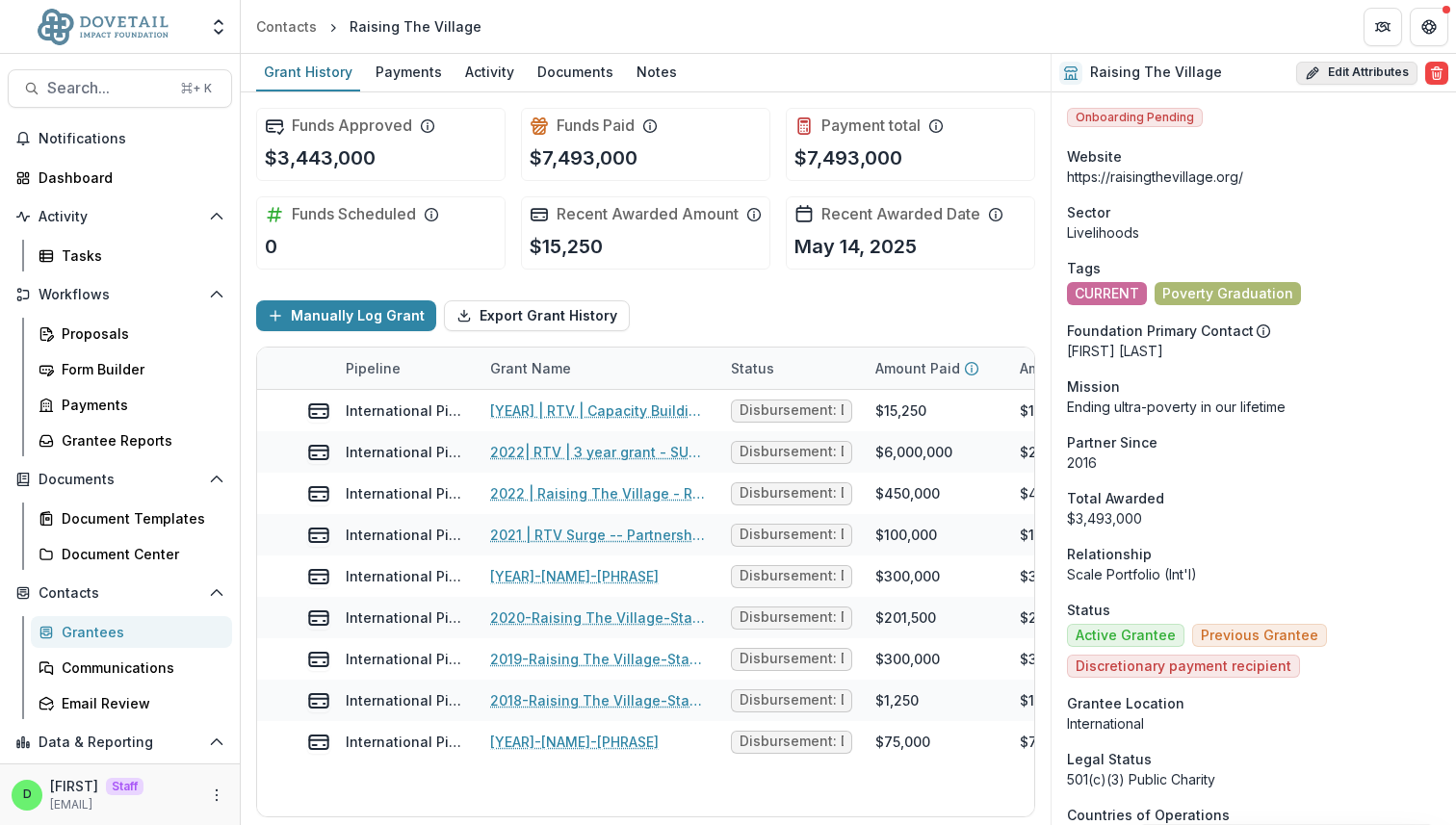 click on "Edit Attributes" at bounding box center (1357, 73) 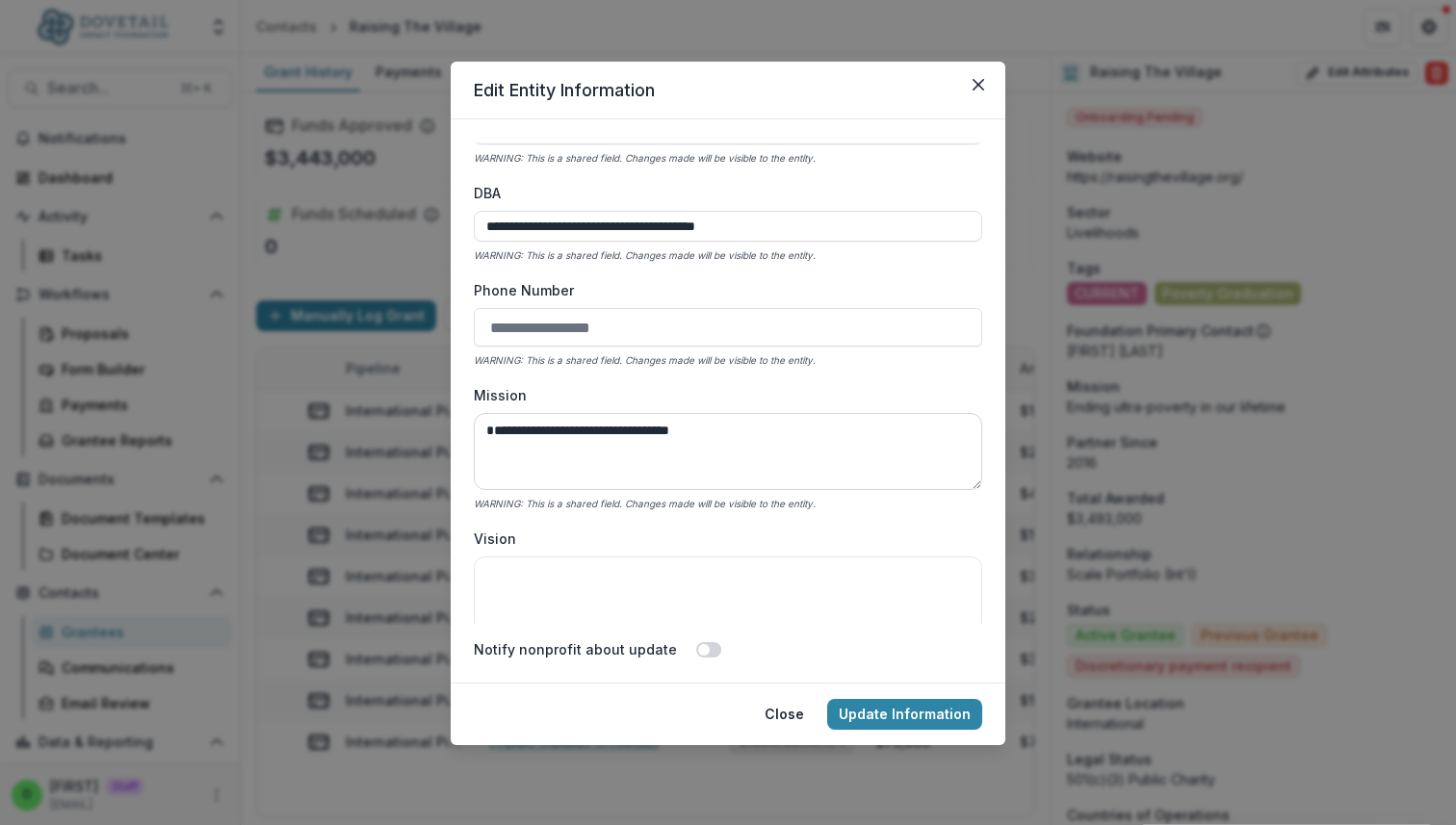 scroll, scrollTop: 59, scrollLeft: 0, axis: vertical 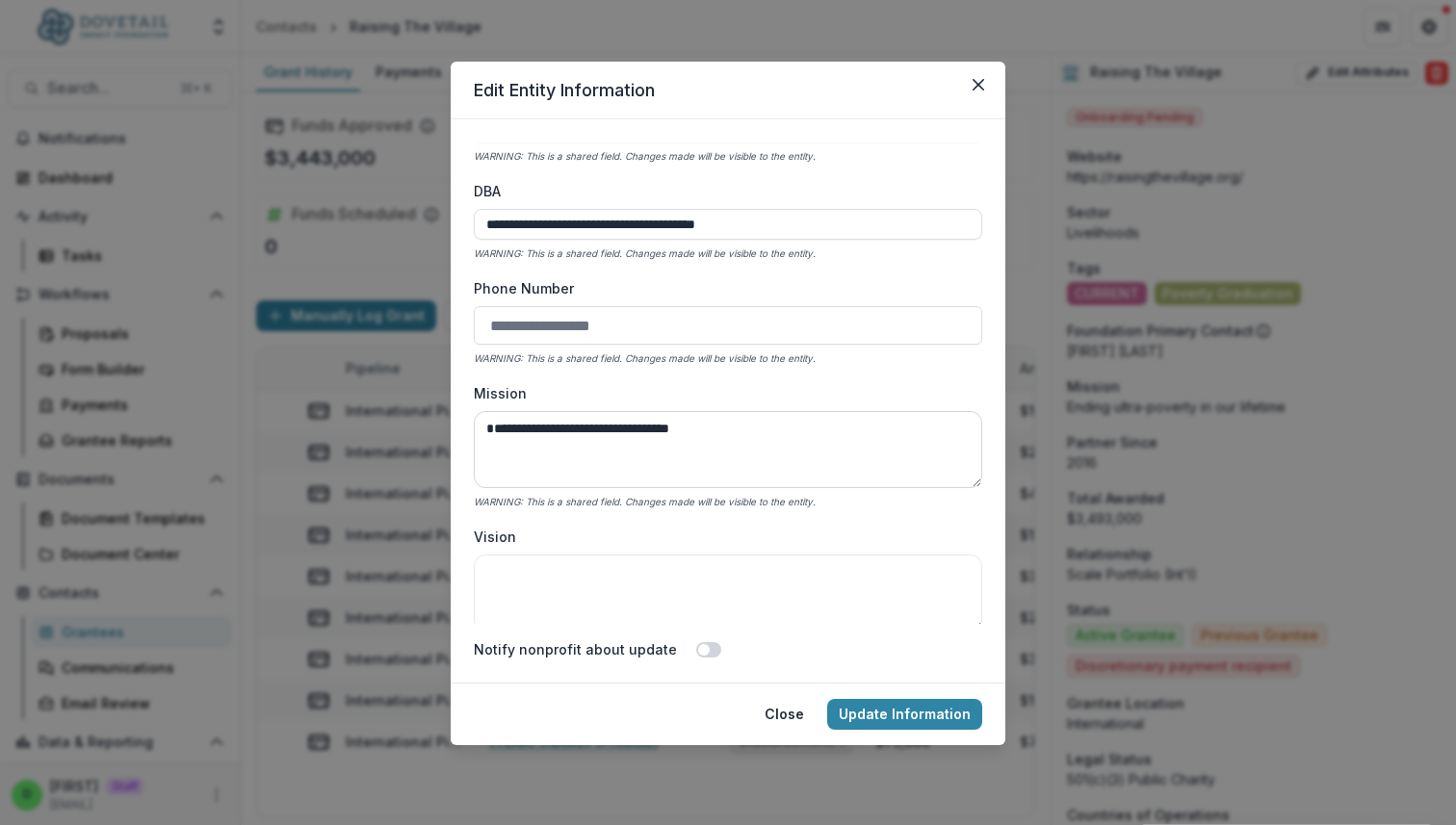 type 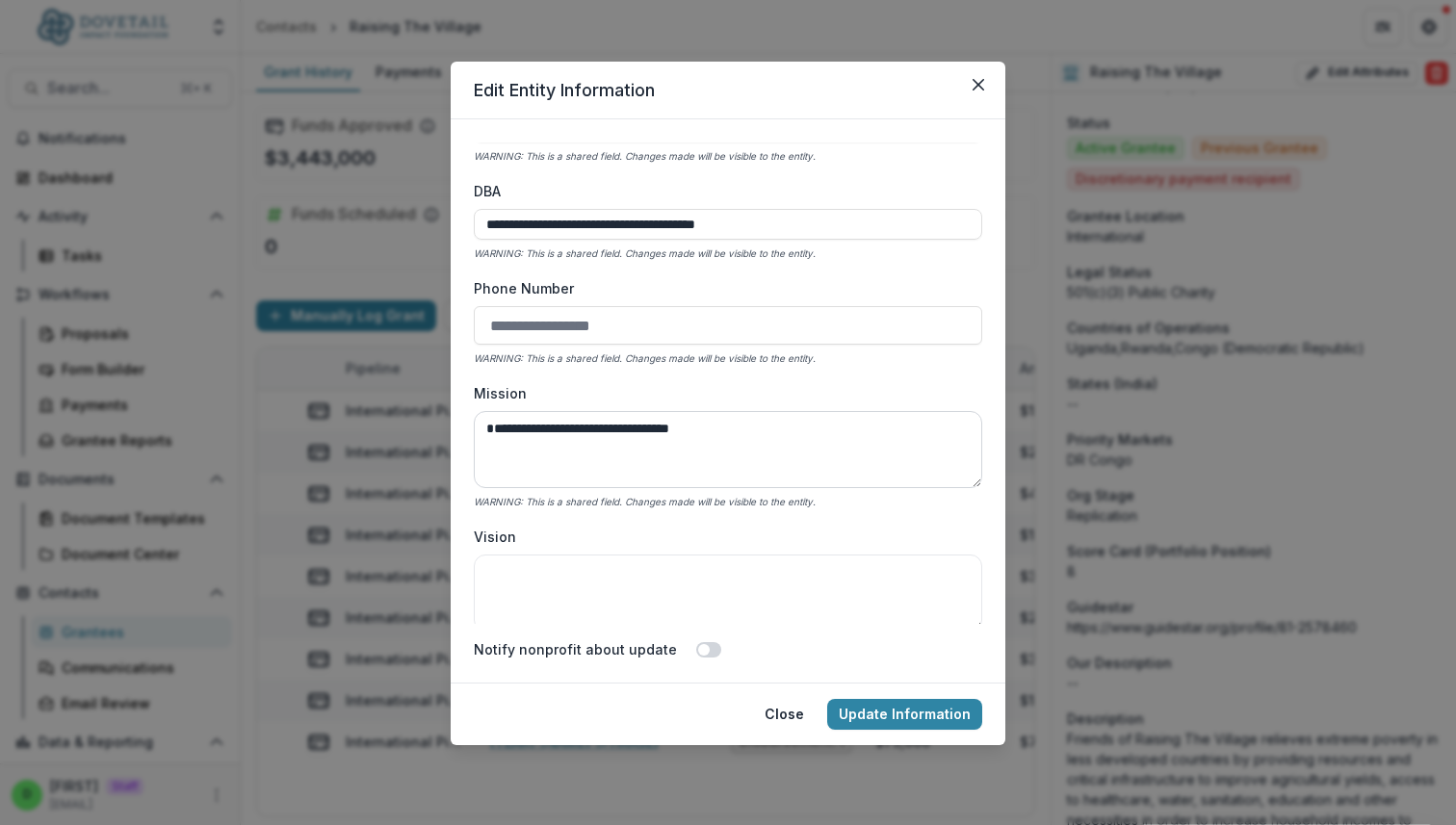 scroll, scrollTop: 3732, scrollLeft: 0, axis: vertical 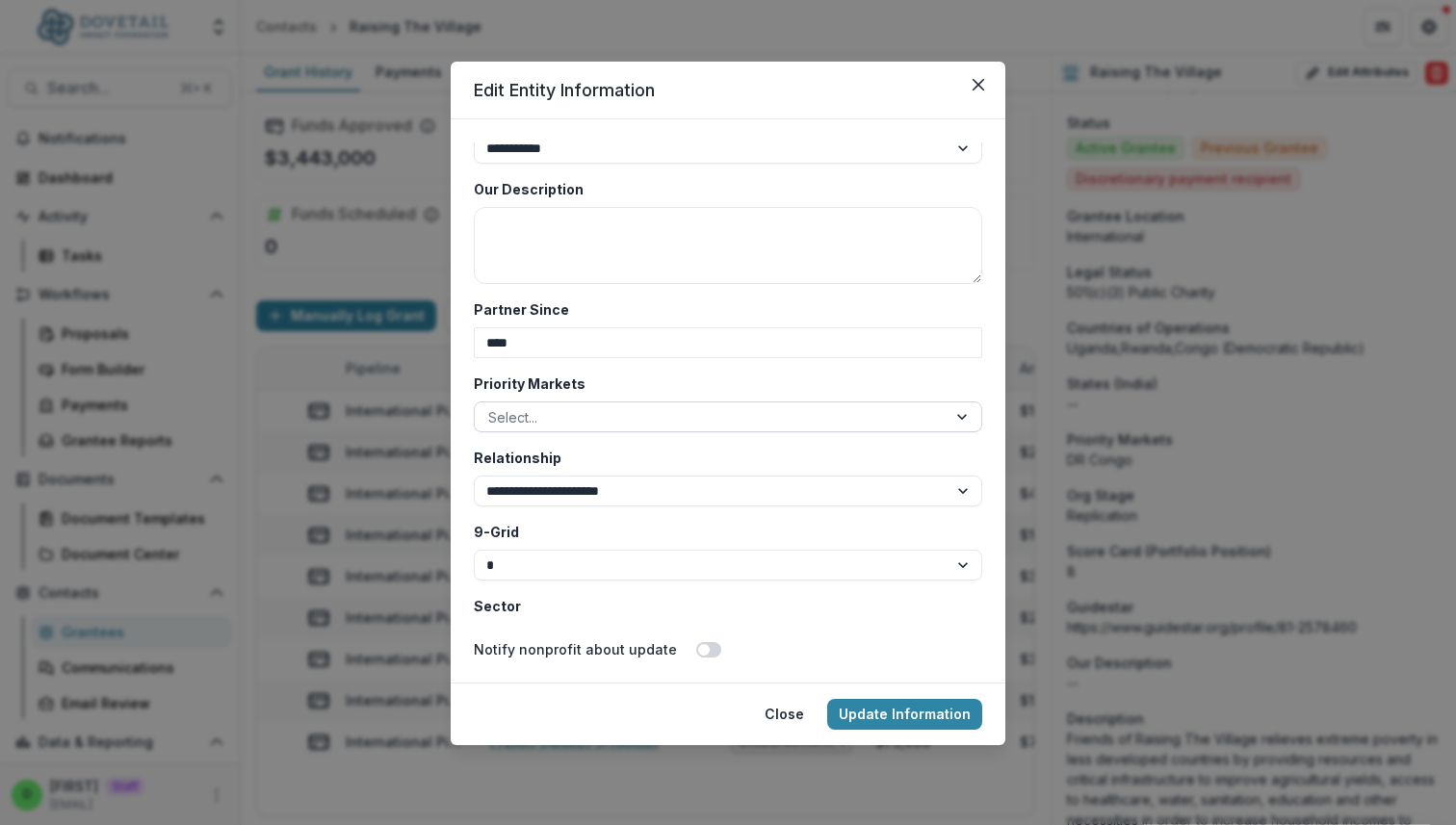 click at bounding box center [711, 417] 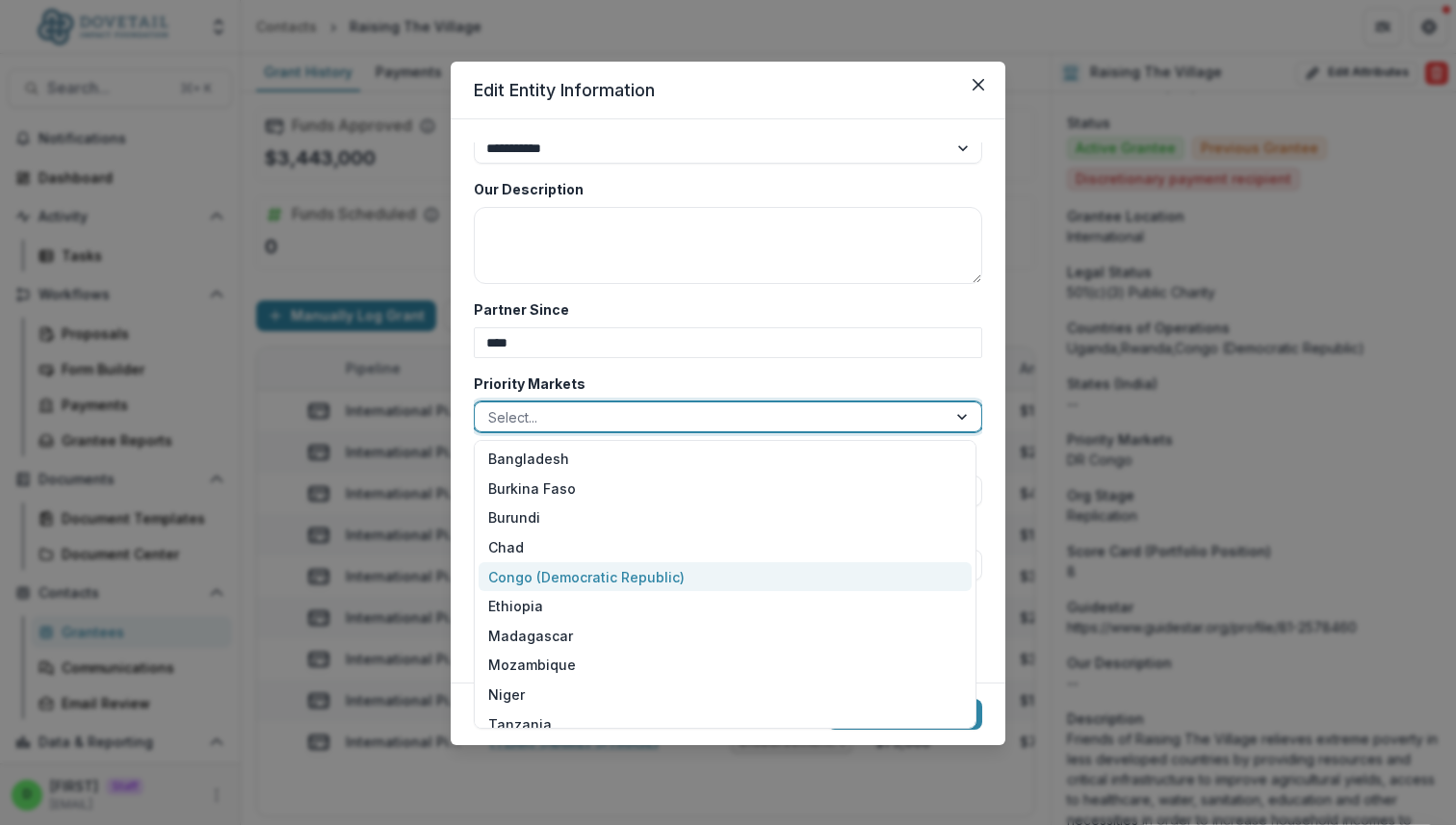 click on "Congo (Democratic Republic)" at bounding box center [725, 577] 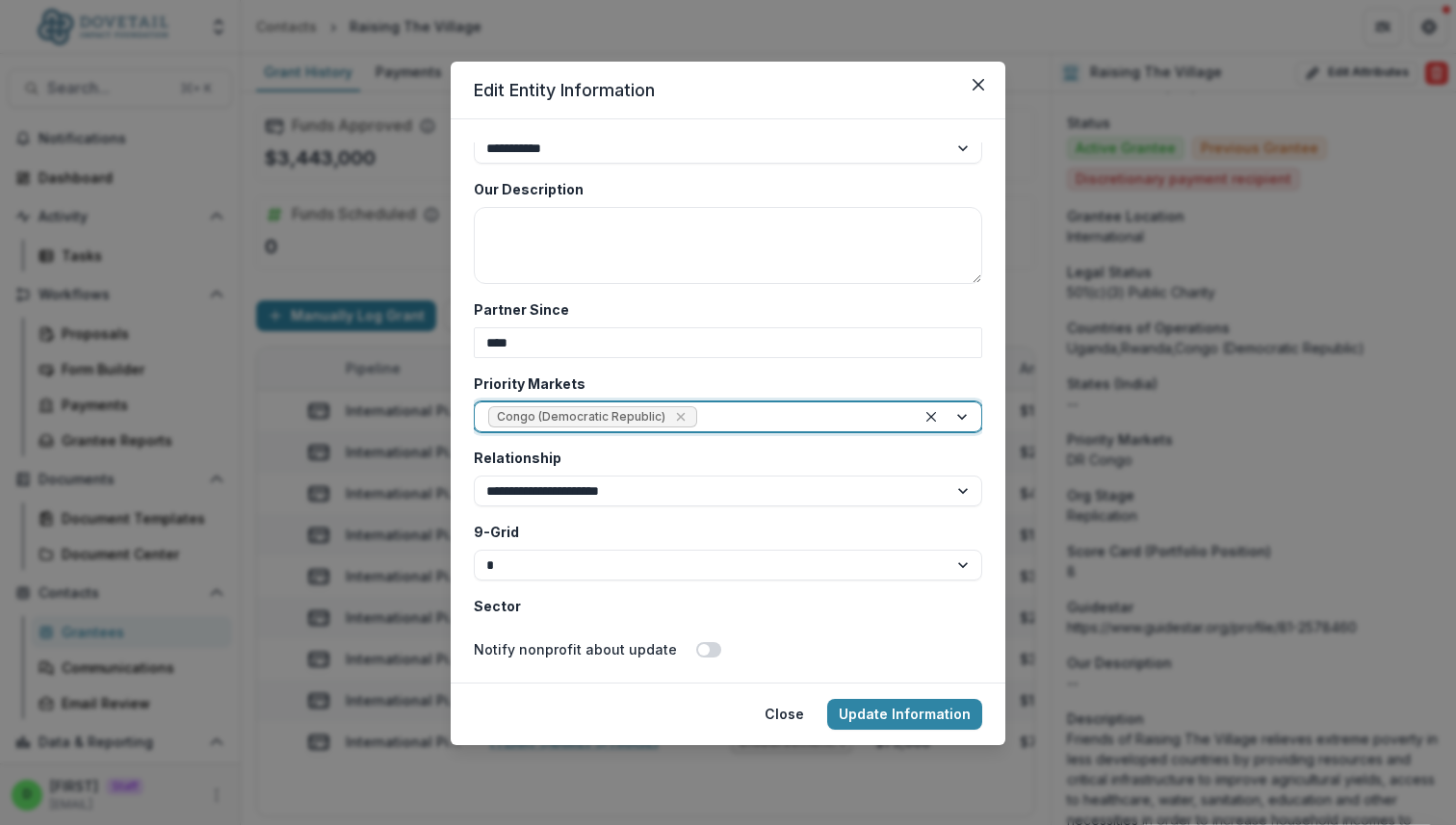 scroll, scrollTop: 3757, scrollLeft: 0, axis: vertical 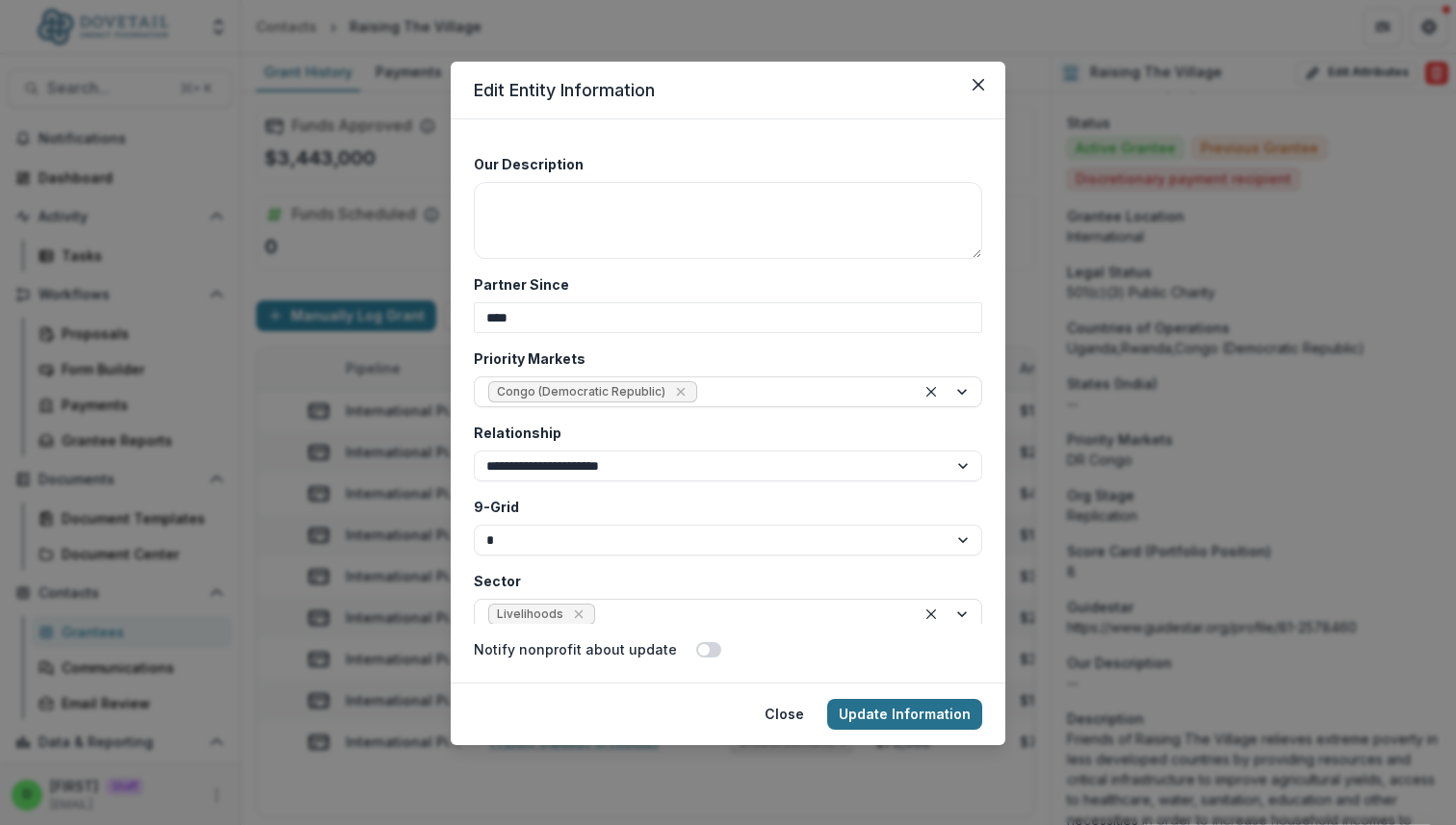 click on "Update Information" at bounding box center (904, 714) 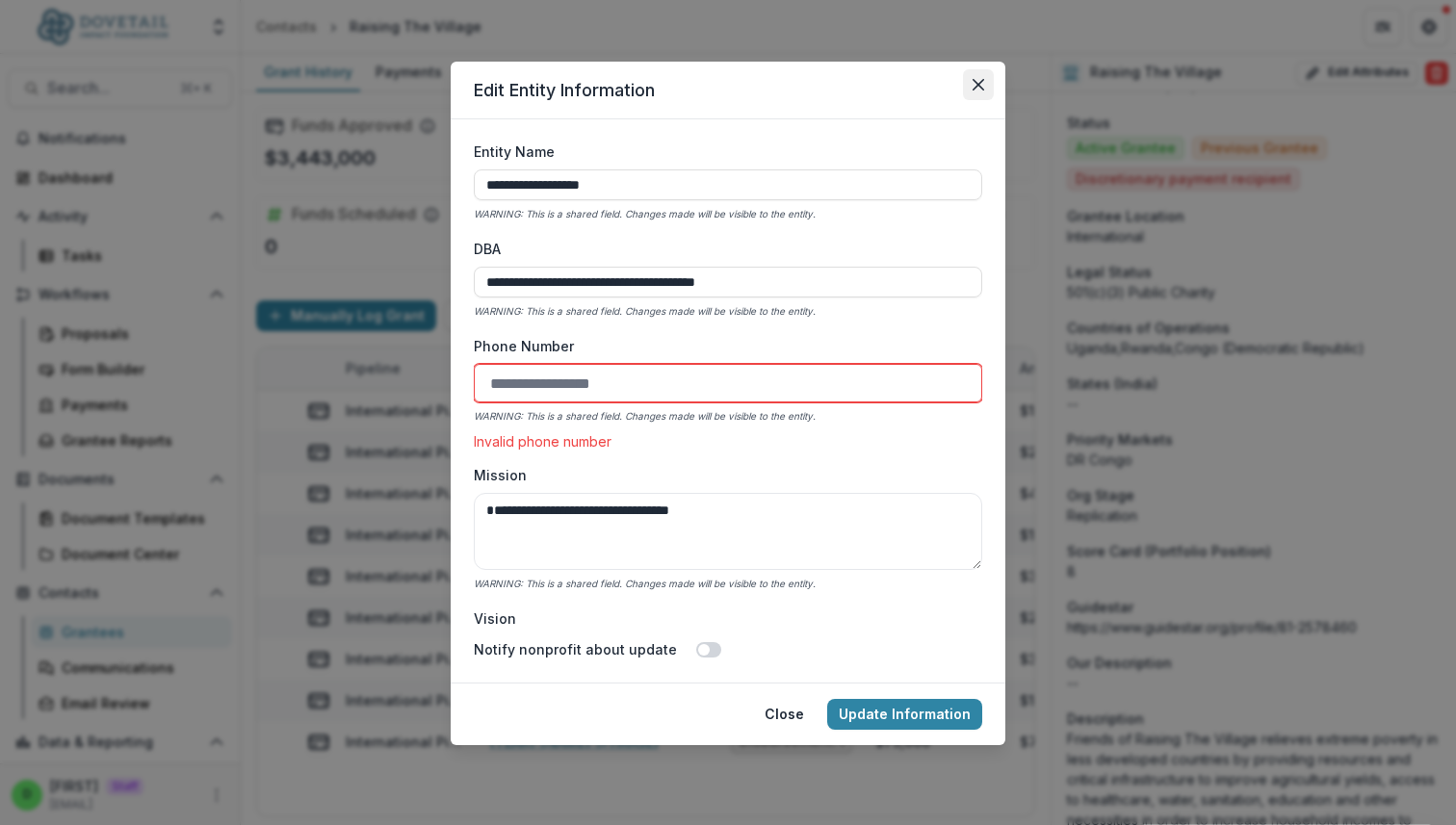 click 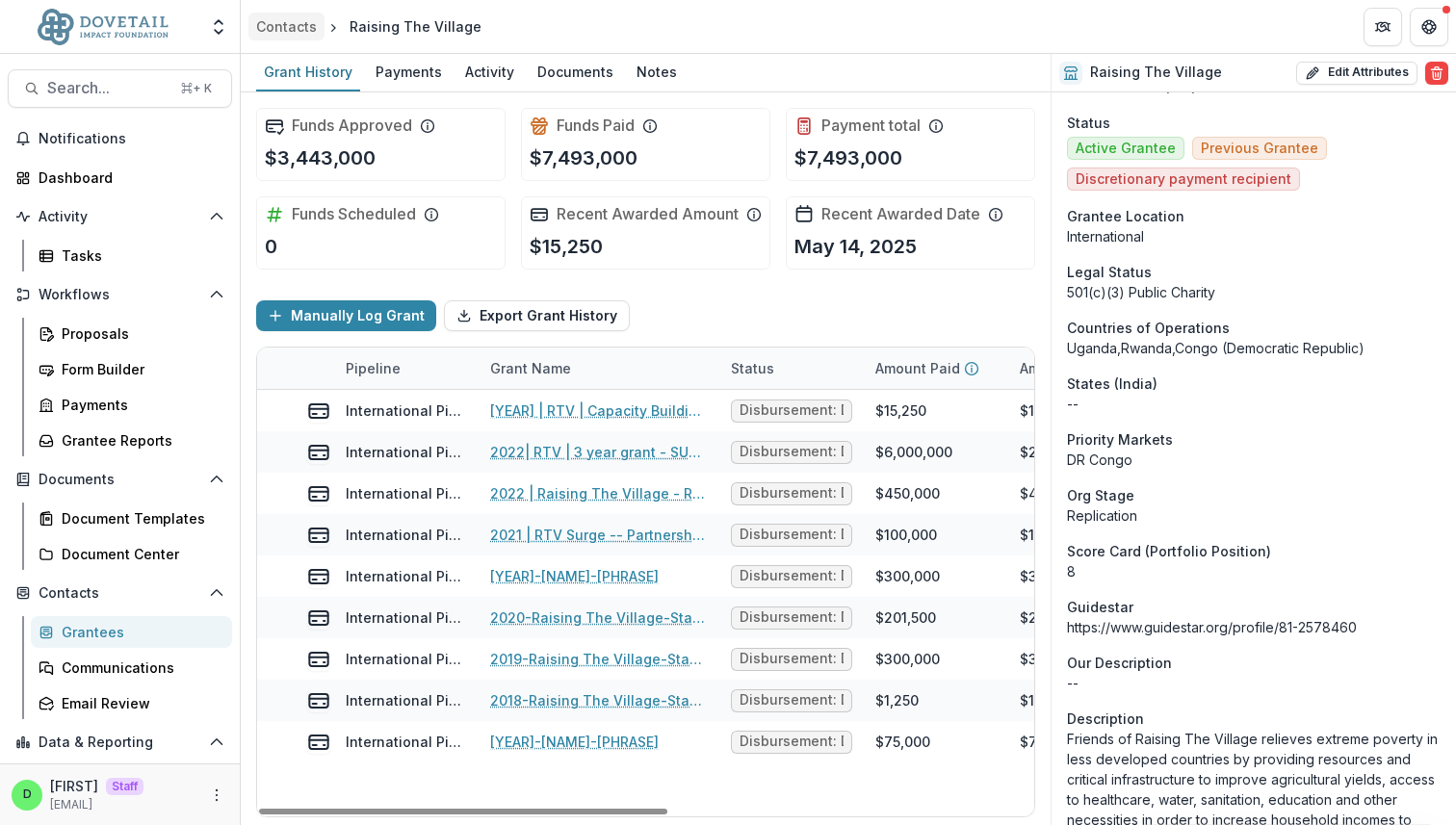 click on "Contacts" at bounding box center [286, 26] 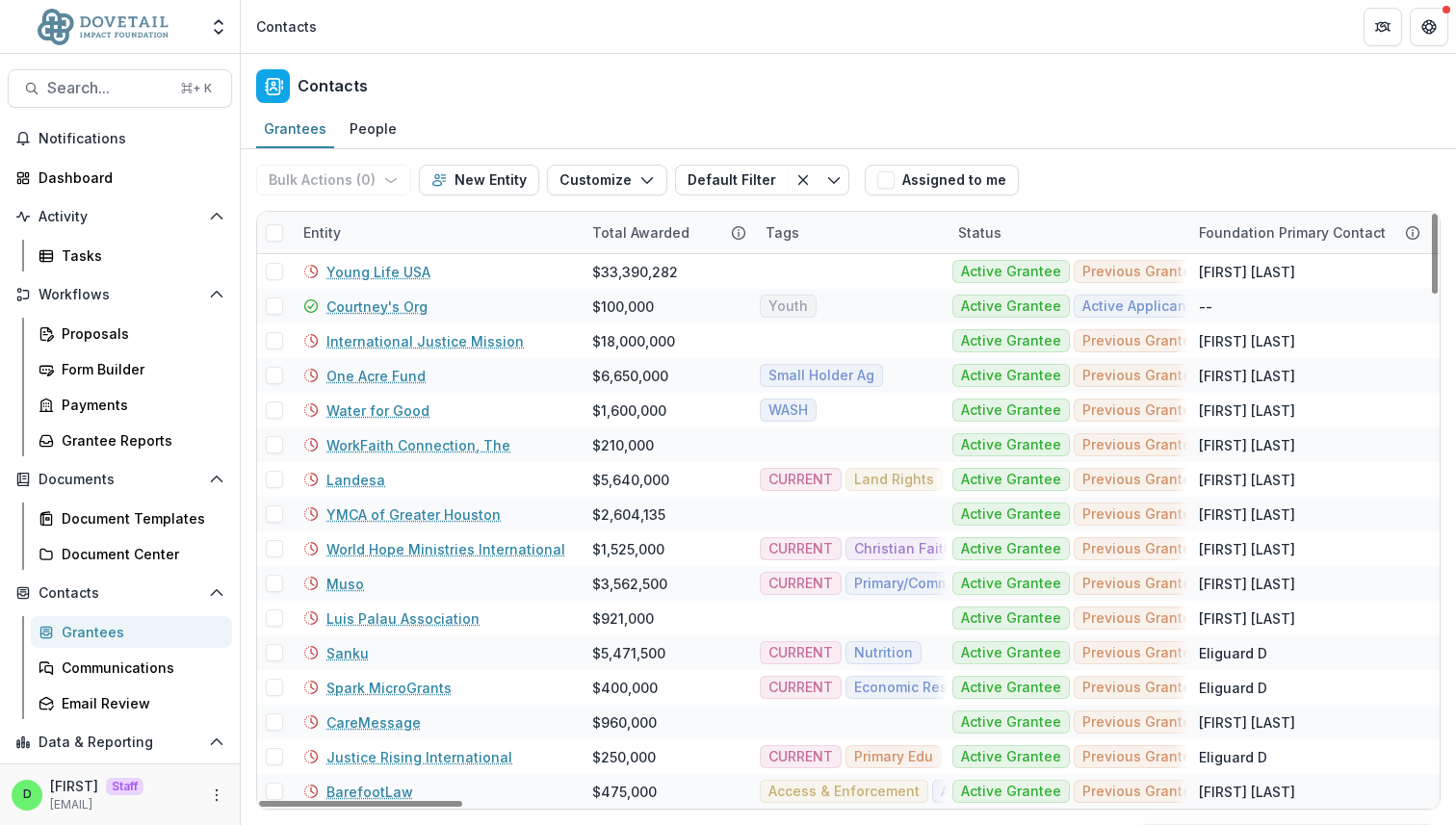 click on "Entity" at bounding box center [322, 232] 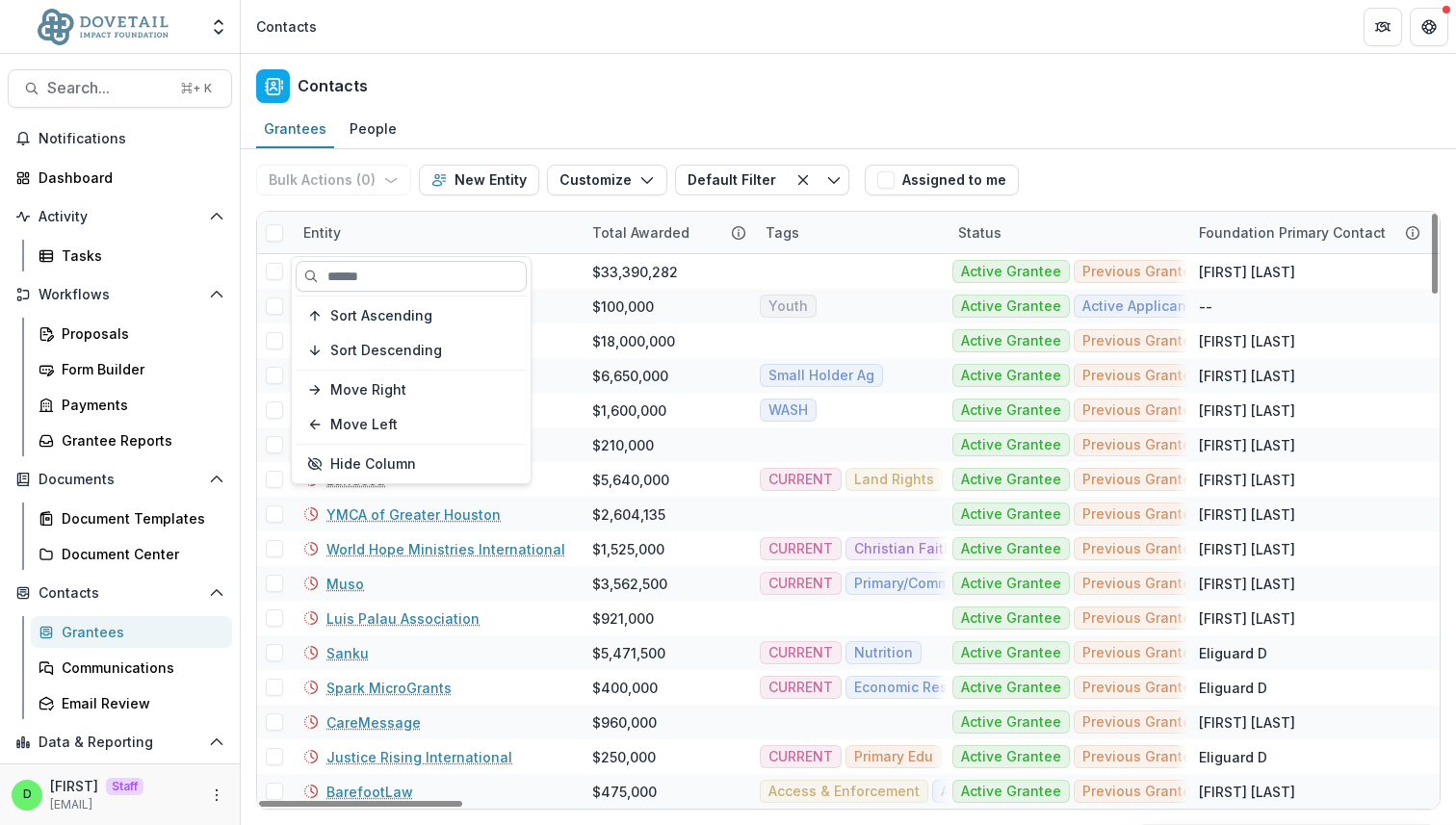 click at bounding box center (411, 276) 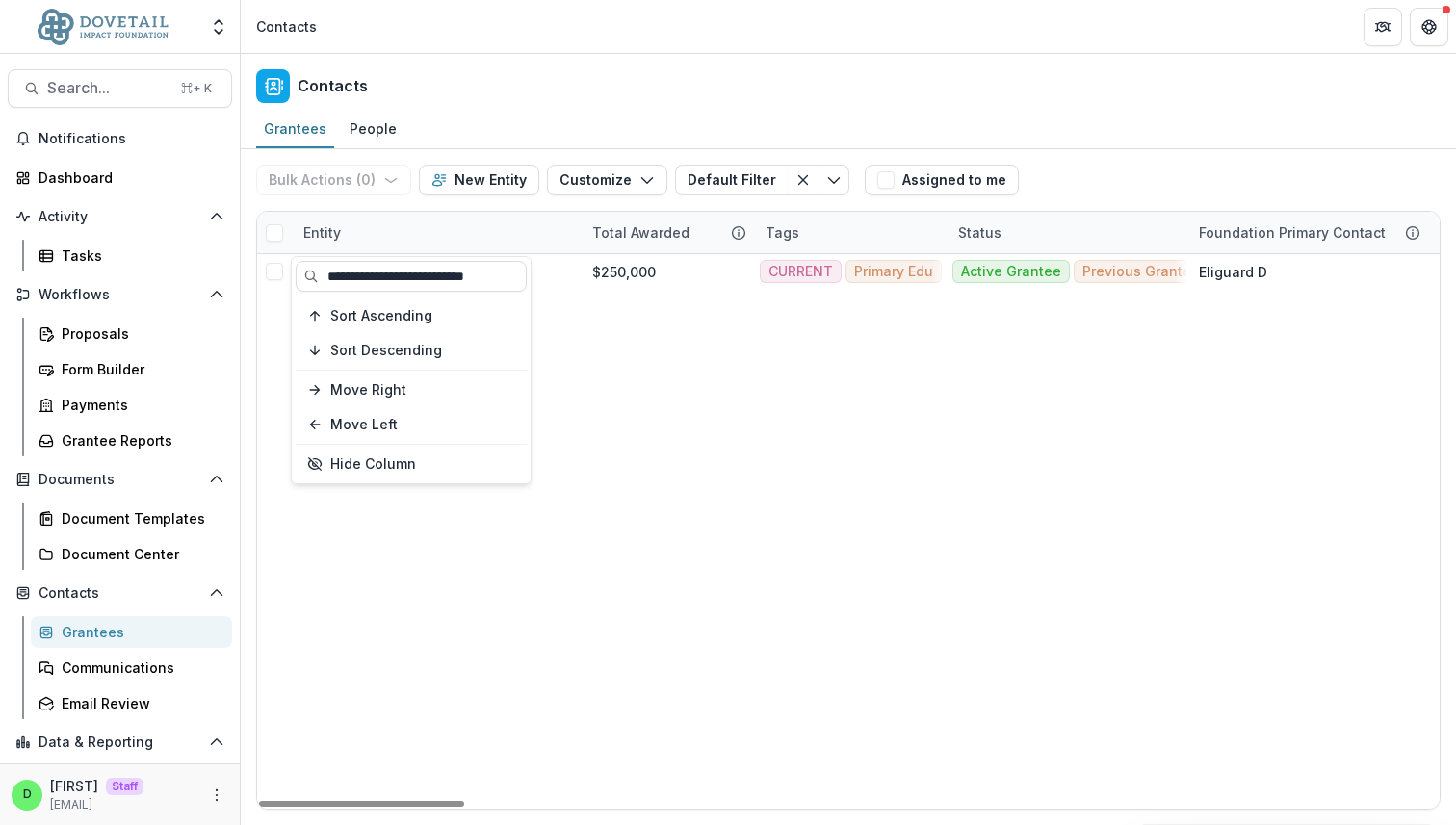 type on "**********" 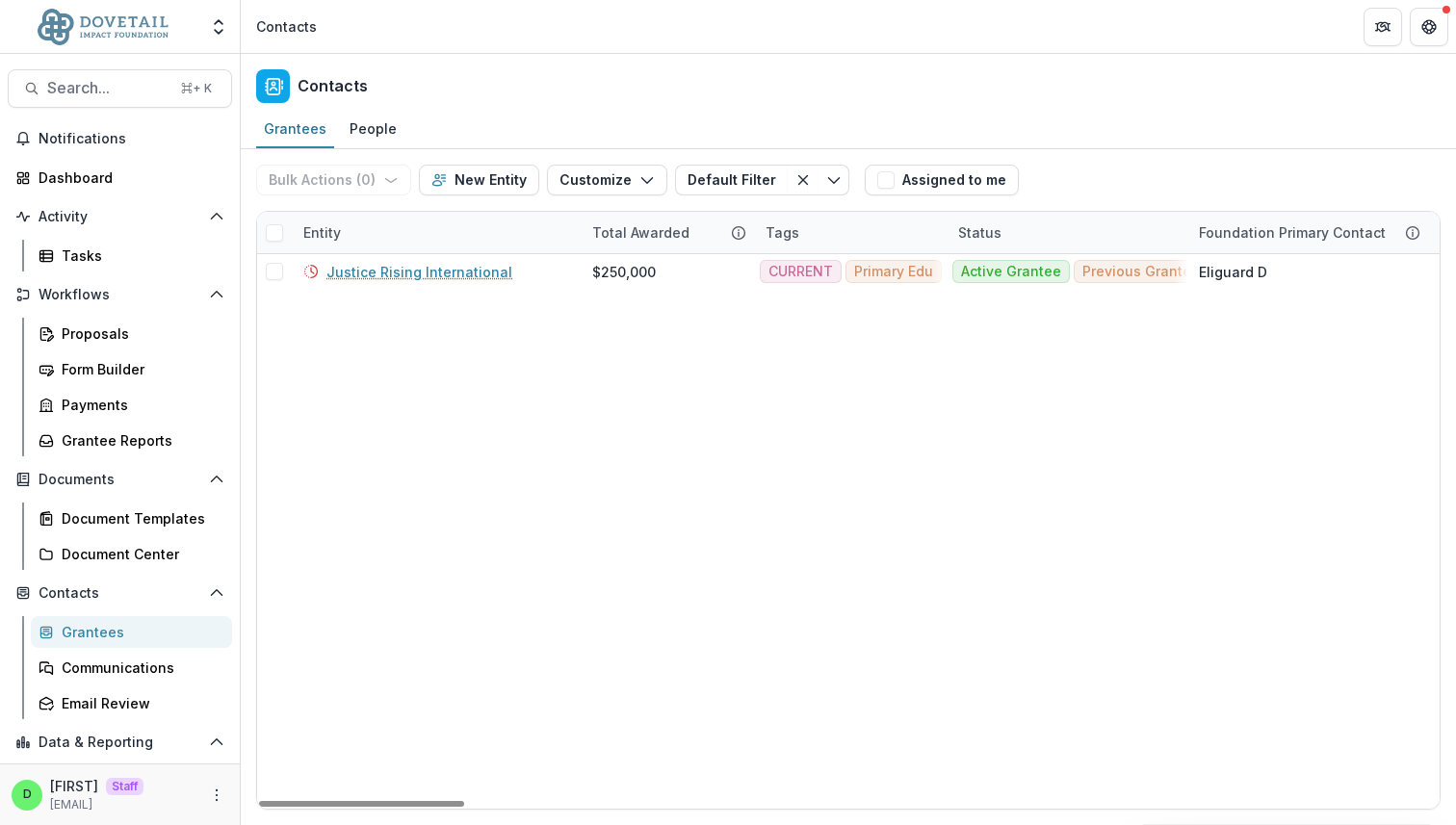 click on "Justice Rising International $250,000 CURRENT Primary Edu Active Grantee Previous Grantee Previous Applicant Eliguard D 47-3470087 -- 1360 S Figueroa St. Unit D #371 Los Angeles, CA 90015 Los Angeles California United States Organization Los Angeles California" at bounding box center (3659, 531) 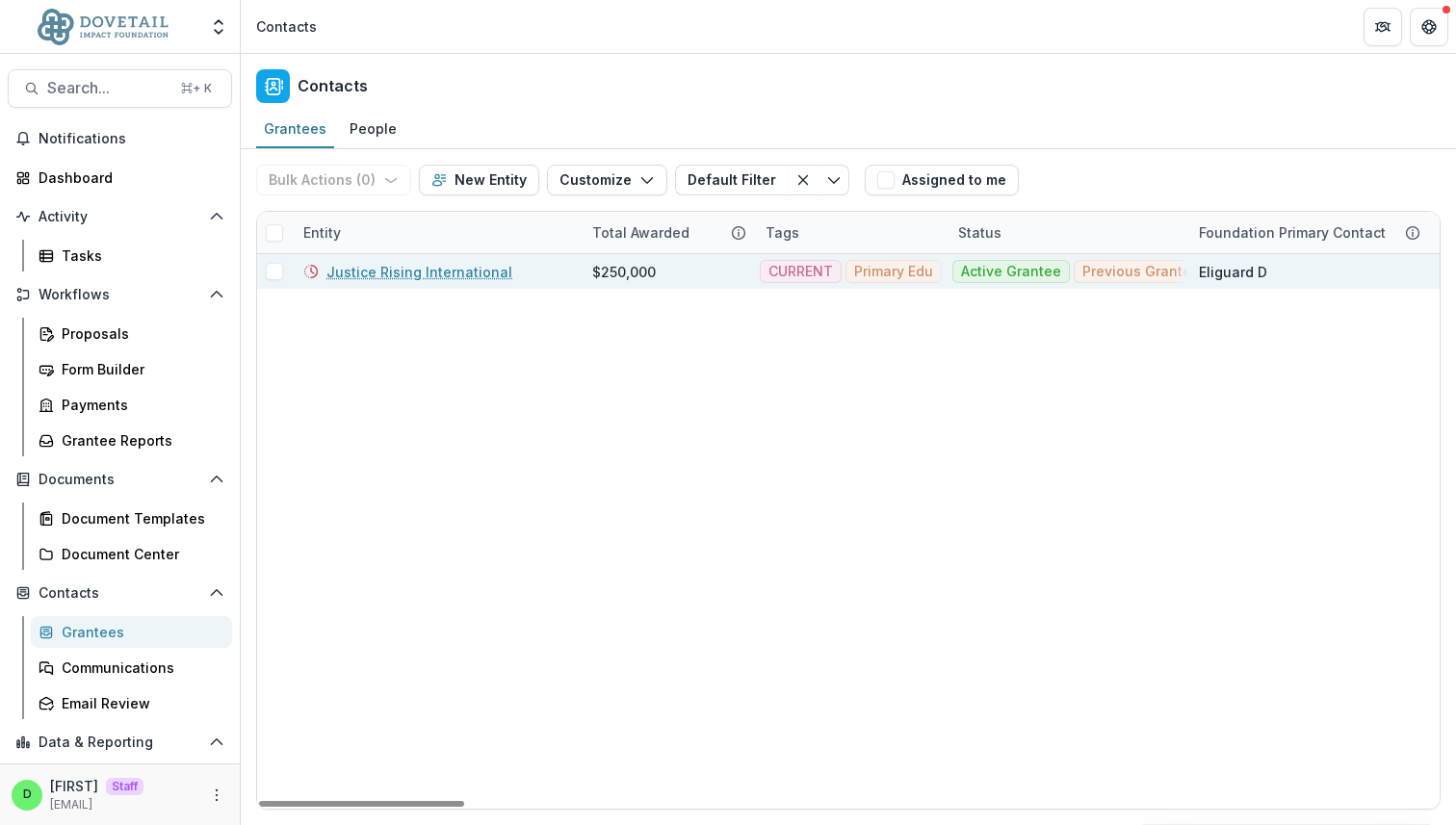 click on "Justice Rising International" at bounding box center (419, 271) 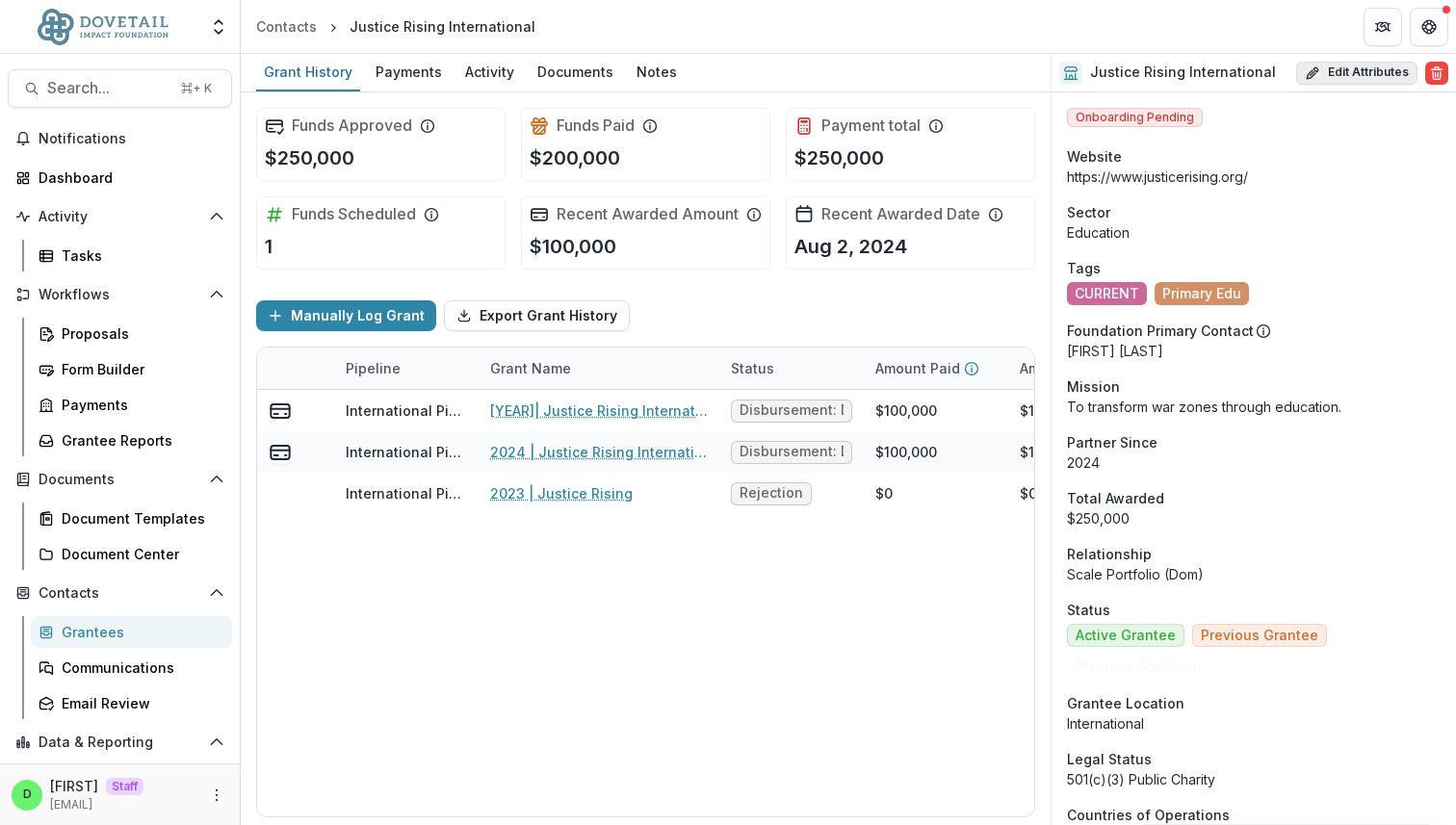 click on "Edit Attributes" at bounding box center (1357, 73) 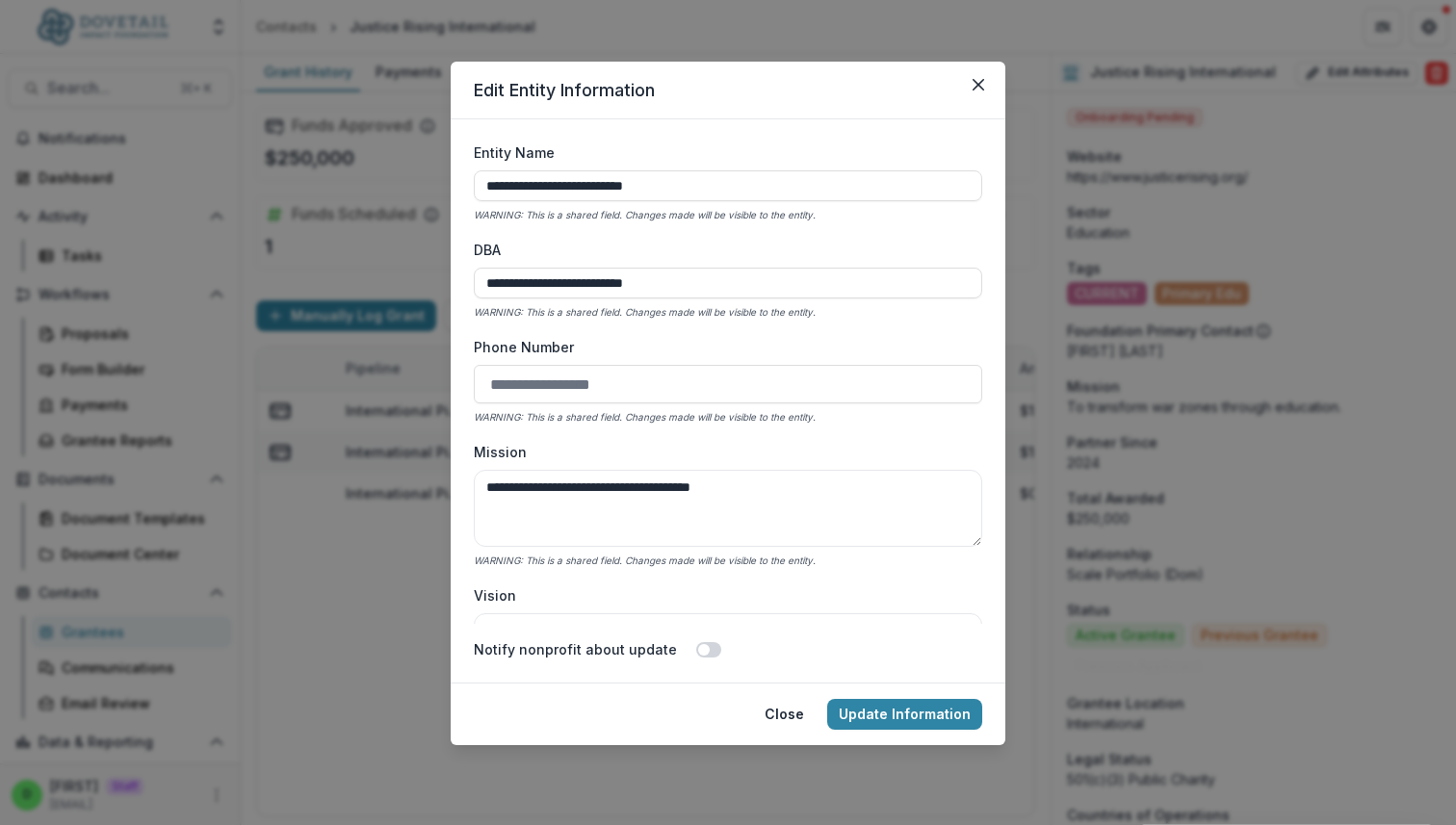 scroll, scrollTop: 487, scrollLeft: 0, axis: vertical 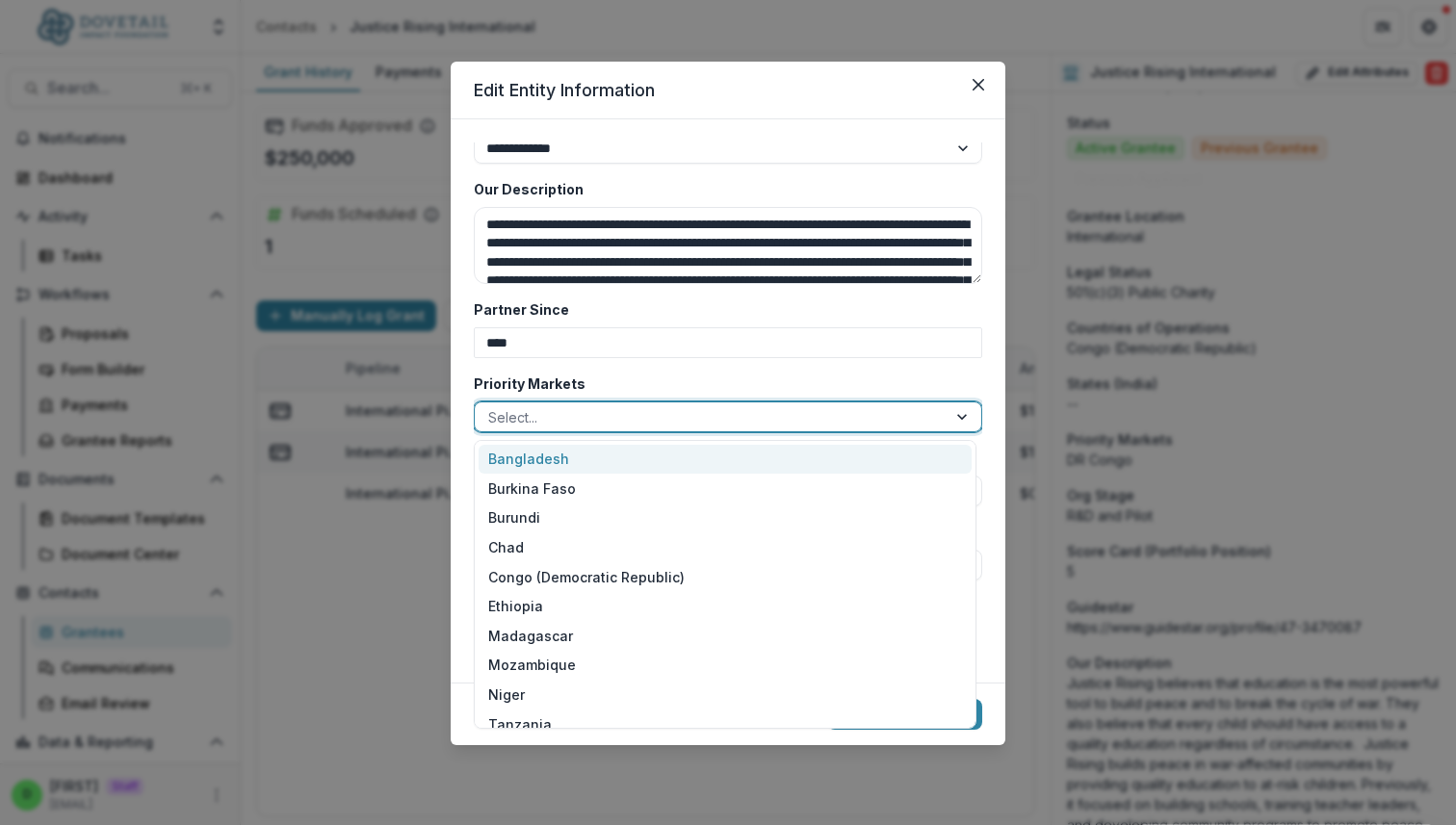 click at bounding box center (711, 417) 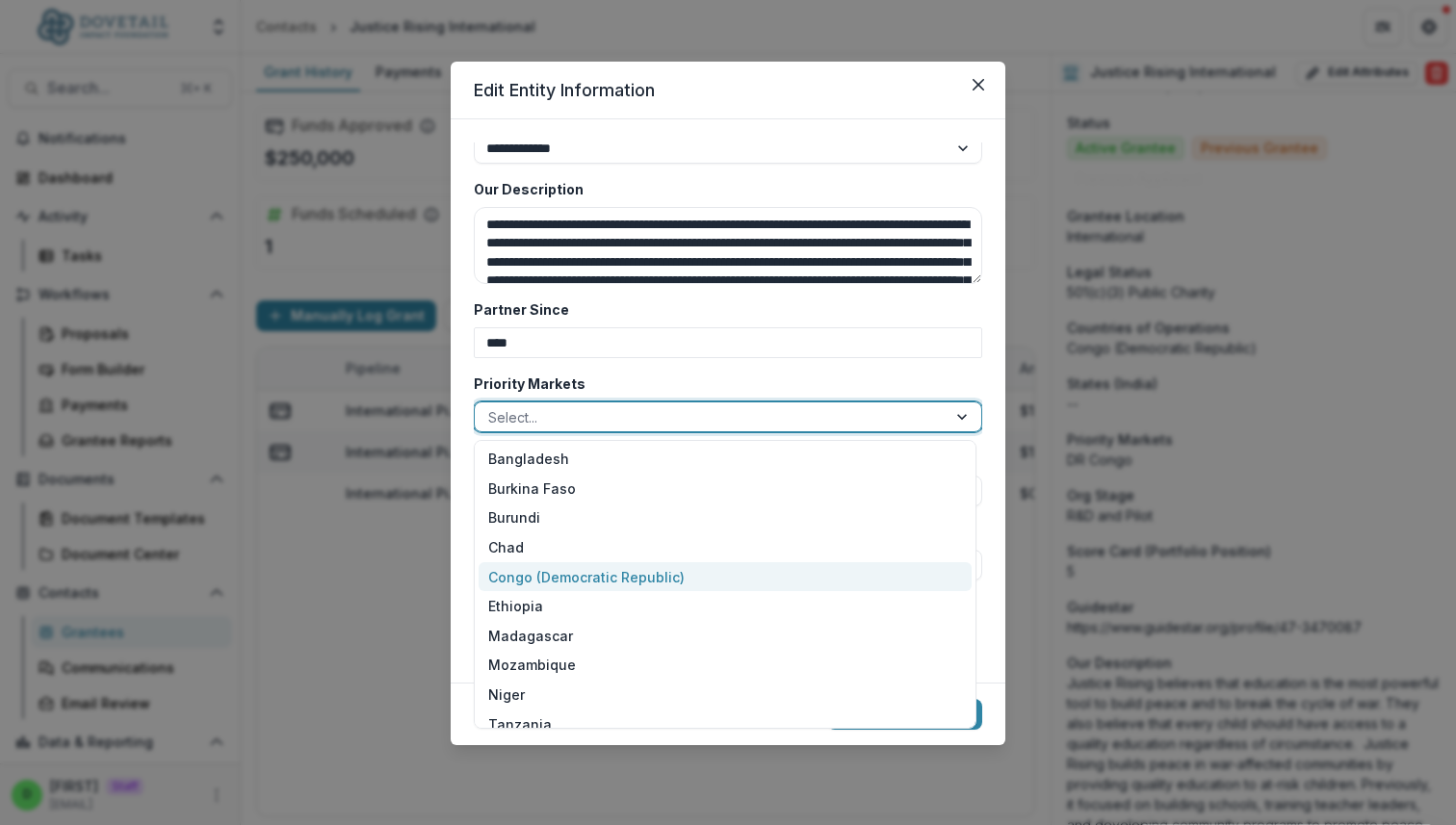 click on "Congo (Democratic Republic)" at bounding box center (725, 577) 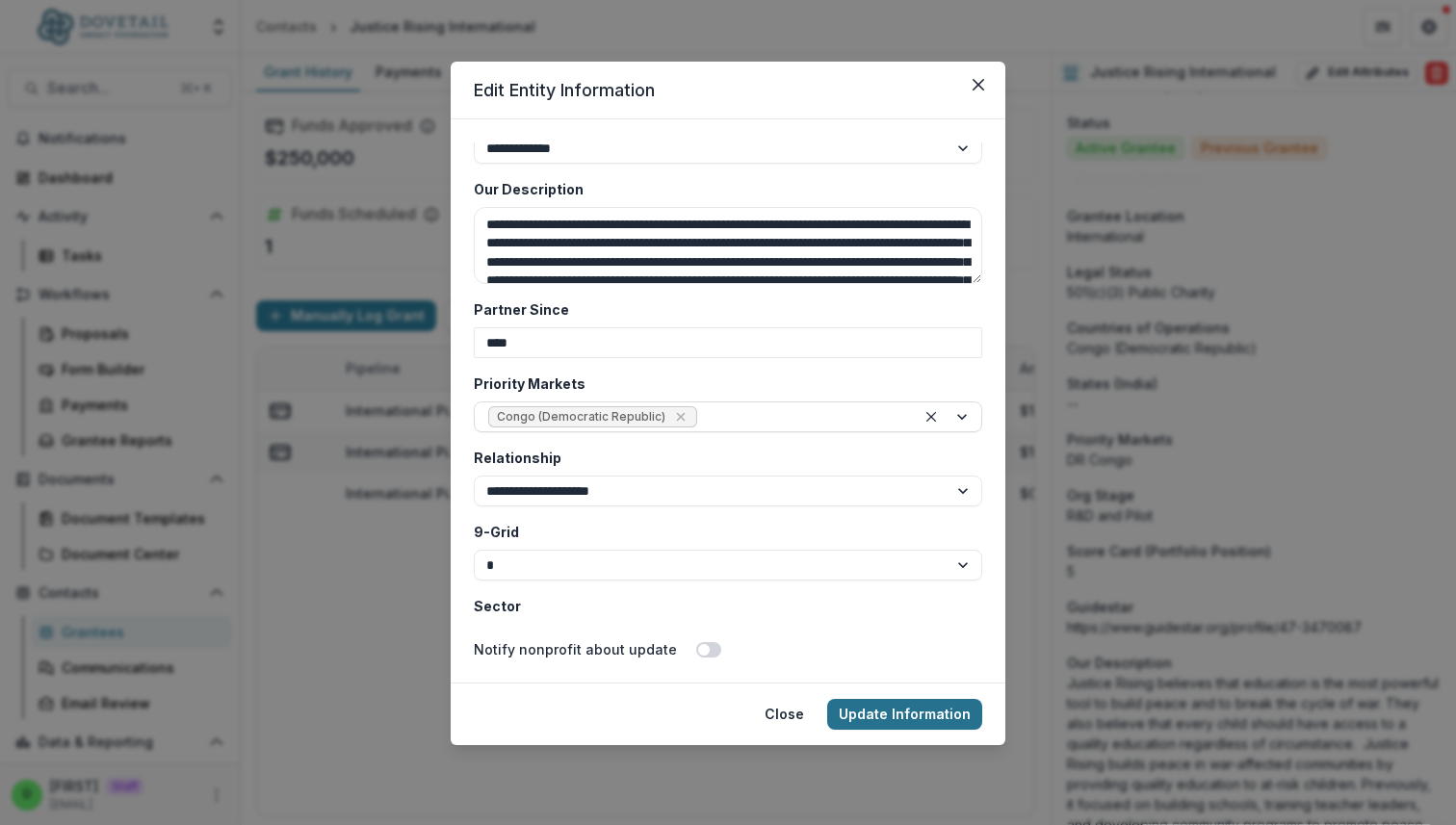 click on "Update Information" at bounding box center (904, 714) 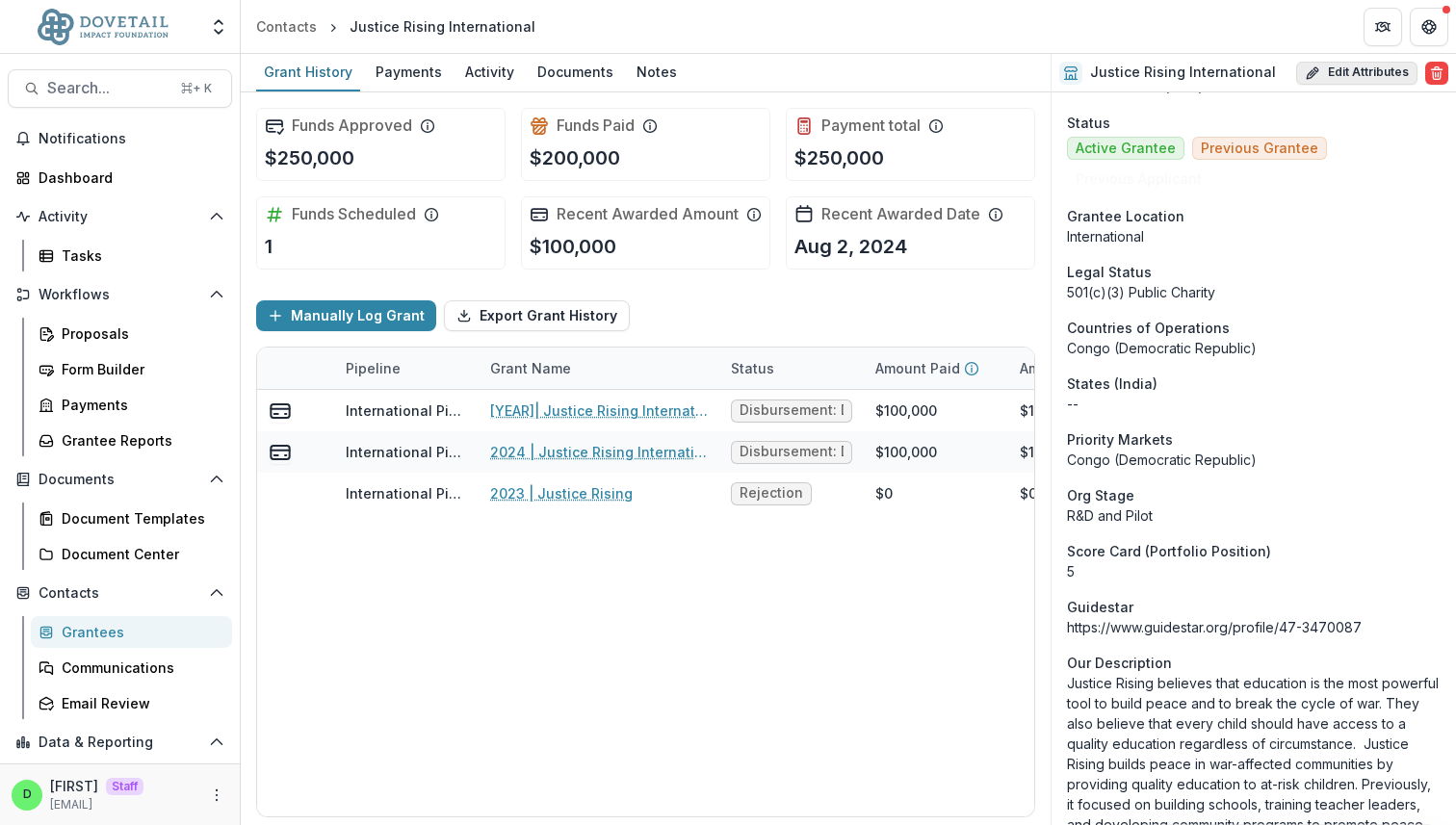 click on "Edit Attributes" at bounding box center (1357, 73) 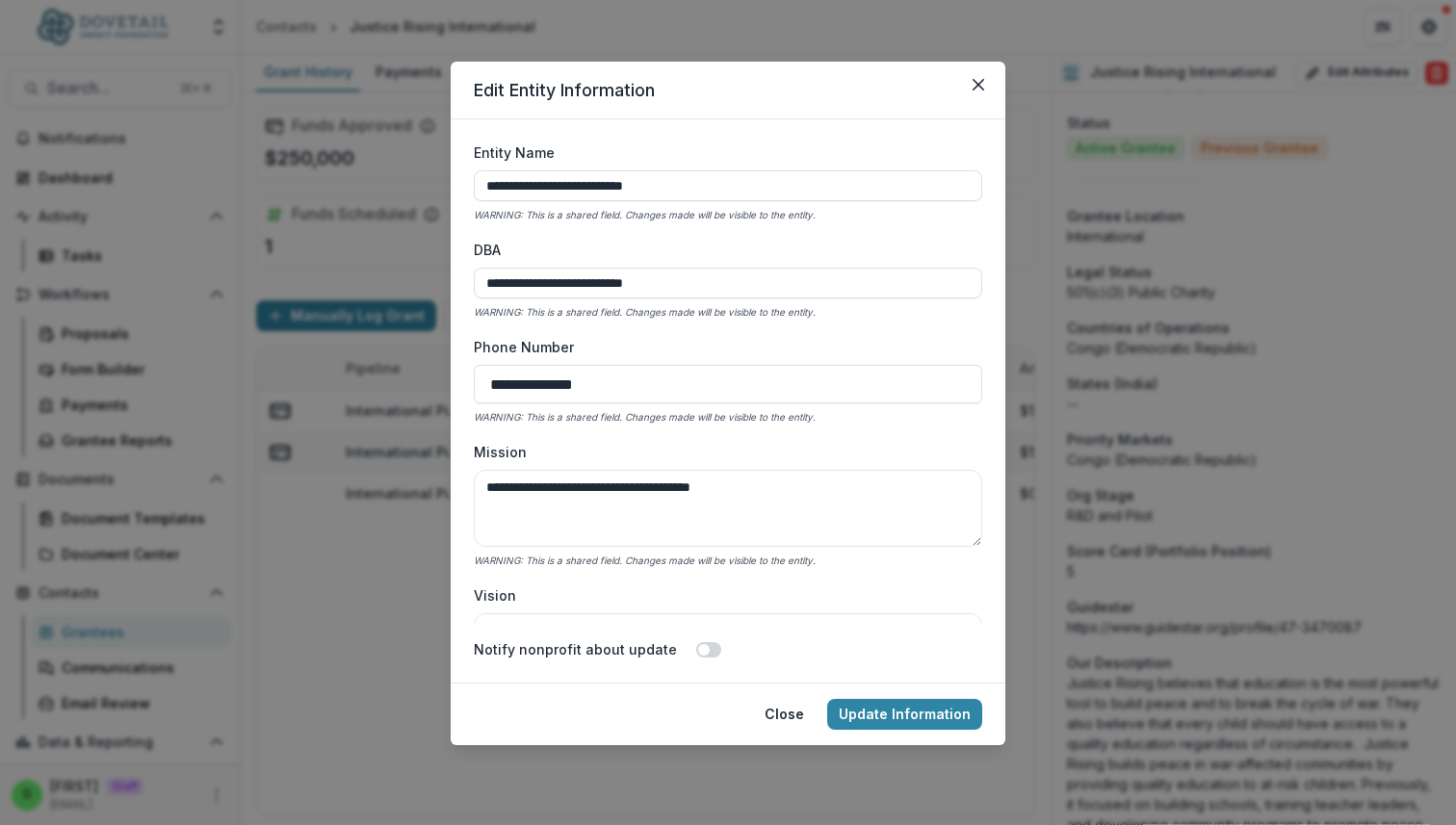 click on "**********" at bounding box center [728, 412] 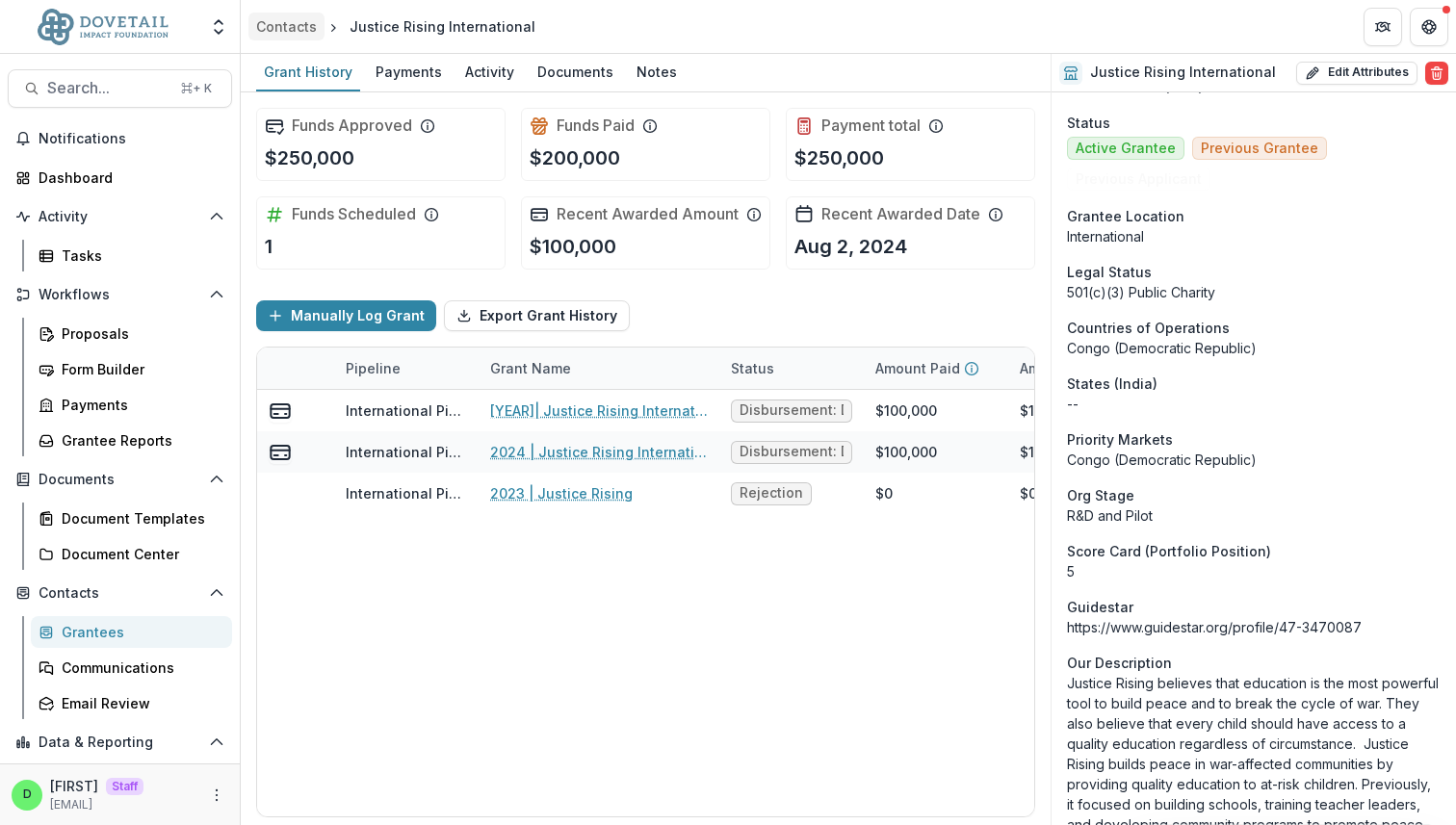 click on "Contacts" at bounding box center (286, 26) 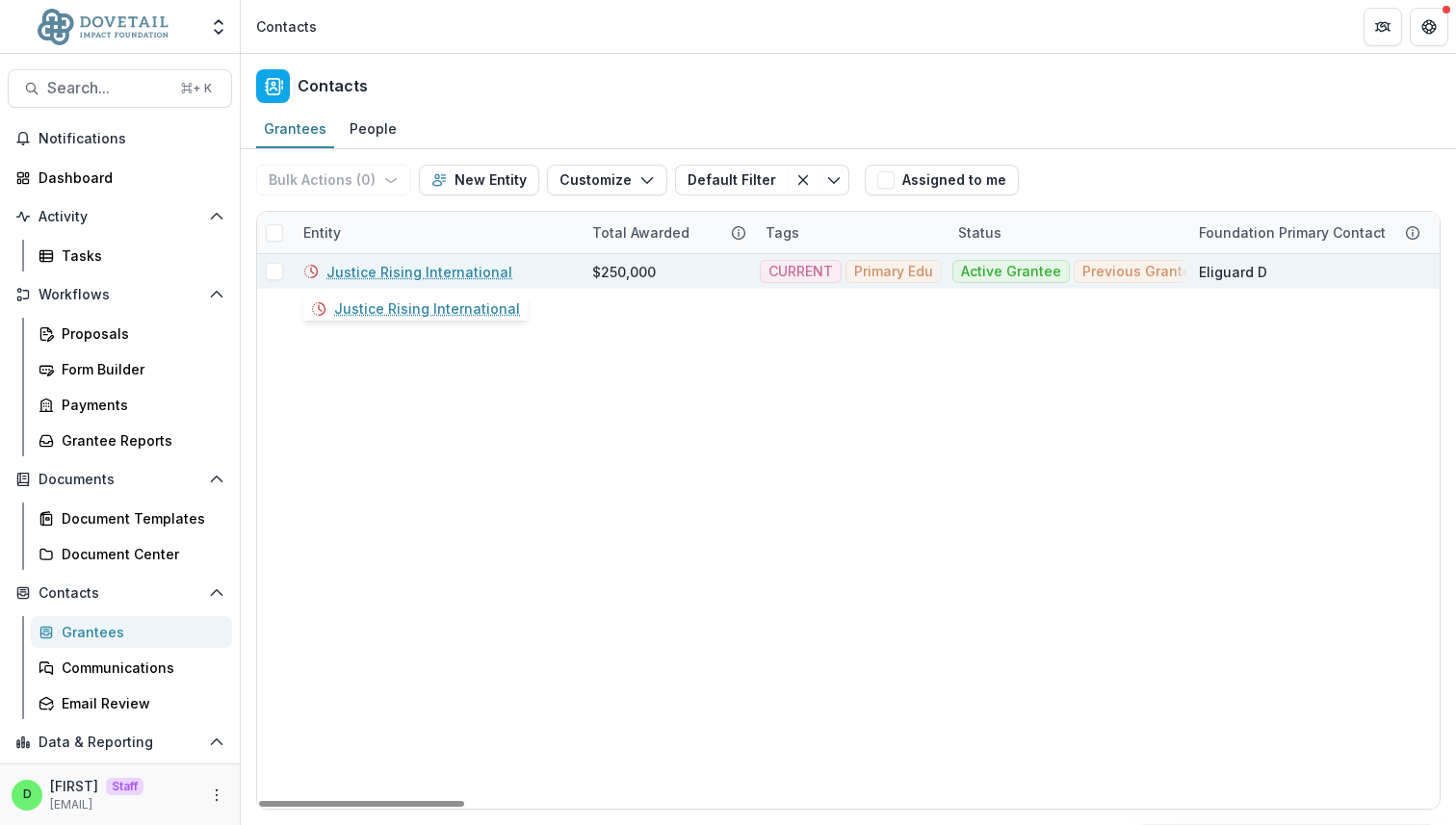 click on "Justice Rising International" at bounding box center [419, 271] 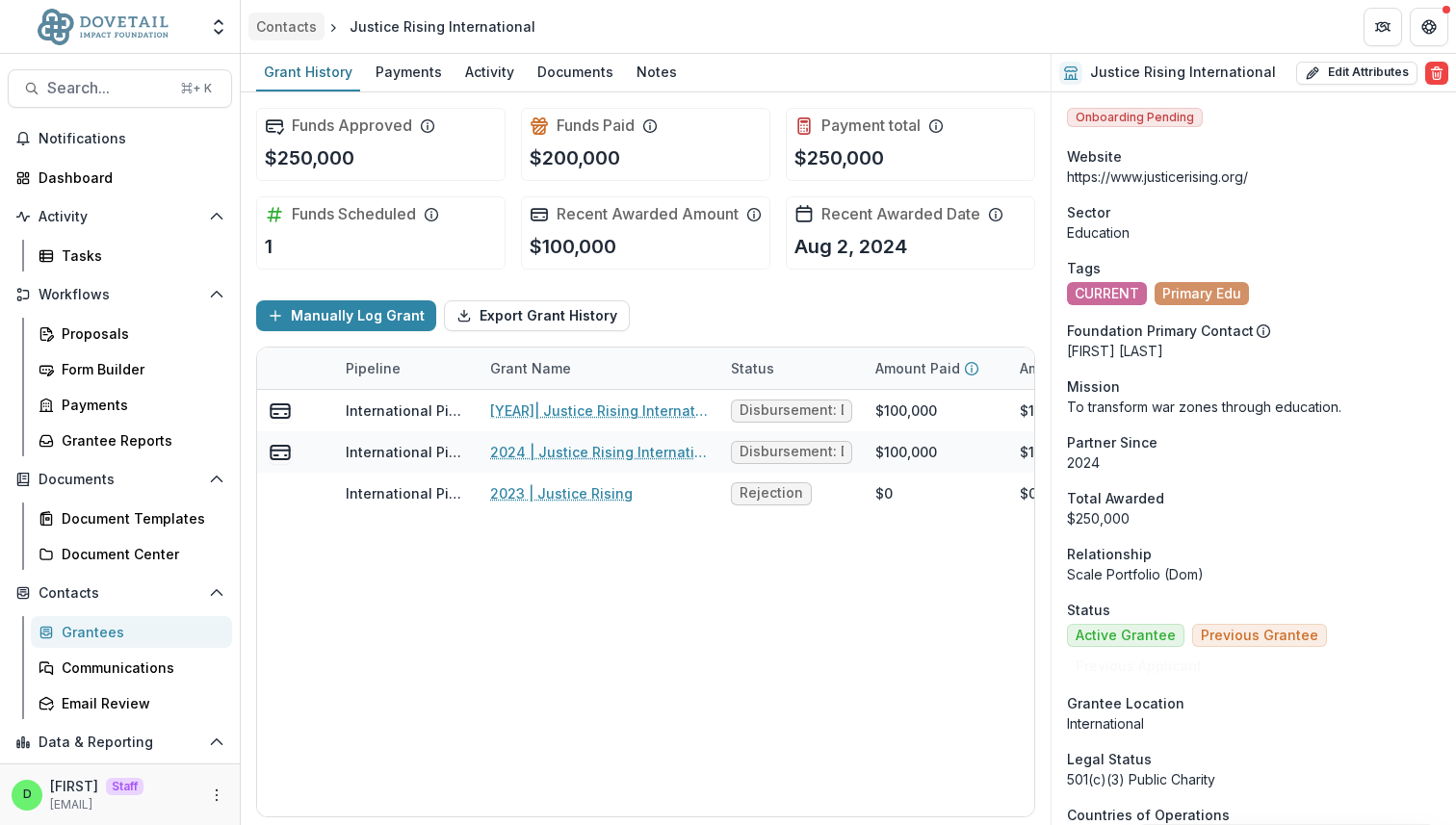 click on "Contacts" at bounding box center [286, 26] 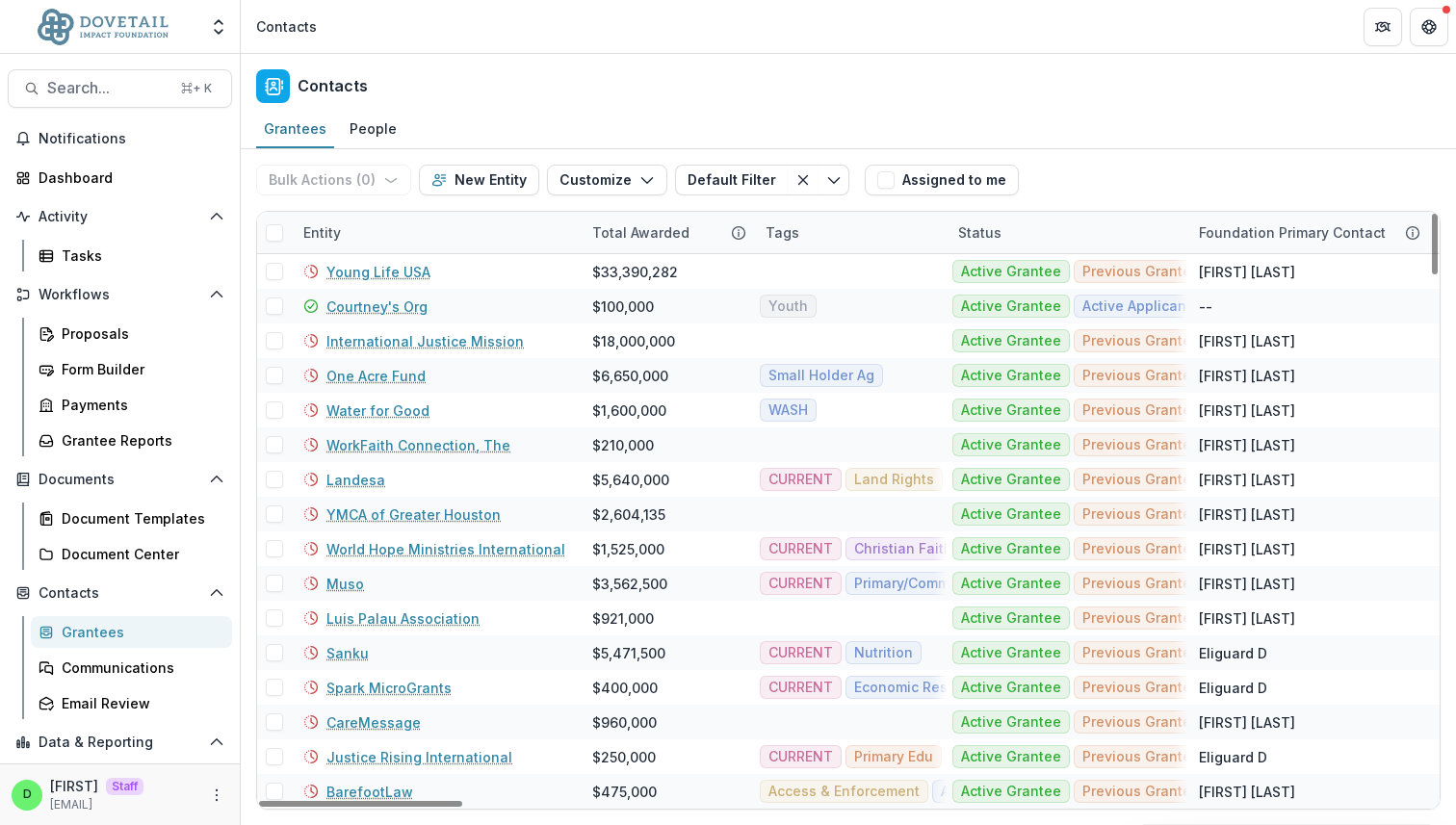 click on "Entity" at bounding box center (322, 232) 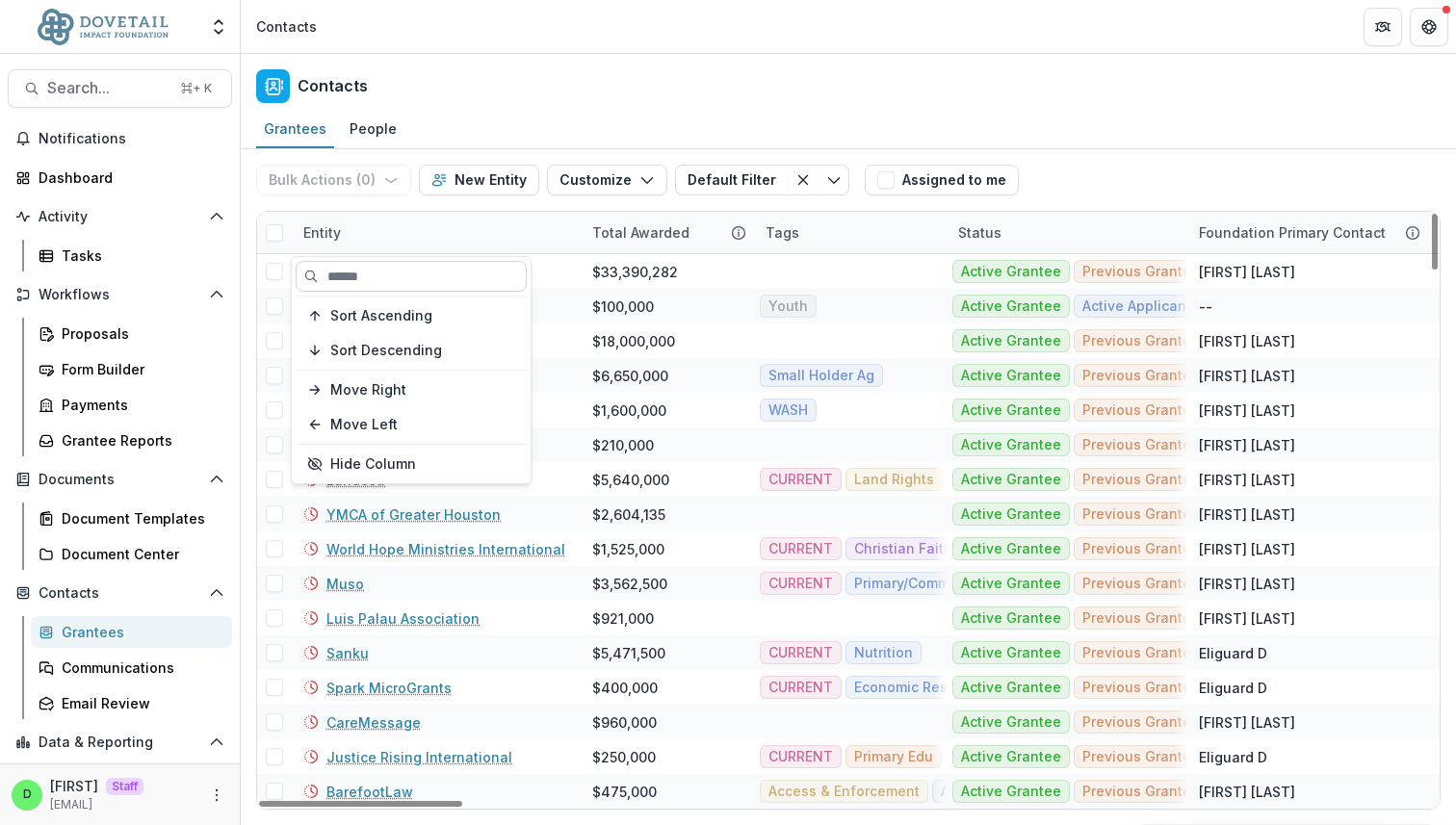 click at bounding box center (411, 276) 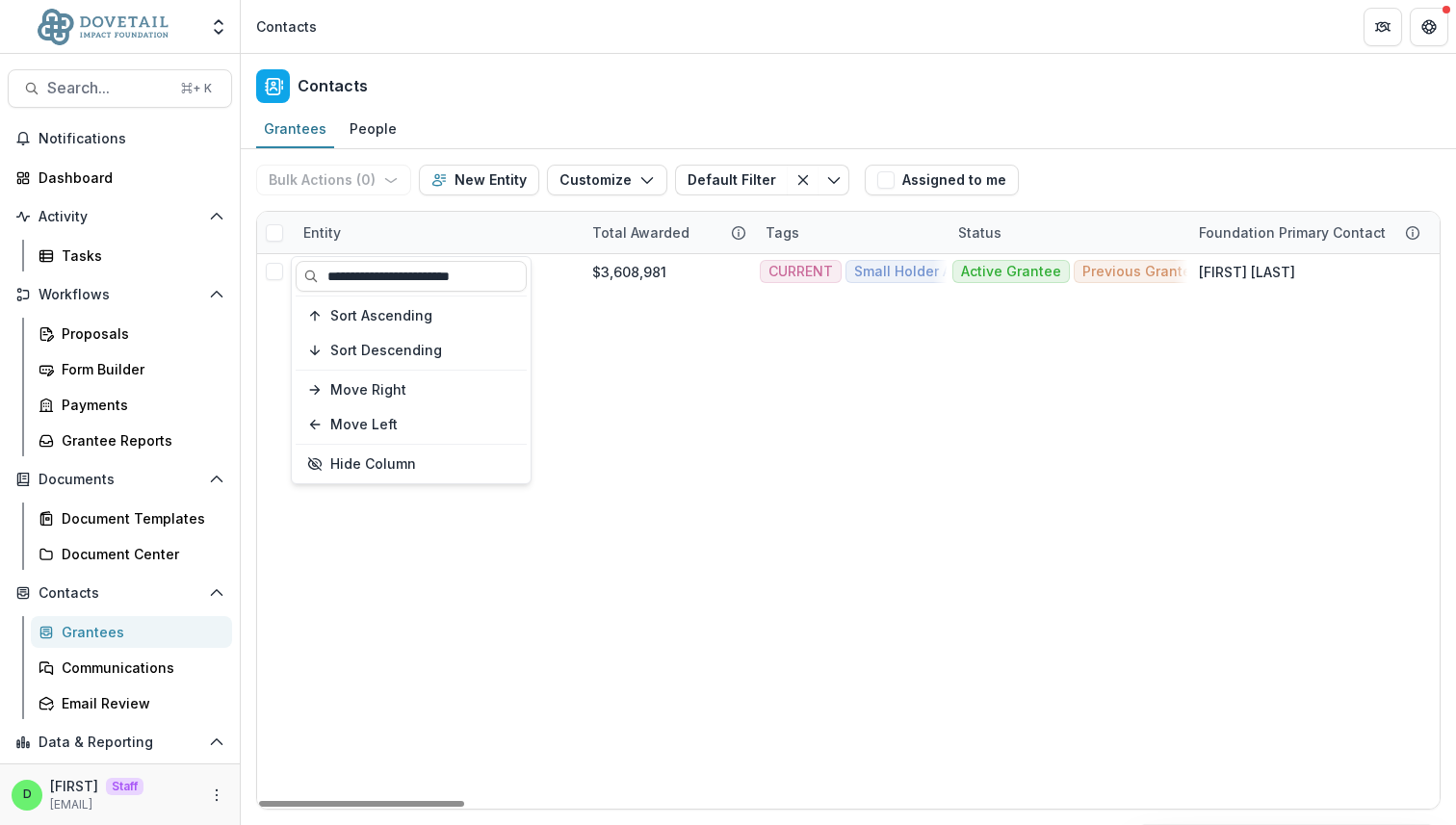 type on "**********" 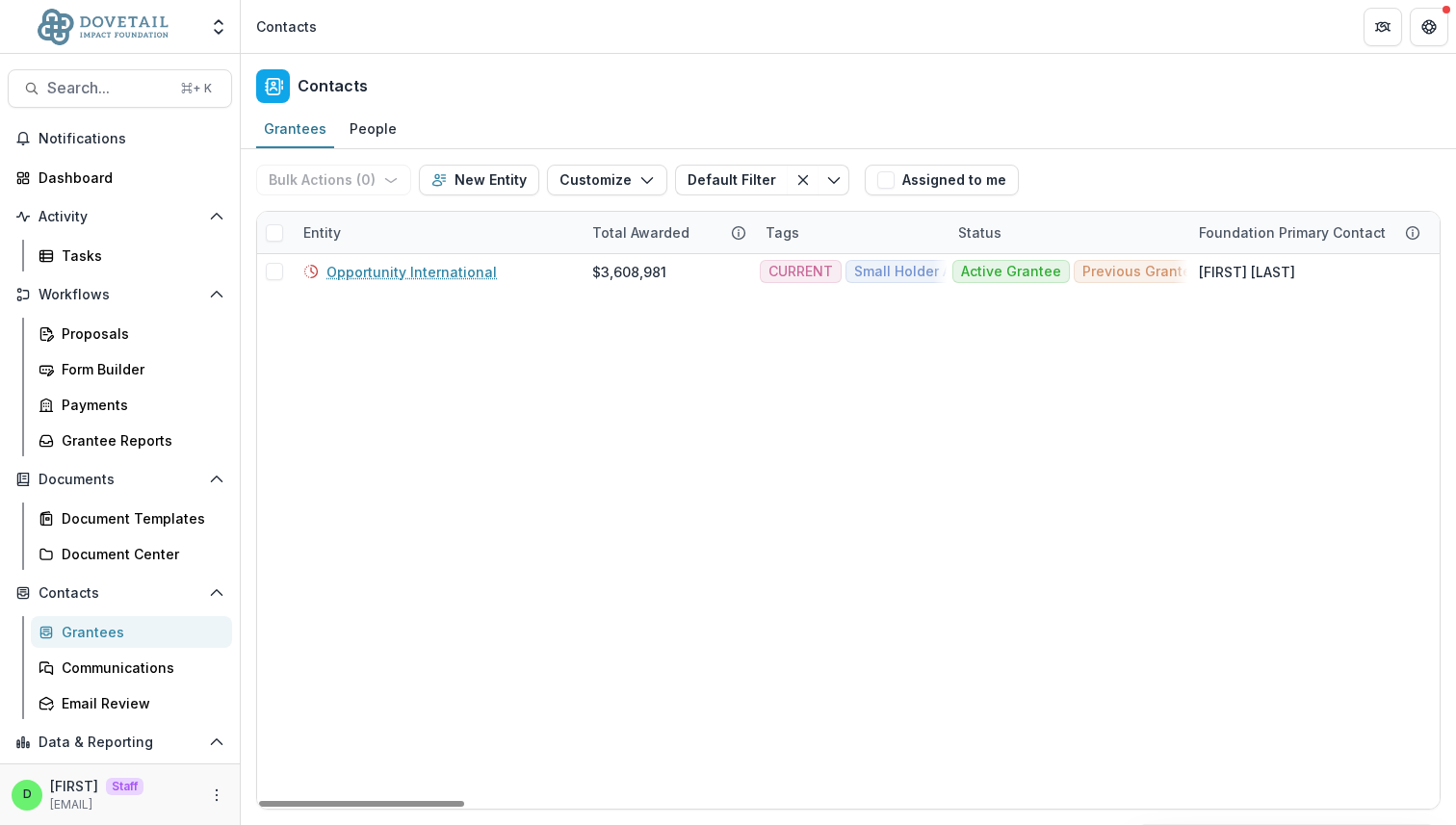 click on "Opportunity International $3,608,981 CURRENT Small Holder Ag Smallholder Agriculture Active Grantee Previous Grantee Previous Applicant Hillary O Tim S 2000 Bering Drive, Suite 300 Houston Texas United States 77057 Organization Houston Texas" at bounding box center (3659, 531) 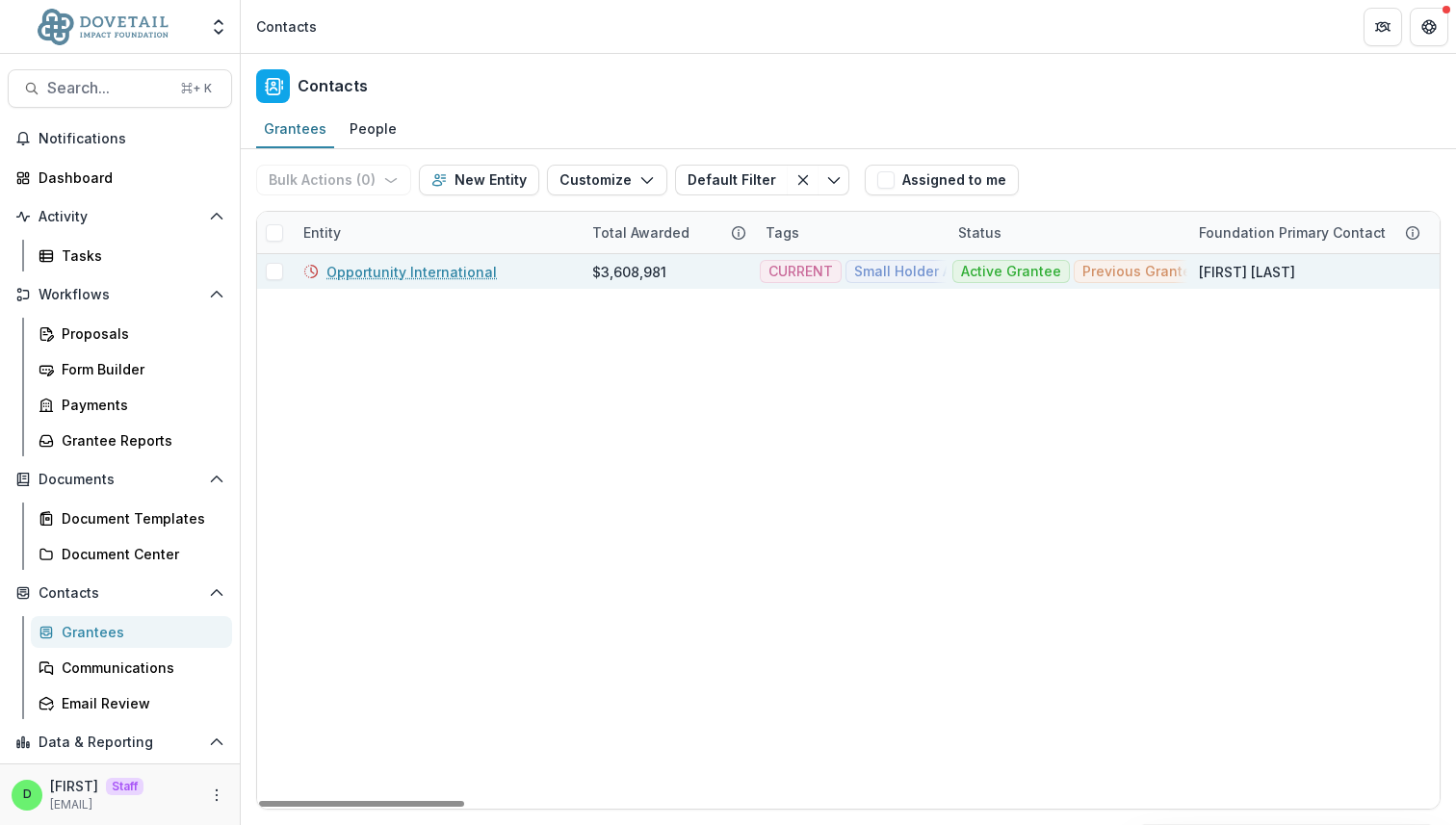 click on "Opportunity International" at bounding box center (411, 271) 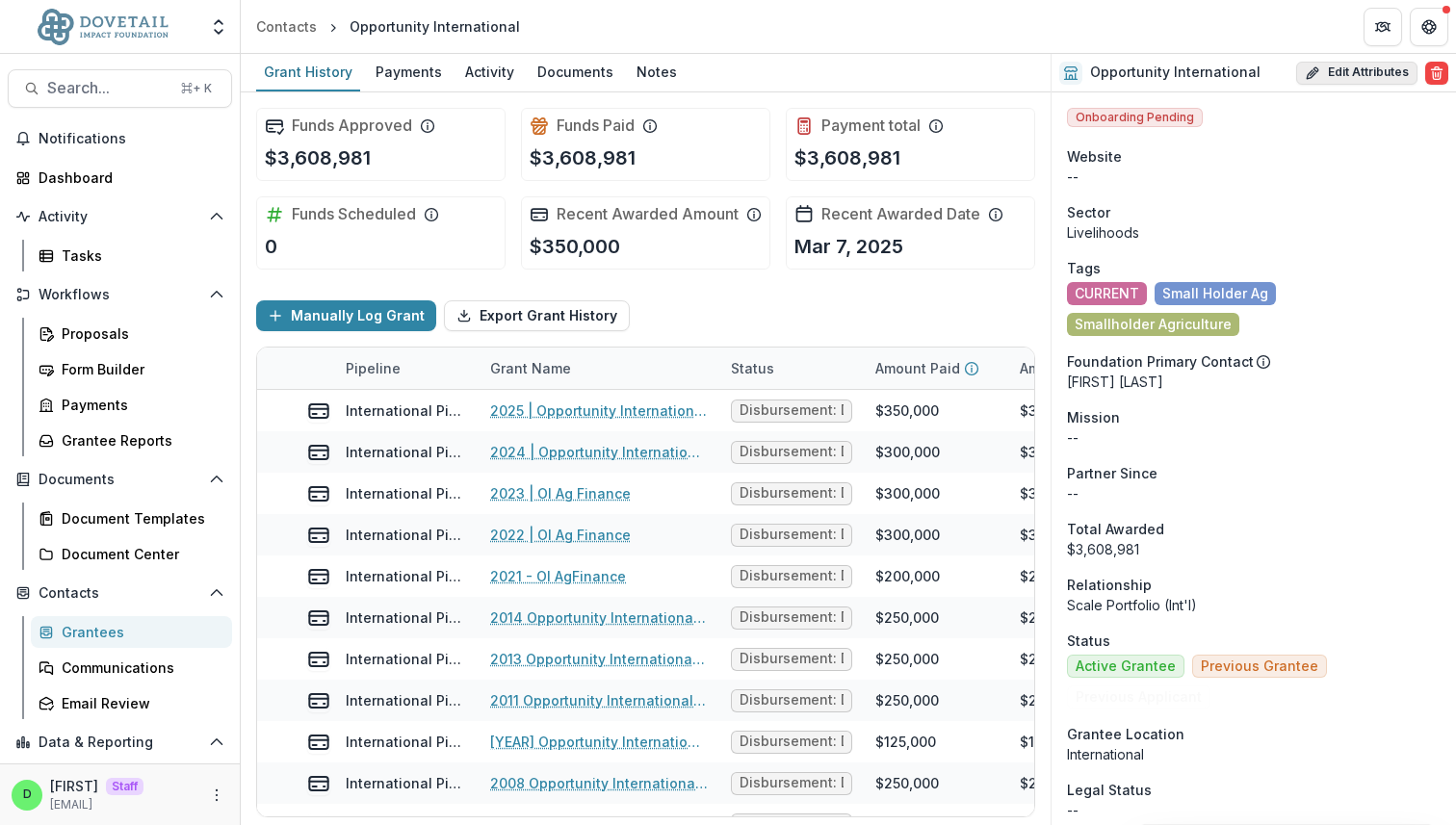 click on "Edit Attributes" at bounding box center [1357, 73] 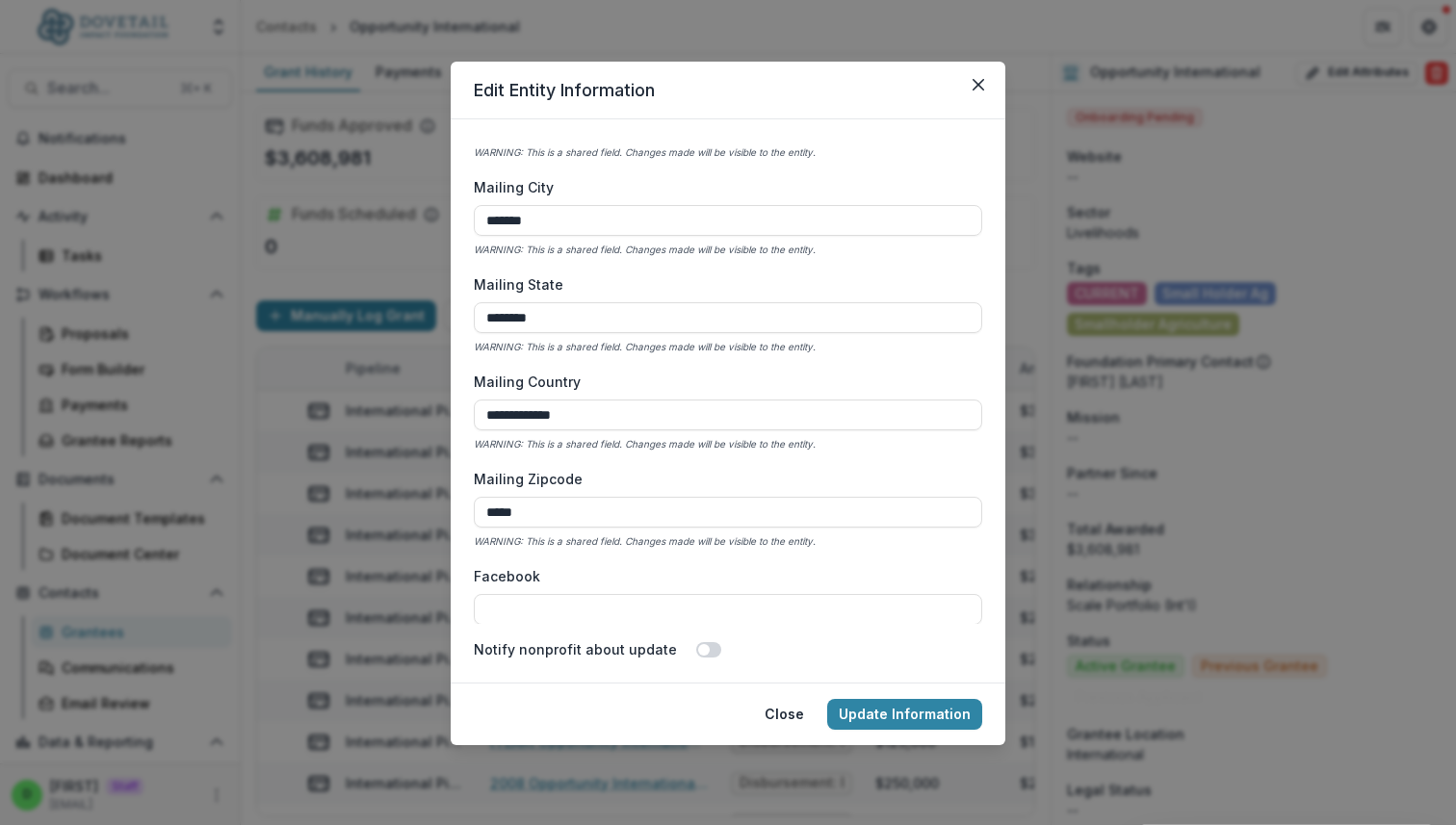 scroll, scrollTop: 1924, scrollLeft: 0, axis: vertical 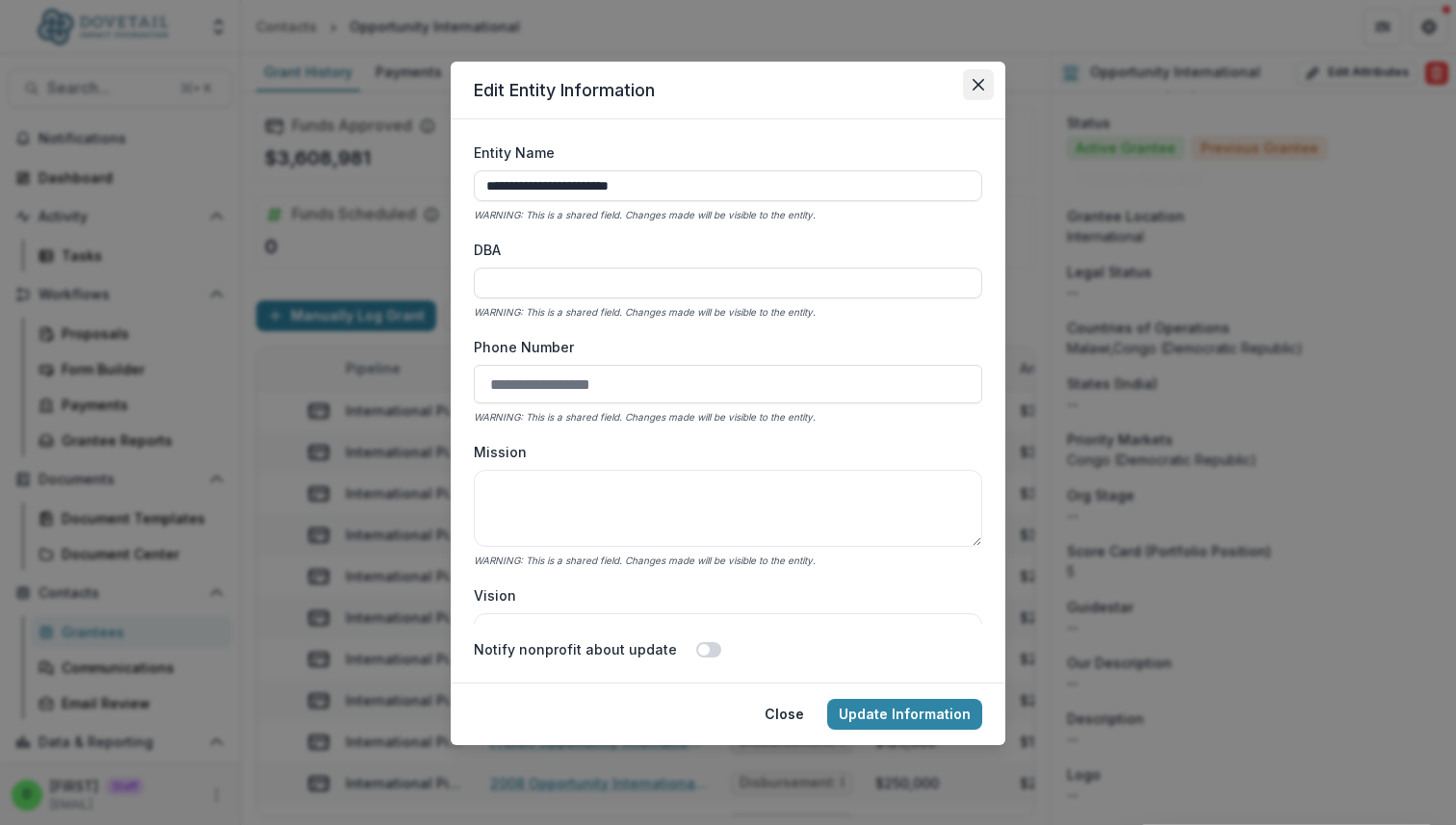 click 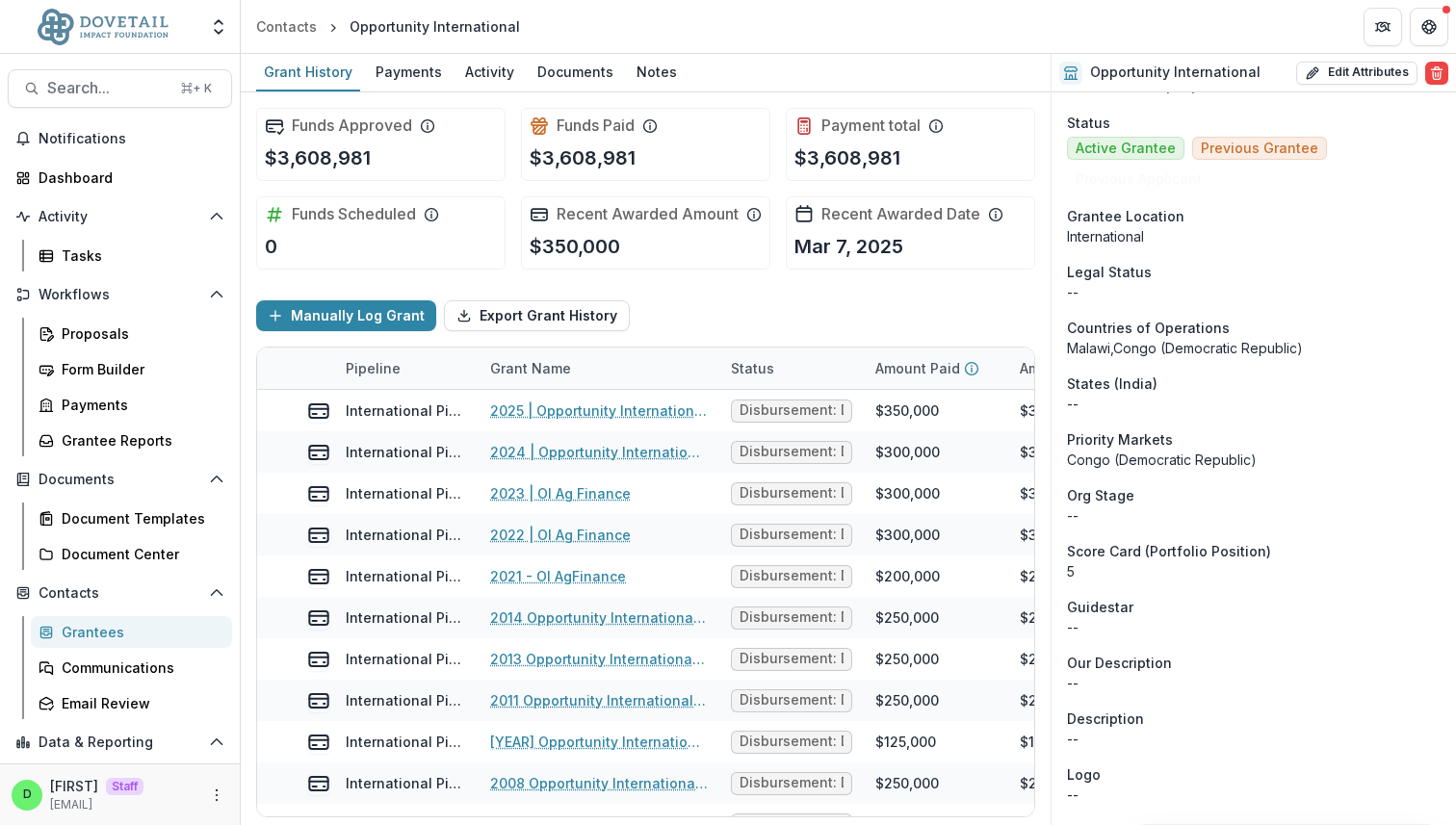 click on "Grant History Payments Activity Documents Notes" at bounding box center [645, 73] 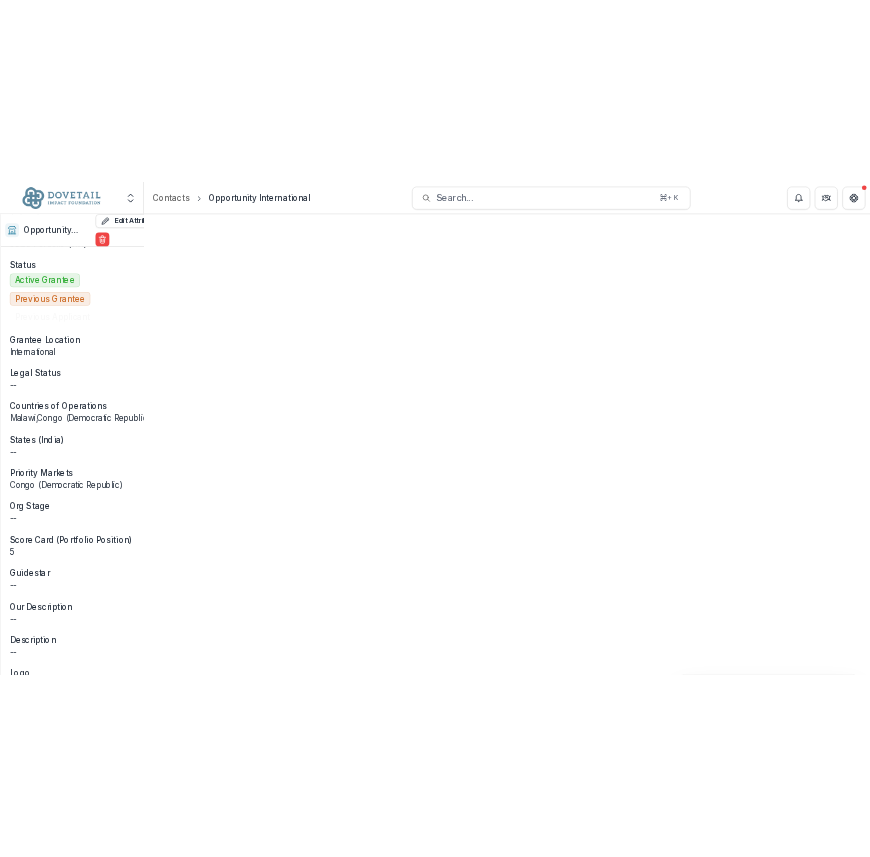 scroll, scrollTop: 555, scrollLeft: 0, axis: vertical 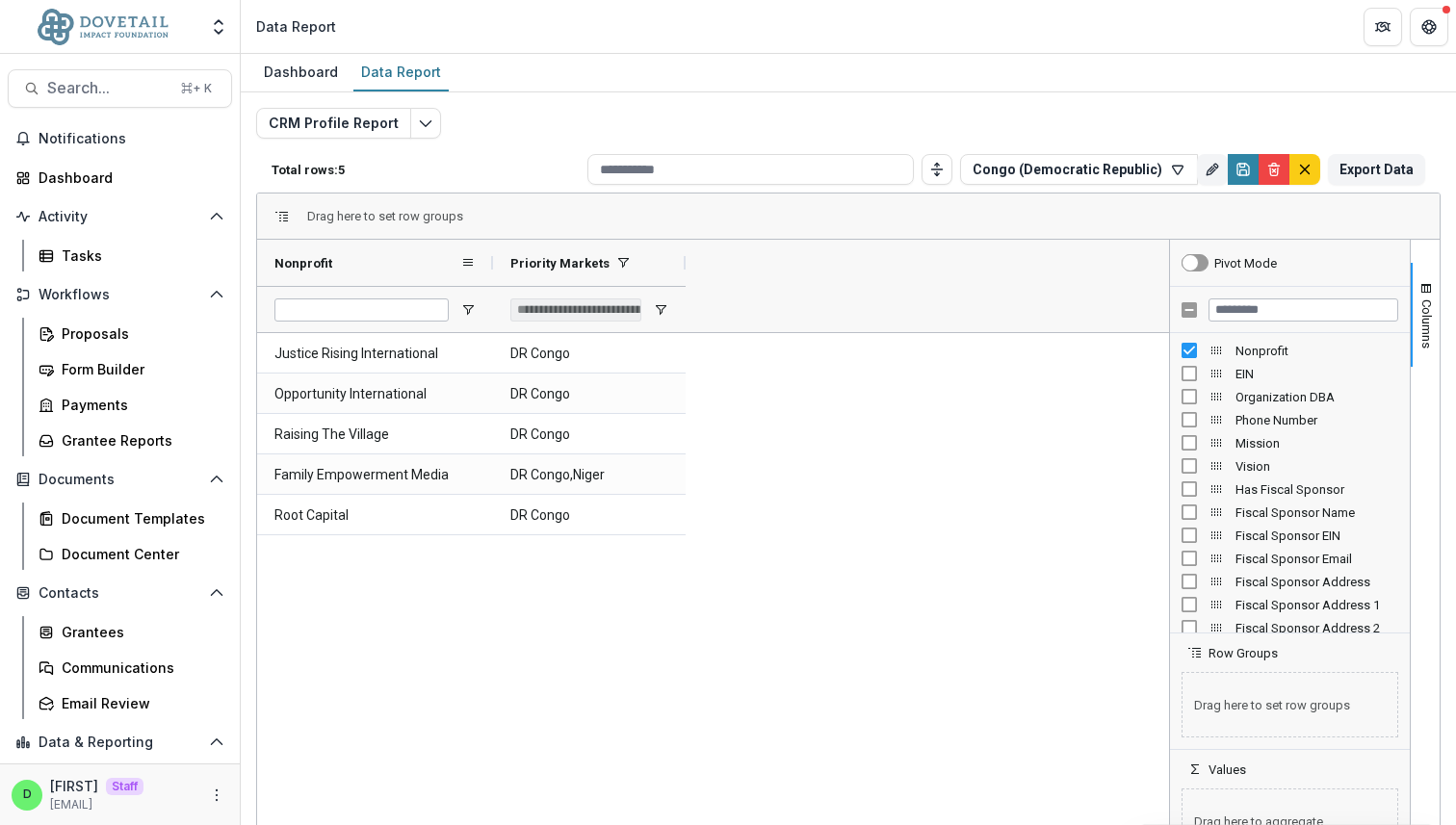 drag, startPoint x: 447, startPoint y: 262, endPoint x: 524, endPoint y: 260, distance: 77.02597 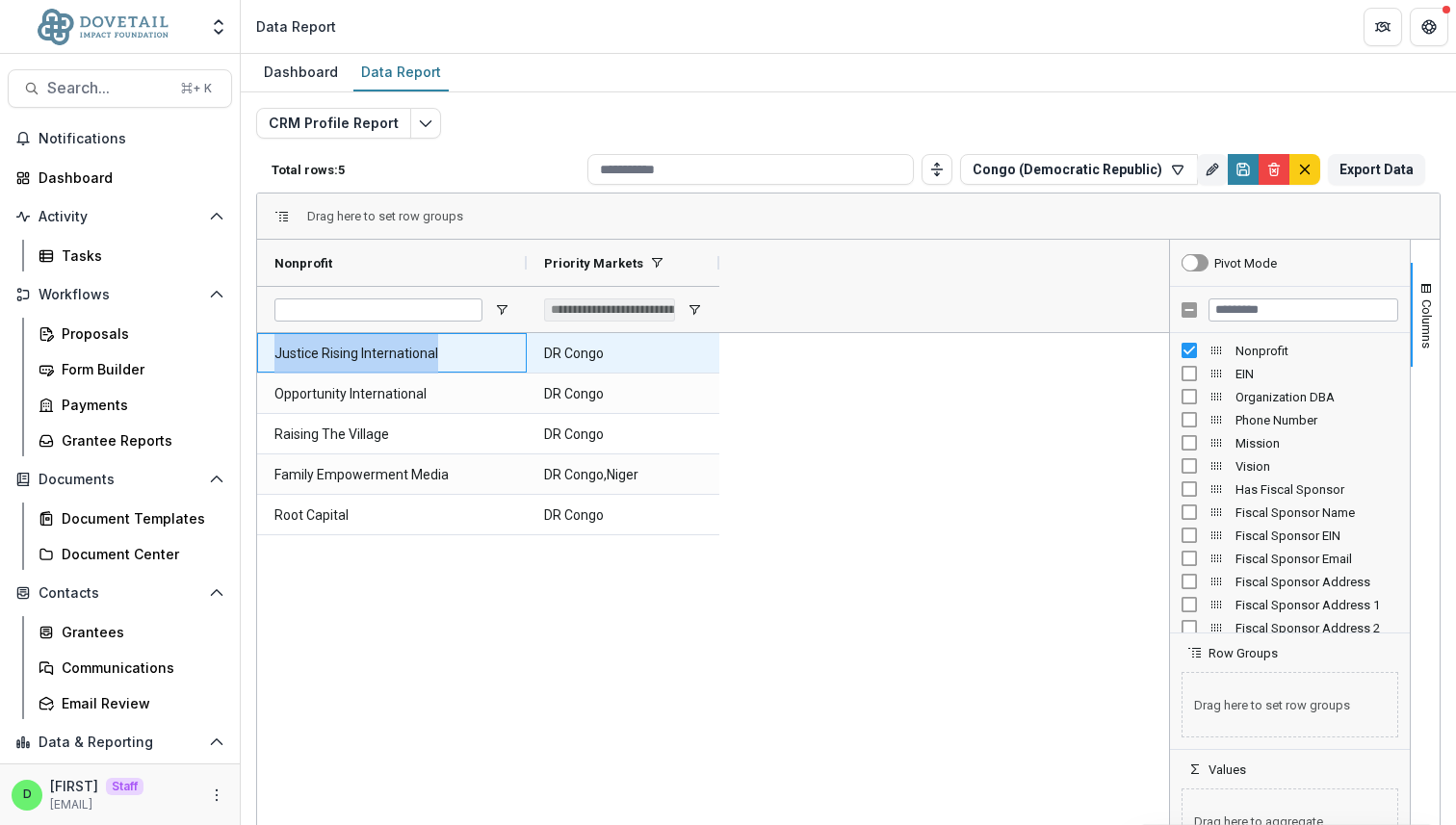 drag, startPoint x: 273, startPoint y: 352, endPoint x: 445, endPoint y: 354, distance: 172.01163 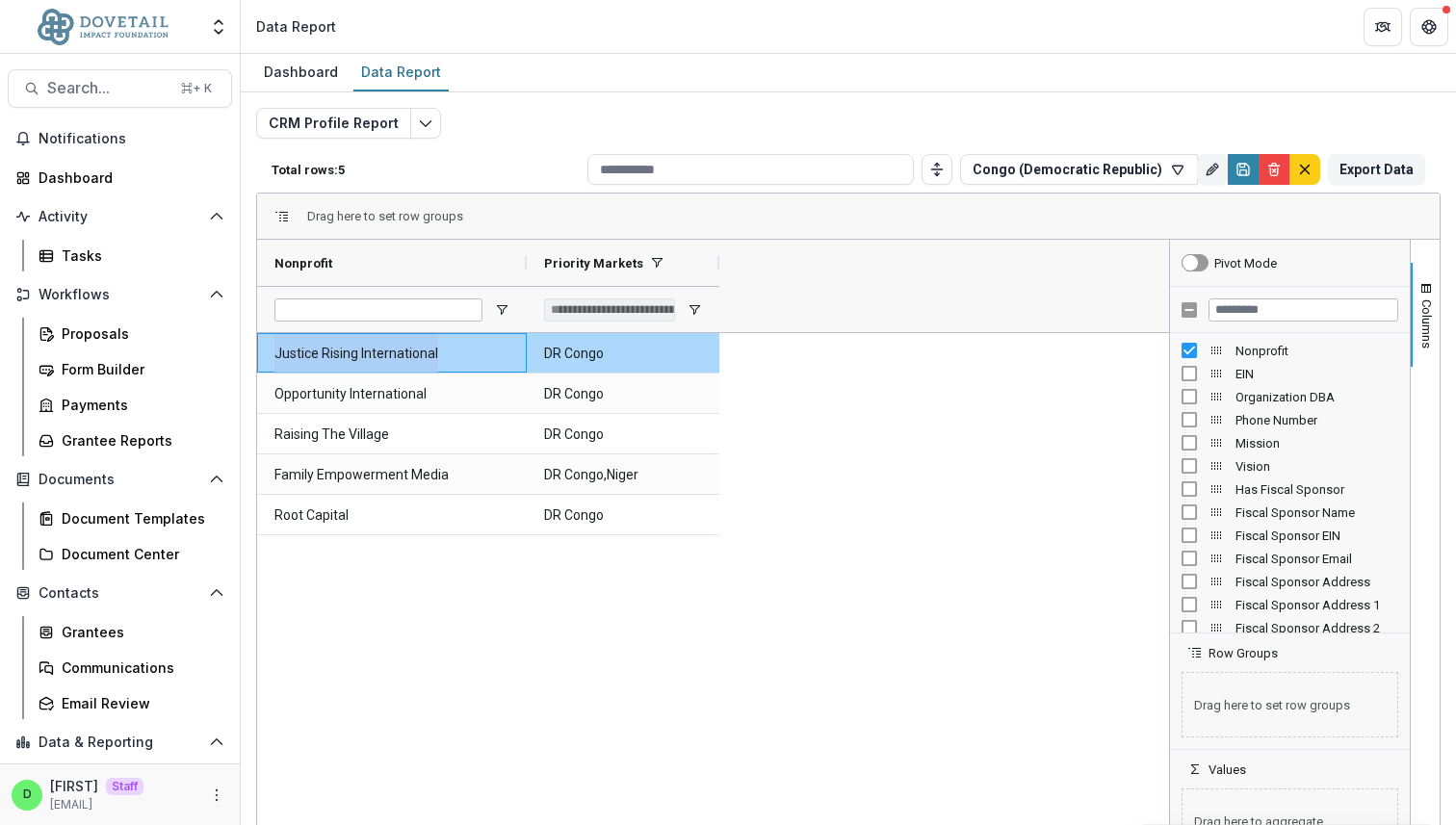 copy on "Justice Rising International" 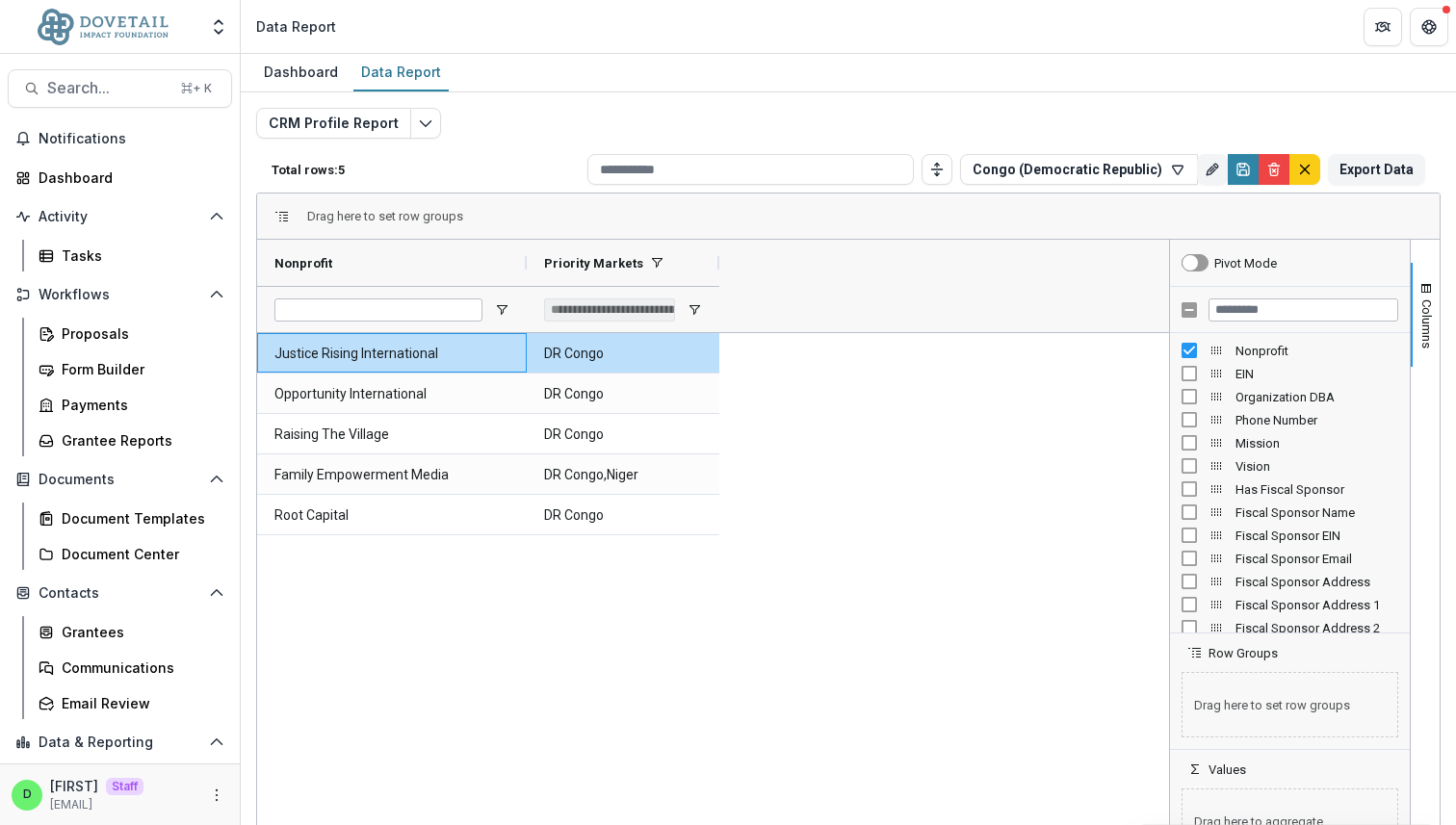 click on "Justice Rising International DR Congo Opportunity International DR Congo Raising The Village DR Congo Family Empowerment Media DR Congo,Niger Root Capital DR Congo" at bounding box center (713, 599) 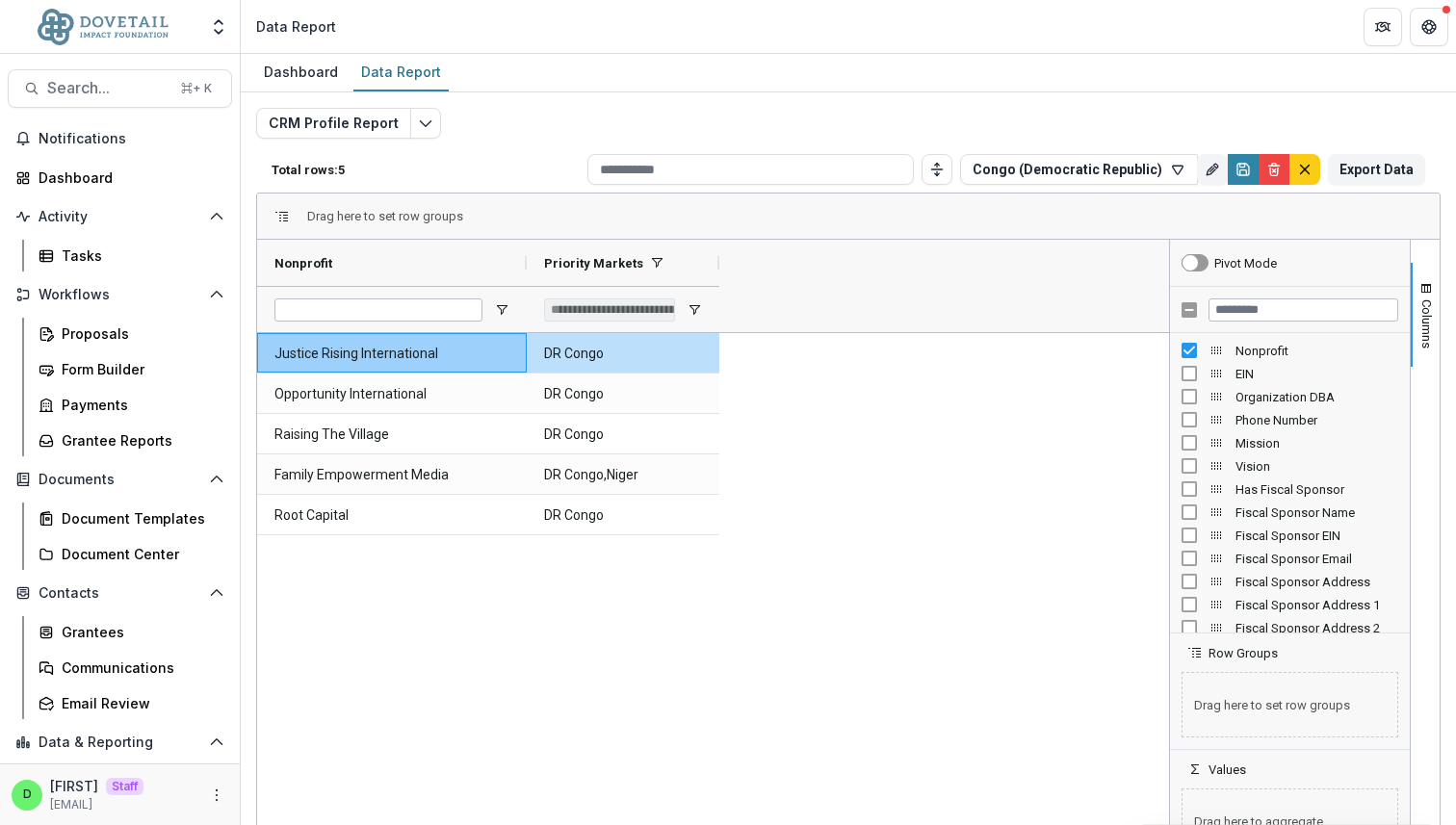 click on "Justice Rising International DR Congo Opportunity International DR Congo Raising The Village DR Congo Family Empowerment Media DR Congo,Niger Root Capital DR Congo" at bounding box center (713, 599) 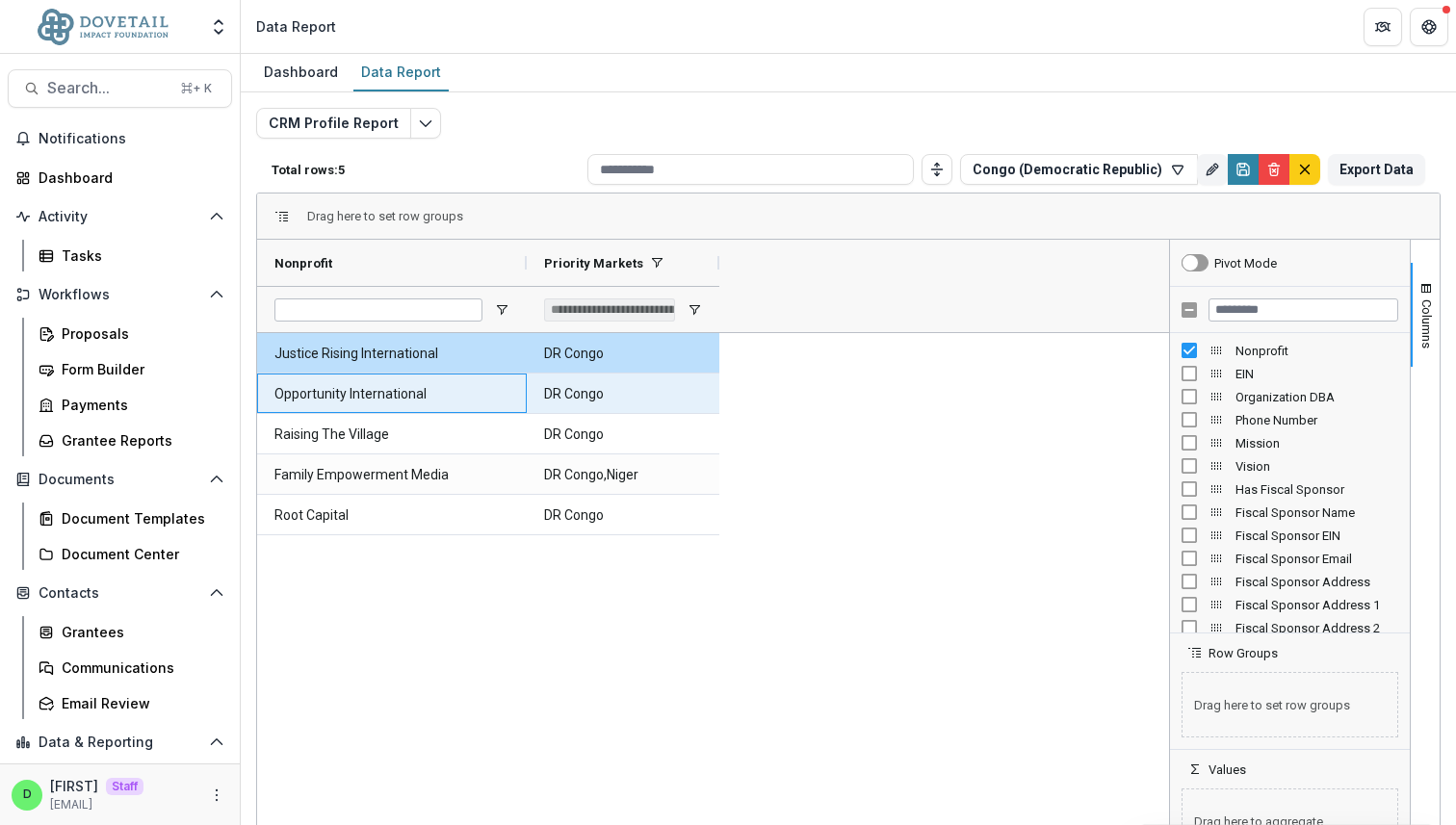 click on "Opportunity International" at bounding box center [392, 394] 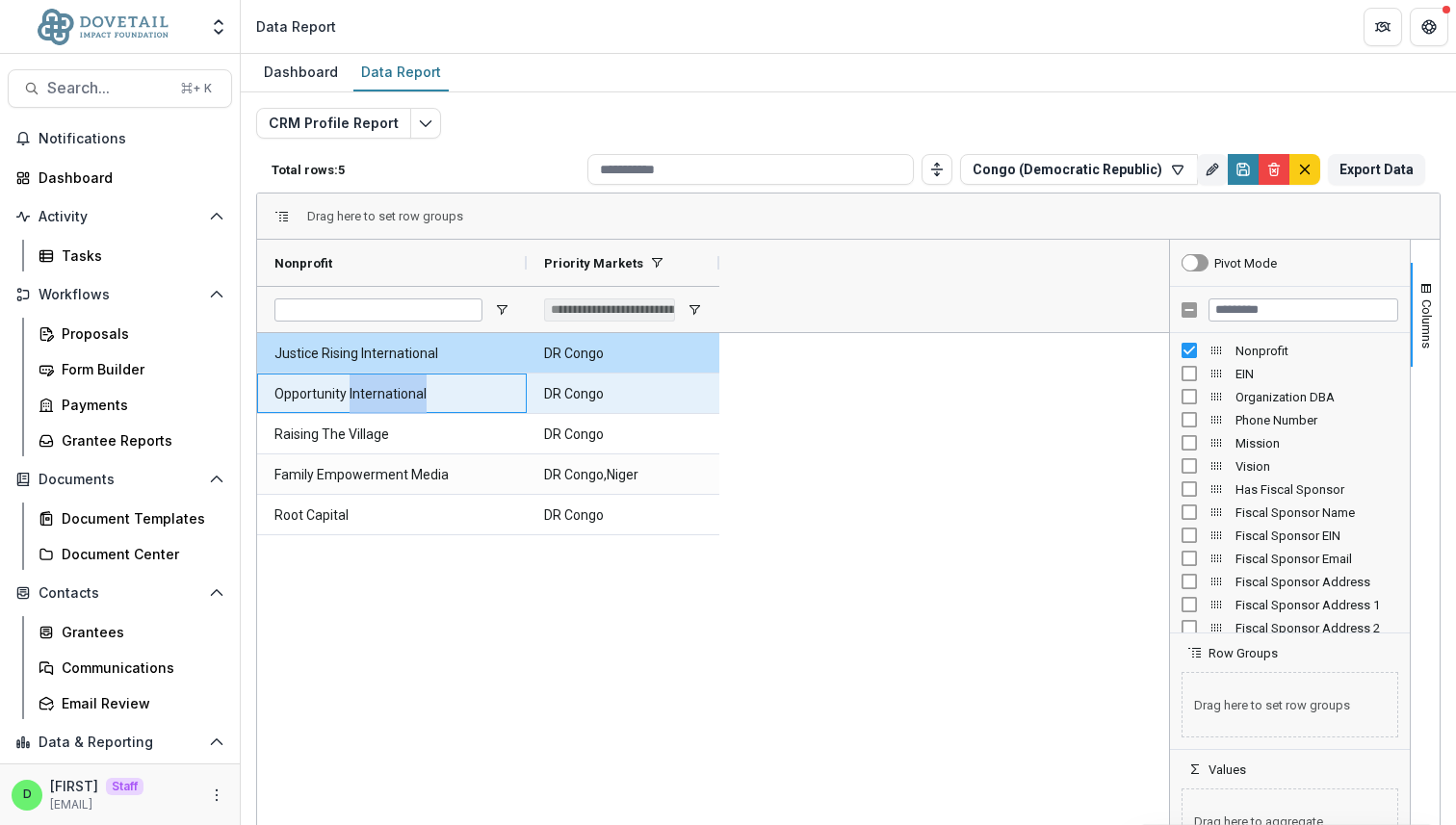 click on "Opportunity International" at bounding box center [392, 394] 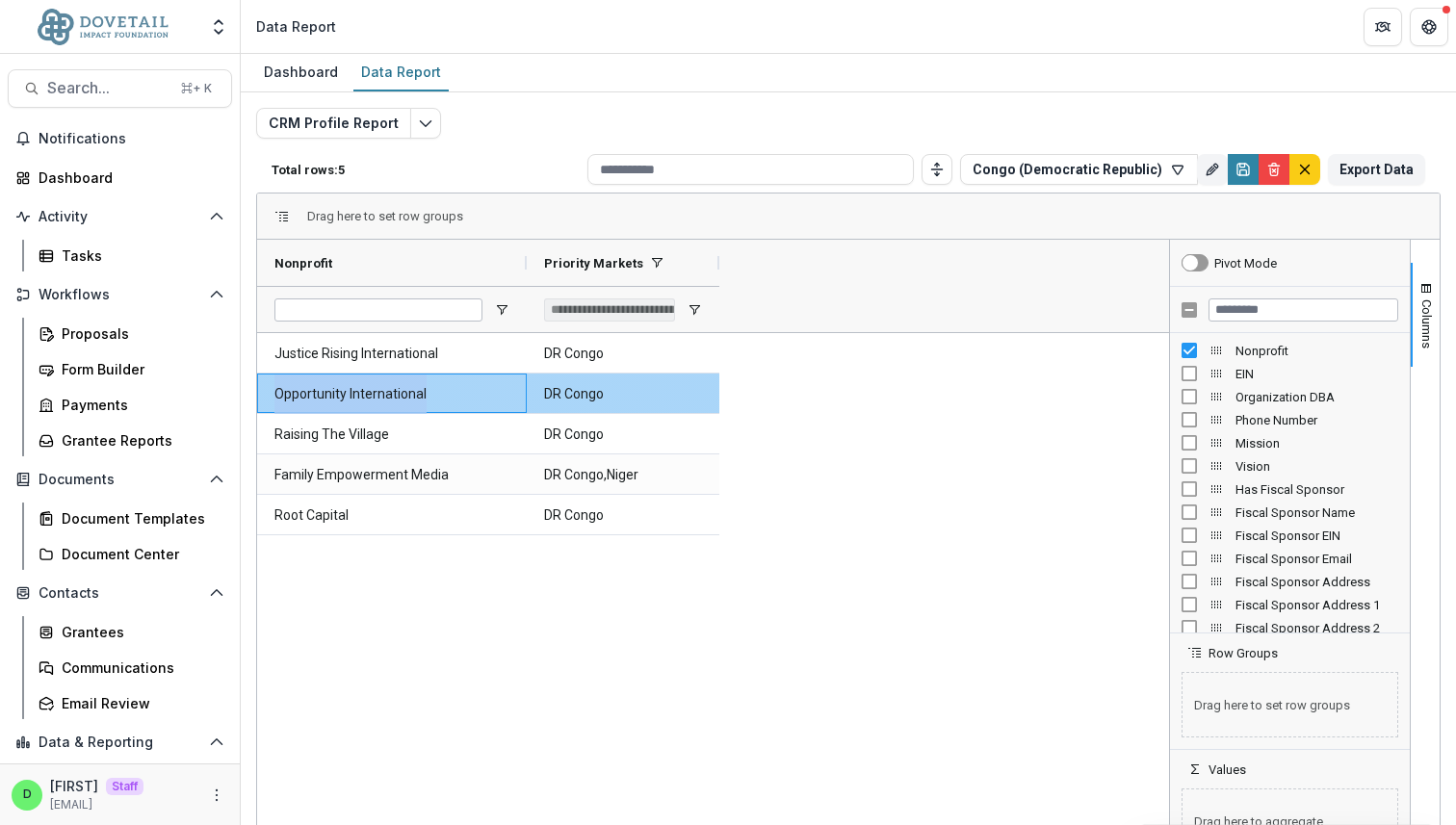 click on "Opportunity International" at bounding box center [392, 394] 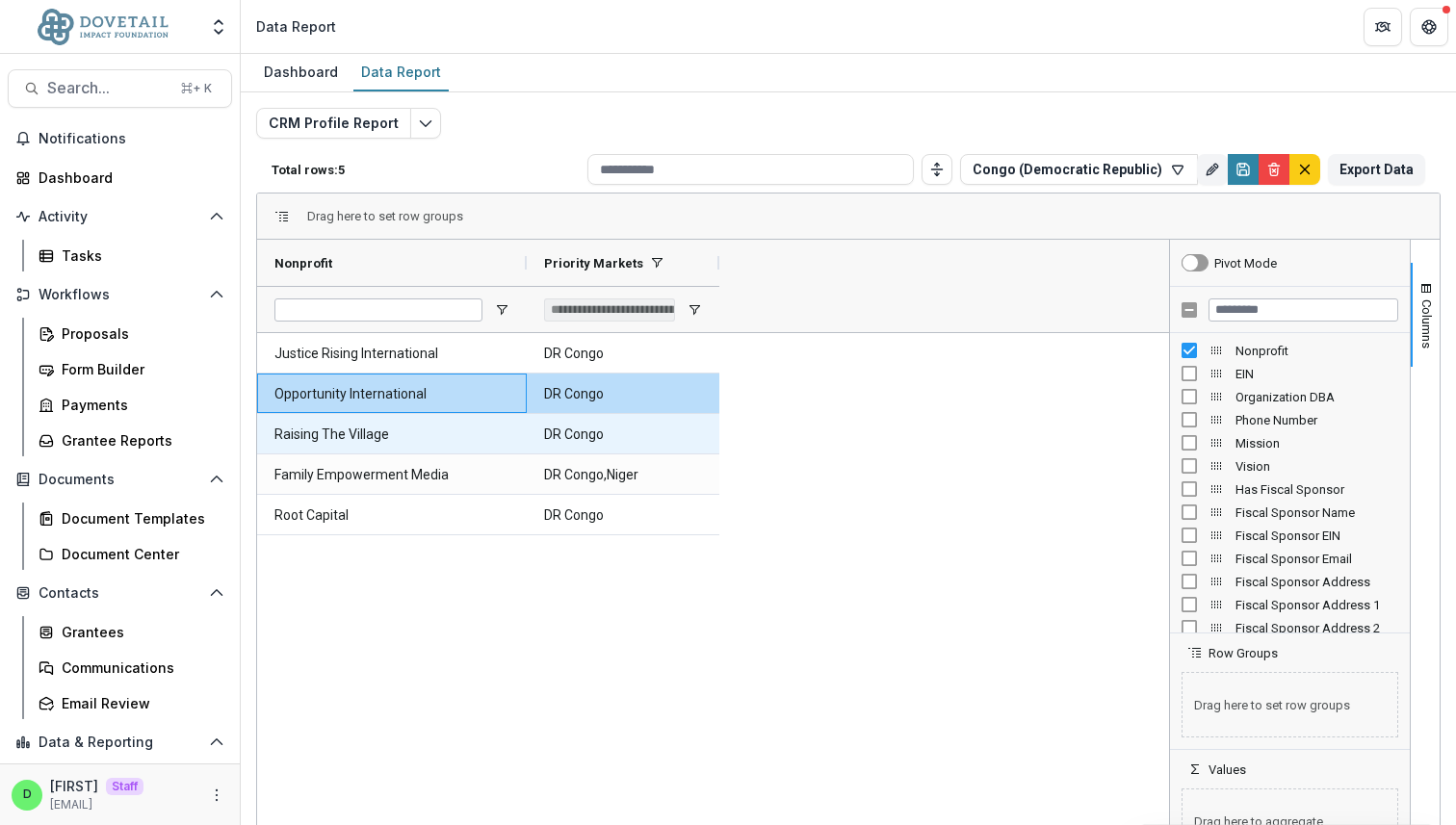 click on "Raising The Village" at bounding box center [392, 434] 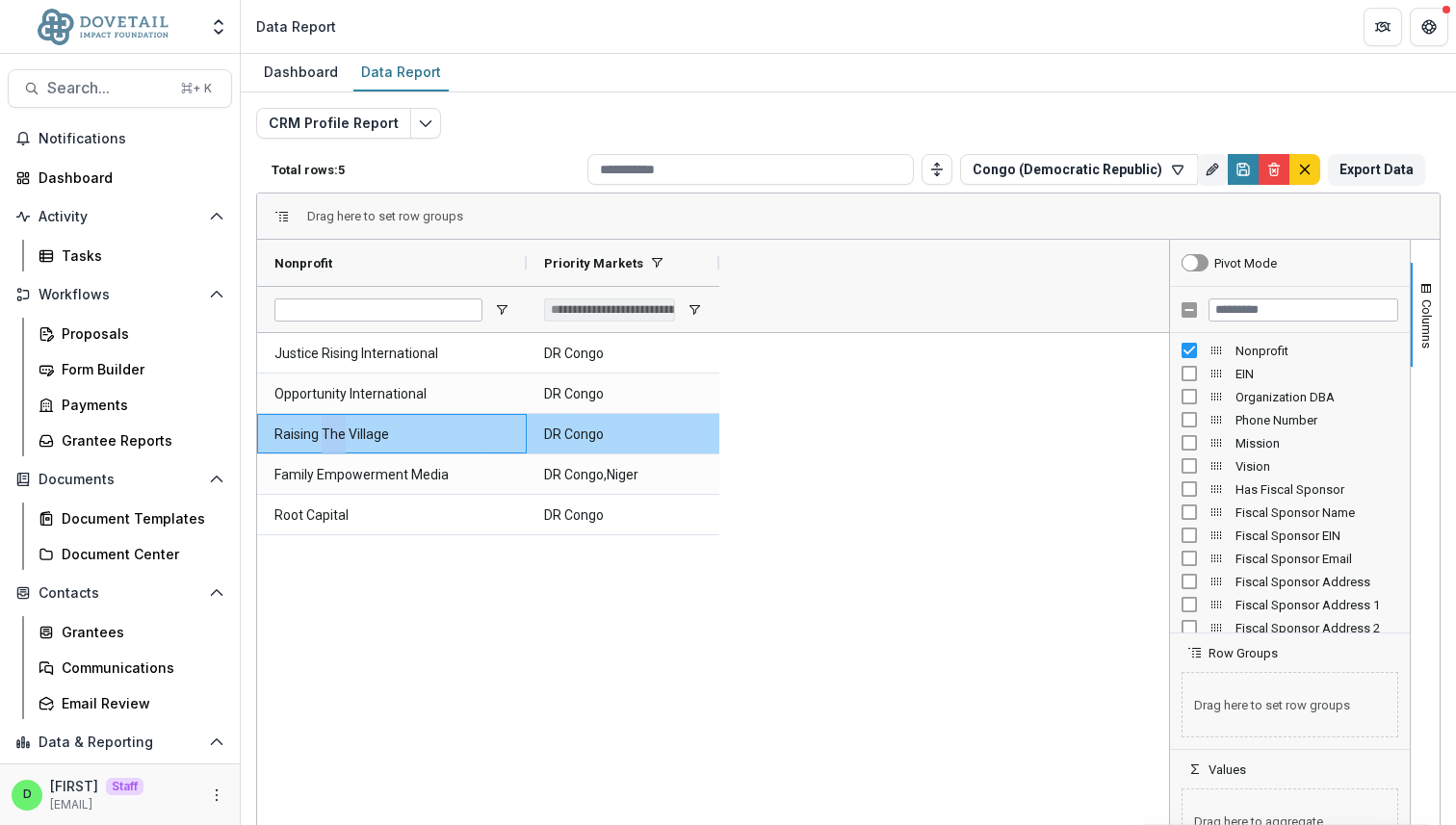 click on "Raising The Village" at bounding box center (392, 434) 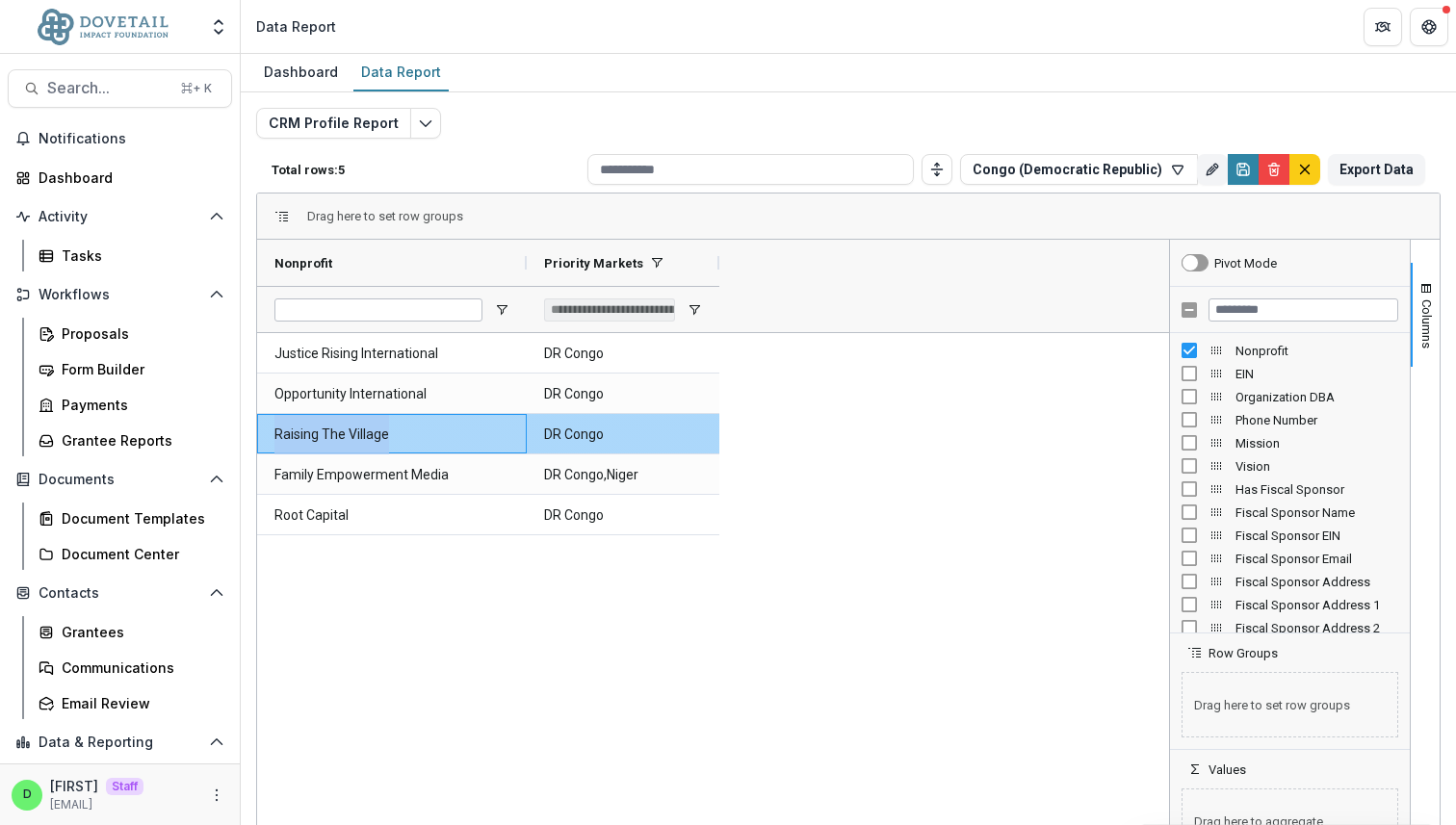 click on "Raising The Village" at bounding box center [392, 434] 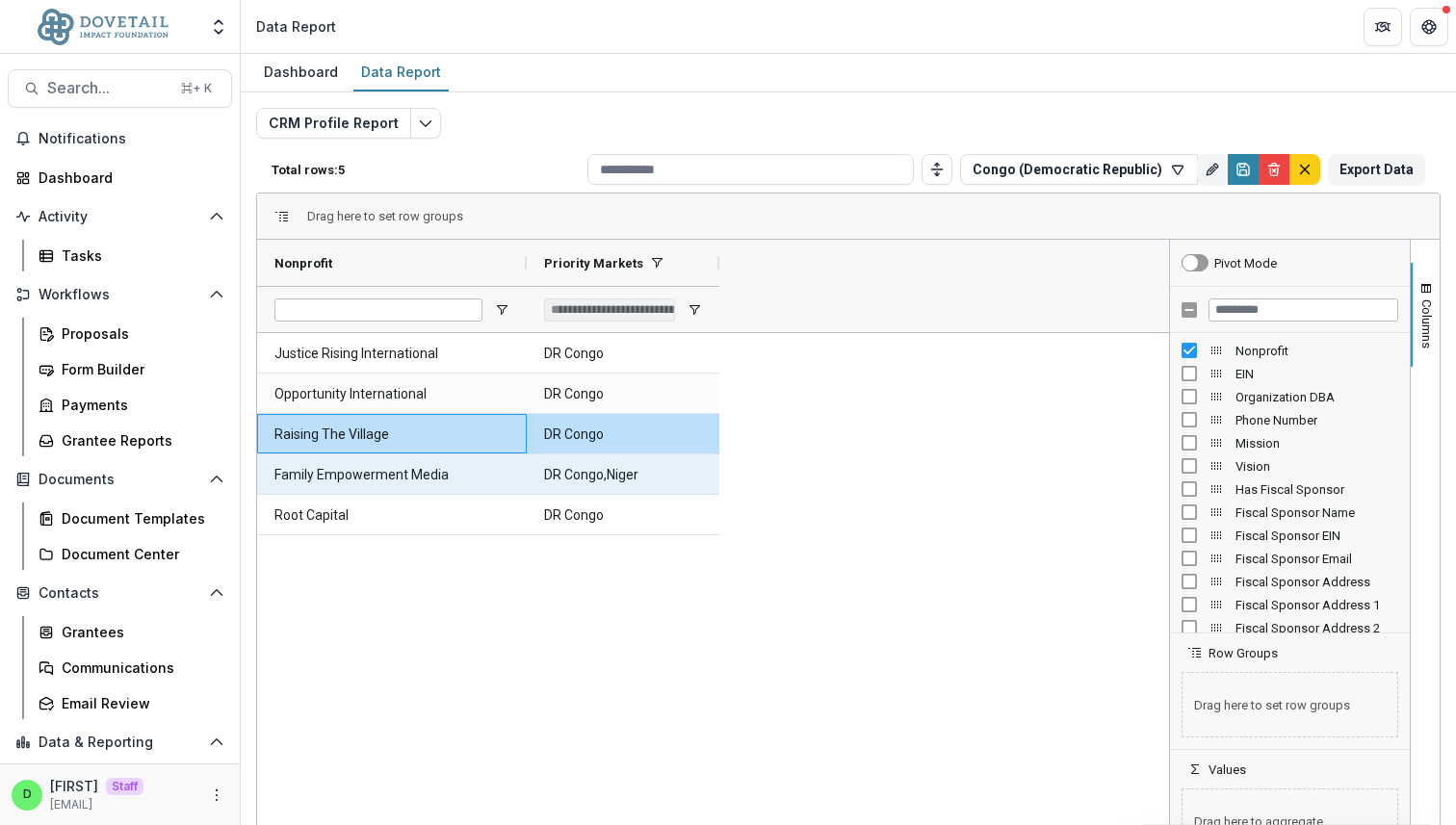 click on "Family Empowerment Media" at bounding box center (392, 475) 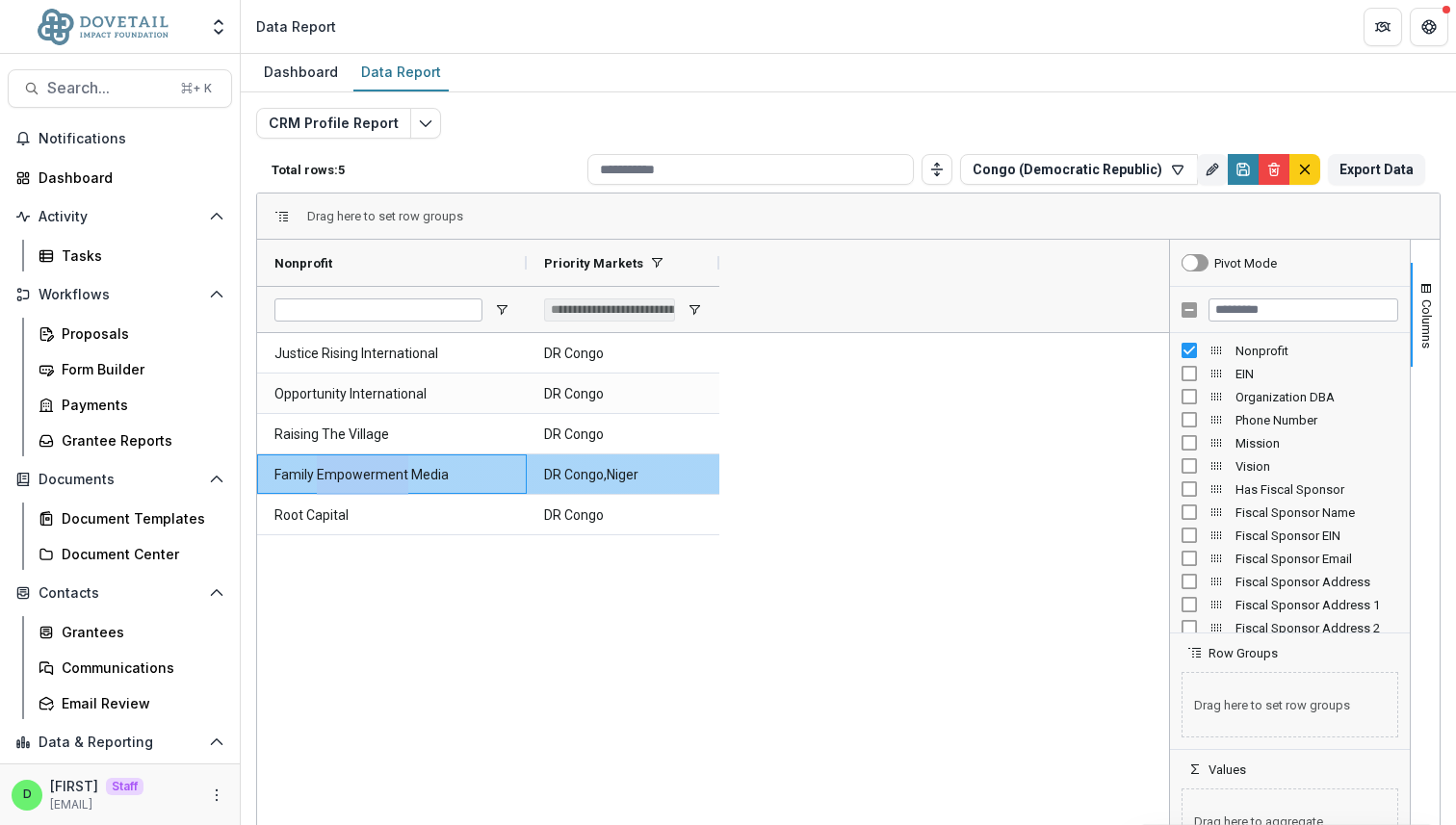 click on "Family Empowerment Media" at bounding box center (392, 475) 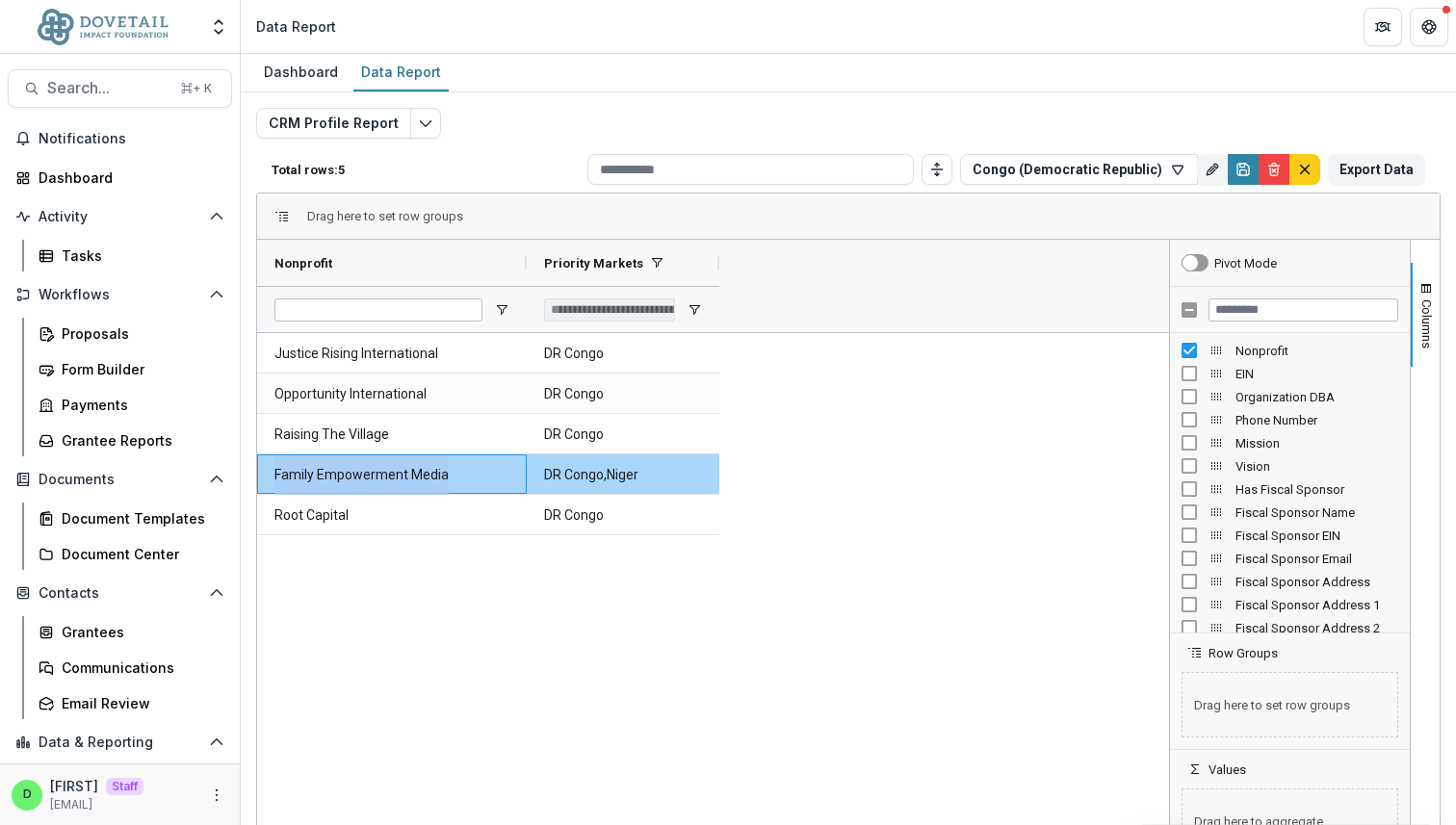 click on "Family Empowerment Media" at bounding box center (392, 475) 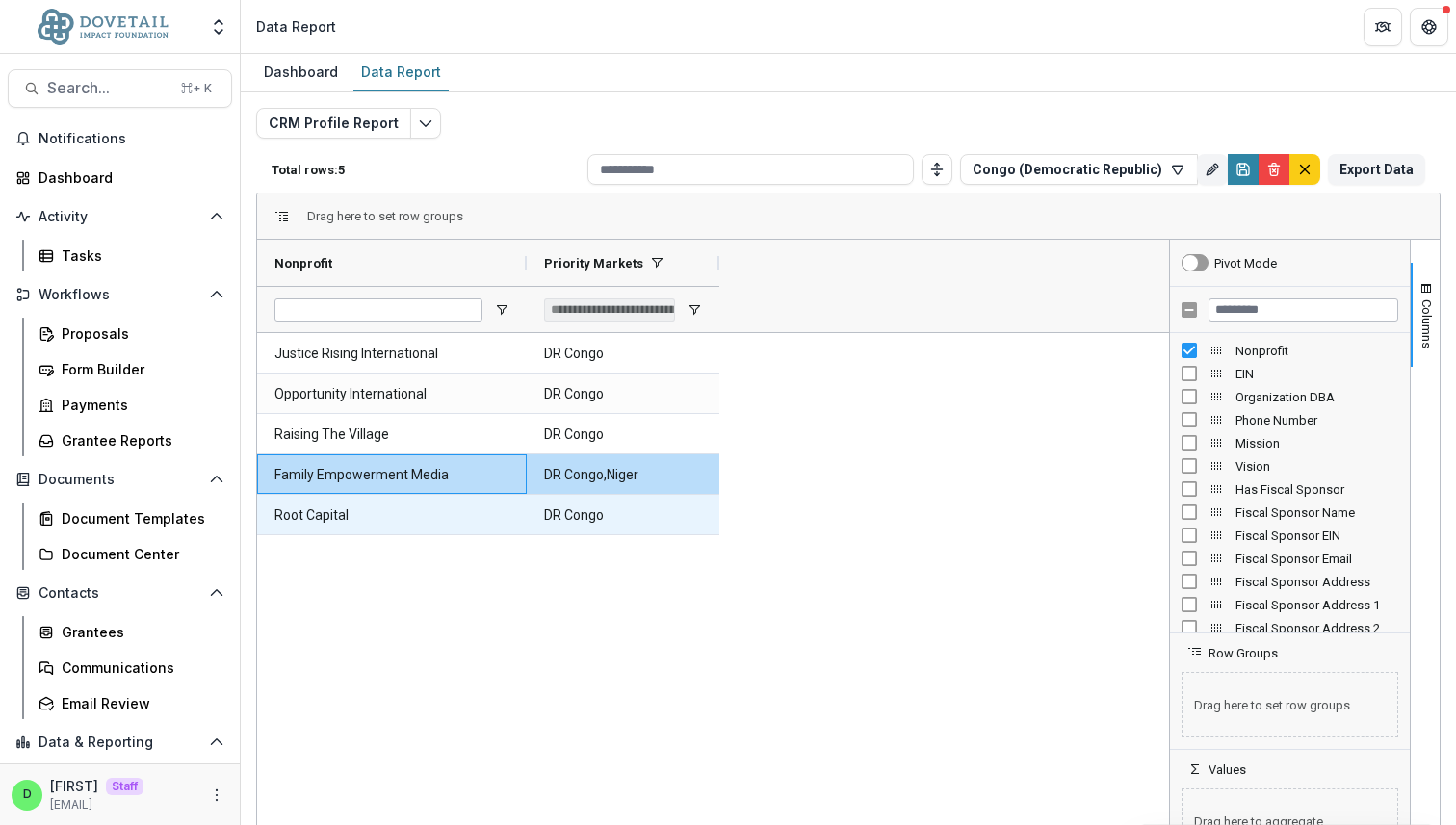 click on "Root Capital" at bounding box center (392, 515) 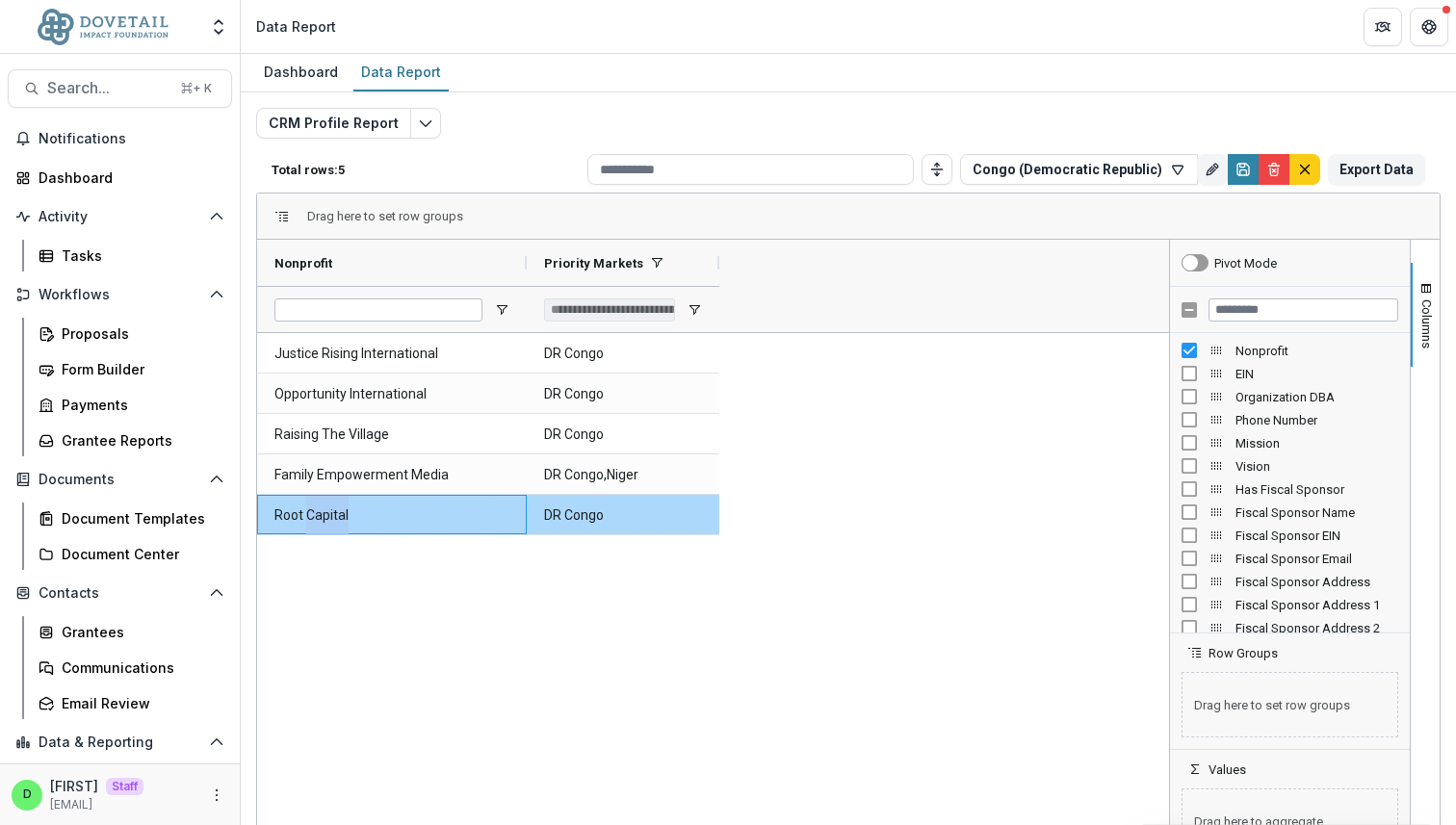 click on "Root Capital" at bounding box center [392, 515] 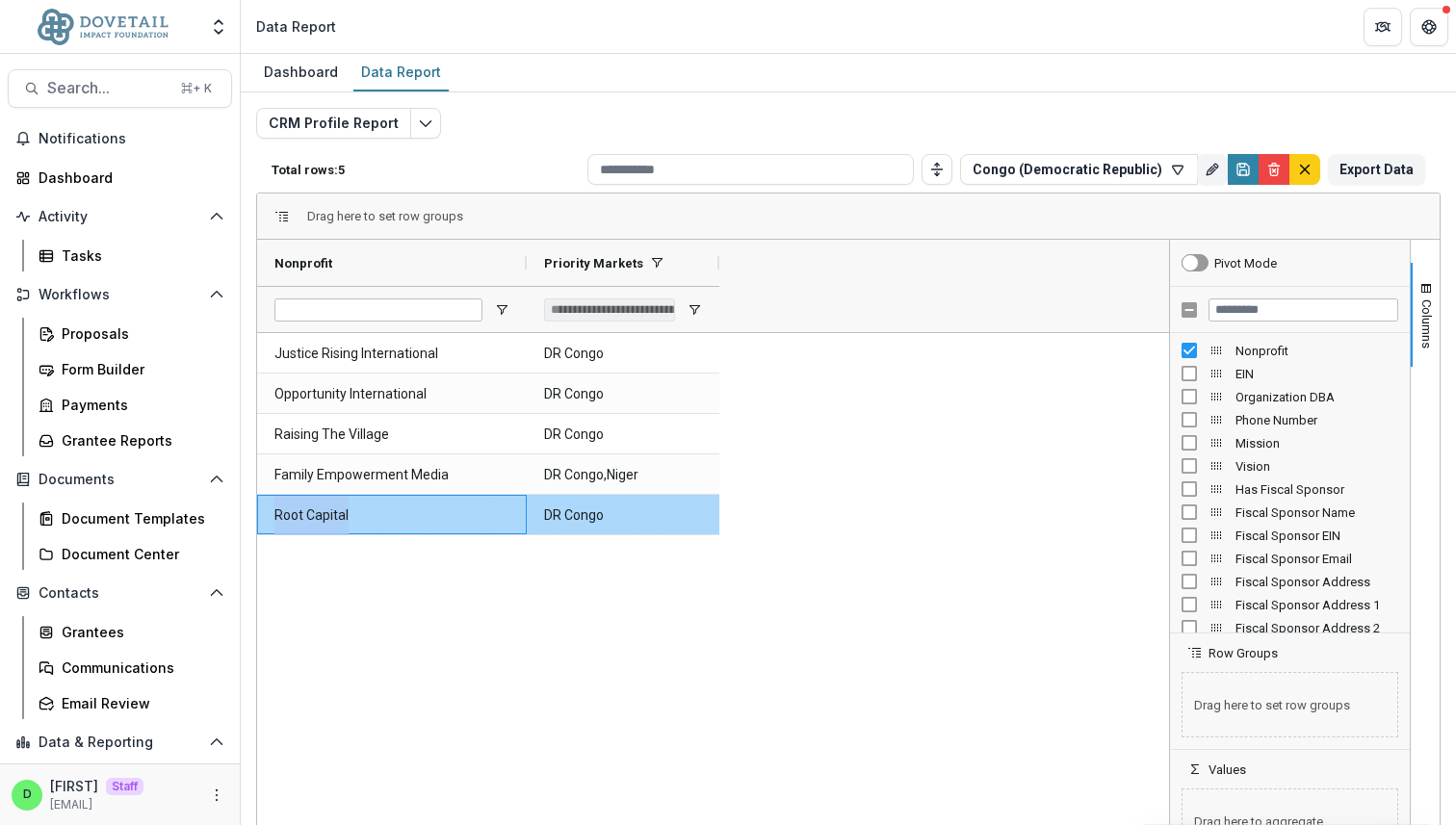 click on "Root Capital" at bounding box center [392, 515] 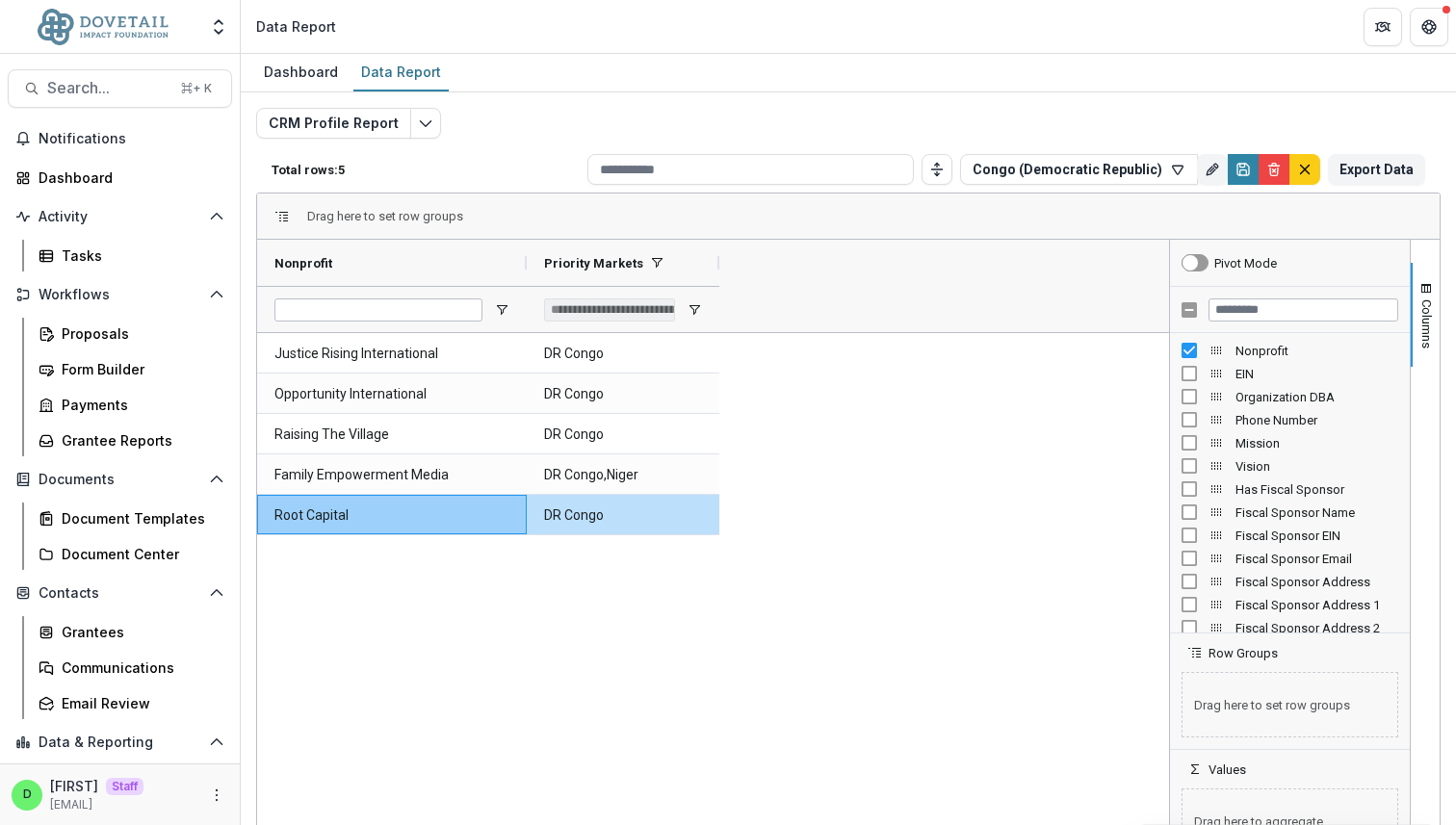 click on "[ORG] [COUNTRY] [ORG] [COUNTRY] [ORG] [COUNTRY] [ORG] [COUNTRY] [ORG] [COUNTRY] [ORG] [COUNTRY]" at bounding box center [713, 599] 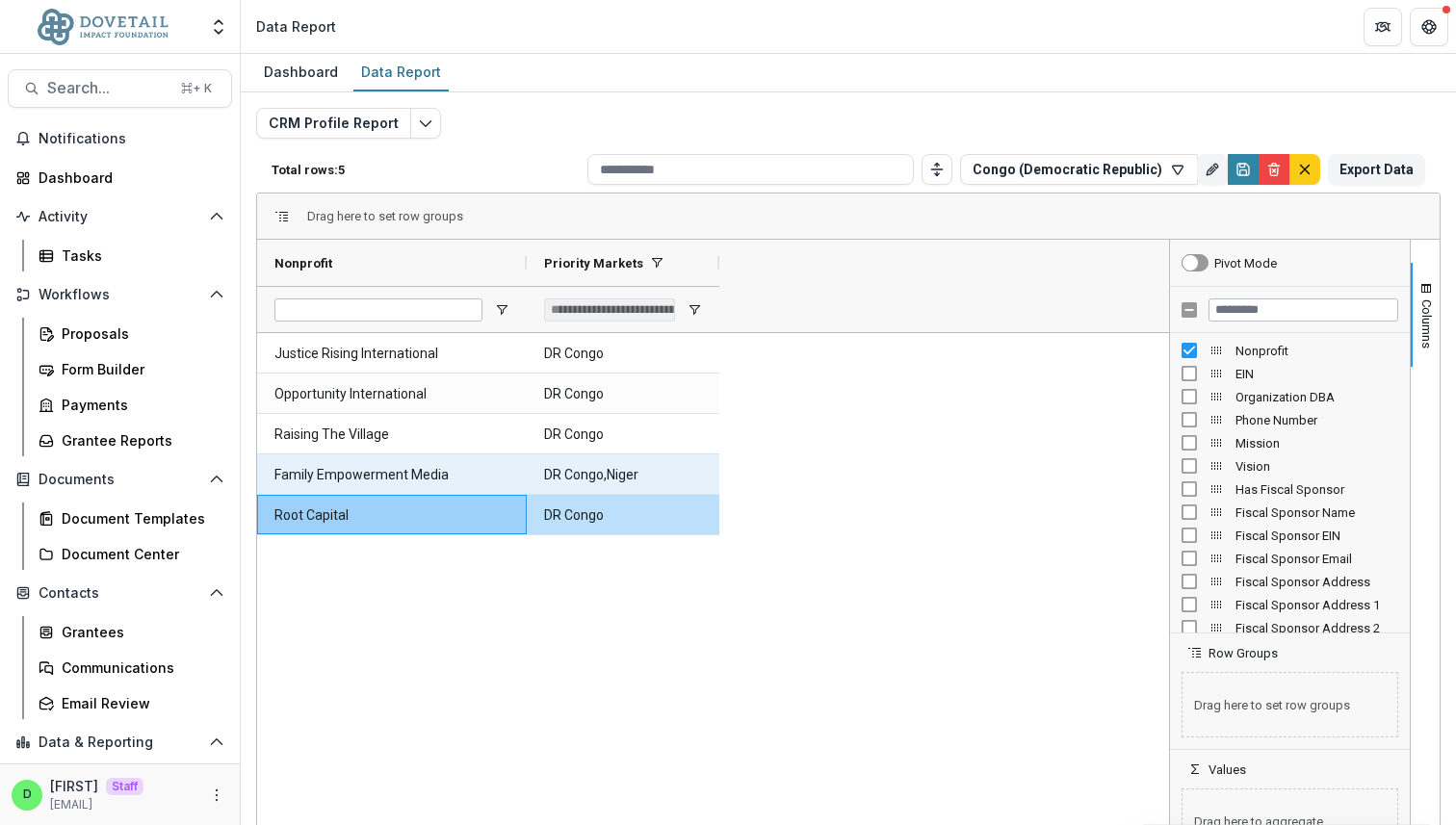 click on "Family Empowerment Media" at bounding box center [392, 475] 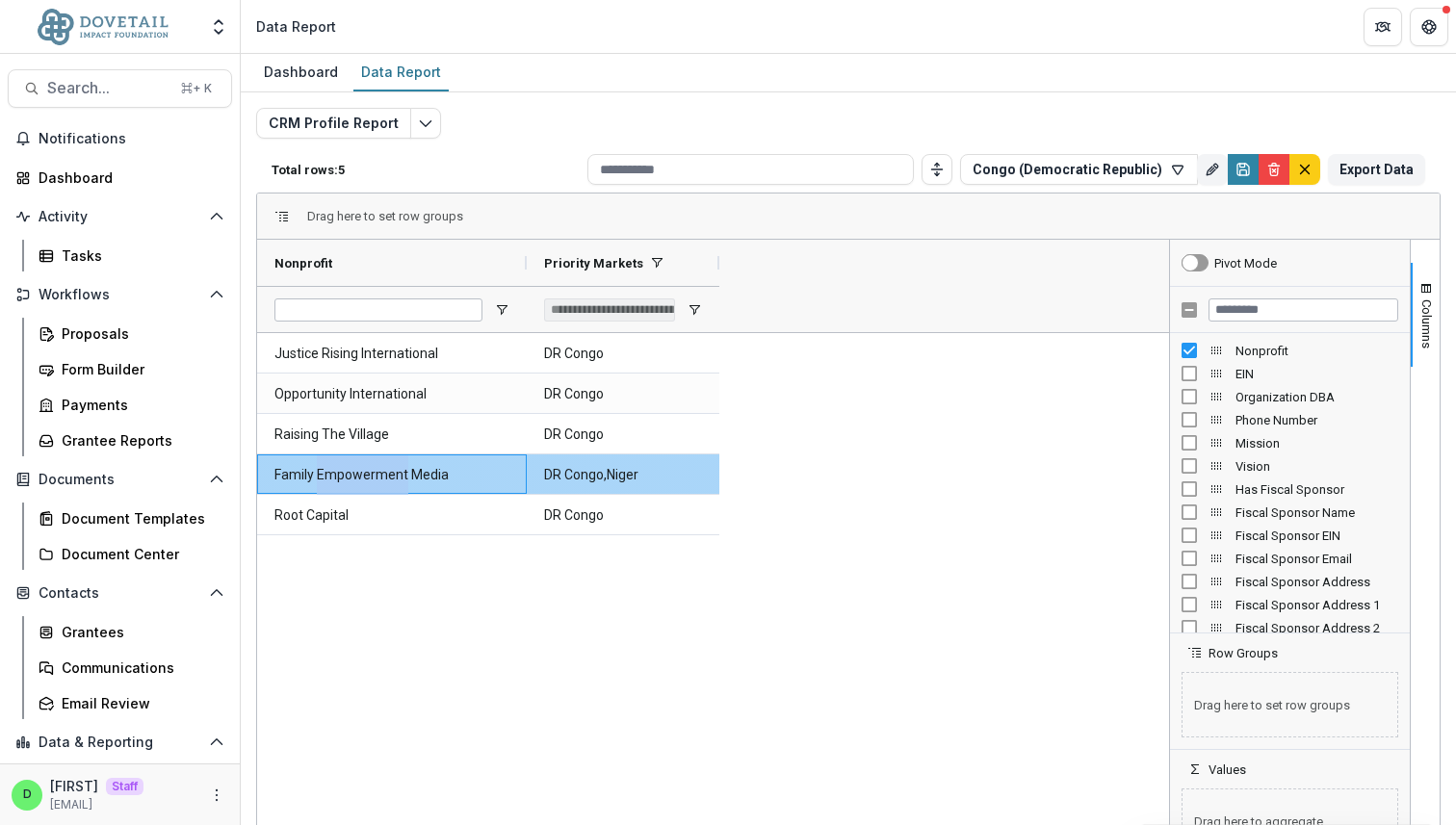 click on "Family Empowerment Media" at bounding box center (392, 475) 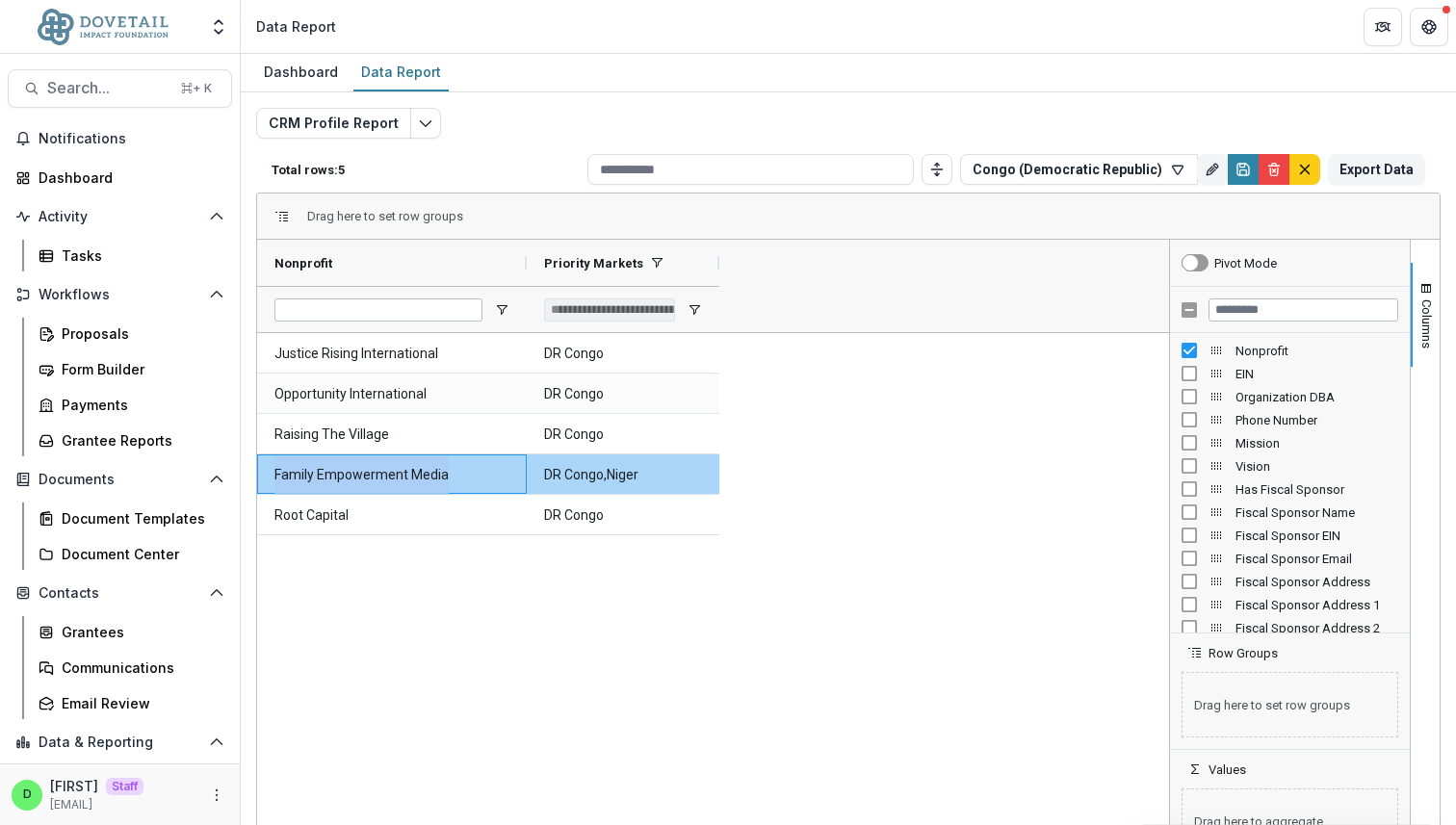 click on "Family Empowerment Media" at bounding box center (392, 475) 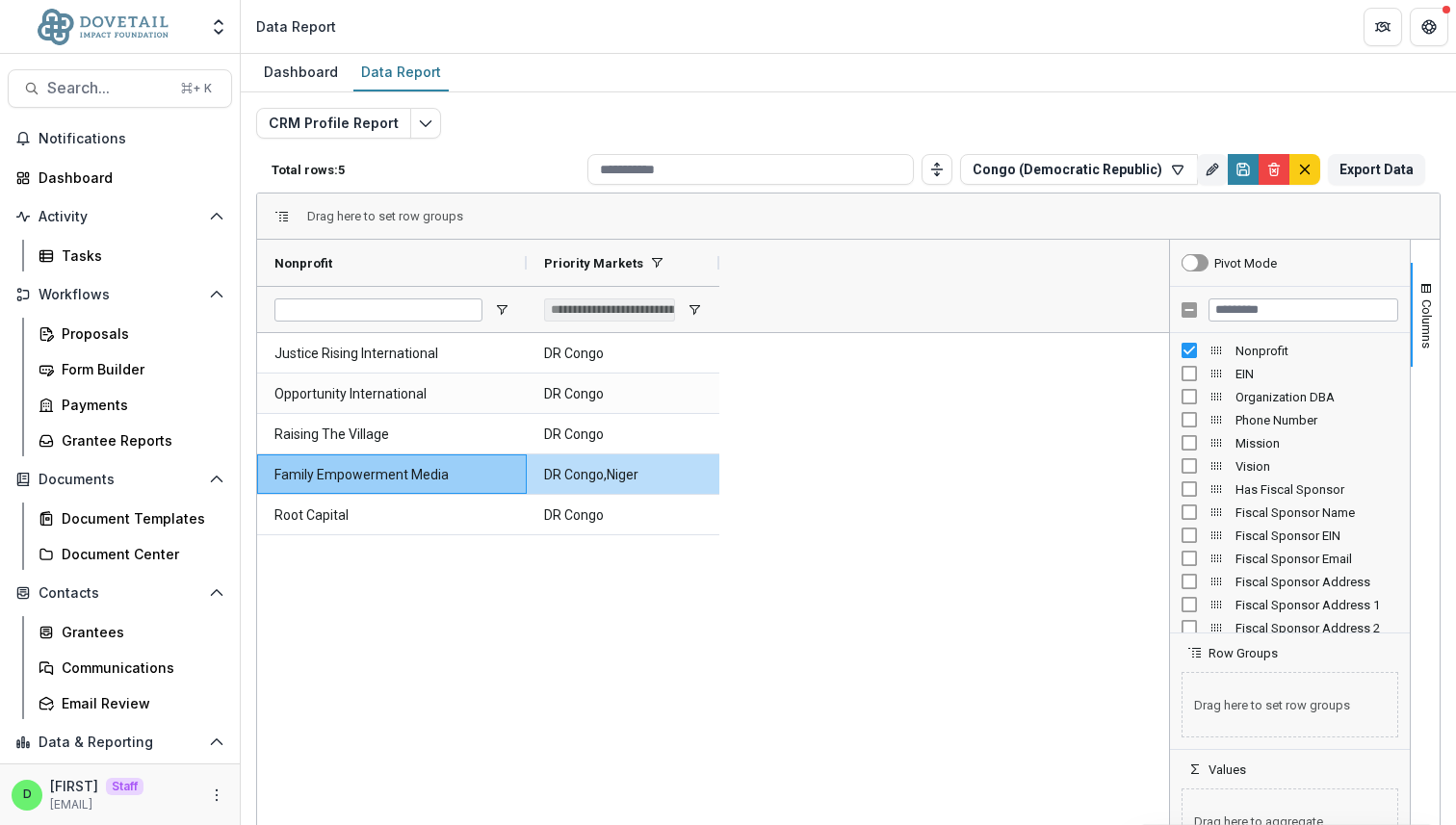 click on "[ORG] [COUNTRY] [ORG] [COUNTRY] [ORG] [COUNTRY] [ORG] [COUNTRY] [ORG] [COUNTRY] [ORG] [COUNTRY]" at bounding box center (713, 599) 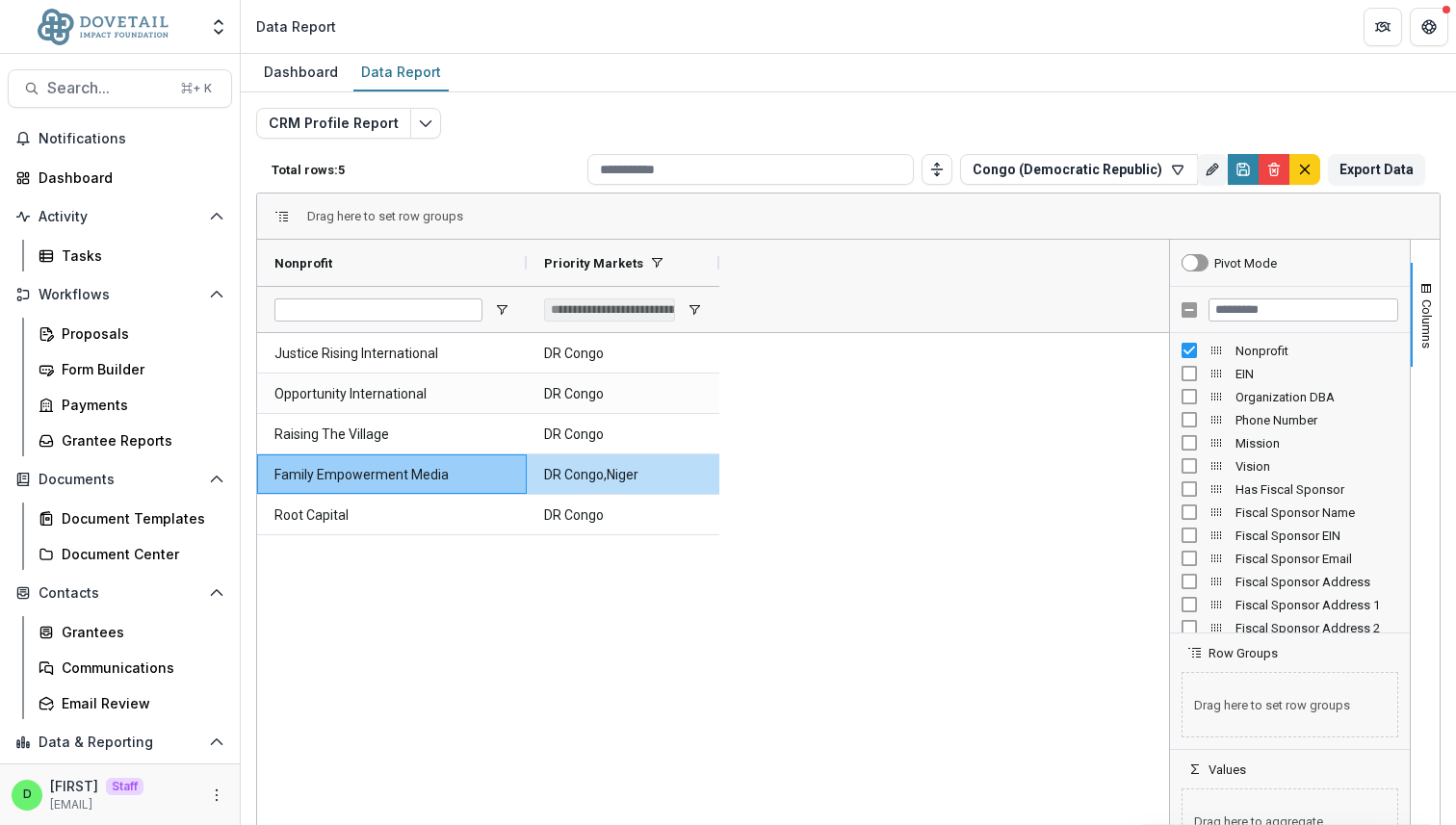 click on "[ORG] [COUNTRY] [ORG] [COUNTRY] [ORG] [COUNTRY] [ORG] [COUNTRY] [ORG] [COUNTRY] [ORG] [COUNTRY]" at bounding box center [713, 599] 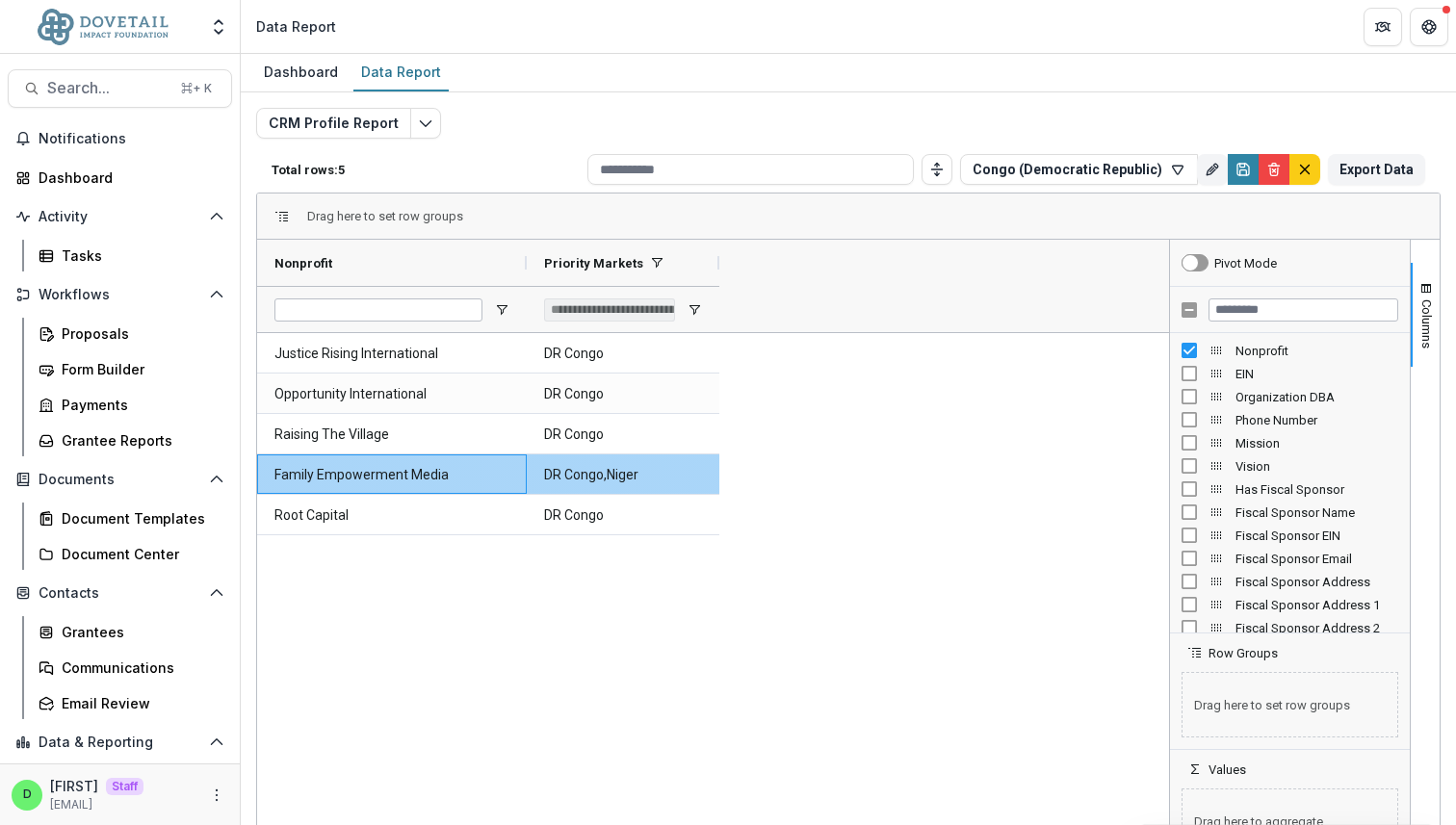 click on "Family Empowerment Media" at bounding box center [392, 475] 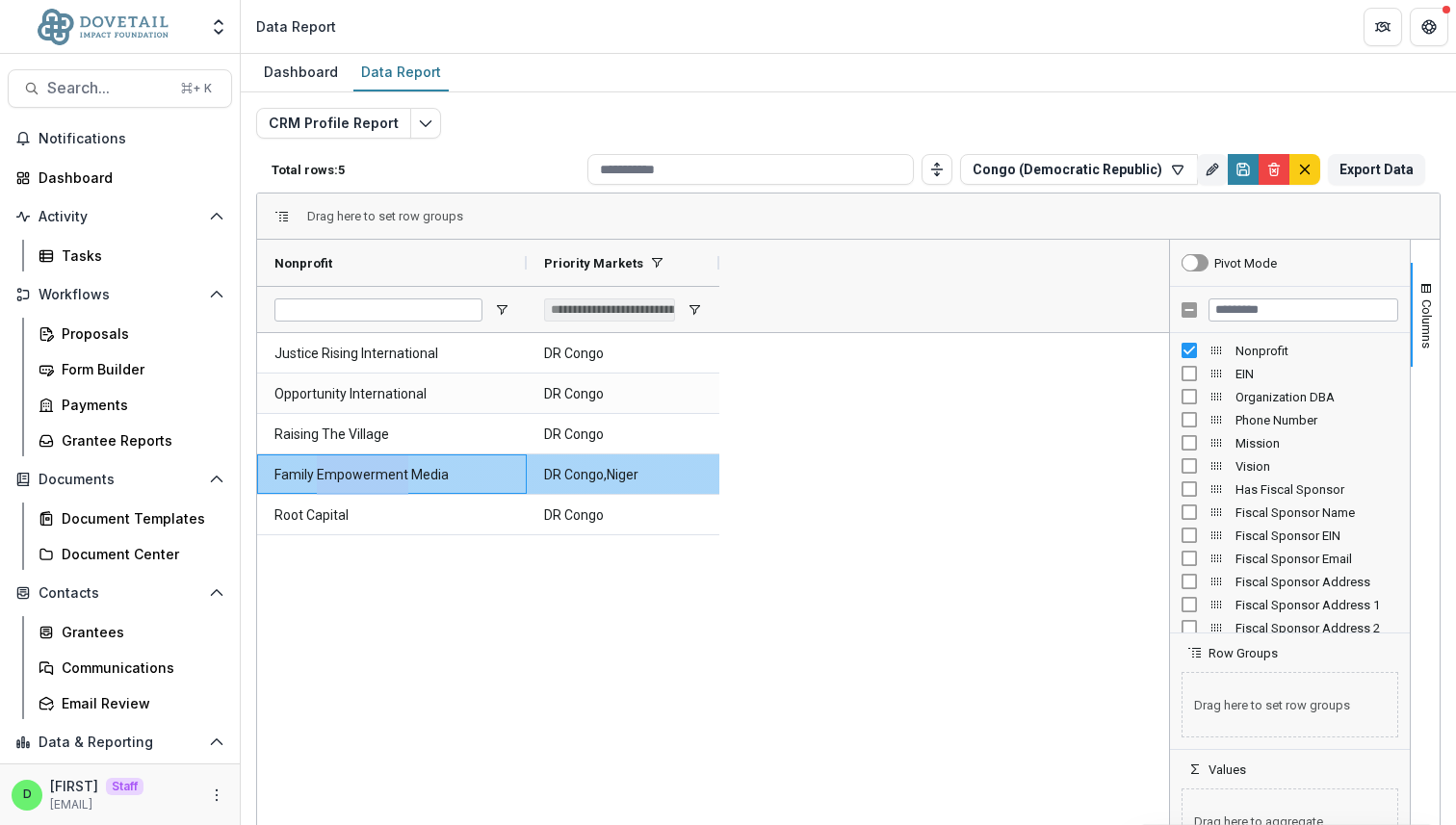 click on "Family Empowerment Media" at bounding box center (392, 475) 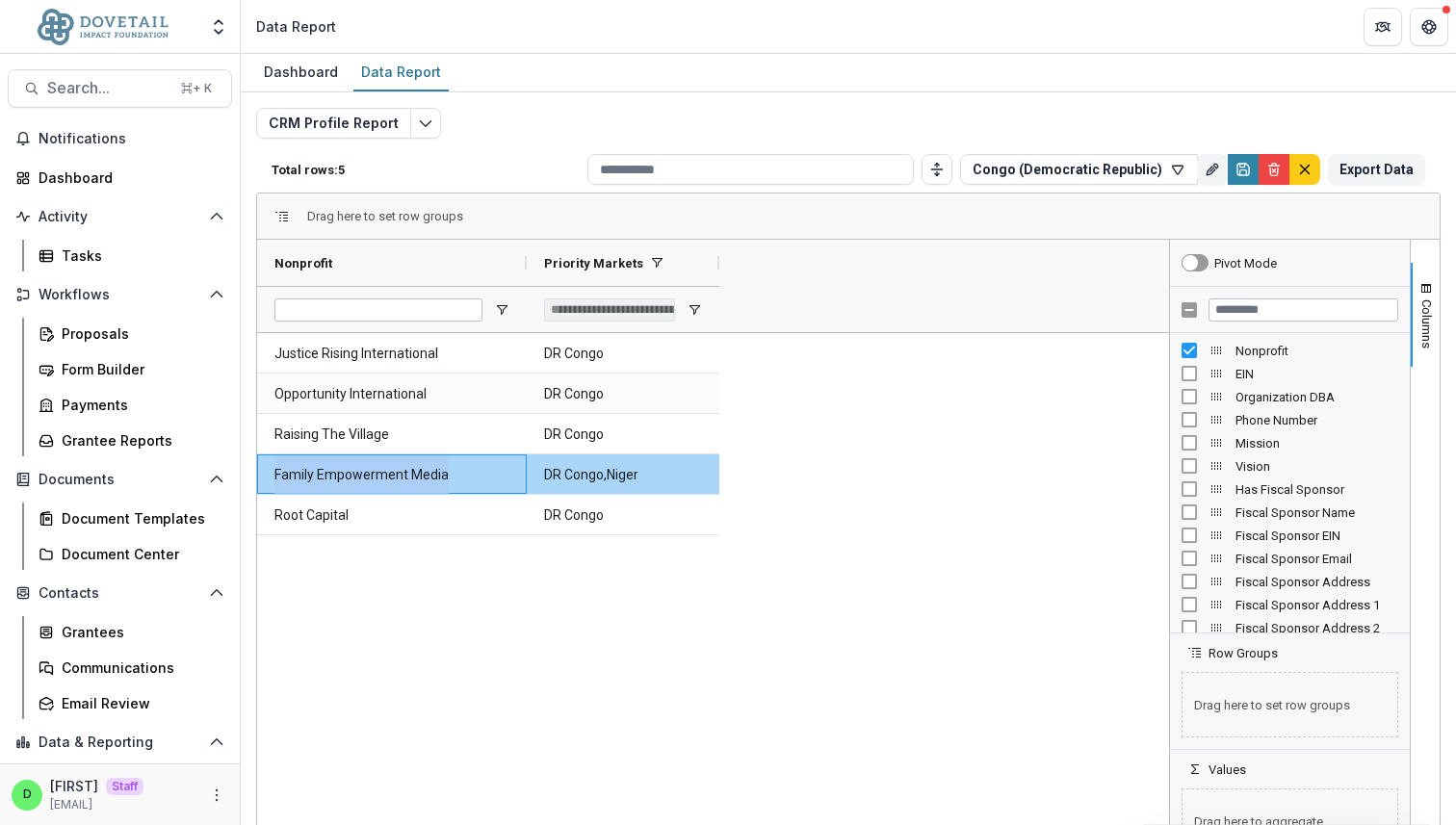 click on "Family Empowerment Media" at bounding box center (392, 475) 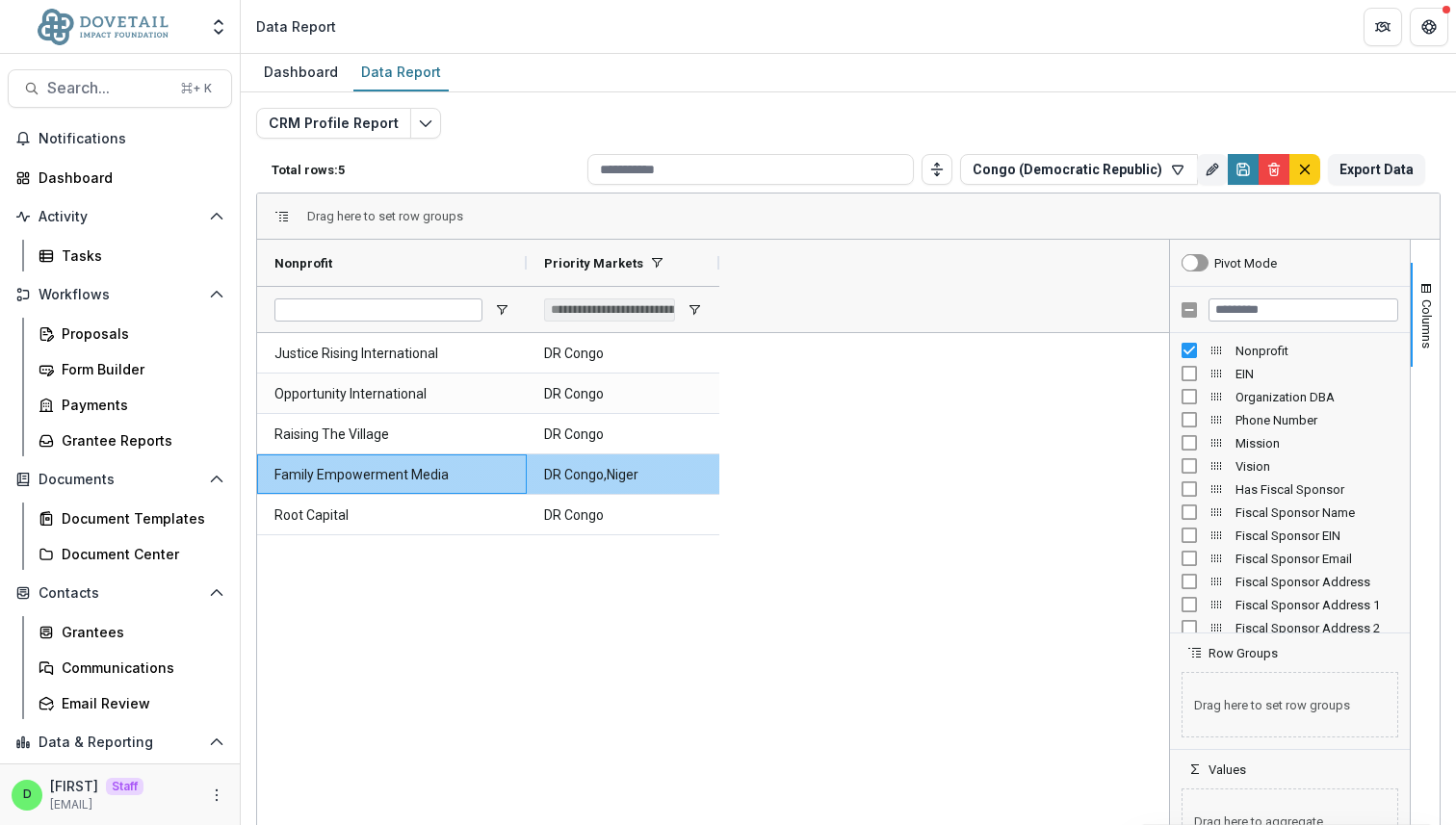 click on "Family Empowerment Media" at bounding box center [392, 475] 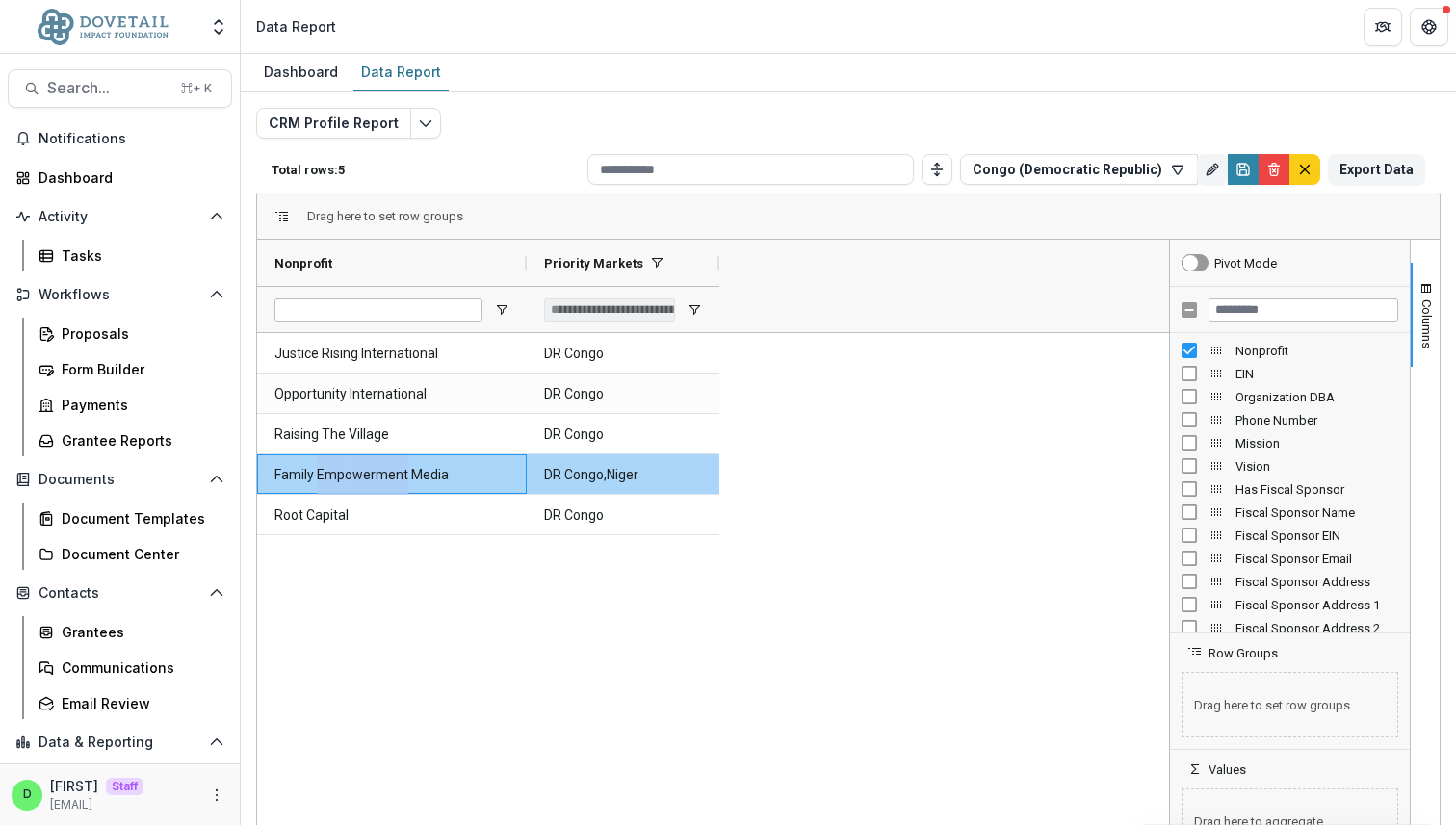 click on "Family Empowerment Media" at bounding box center [392, 475] 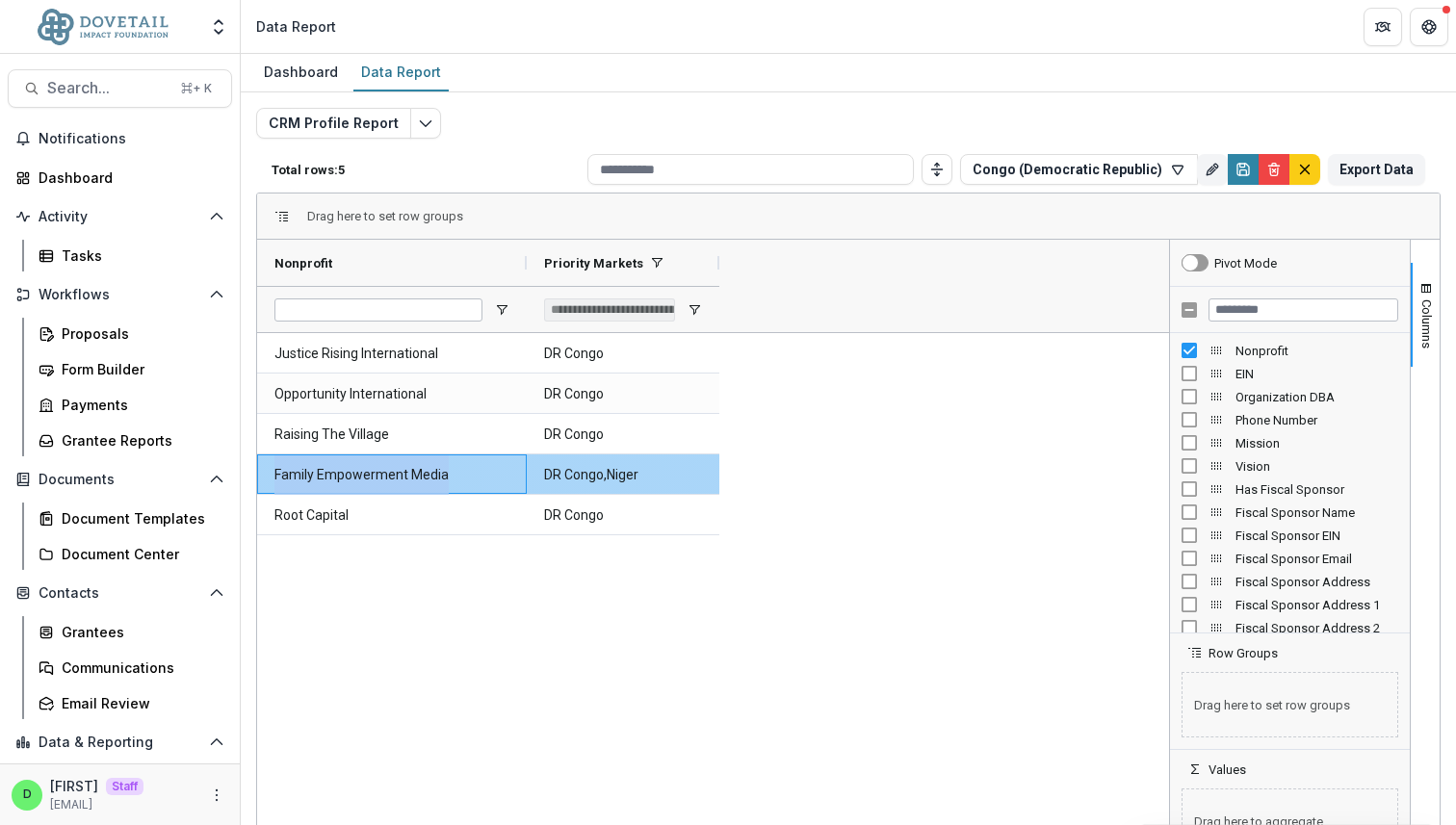 click on "Family Empowerment Media" at bounding box center (392, 475) 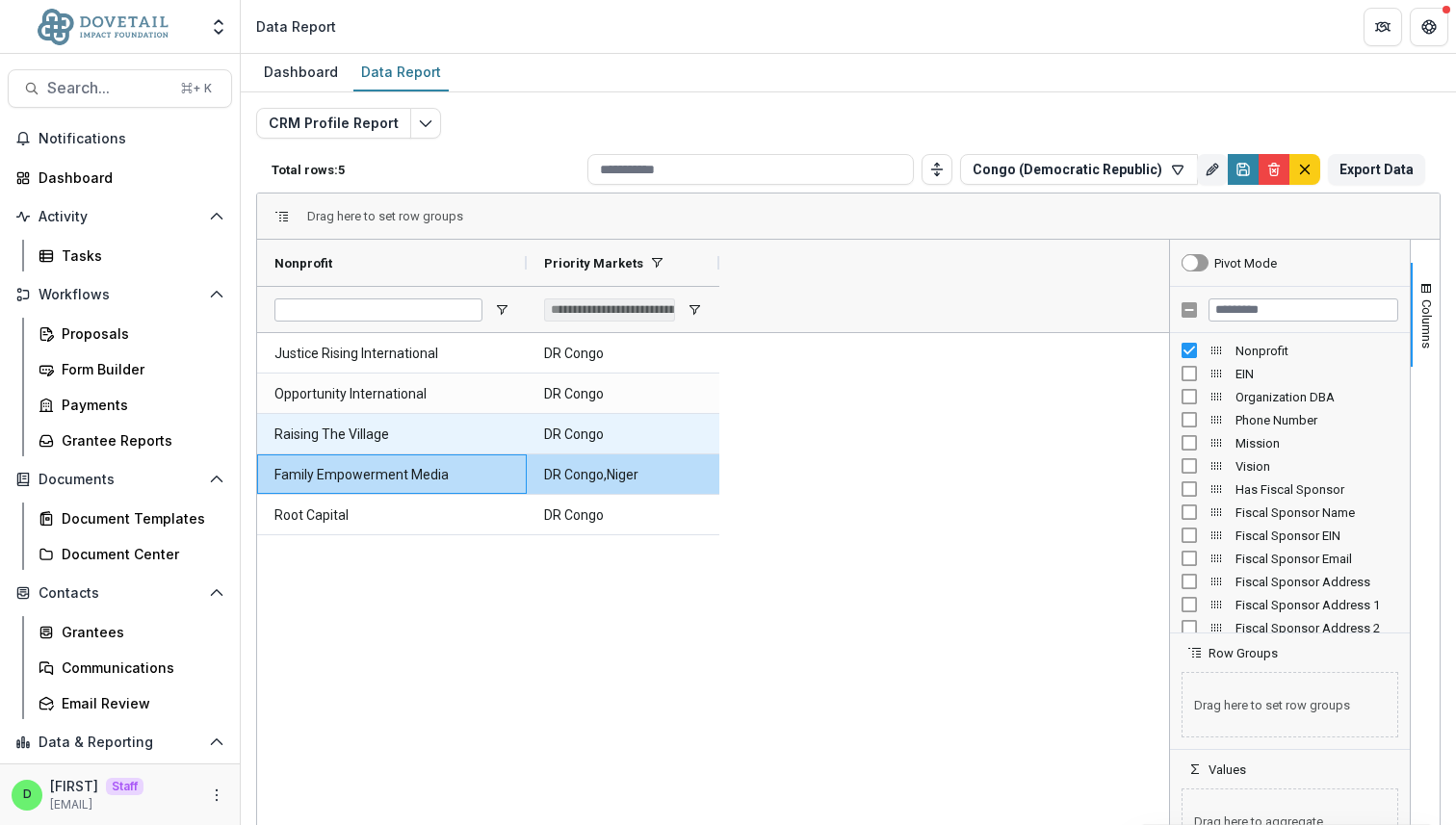 click on "Raising The Village" at bounding box center (392, 434) 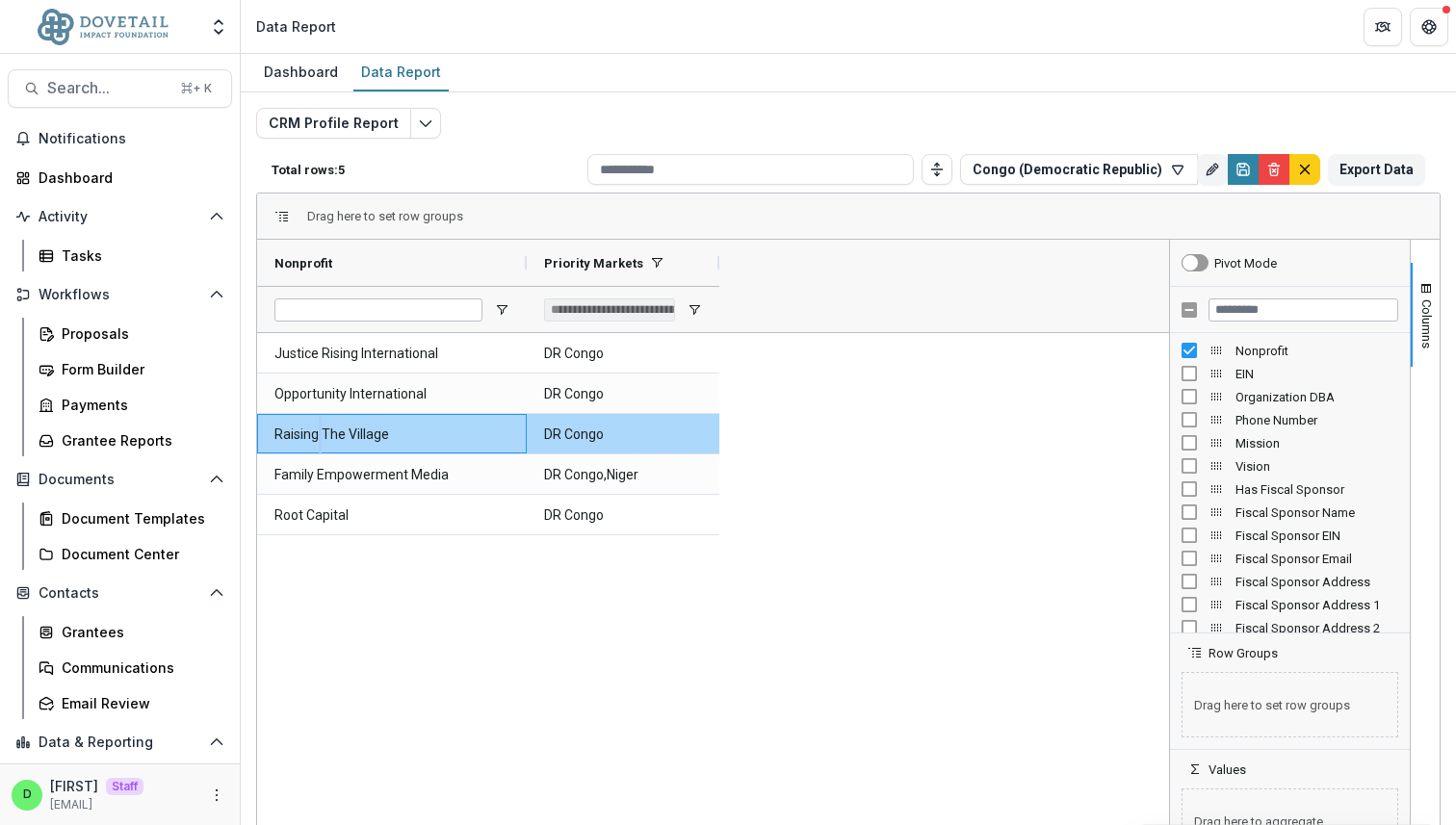 click on "Raising The Village" at bounding box center [392, 434] 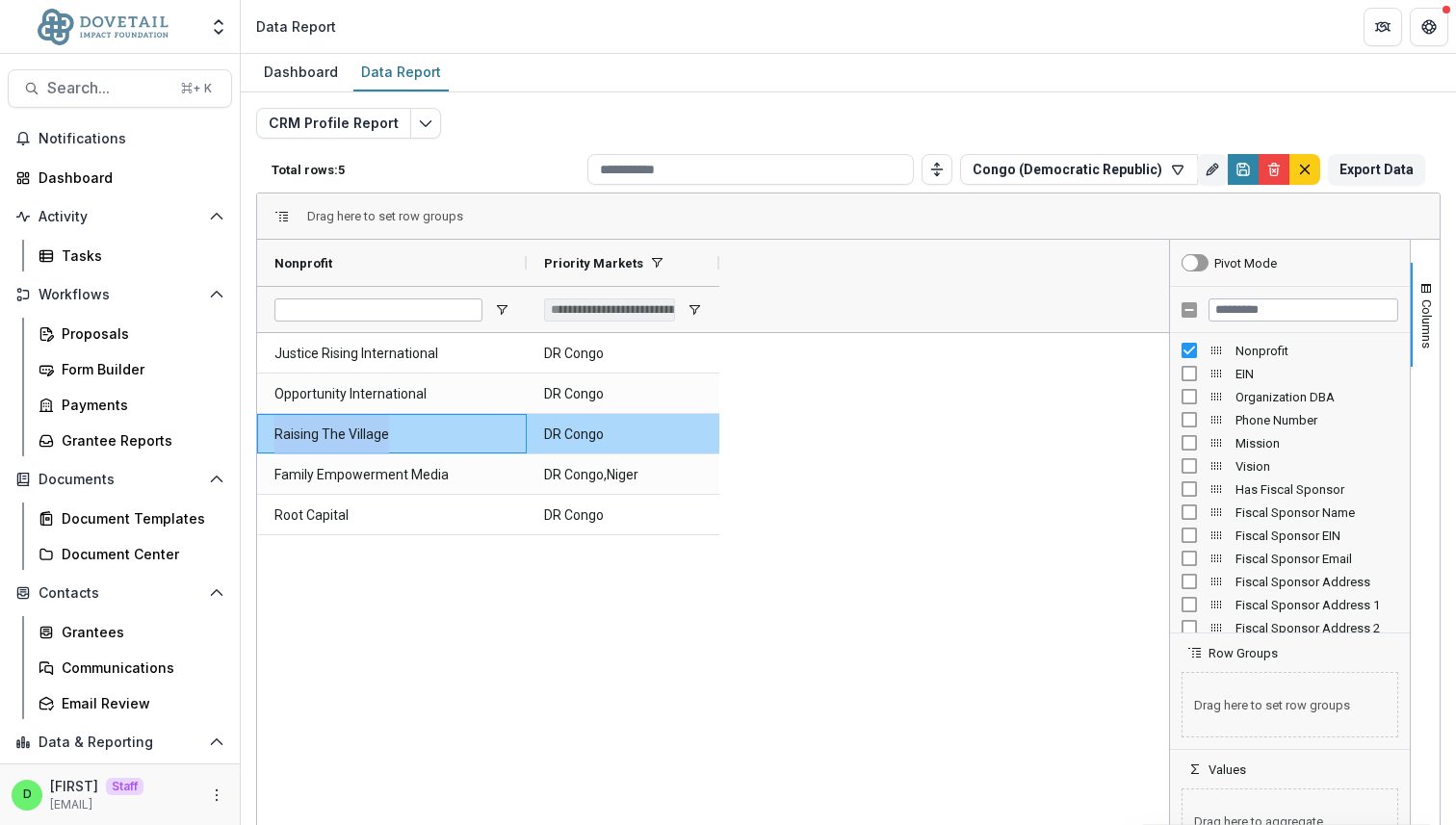 click on "Raising The Village" at bounding box center (392, 434) 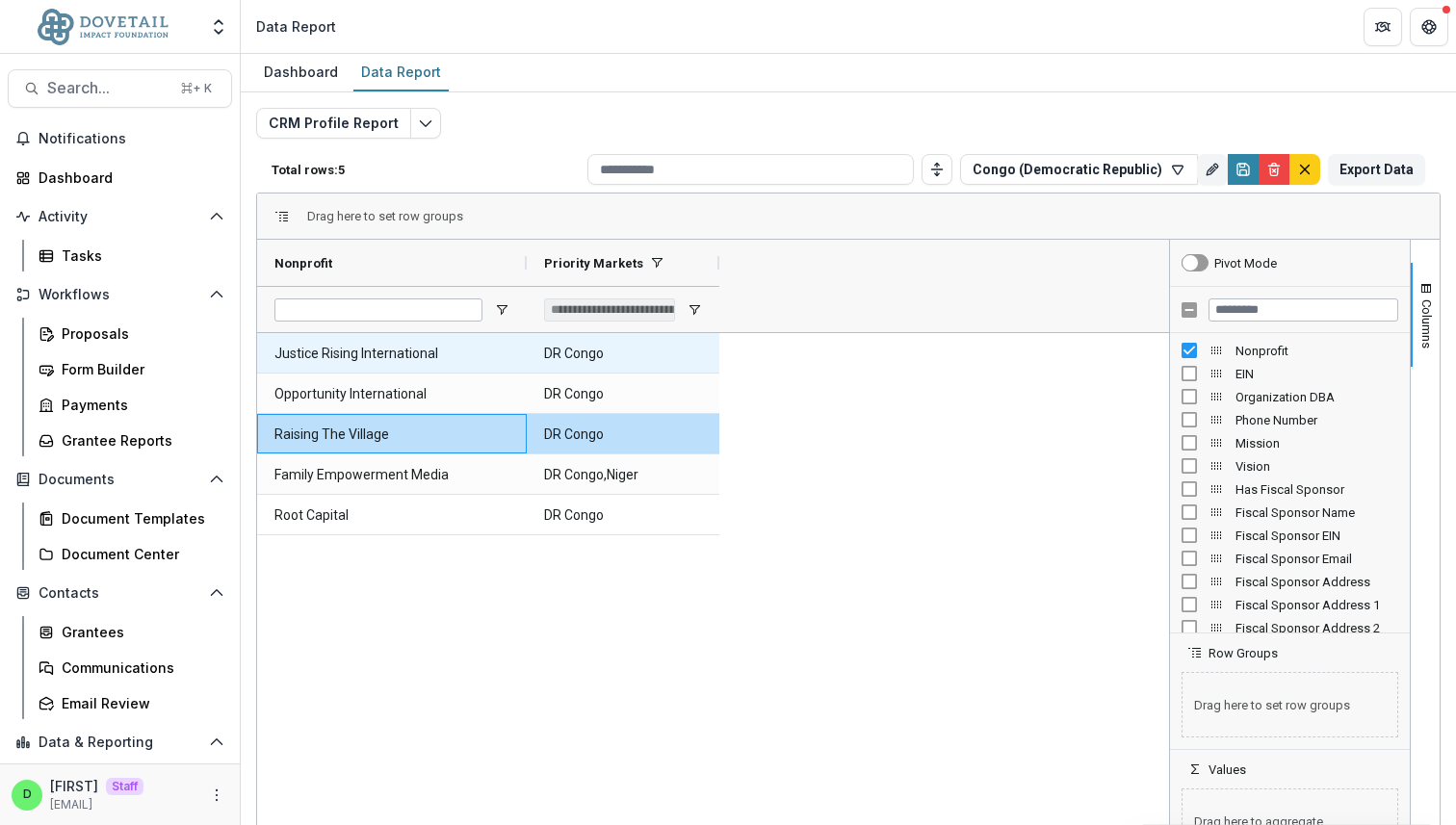 click on "Justice Rising International" at bounding box center [392, 353] 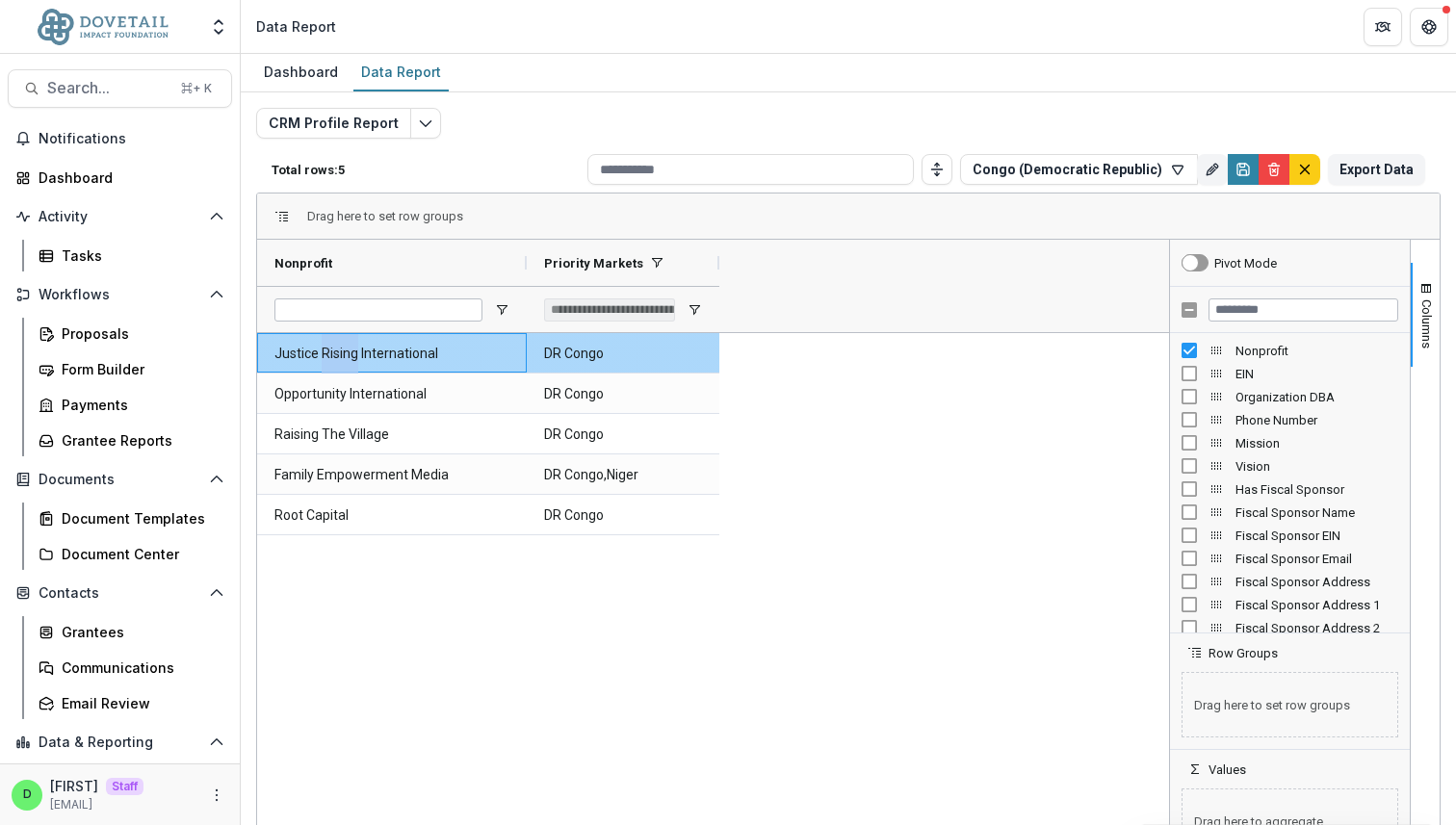 click on "Justice Rising International" at bounding box center (392, 353) 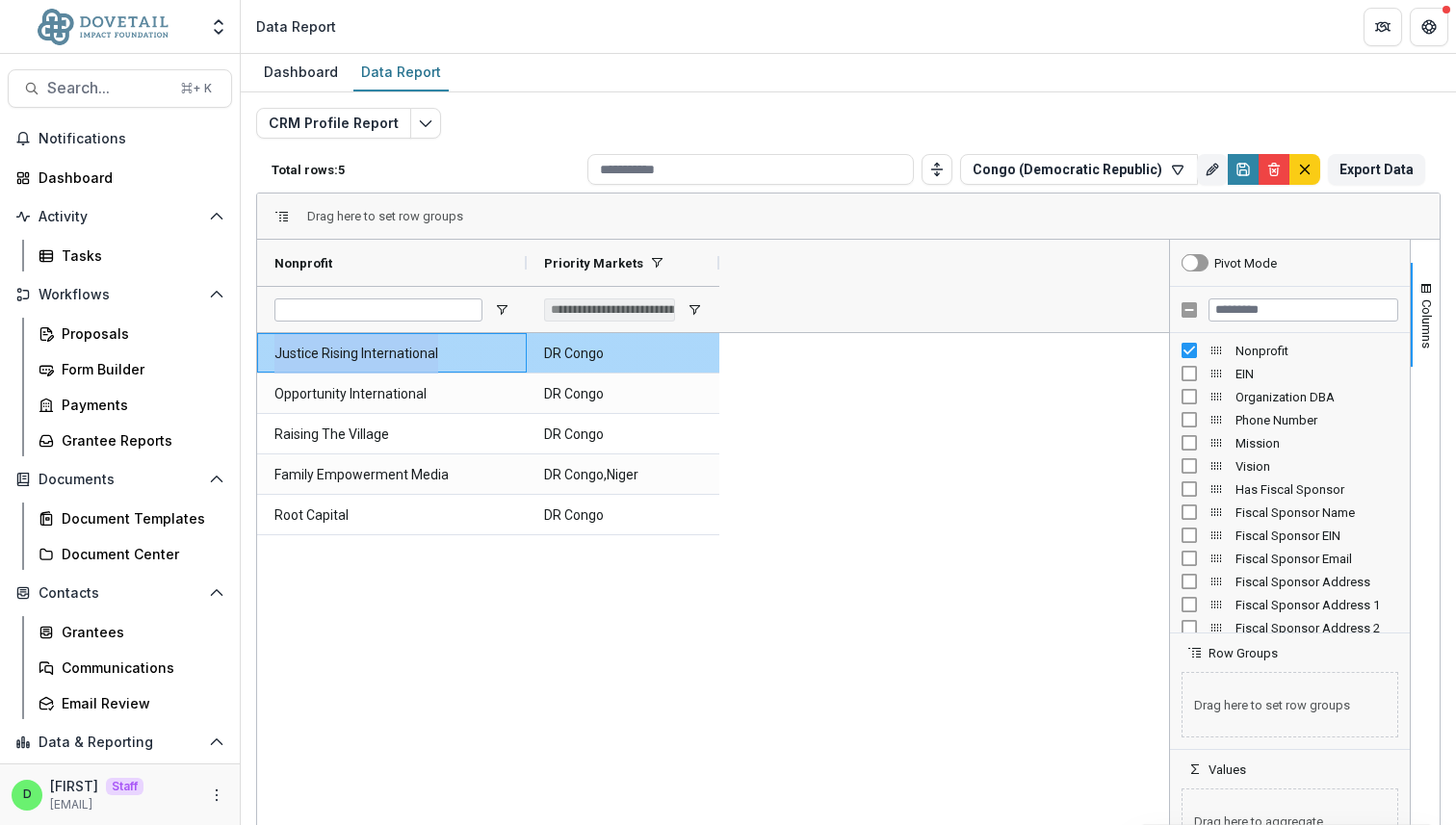 click on "Justice Rising International" at bounding box center [392, 353] 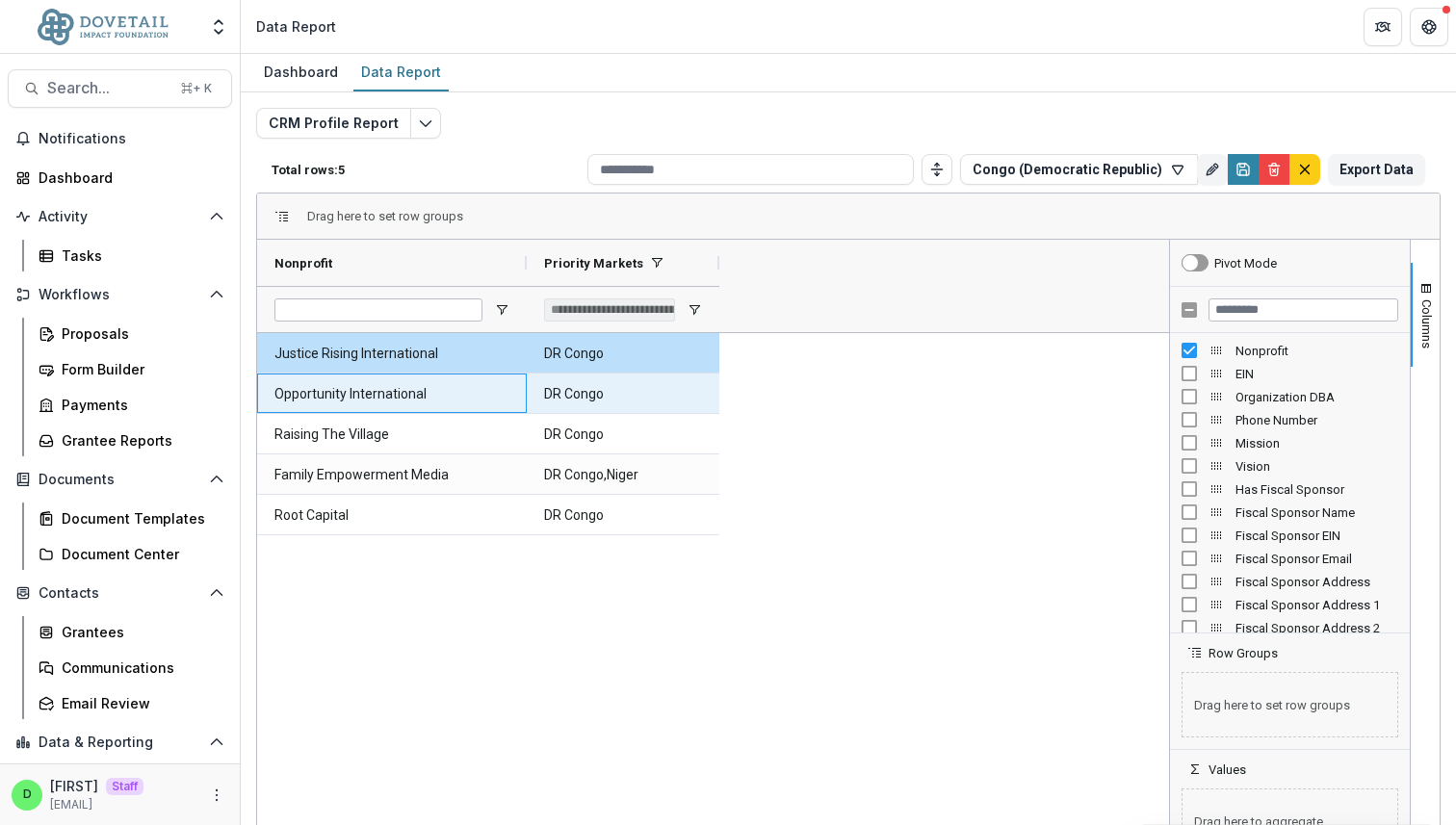 click on "Opportunity International" at bounding box center [392, 394] 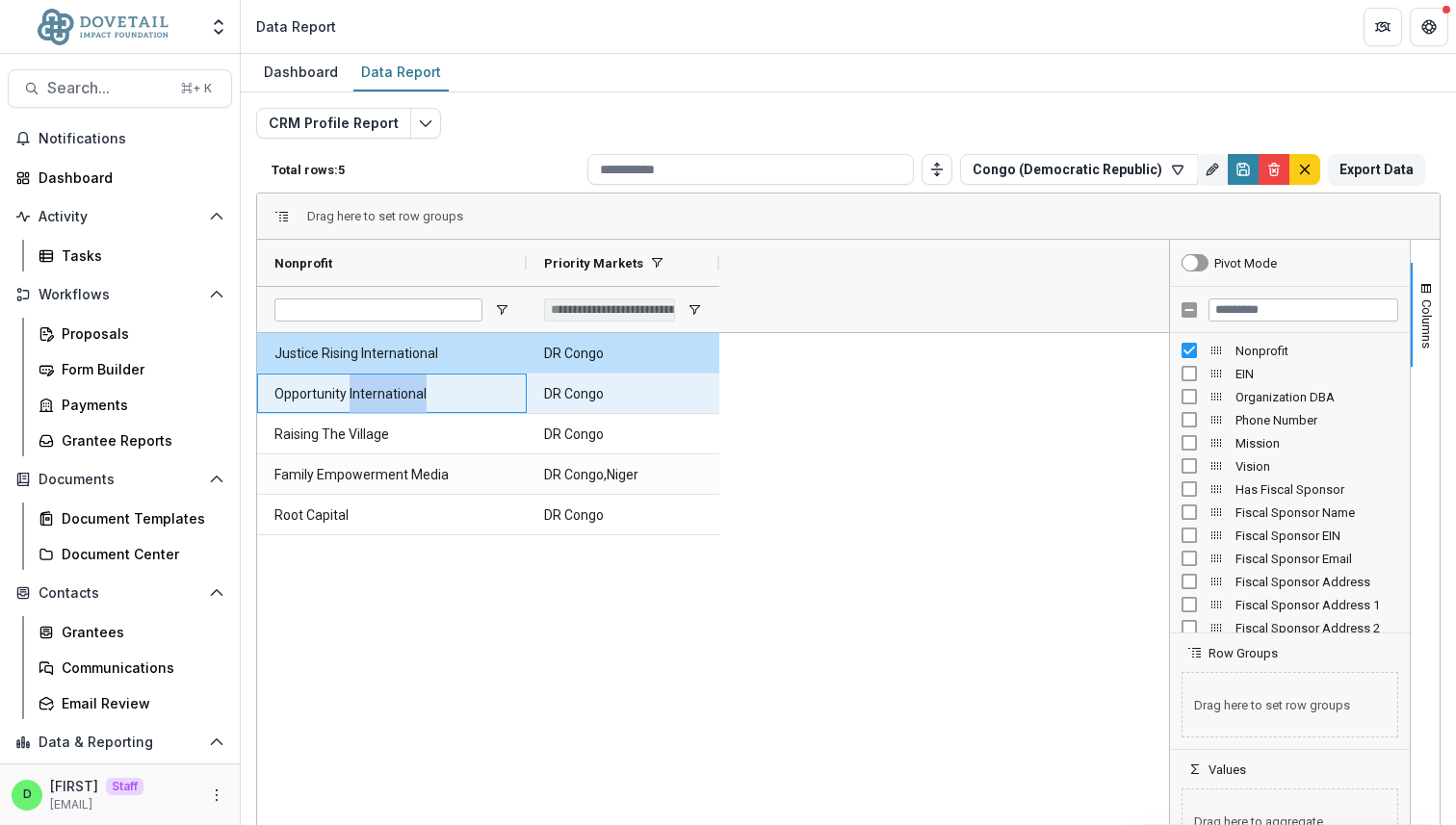 click on "Opportunity International" at bounding box center [392, 394] 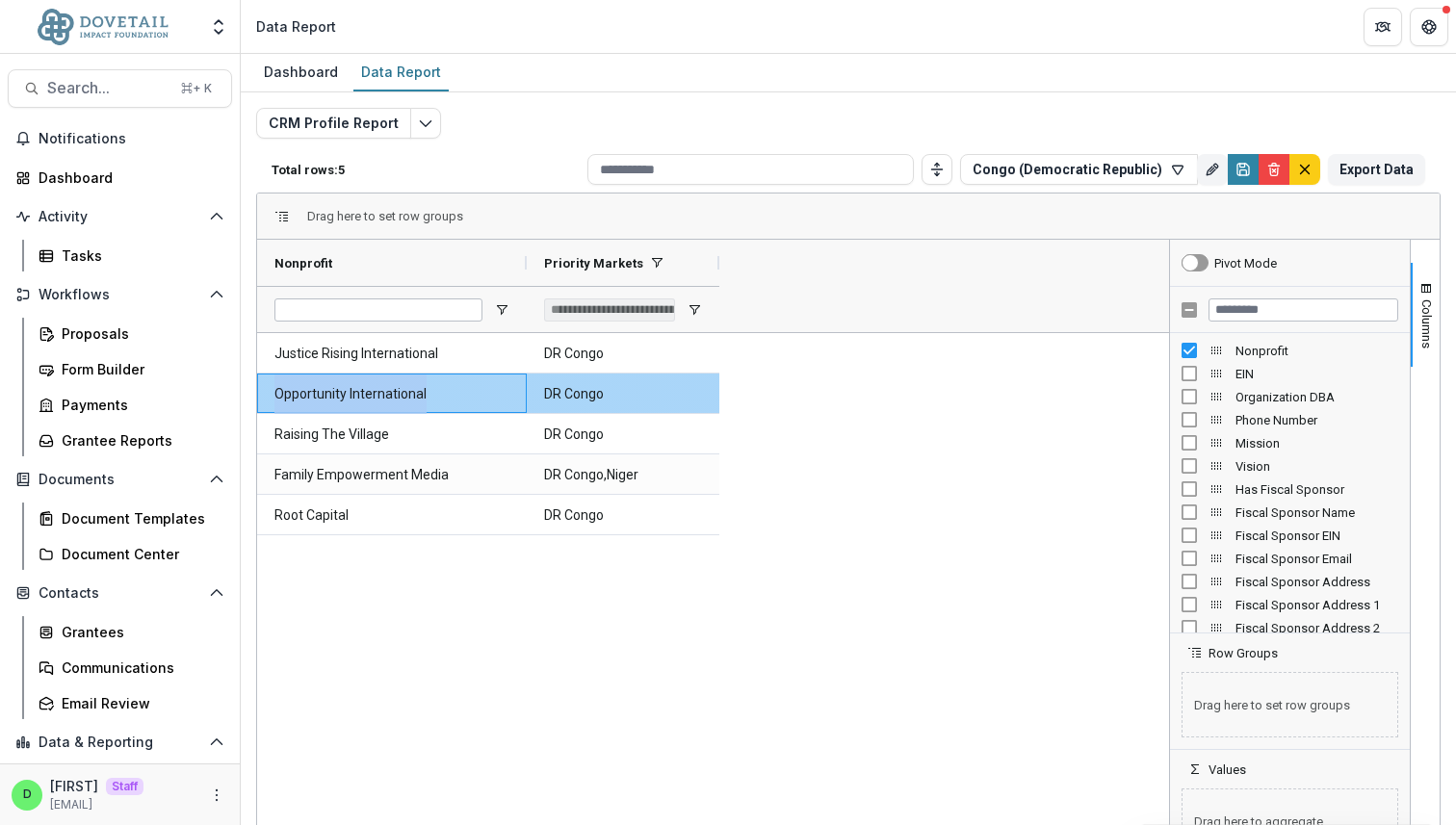 click on "Opportunity International" at bounding box center (392, 394) 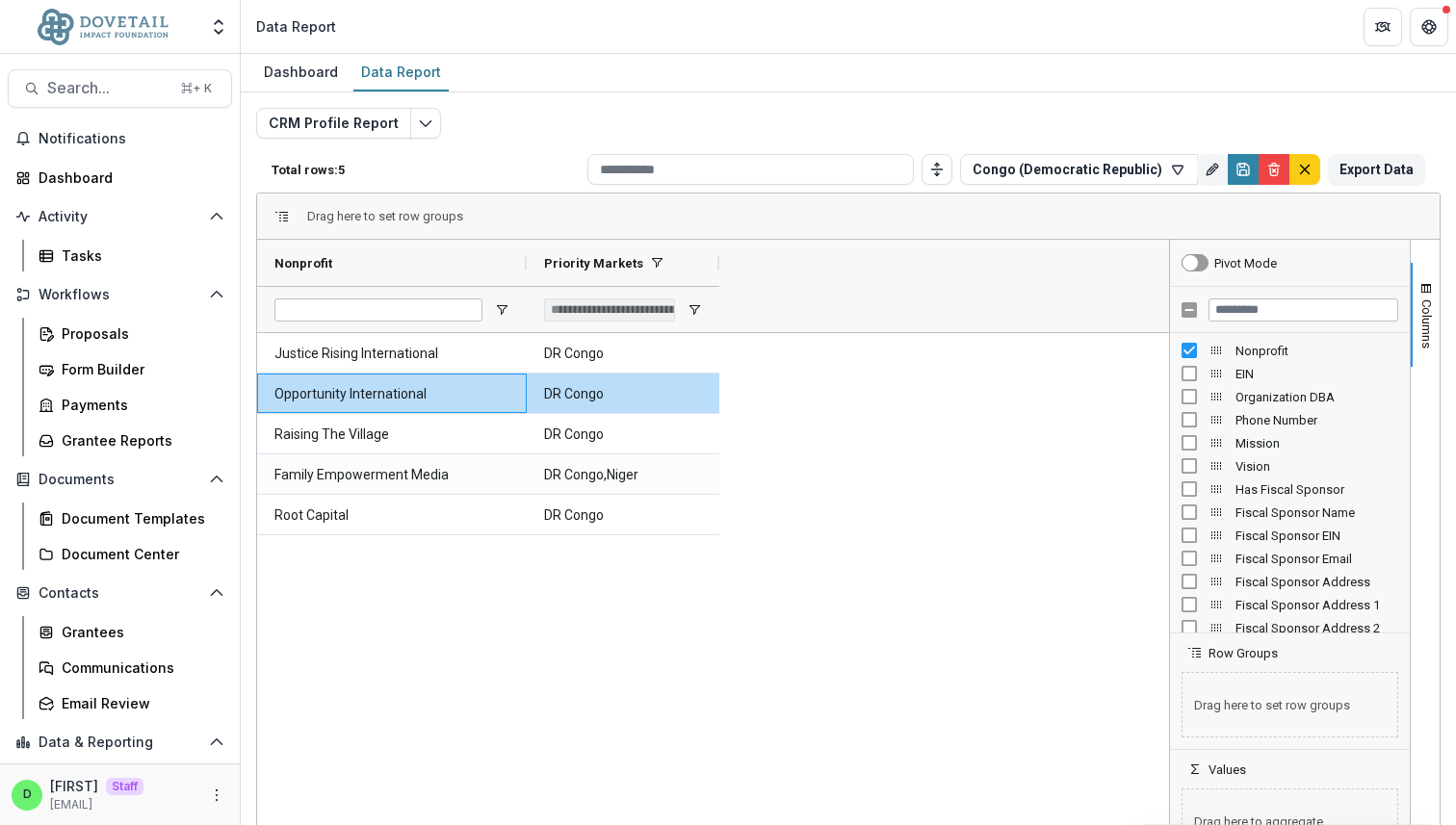 click on "CRM Profile Report Total rows:  5 Congo (Democratic Republic) Personal Filters Team Filters Temelio Filters No  personal  filters found. Add Personal Filter Congo (Democratic Republic)  (CRM Profile Report) Current partners filter  (CRM Profile Report) Payments Outstanding (for Rick)  (Payments Report) Payments SF Import  (Payments Report) Domestic Grants  (Proposals Report (All Data)) For Anna  (Proposals Report (All Data)) Grants SF Import  (Proposals Report (All Data)) Add Team Filter 🌲 Organizational Evergreen Narrative (Dom)  ( Proposals Report (All Data) ) 🌲 Organizational Evergreen Narrative (Int'l)  ( Proposals Report (All Data) ) 1️⃣ Discovery Guide  ( Proposals Report (All Data) ) 2️⃣ Dovetail Impact Foundation Document Request  ( Proposals Report (All Data) ) 4️⃣ 2025 Dovetail Impact Foundation Application  ( Proposals Report (All Data) ) 2024 Application Template  ( Proposals Report (All Data) ) Discussion Guide 📄  ( Proposals Report (All Data) ) Domestic Temp Check 📄  ( )" at bounding box center [848, 464] 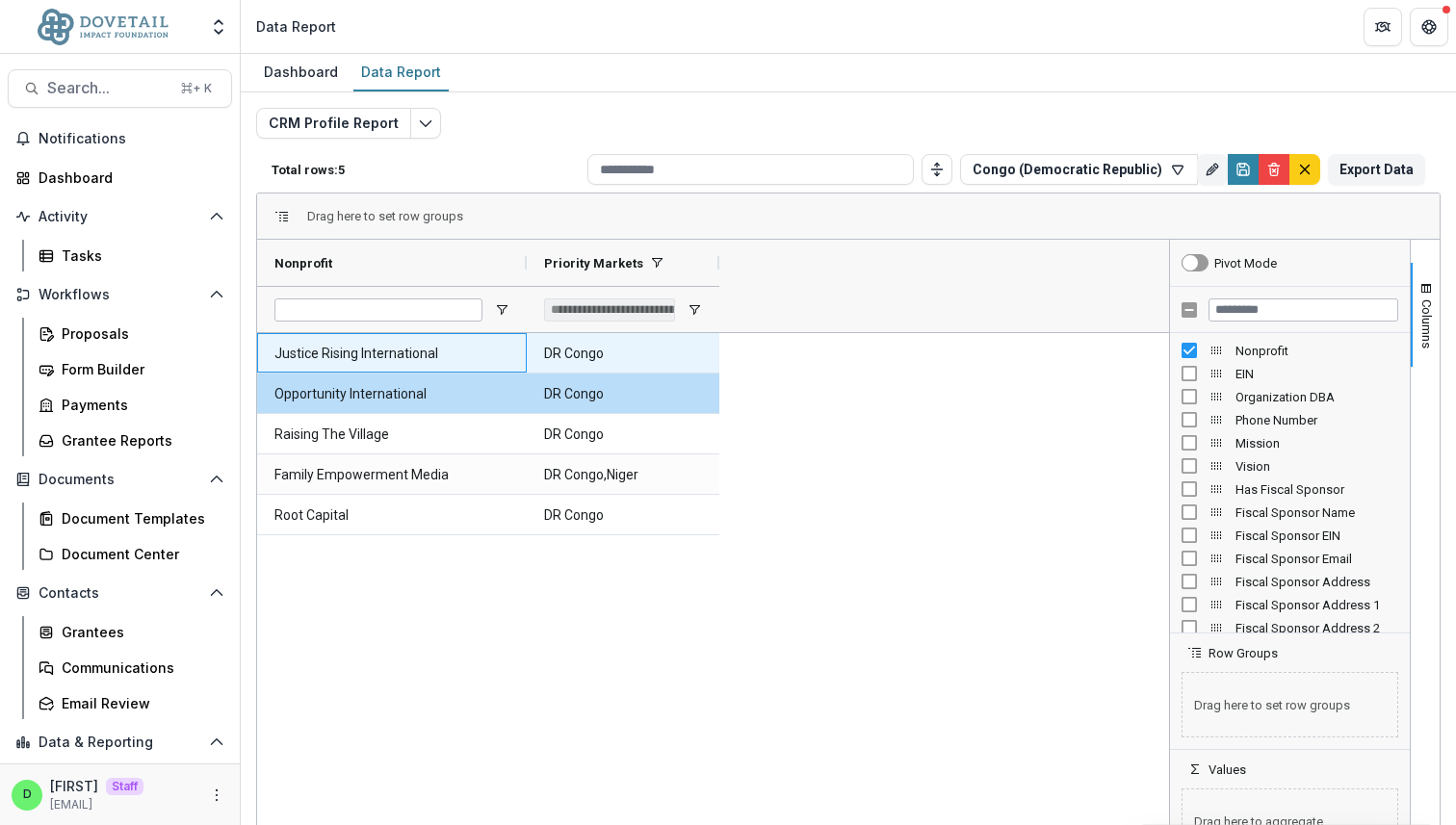 click on "Justice Rising International" at bounding box center (392, 353) 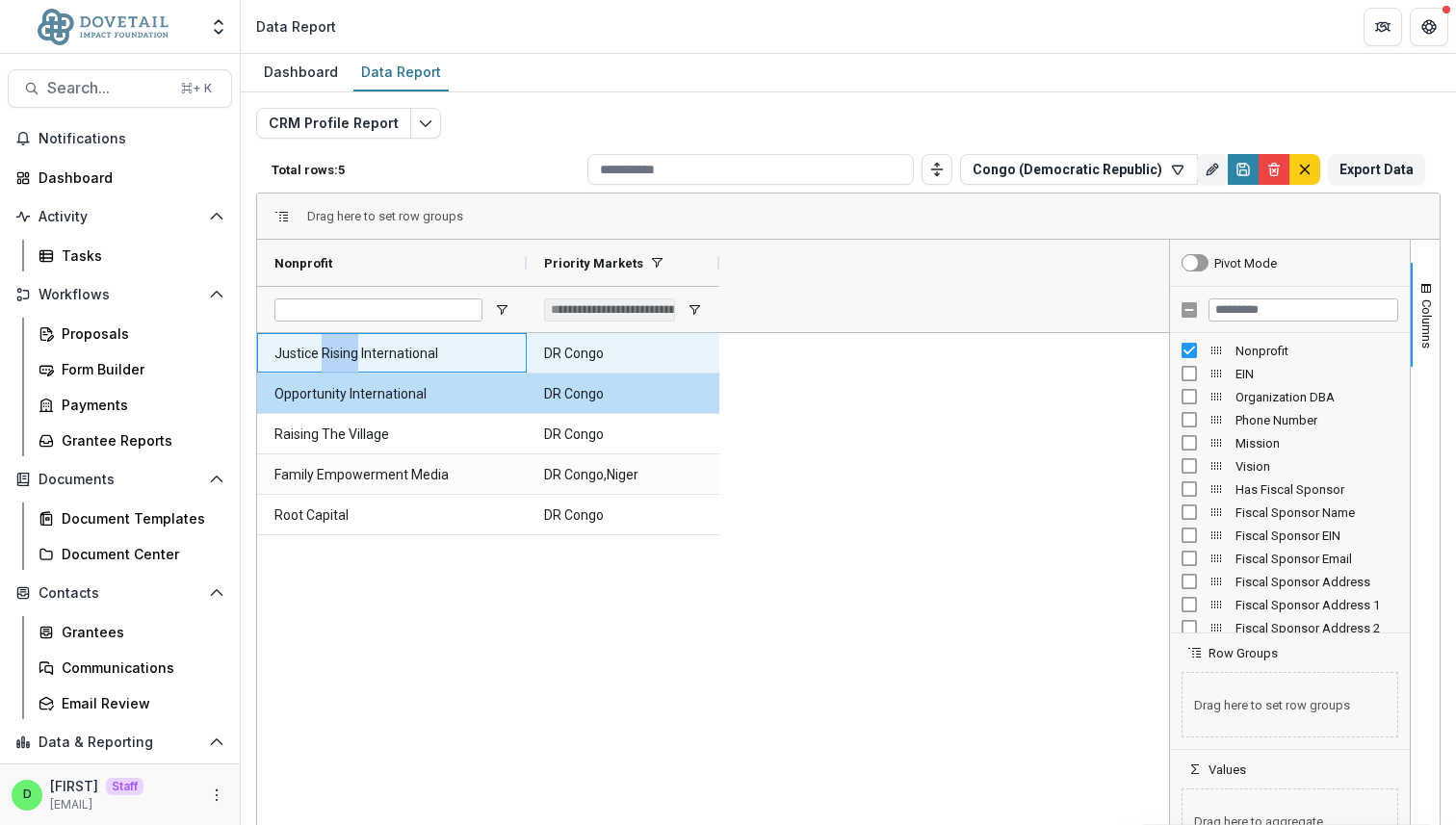 click on "Justice Rising International" at bounding box center (392, 353) 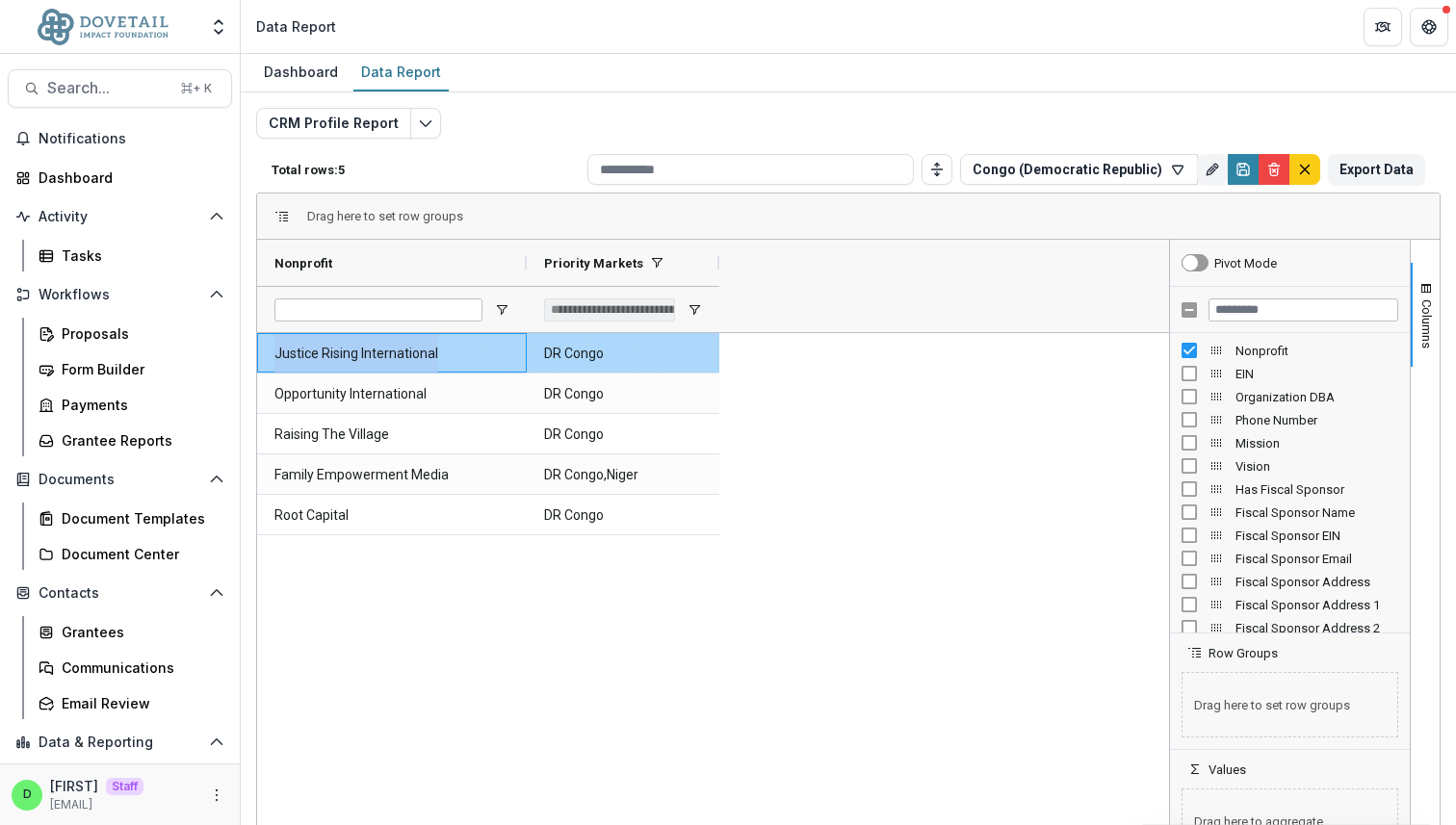 click on "Justice Rising International" at bounding box center (392, 353) 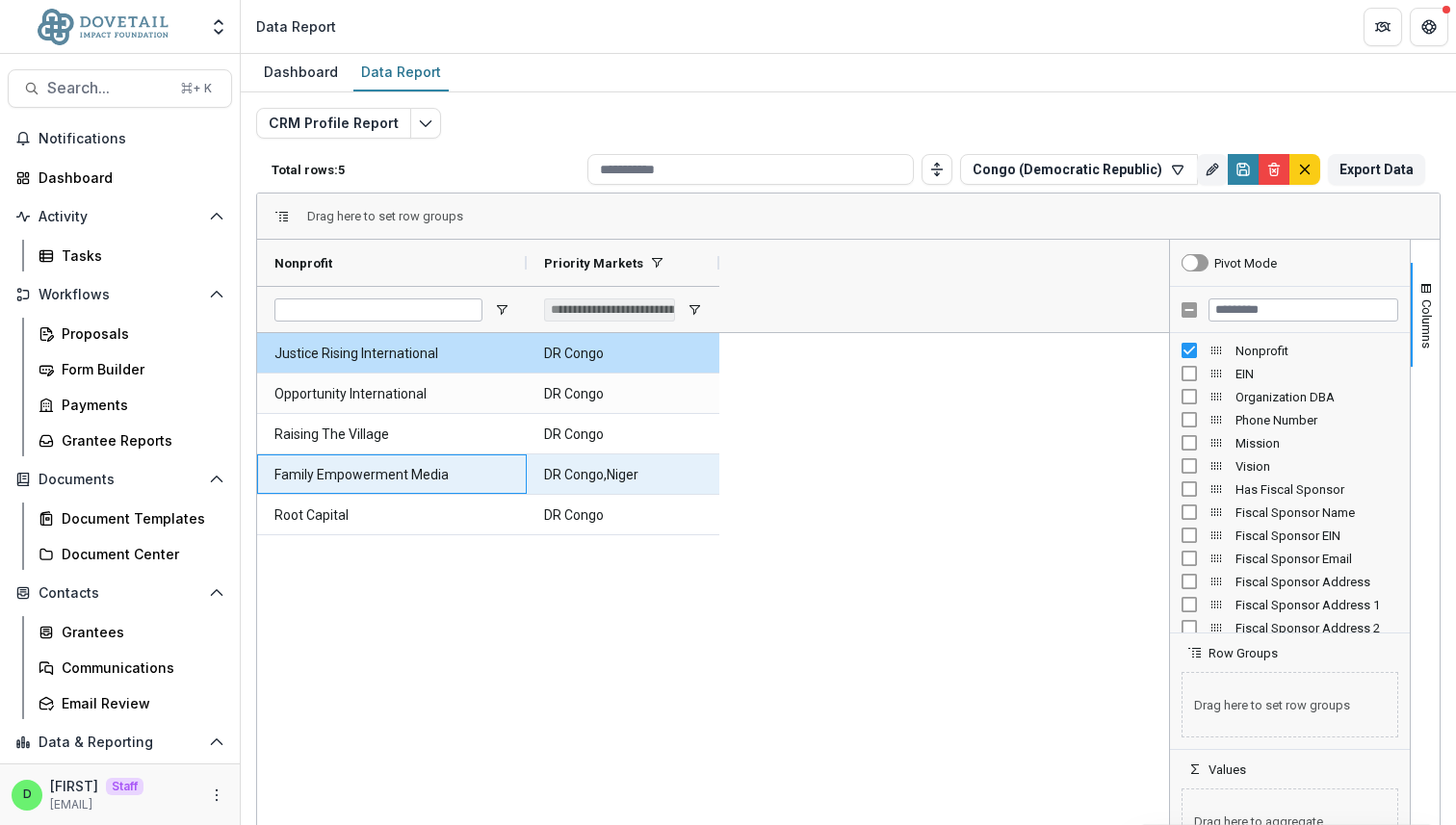 click on "Family Empowerment Media" at bounding box center (392, 475) 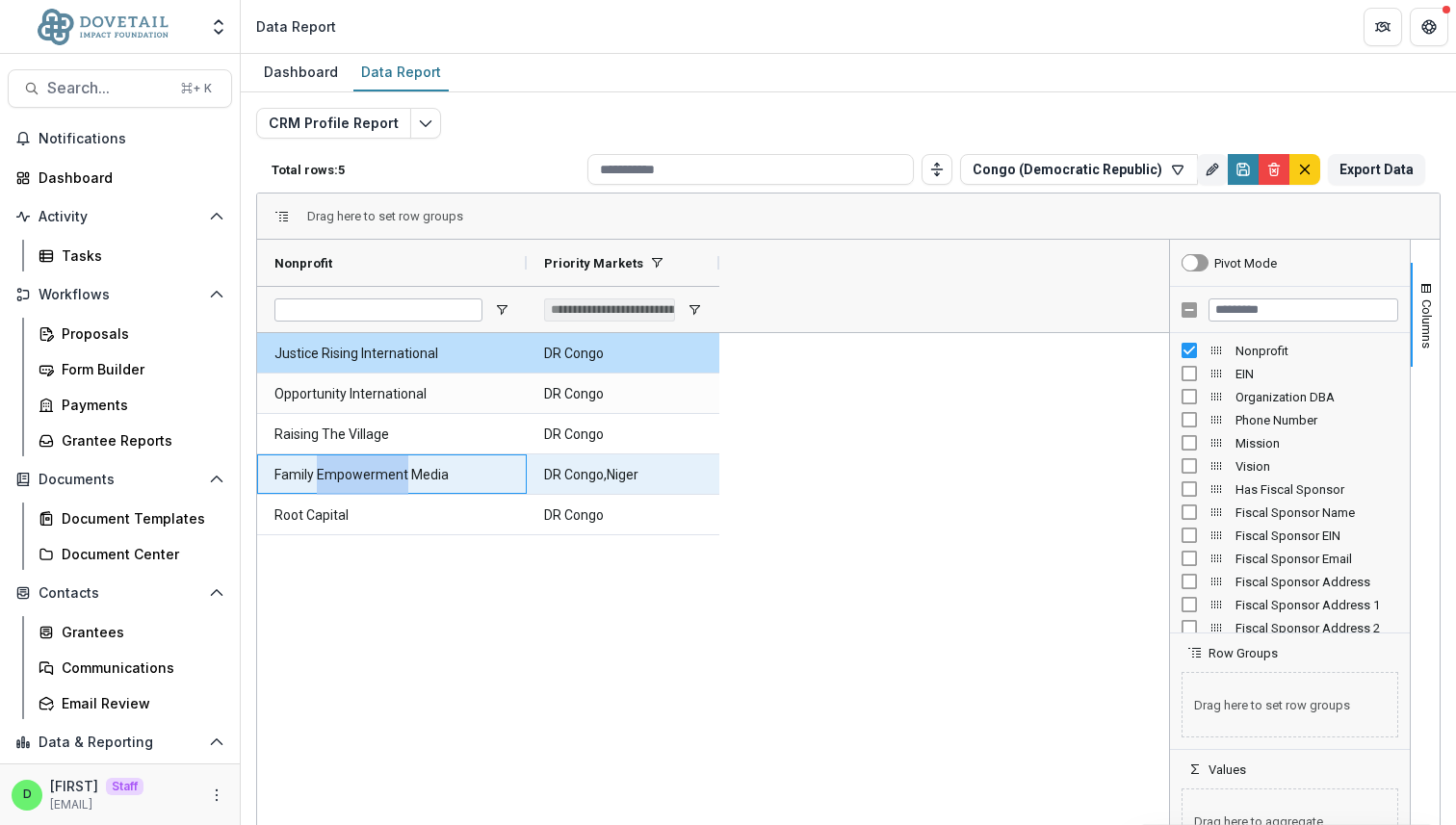 click on "Family Empowerment Media" at bounding box center (392, 475) 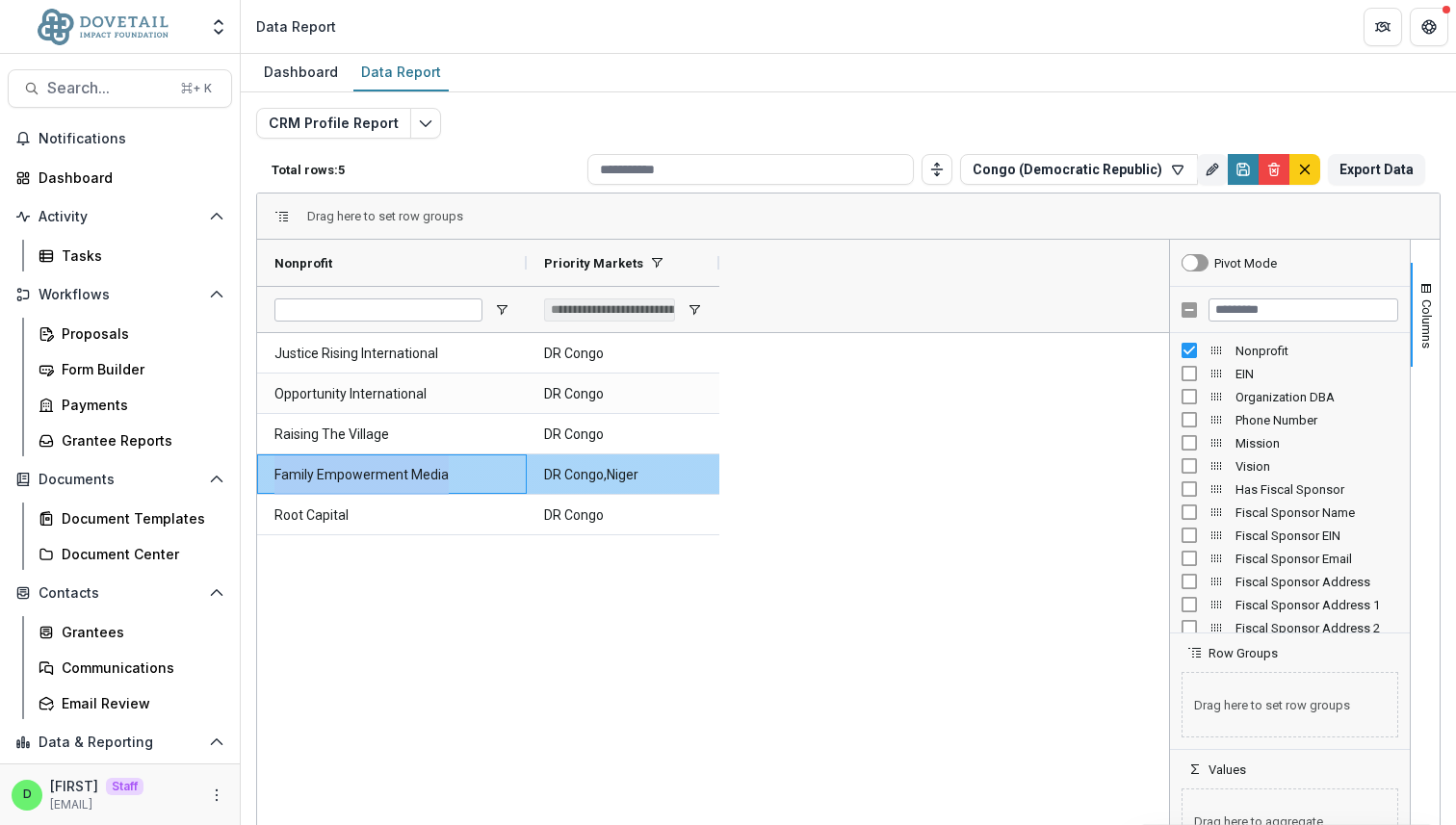 click on "Family Empowerment Media" at bounding box center [392, 475] 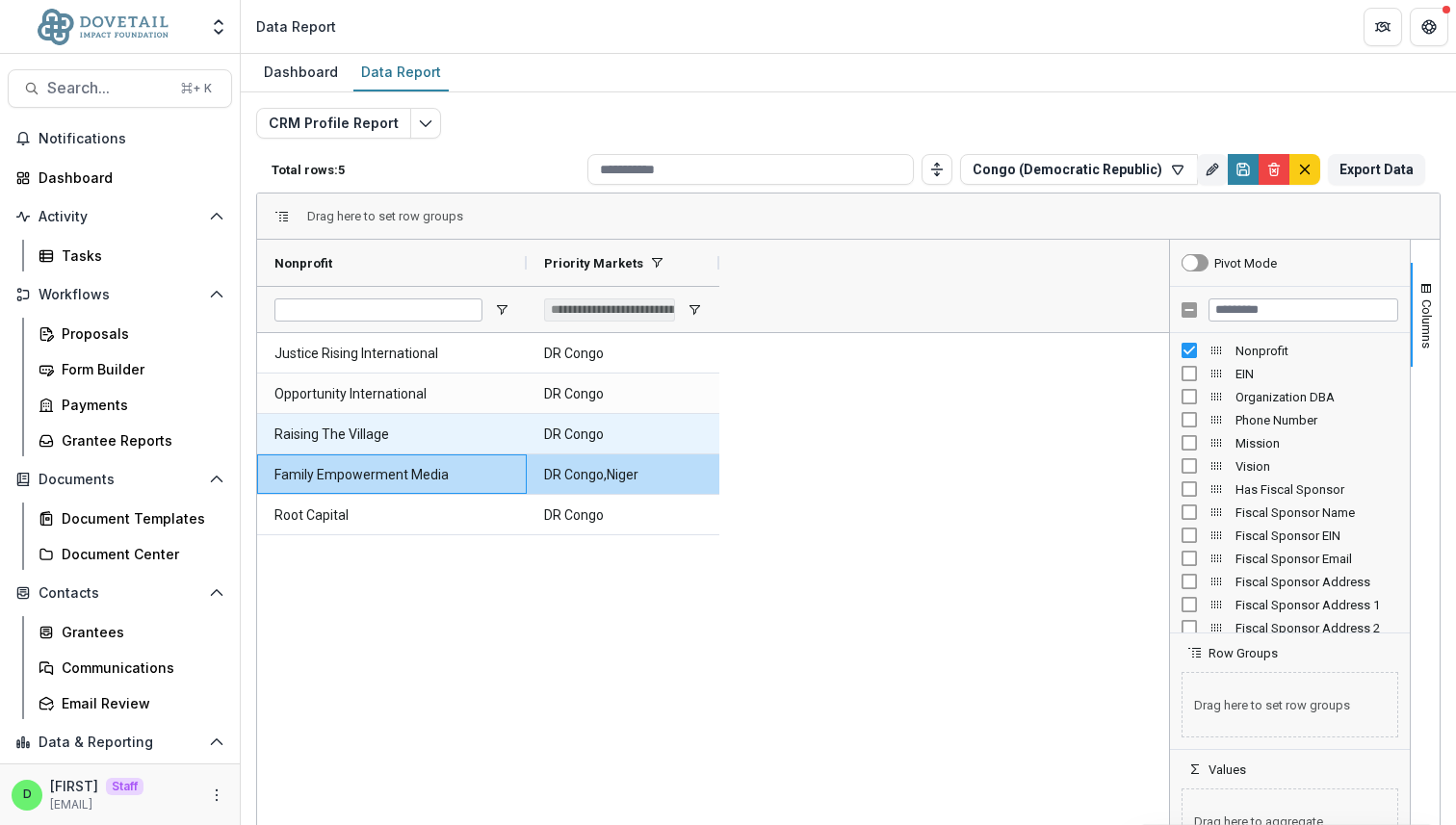 click on "Raising The Village" at bounding box center (392, 434) 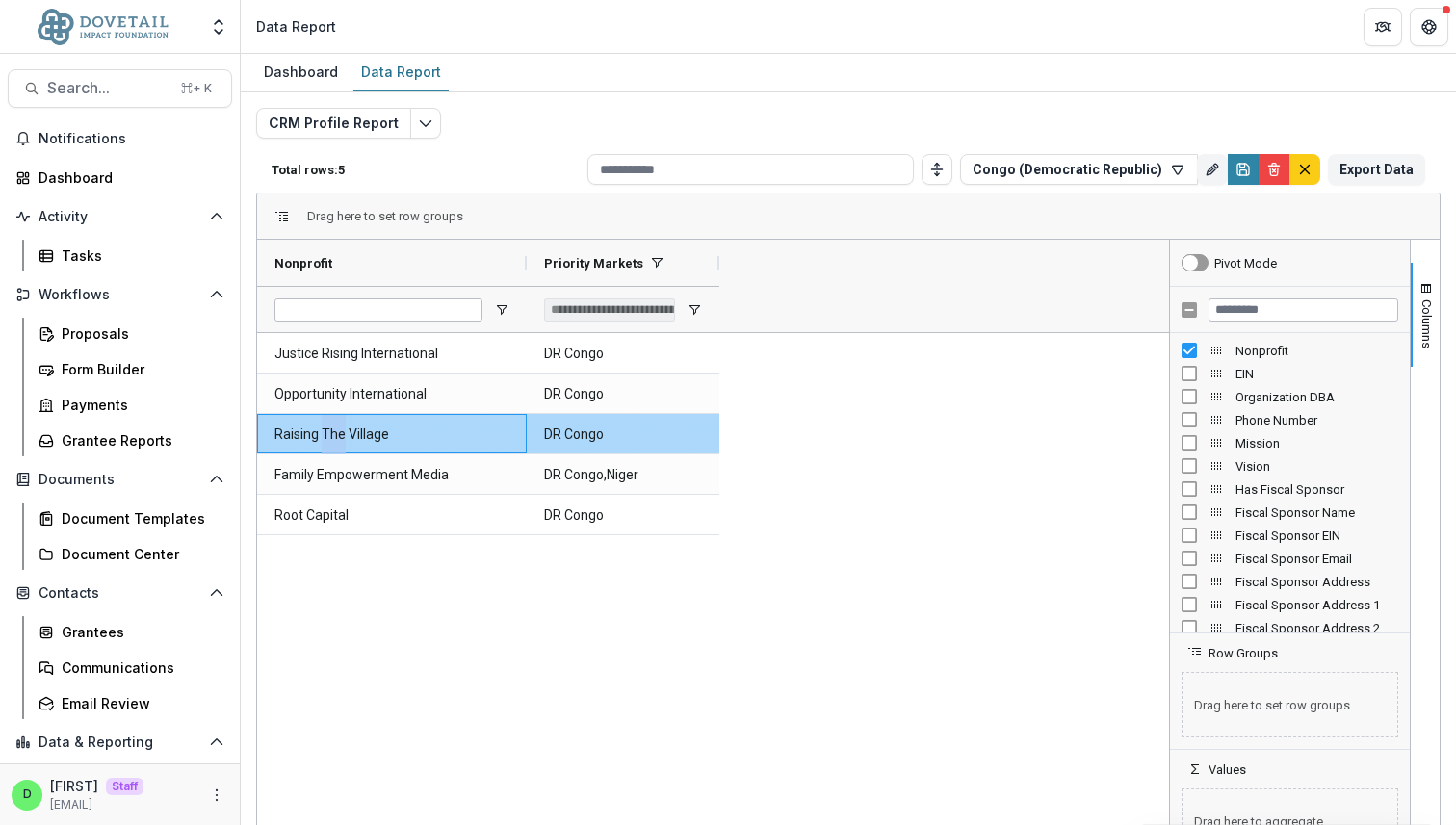 click on "Raising The Village" at bounding box center [392, 434] 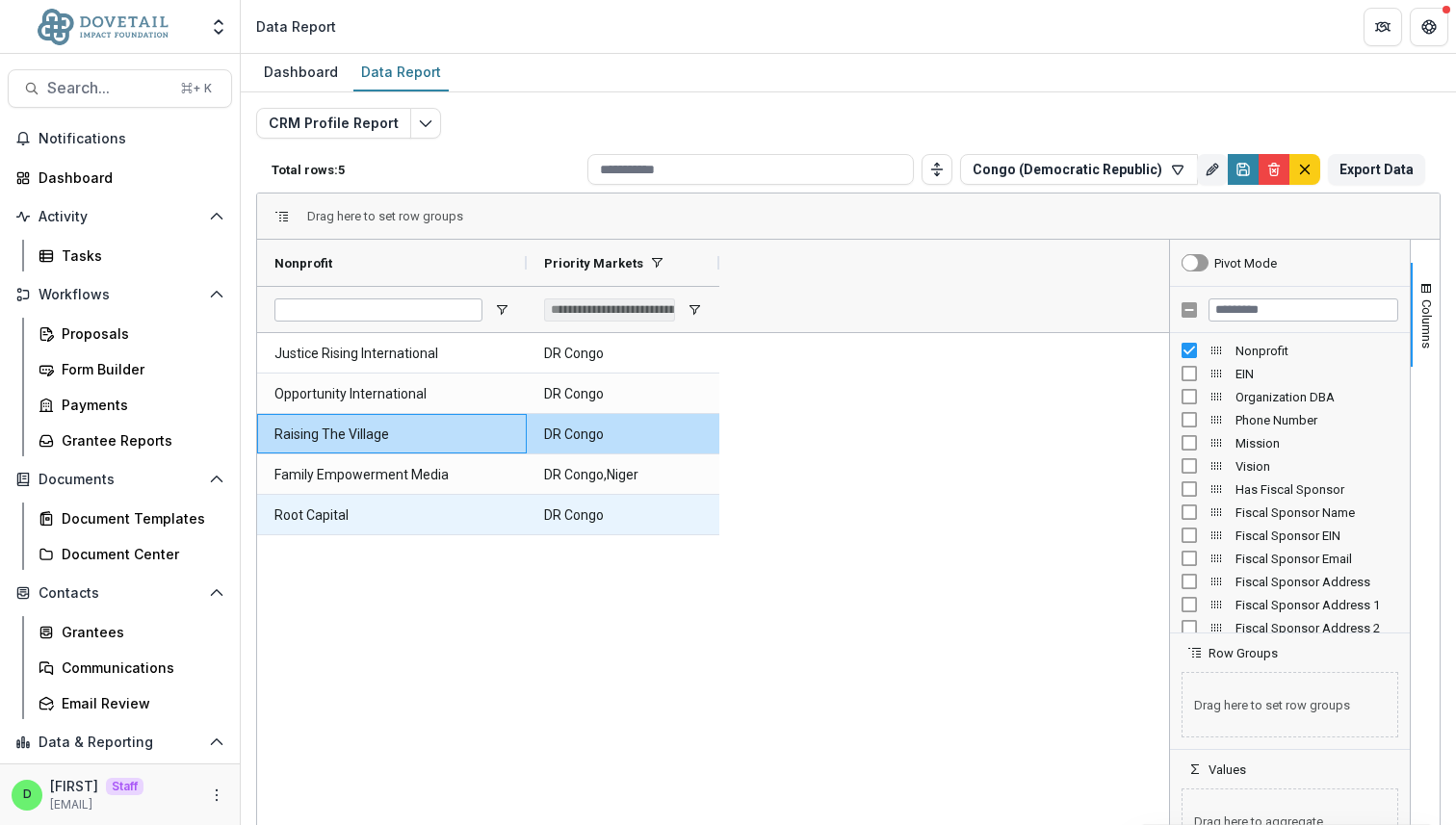 click on "Root Capital" at bounding box center [392, 515] 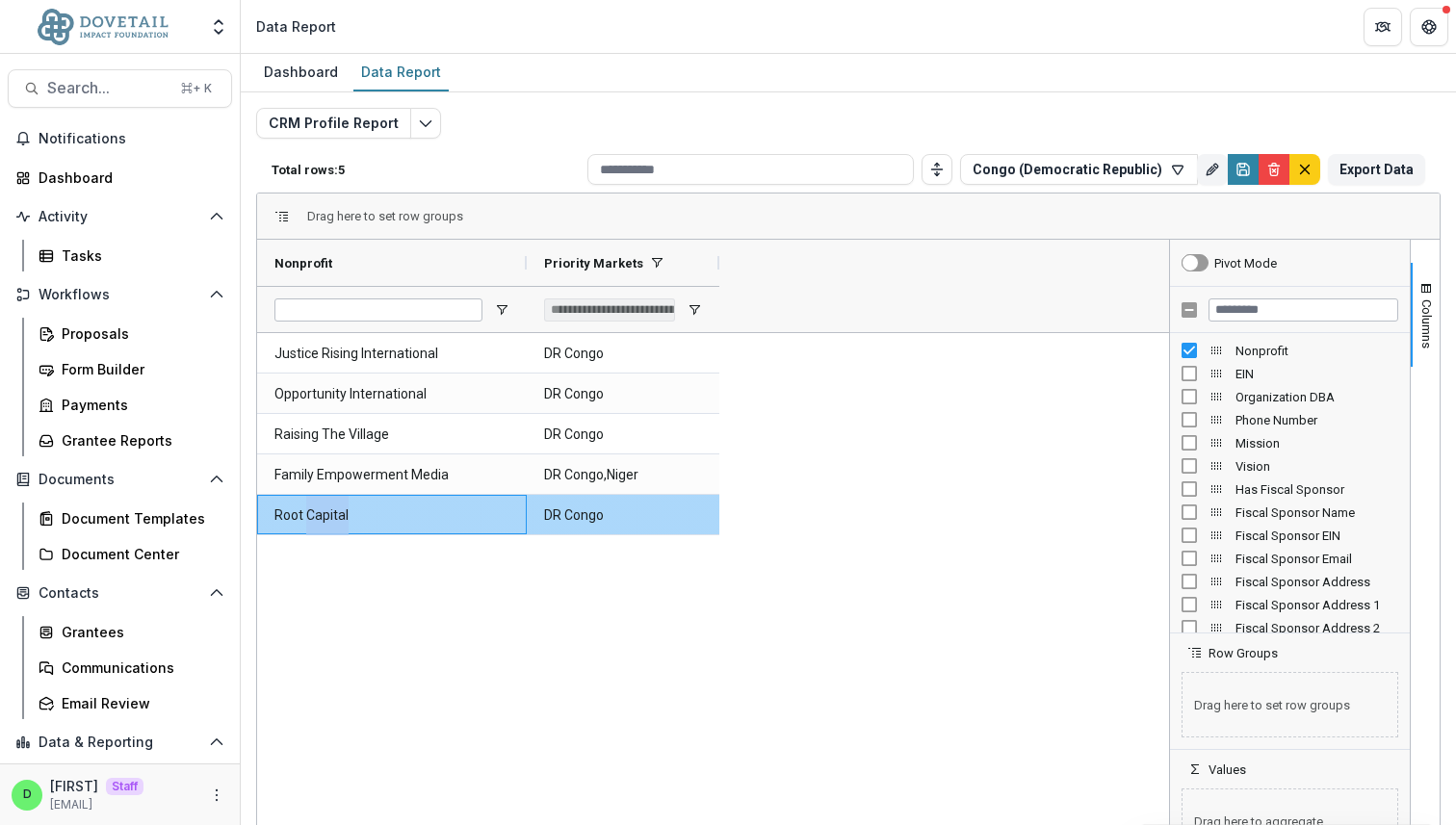 click on "Root Capital" at bounding box center [392, 515] 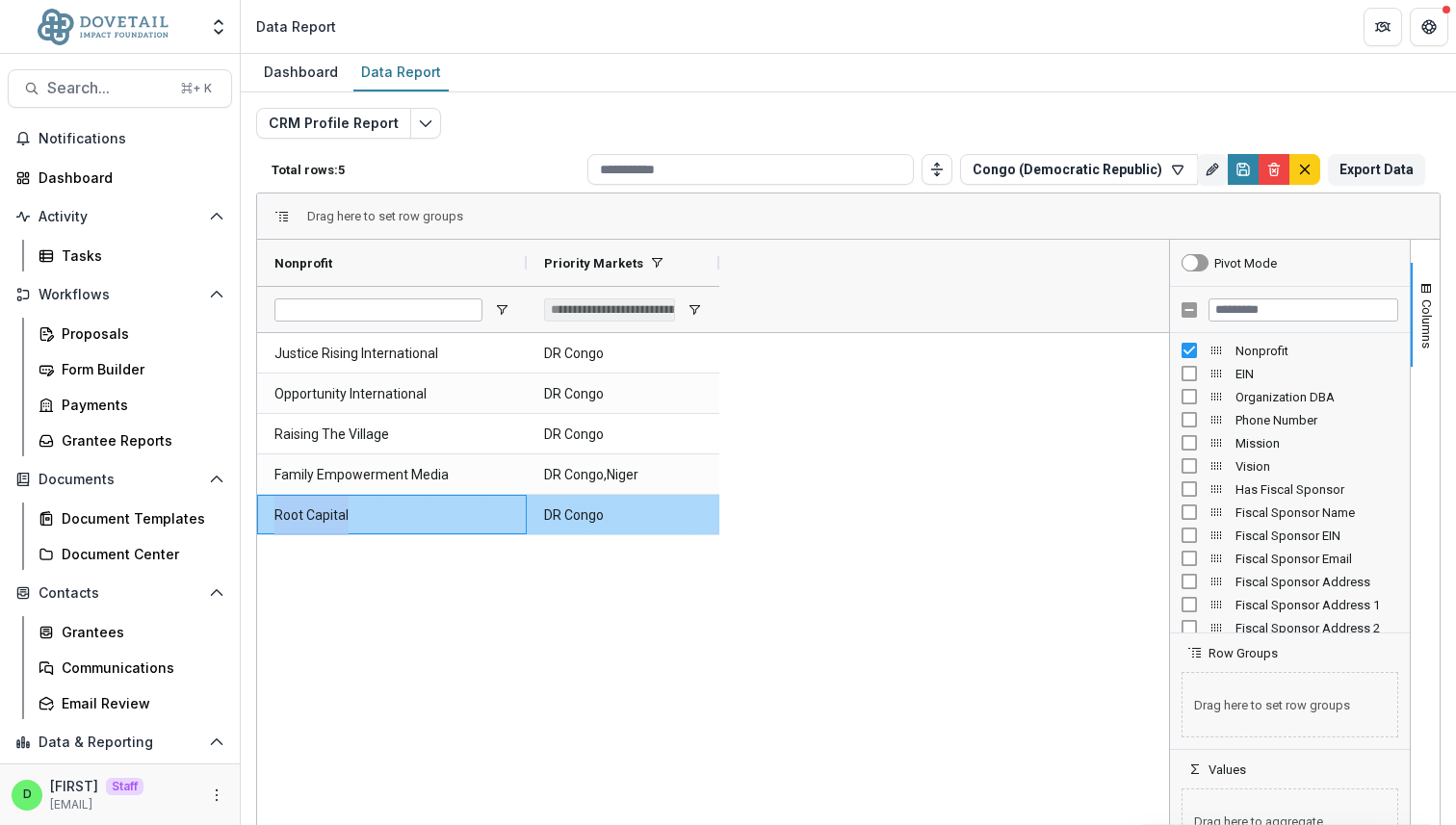 click on "Root Capital" at bounding box center (392, 515) 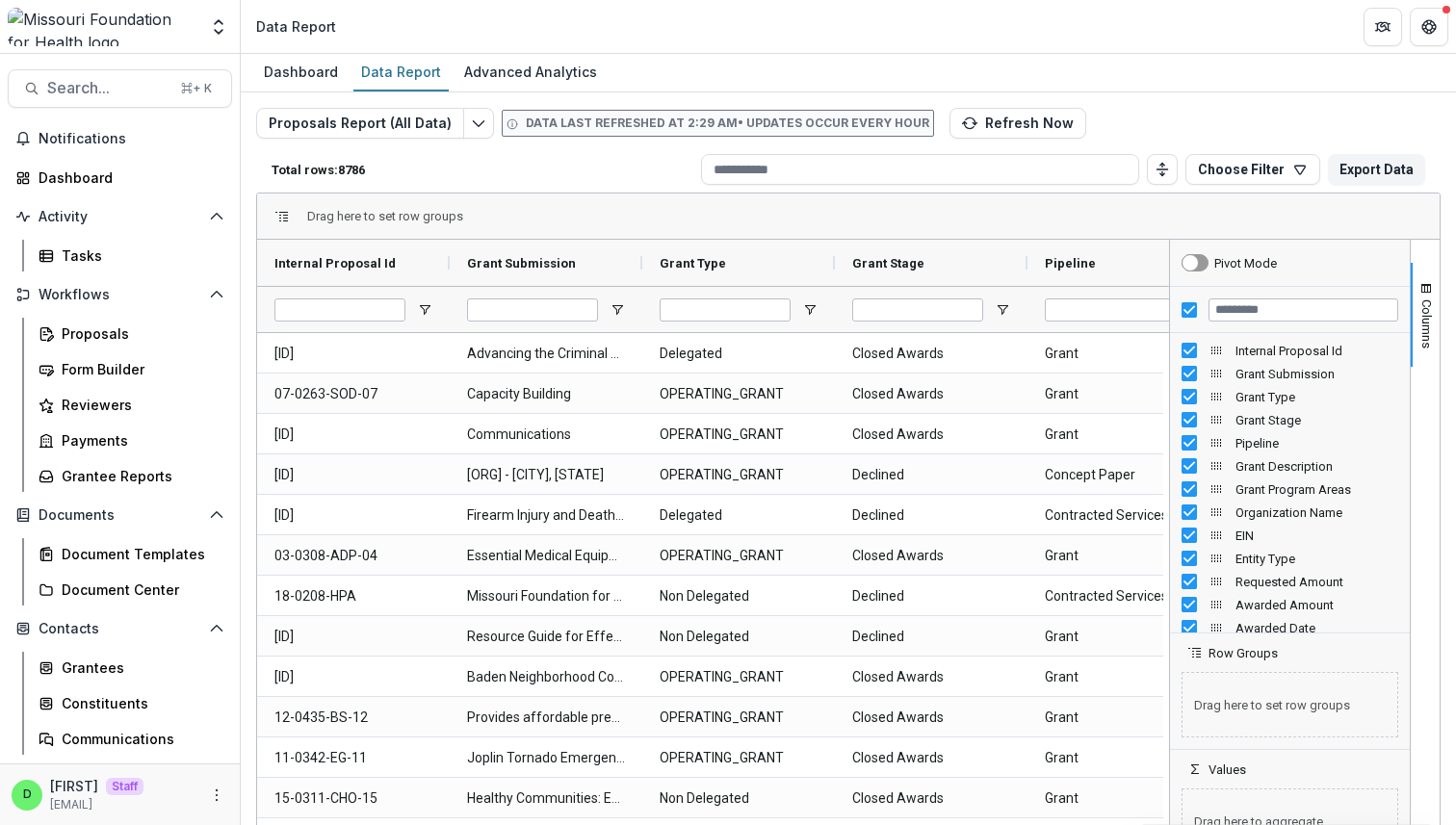scroll, scrollTop: 0, scrollLeft: 0, axis: both 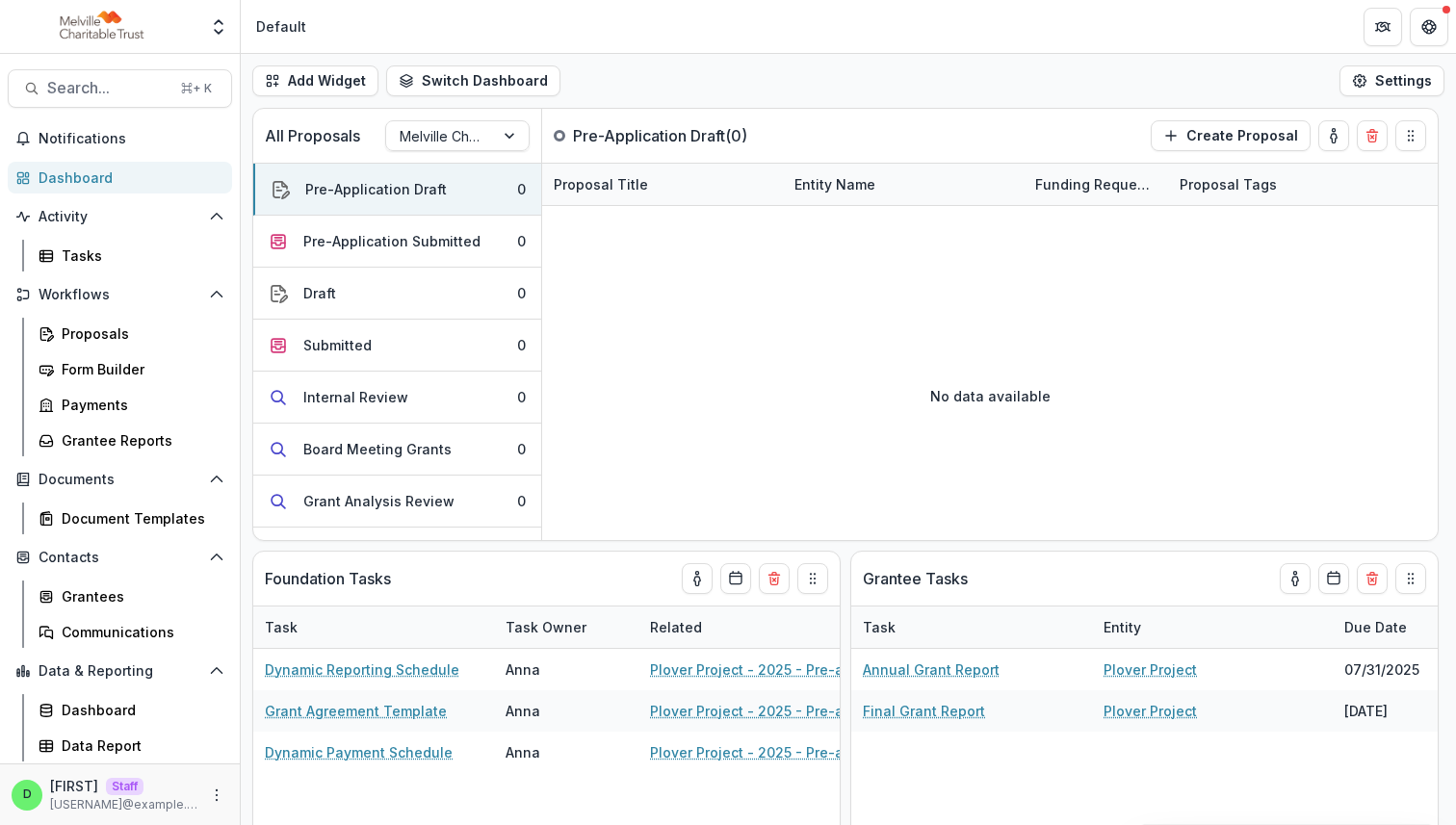 click on "Add Widget Switch Dashboard Default New Dashboard Settings" at bounding box center [848, 81] 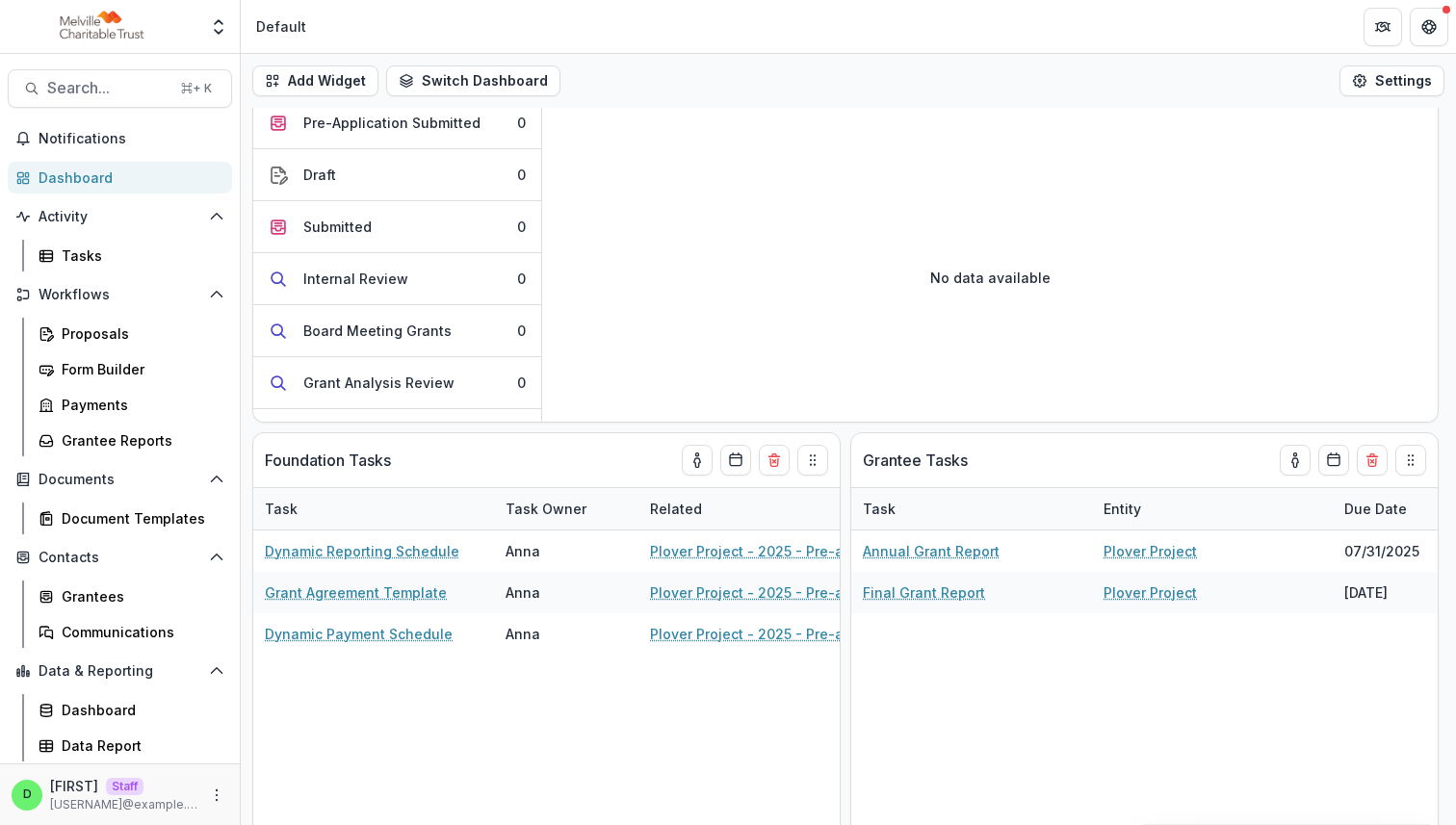 scroll, scrollTop: 0, scrollLeft: 0, axis: both 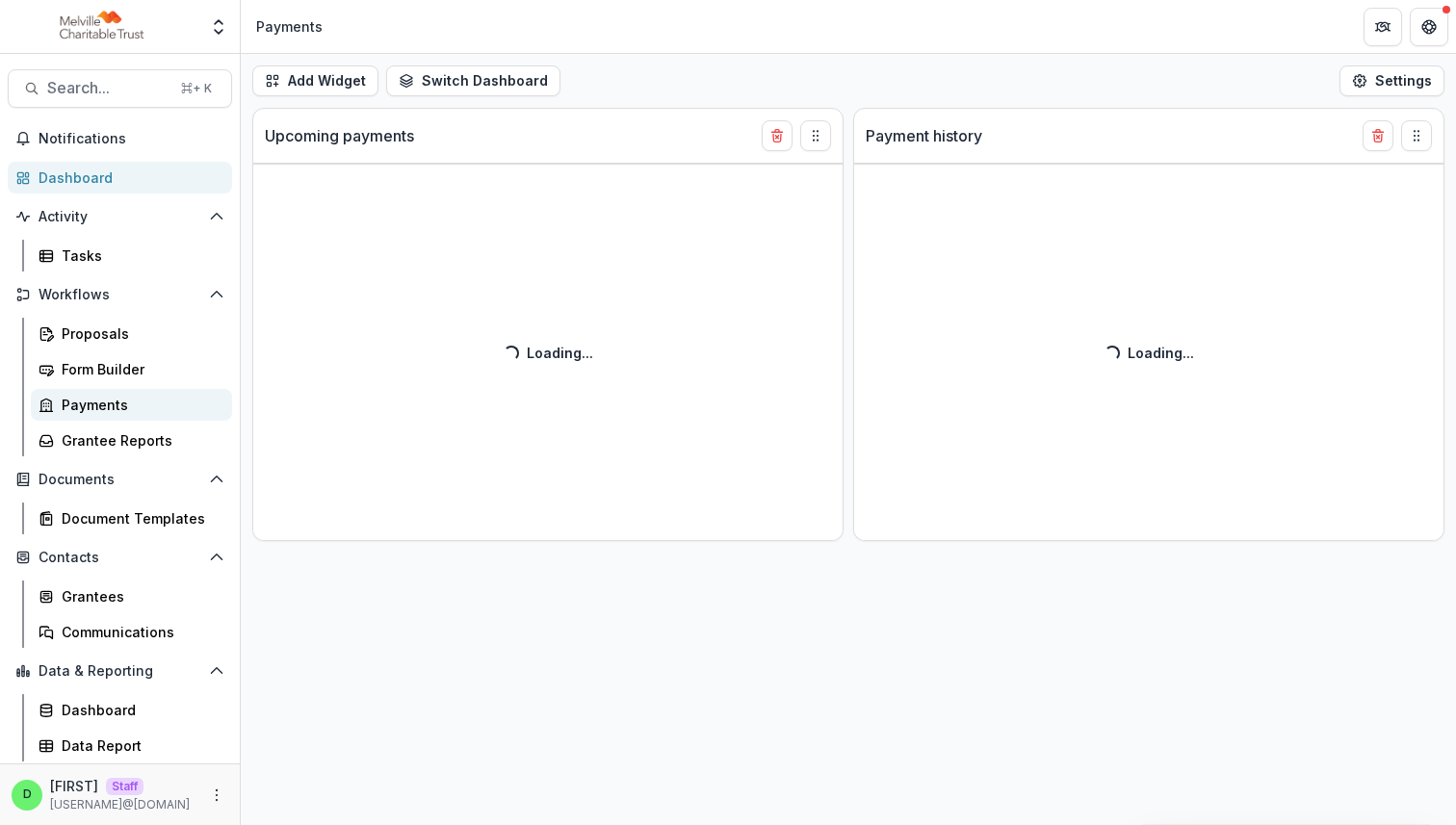 select on "******" 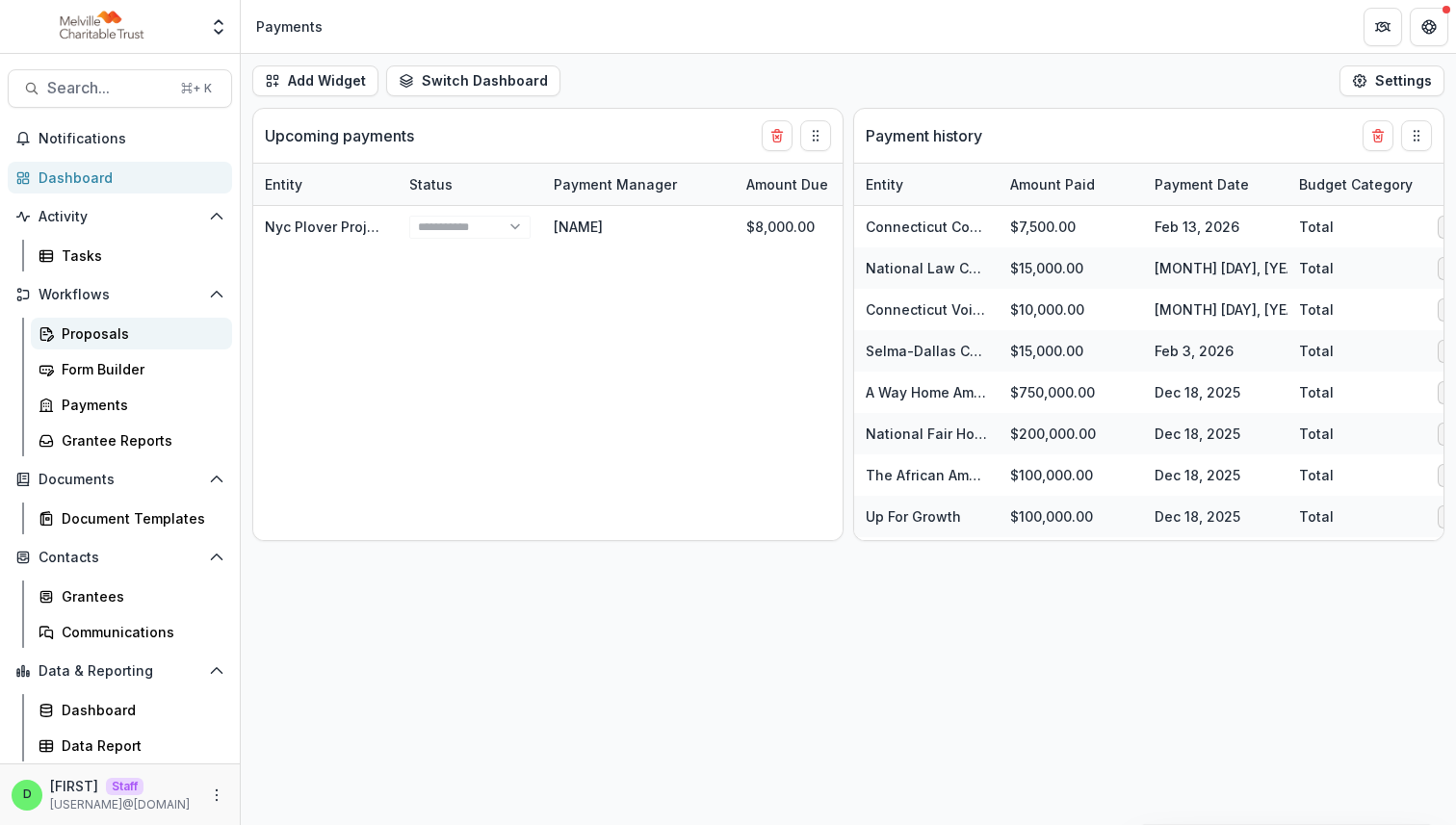 click on "Proposals" at bounding box center (139, 333) 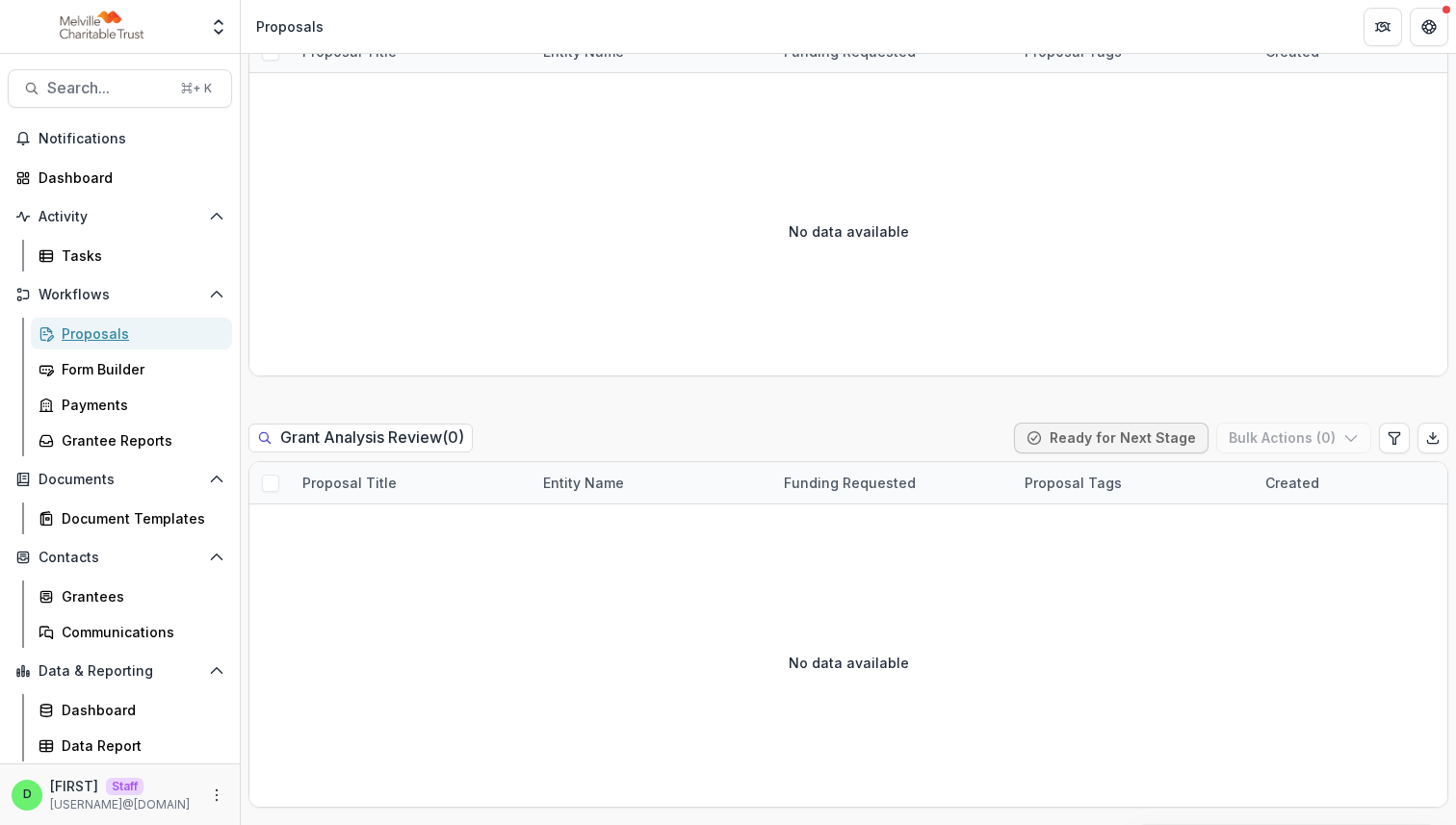 scroll, scrollTop: 2843, scrollLeft: 0, axis: vertical 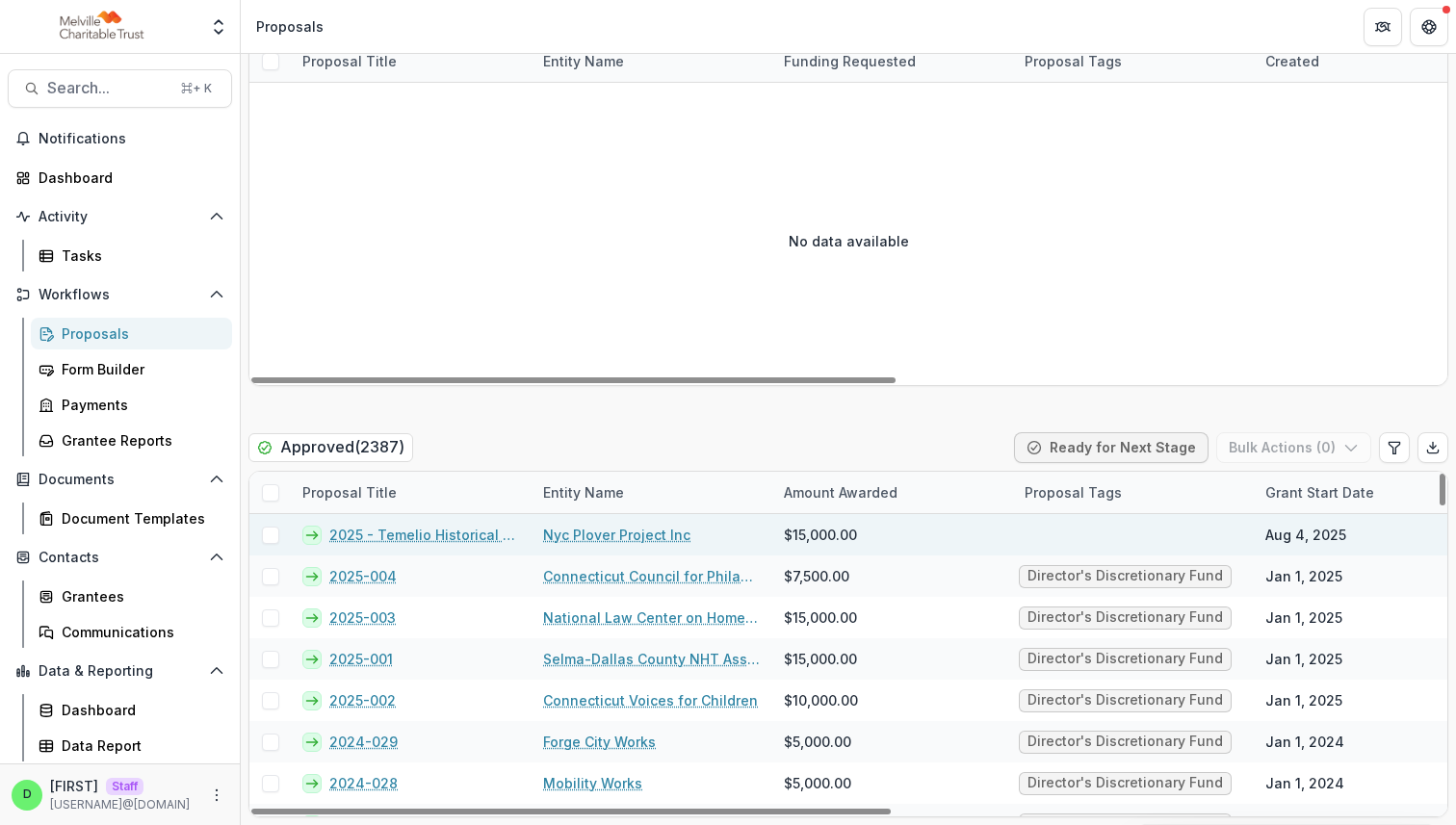 click on "2025 - Temelio Historical Onboarding Form" at bounding box center (425, 534) 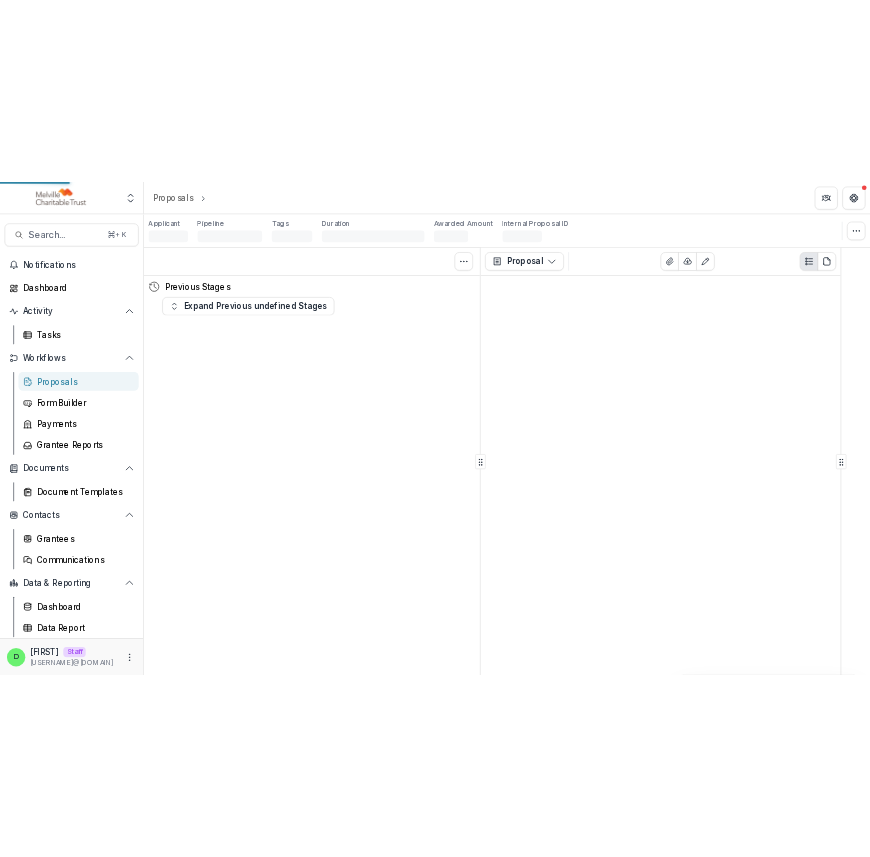 scroll, scrollTop: 0, scrollLeft: 0, axis: both 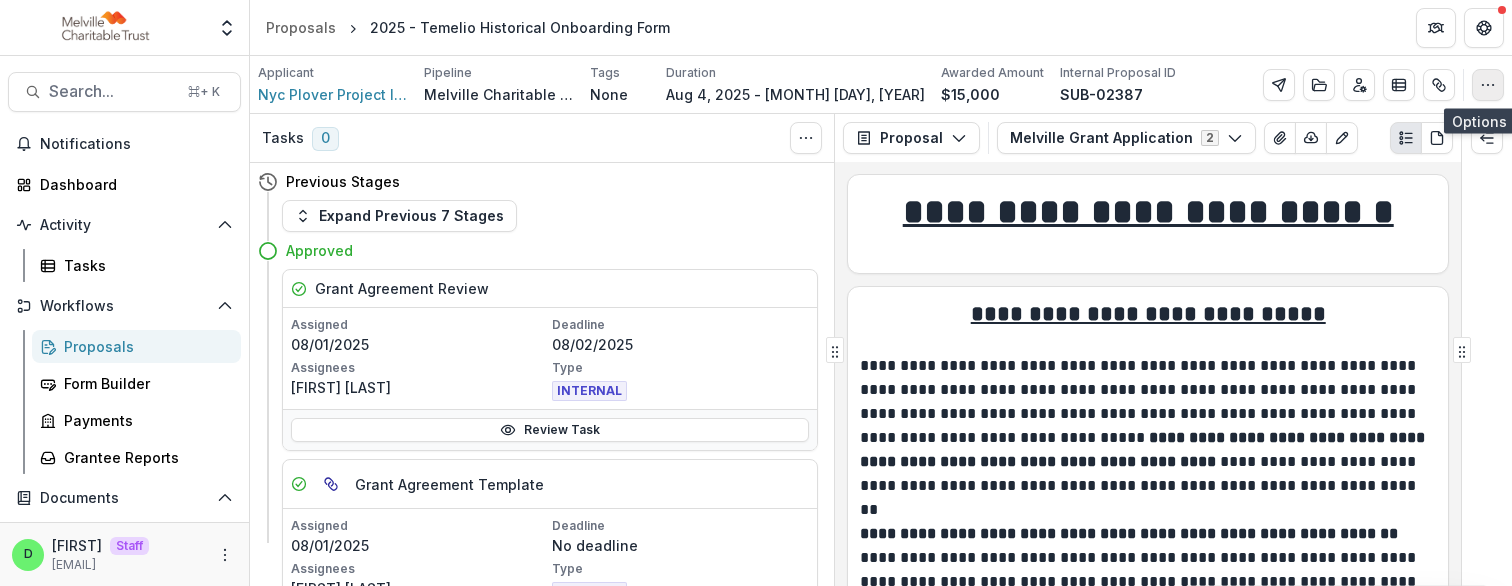 click 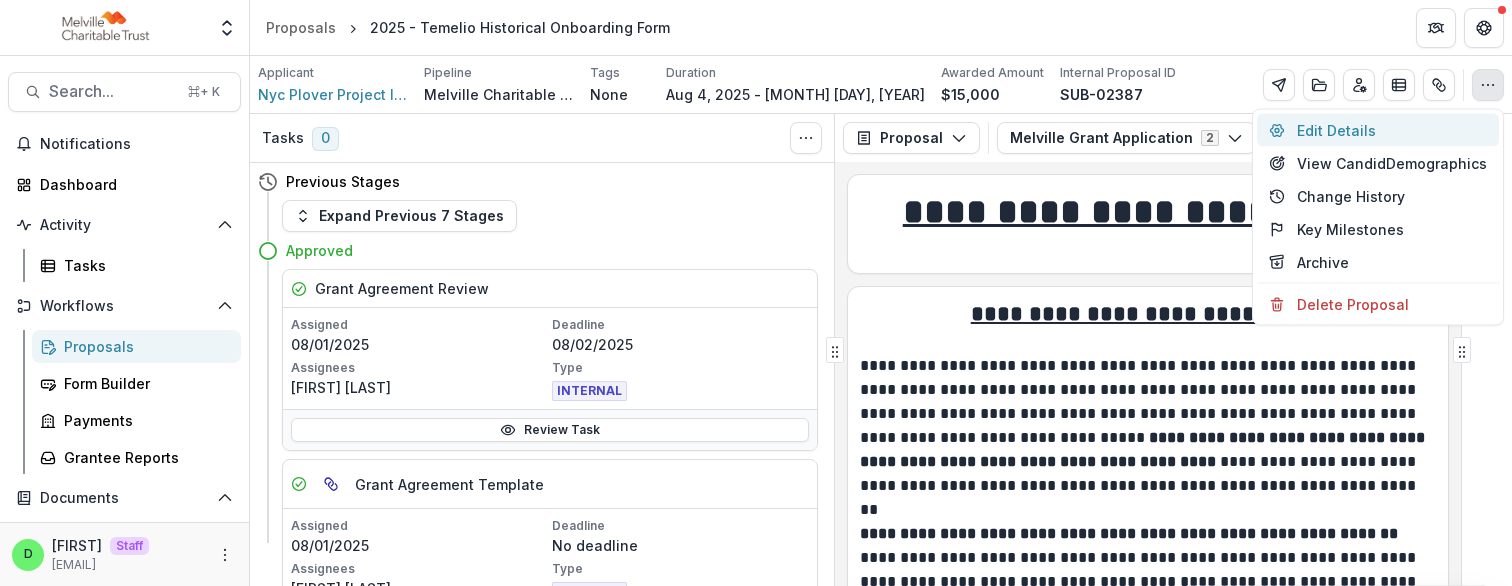 click on "Edit Details" at bounding box center (1378, 130) 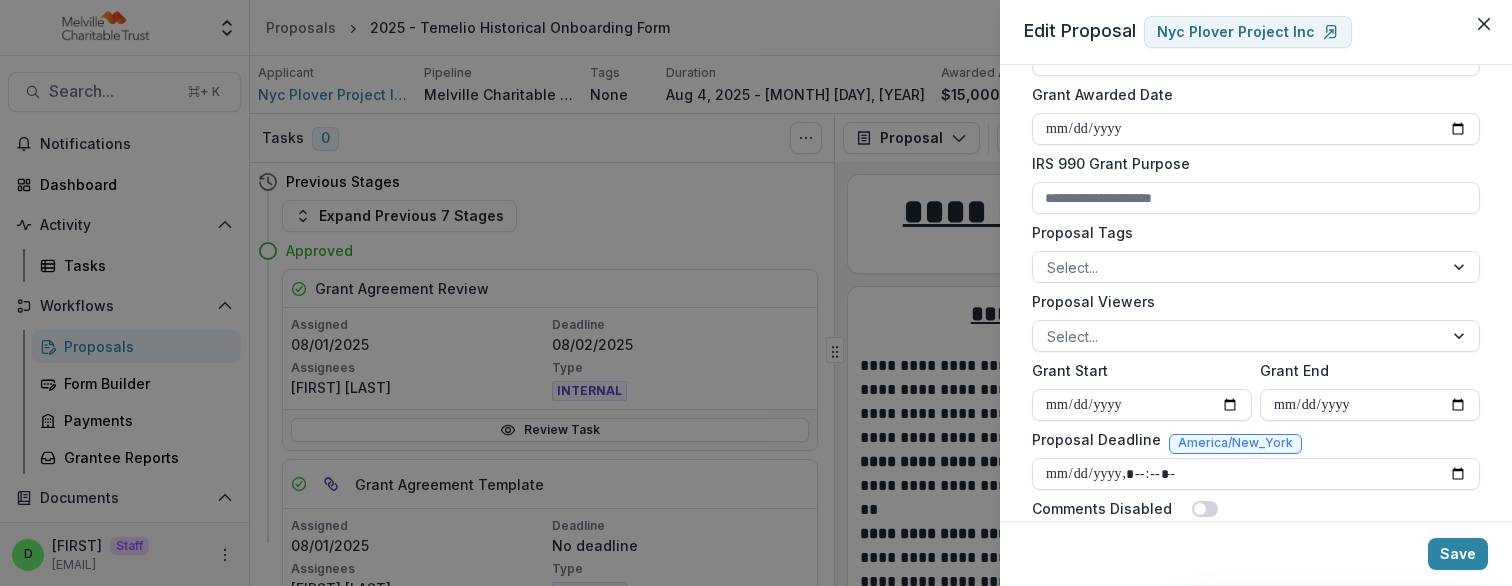 scroll, scrollTop: 744, scrollLeft: 0, axis: vertical 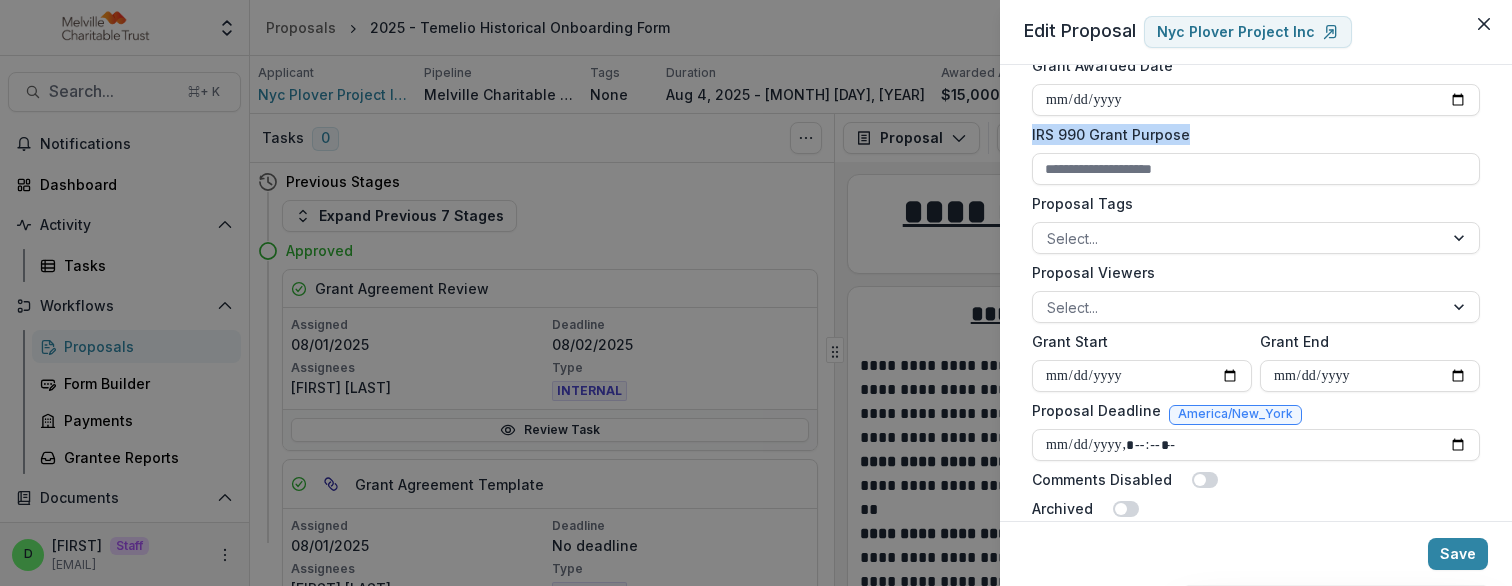 drag, startPoint x: 1028, startPoint y: 151, endPoint x: 1184, endPoint y: 162, distance: 156.38734 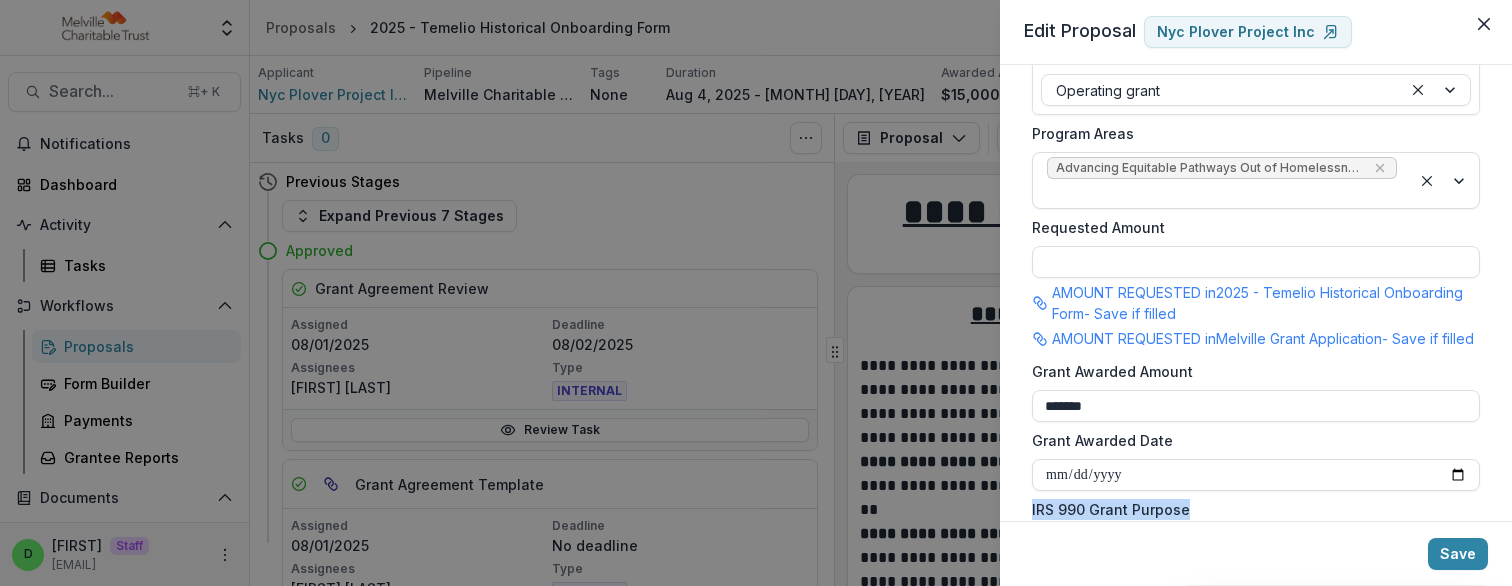 scroll, scrollTop: 0, scrollLeft: 0, axis: both 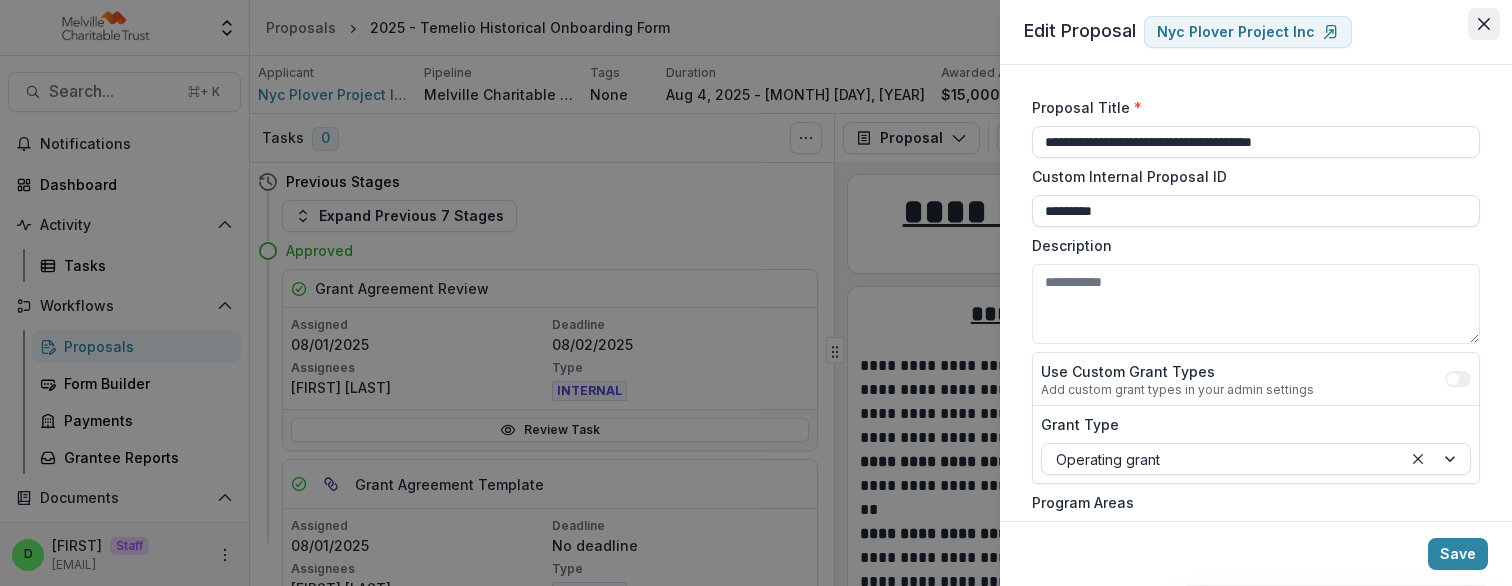 click at bounding box center [1484, 24] 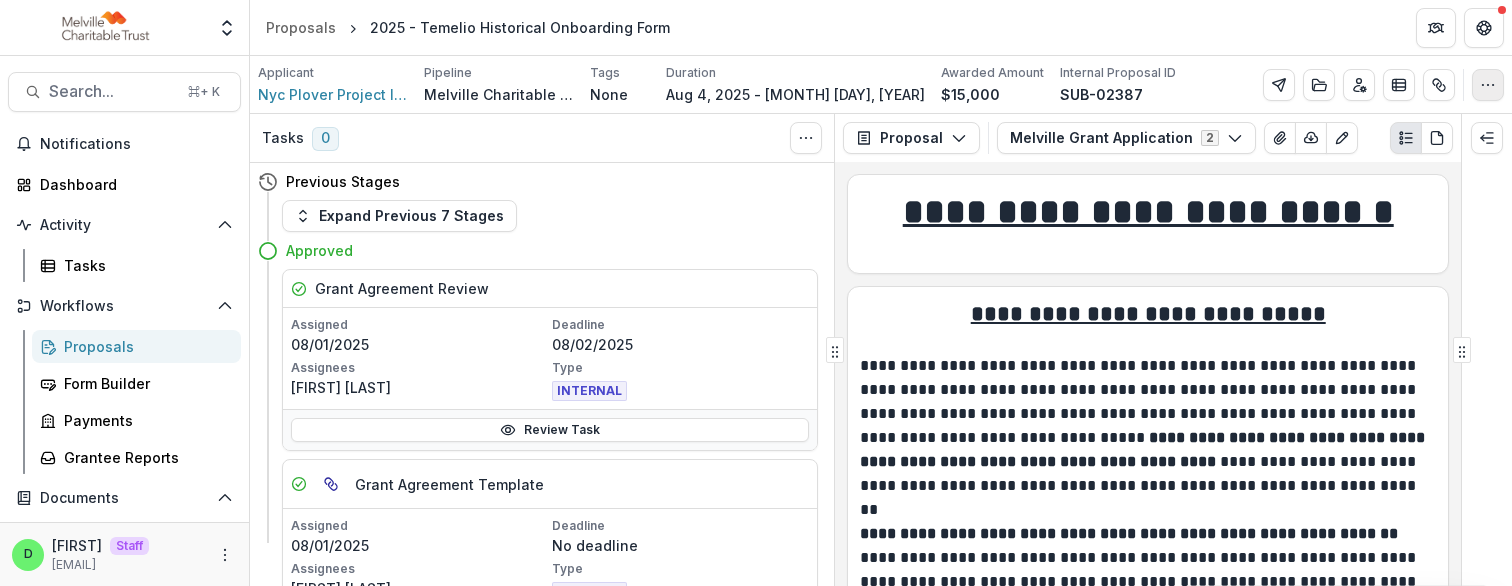 click 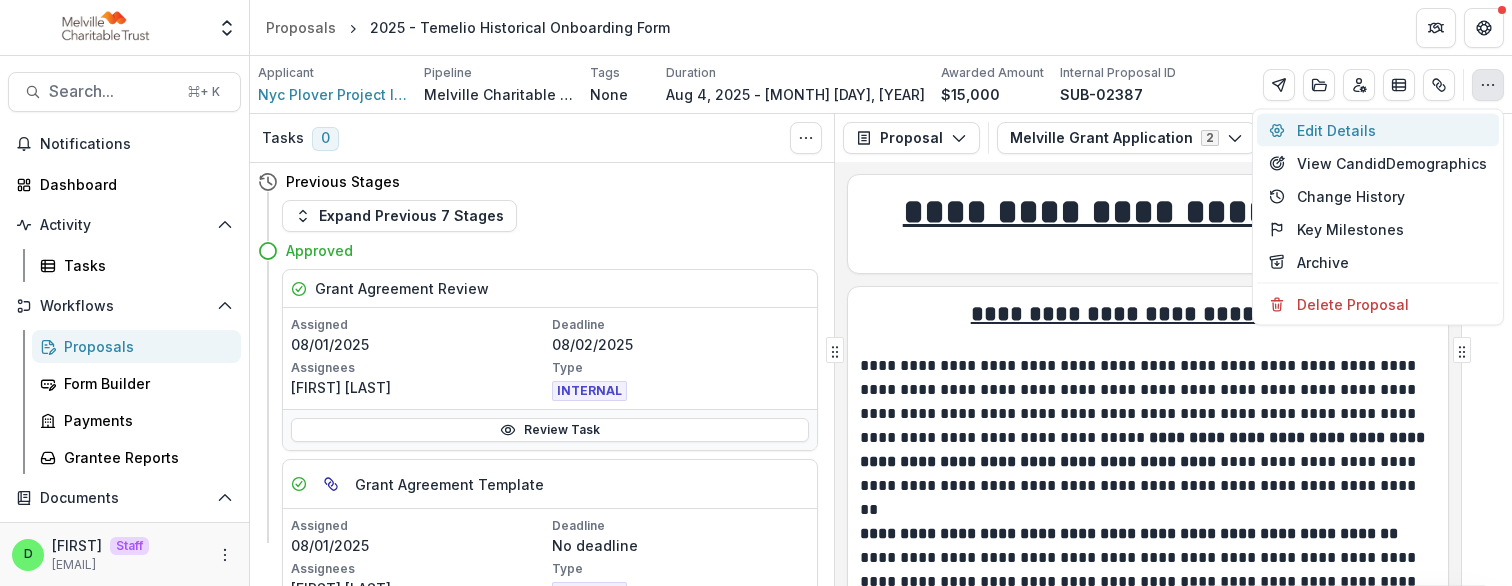 click on "Edit Details" at bounding box center (1378, 130) 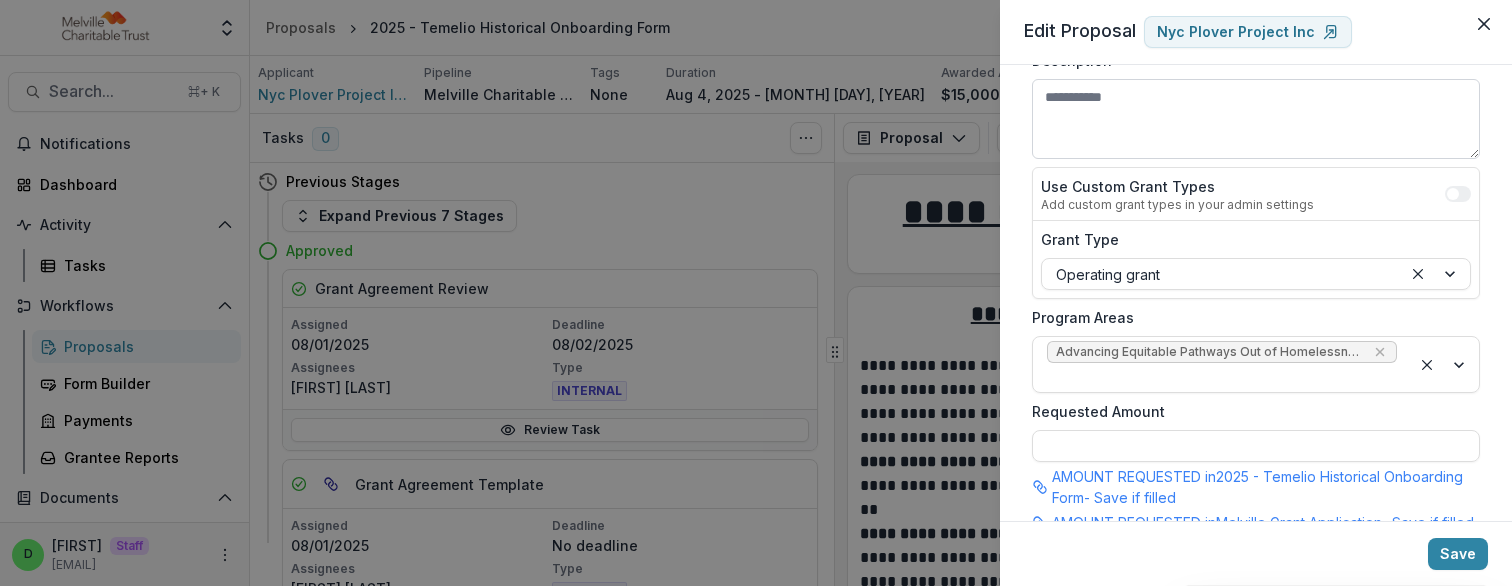 scroll, scrollTop: 158, scrollLeft: 0, axis: vertical 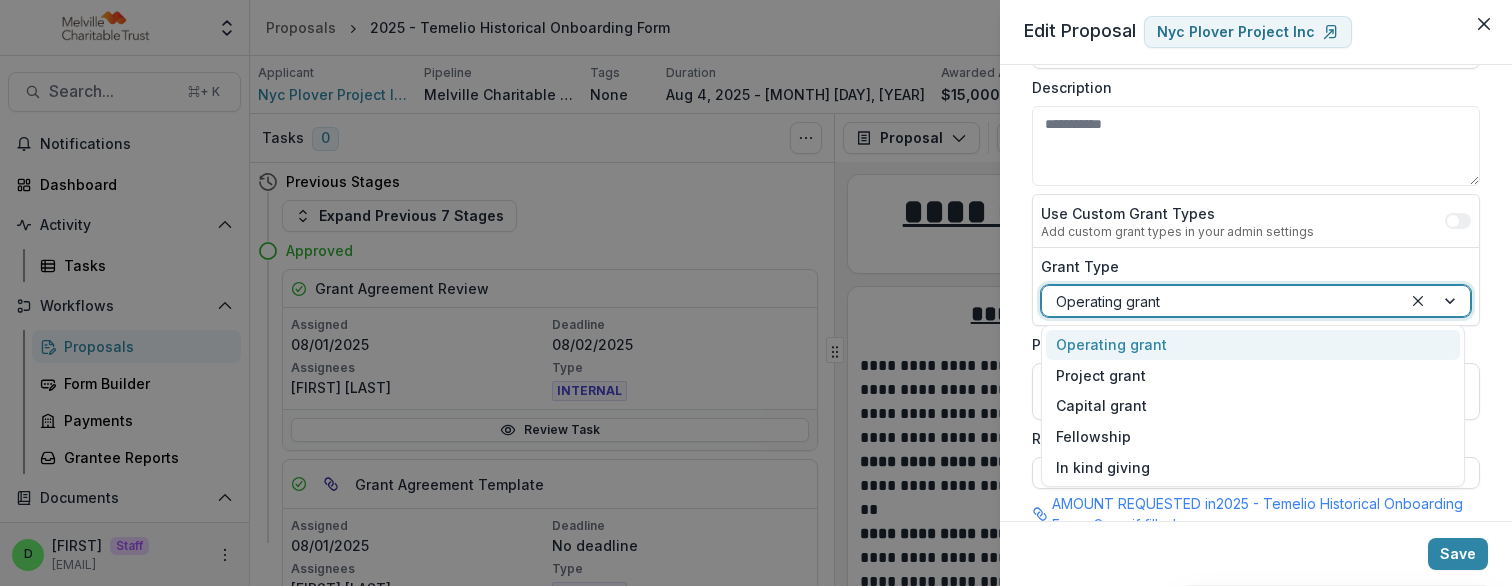 click at bounding box center [1436, 301] 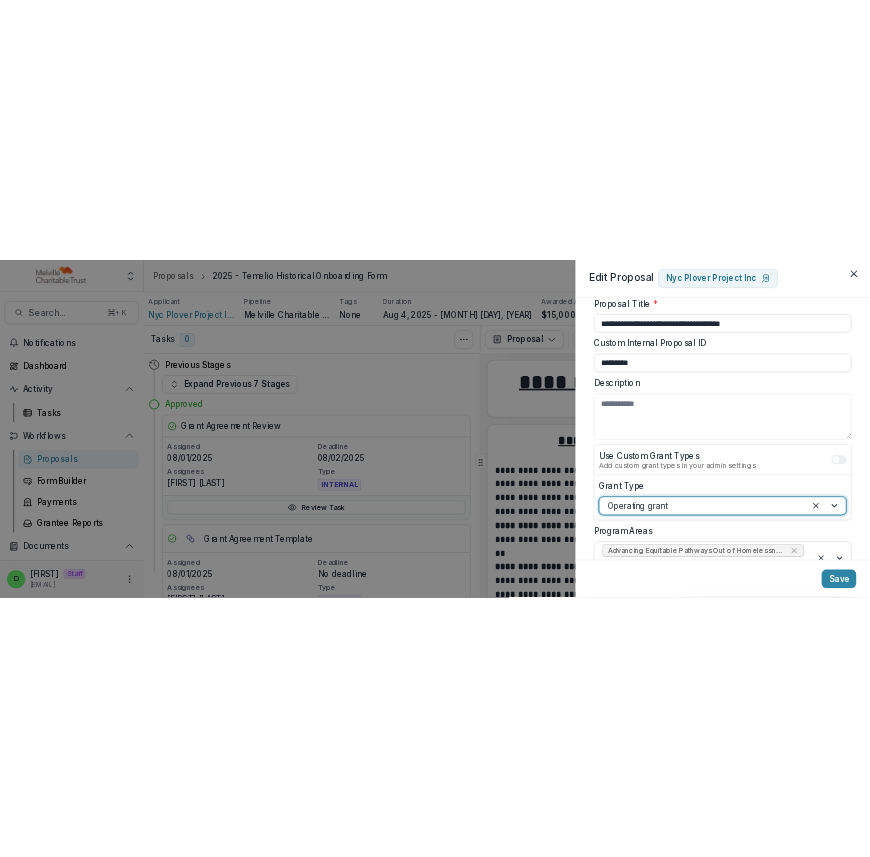 scroll, scrollTop: 0, scrollLeft: 0, axis: both 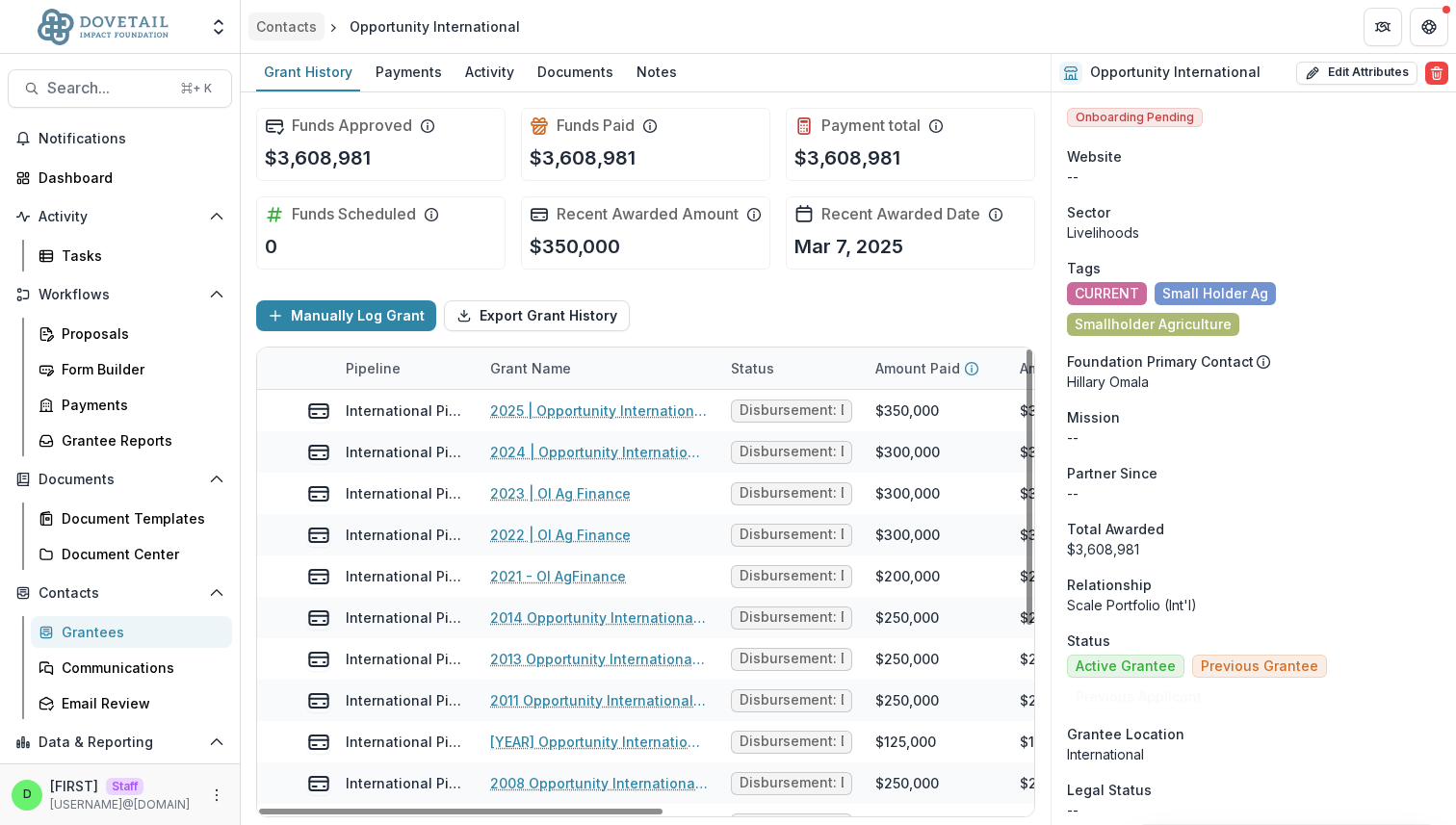 click on "Contacts" at bounding box center (286, 26) 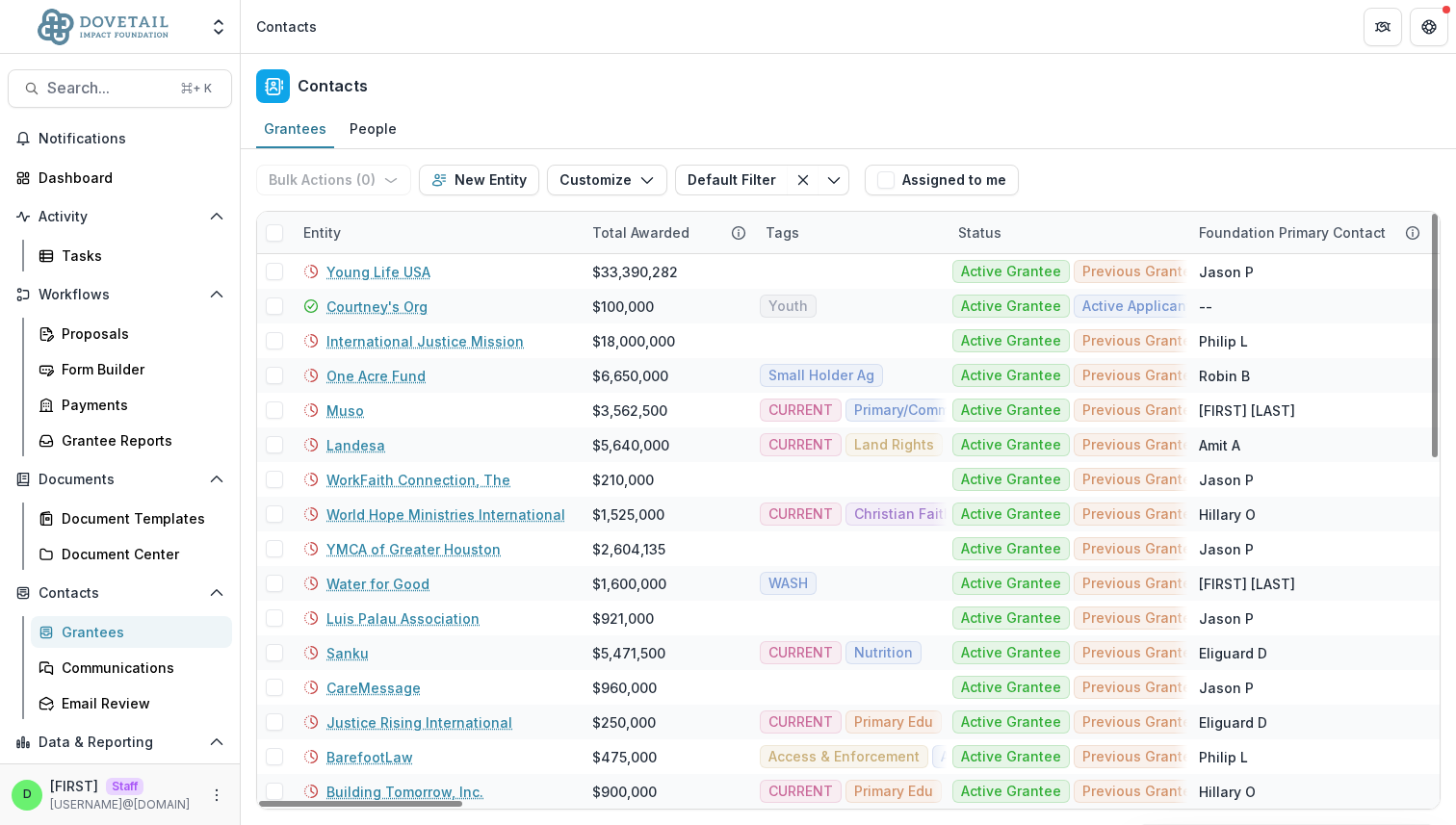 click on "Entity" at bounding box center [322, 232] 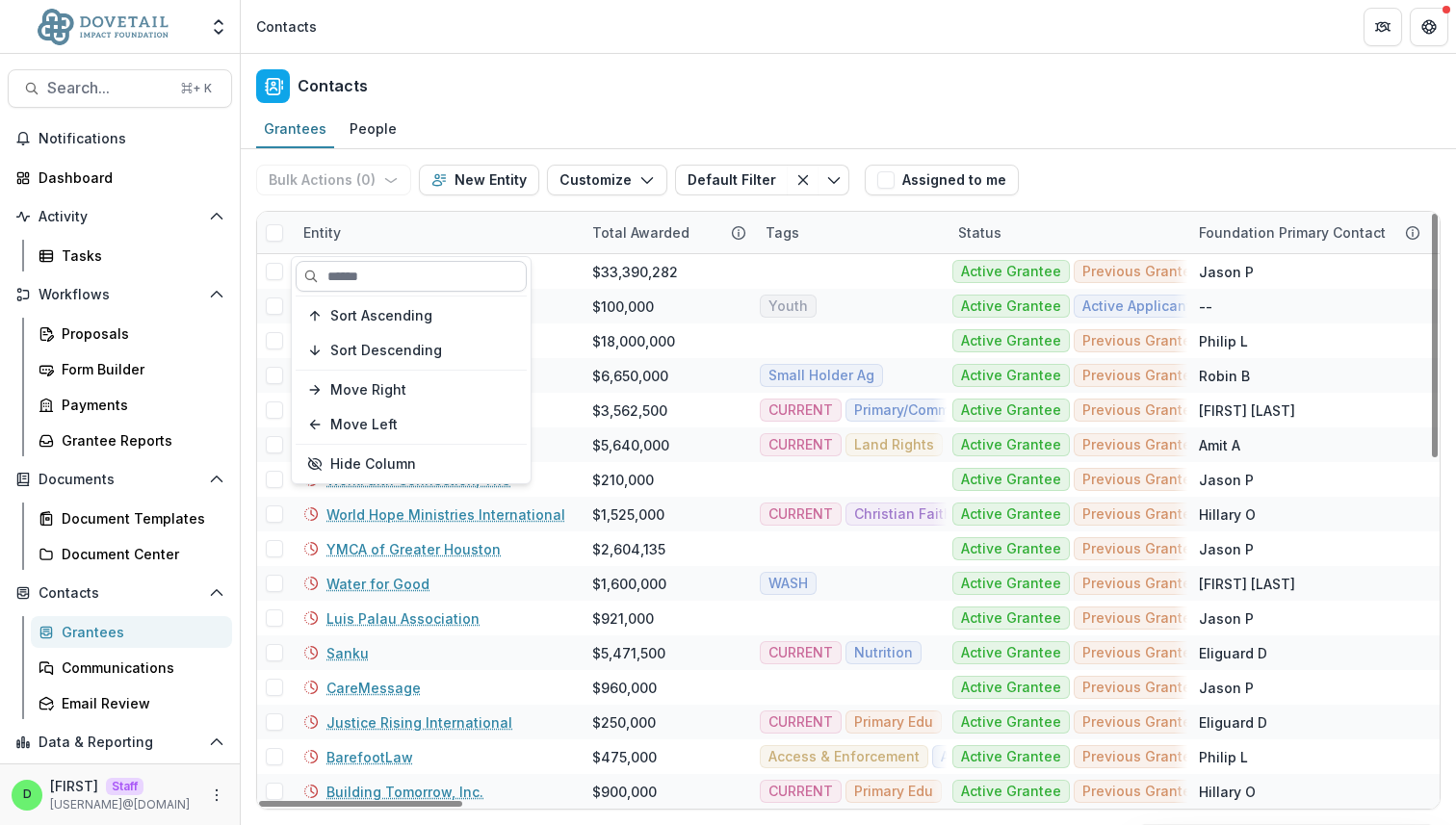 click at bounding box center (411, 276) 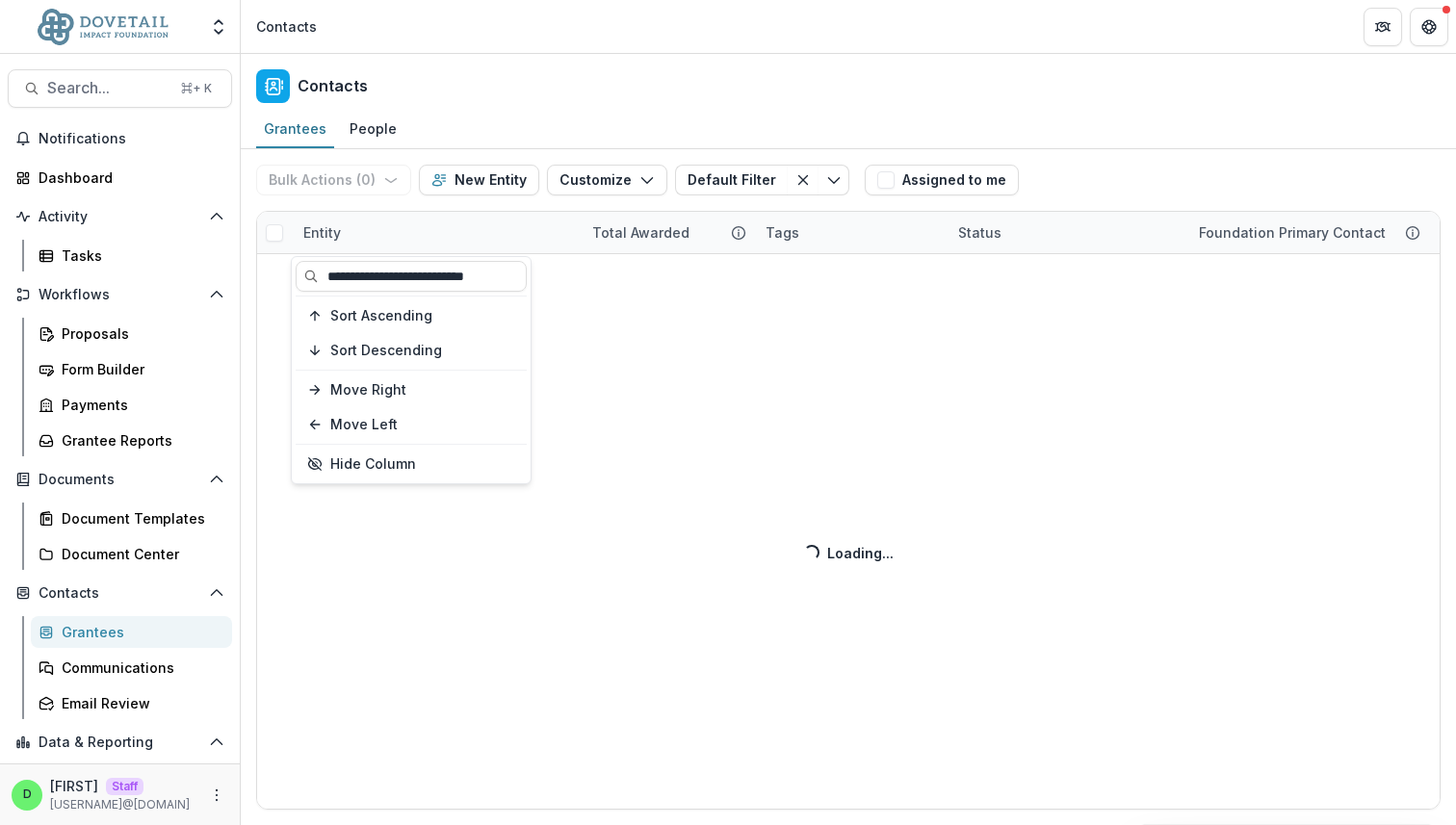 type on "**********" 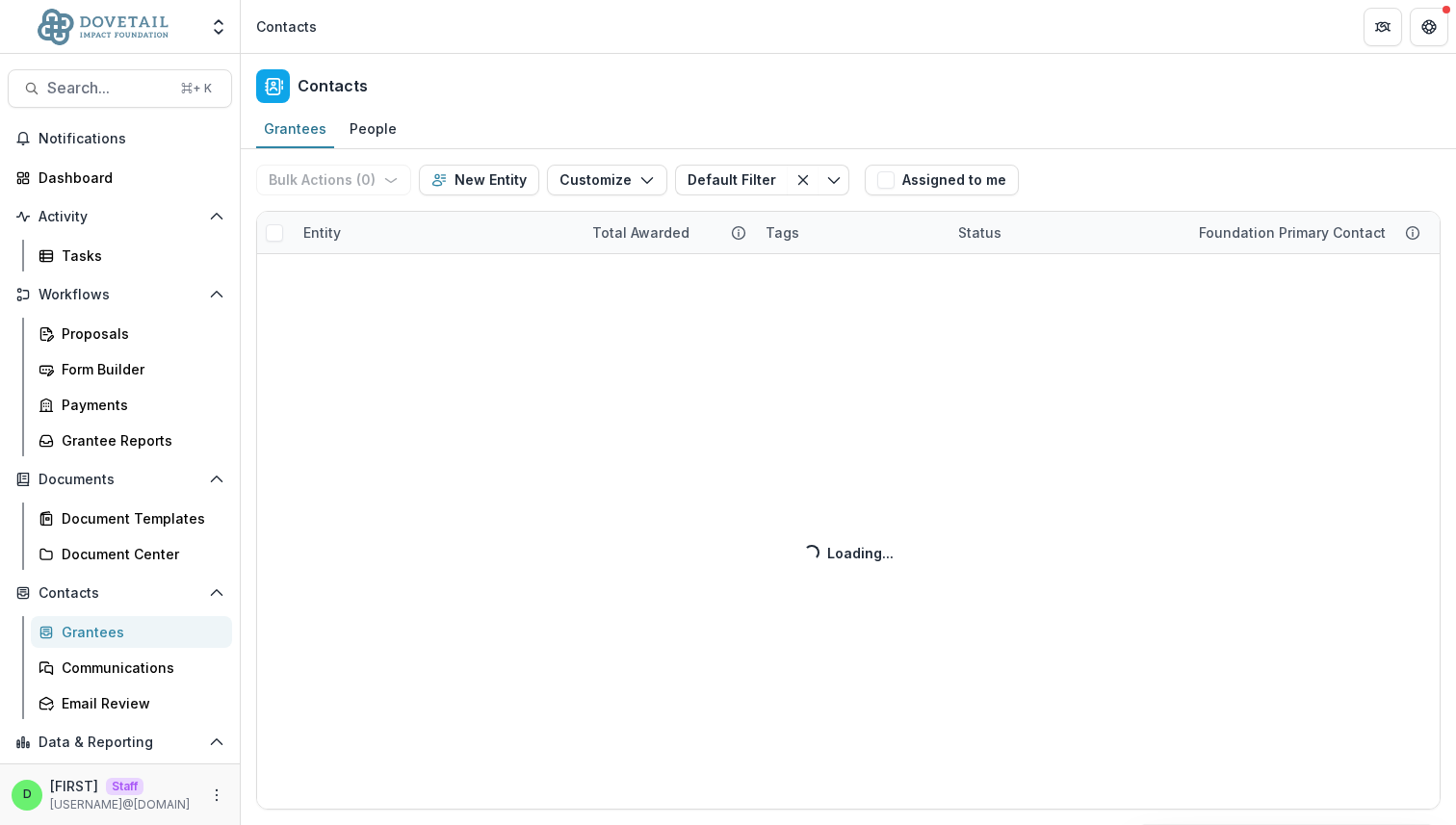 click on "Bulk Actions ( 0 ) Send Email Create Proposals Create Tasks New Entity Customize New Custom Field Manage Custom Fields Manage Grantee Status Default Filter Domestic Default Filter Save changes New Filter Assigned to me Entity Total Awarded Tags Status Foundation Primary Contact EIN Primary Contact Headquarters Entity City State Country Entity Email DBA Countries of Operations Disburse through UBS First Disbursement Date First Disbursement Year Fiscal Year Start (Mo) Org Stage Our Description Partner Since Priority Markets Relationship 9-Grid Sector Former Name Organization Source Organization Source Description Parent Organization SF Fiscal Sponsor States (India) States (US) Pipeline Progress Year Founded Salesforce Org Id Grantee Location Date of Next Payment Description Website Mailing Address Loading... Loading..." at bounding box center (848, 487) 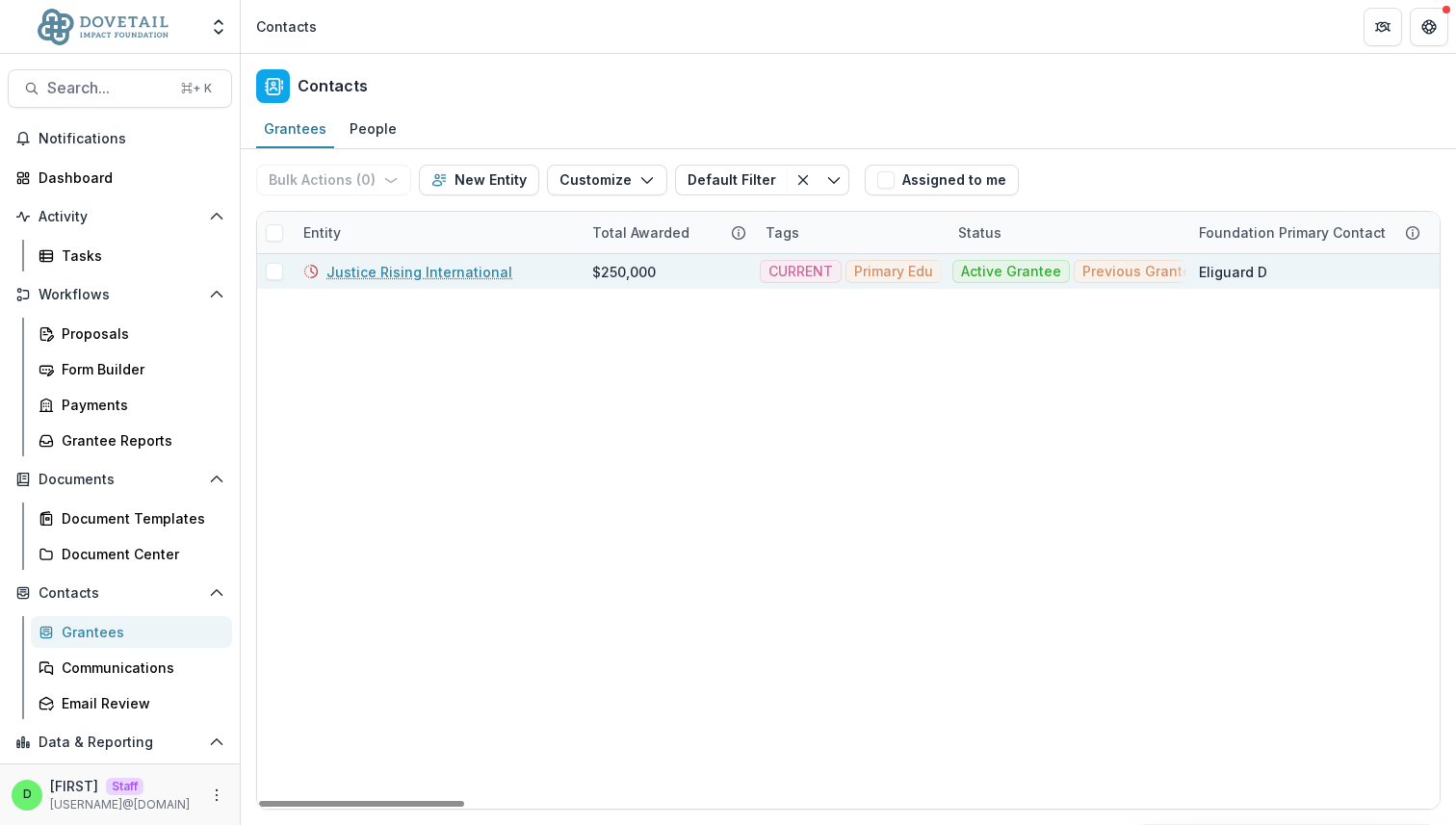 click on "Justice Rising International" at bounding box center (419, 271) 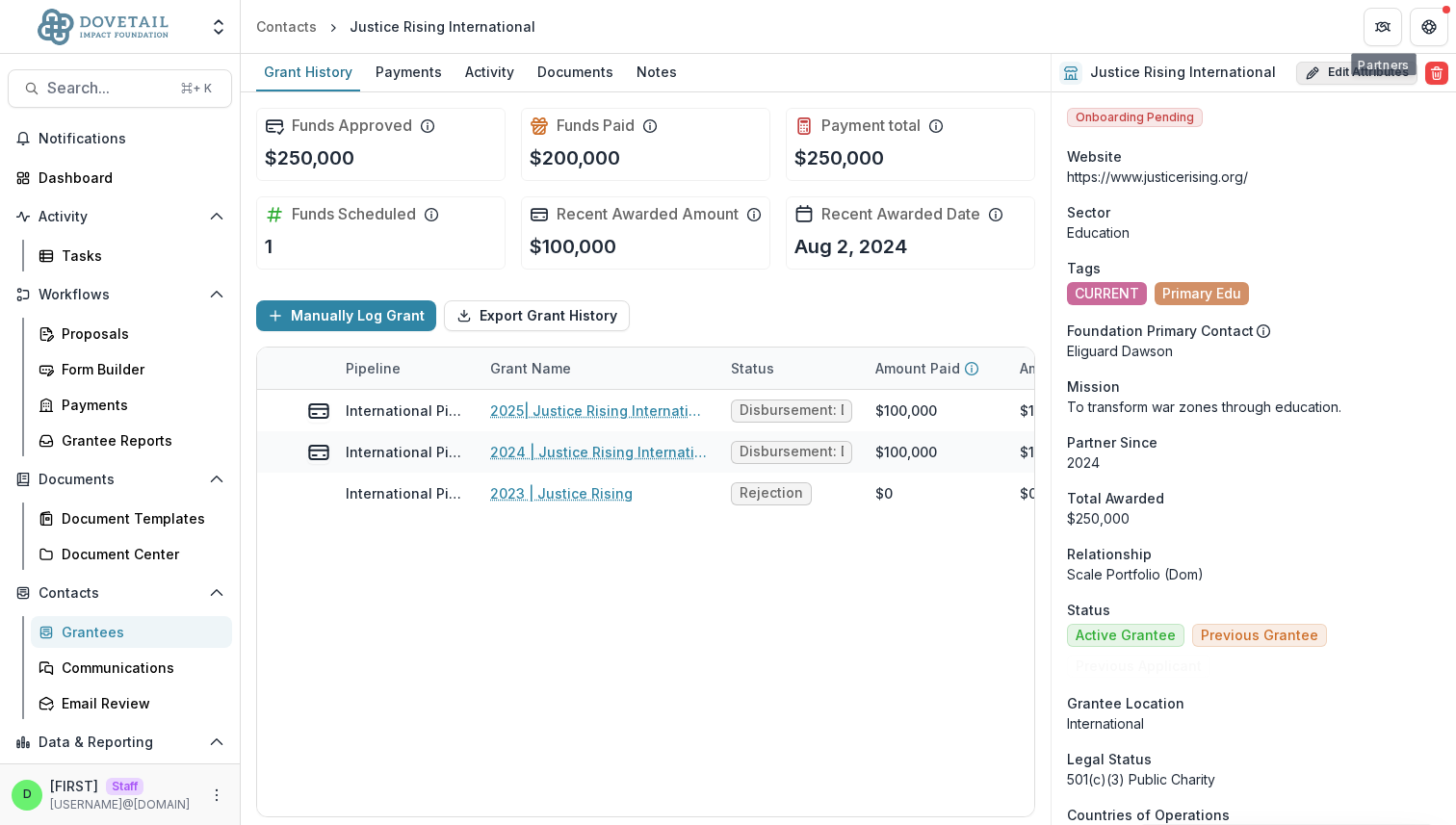 click on "Edit Attributes" at bounding box center (1357, 73) 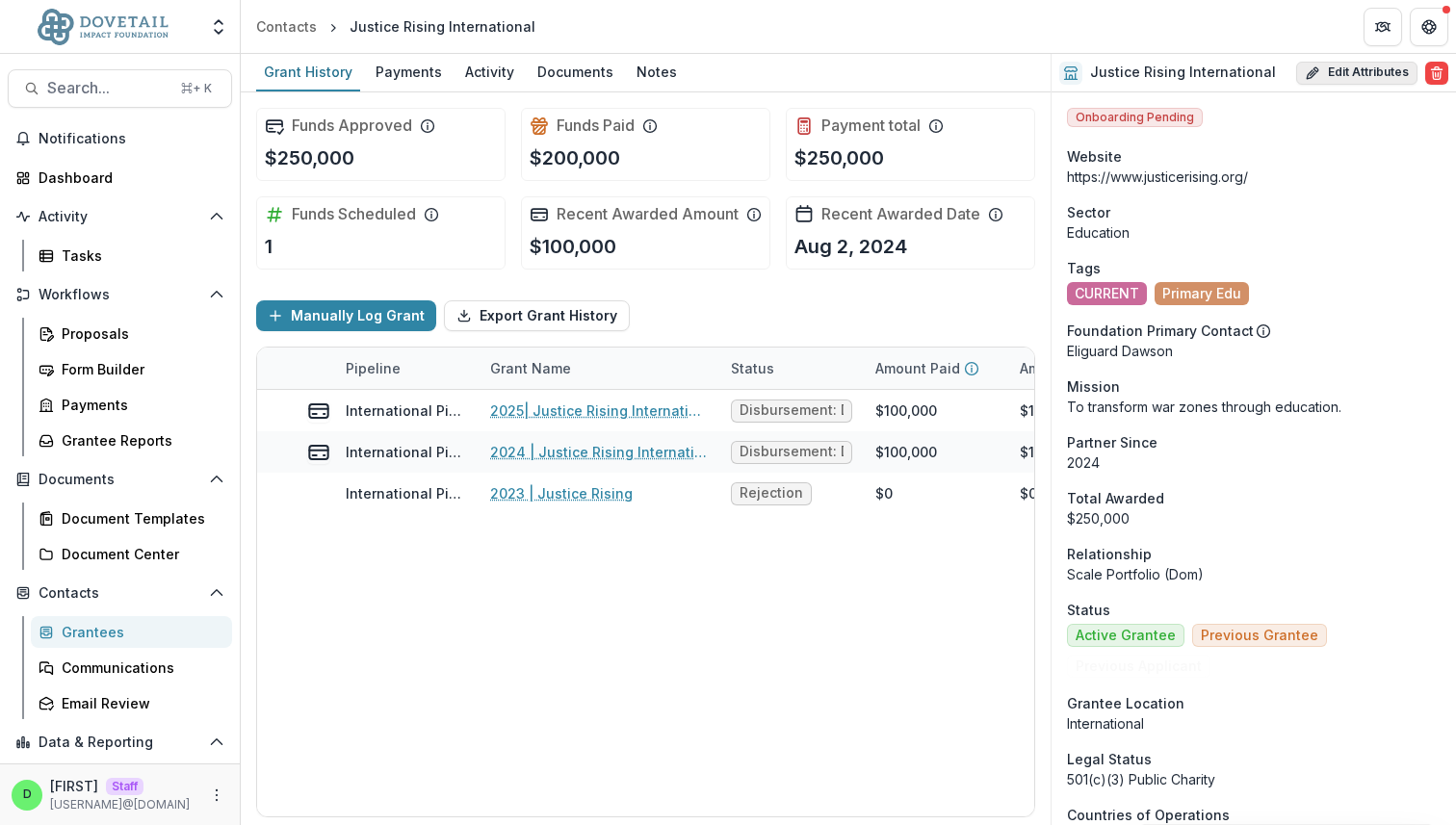 type on "**********" 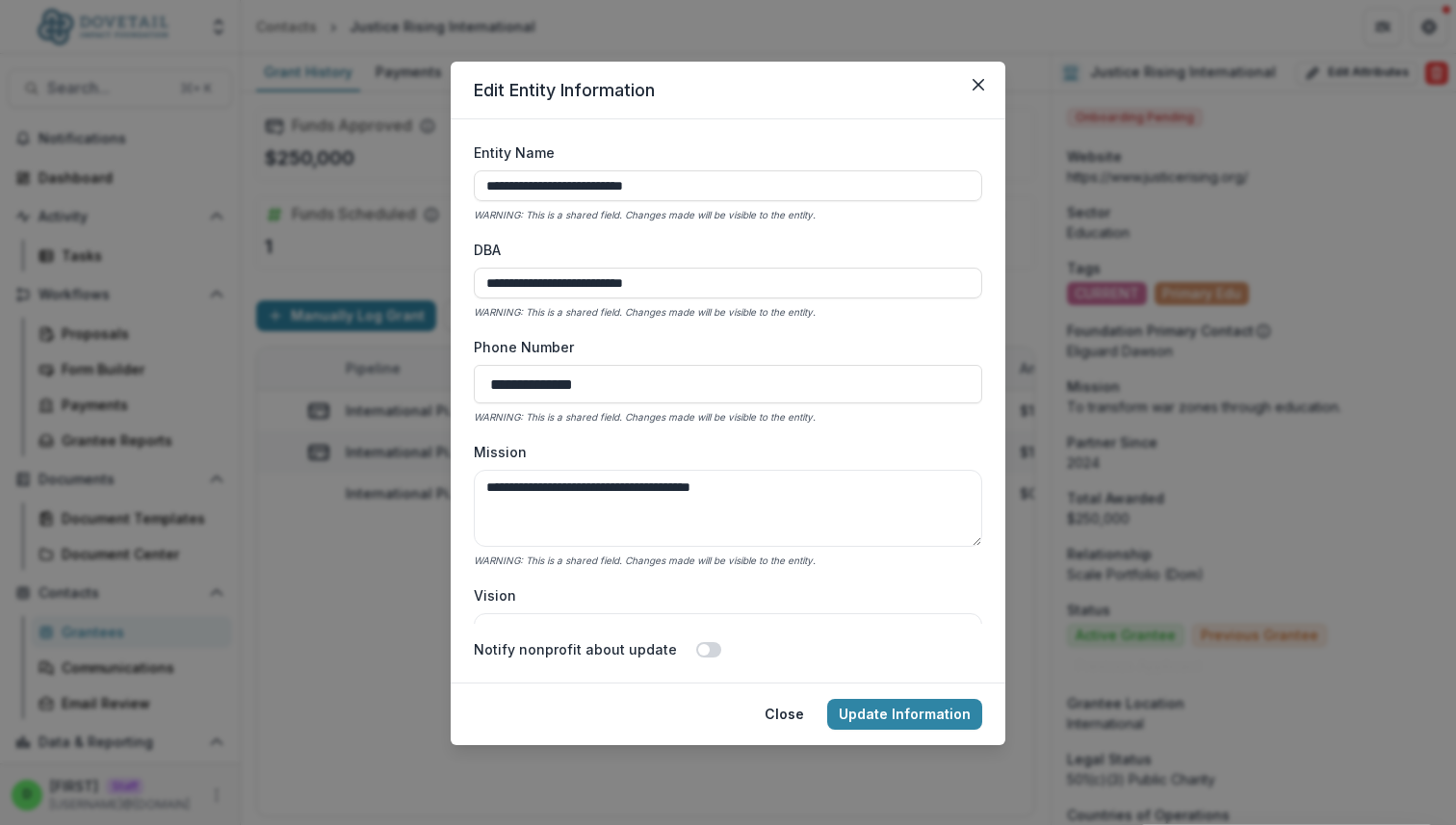 type 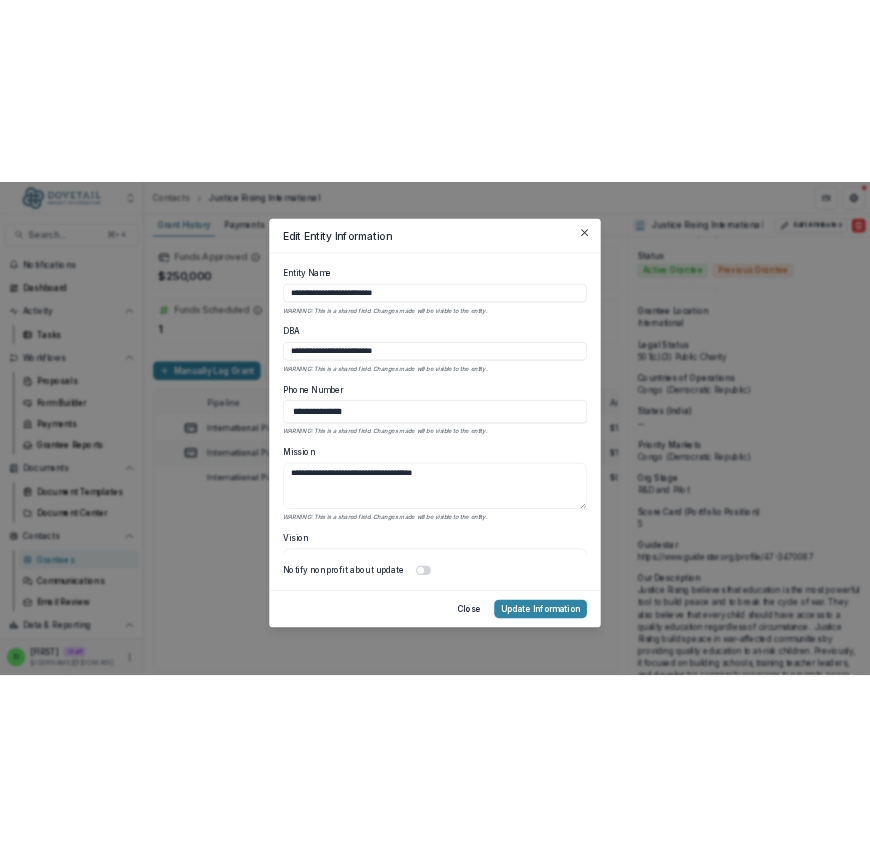 scroll, scrollTop: 3877, scrollLeft: 0, axis: vertical 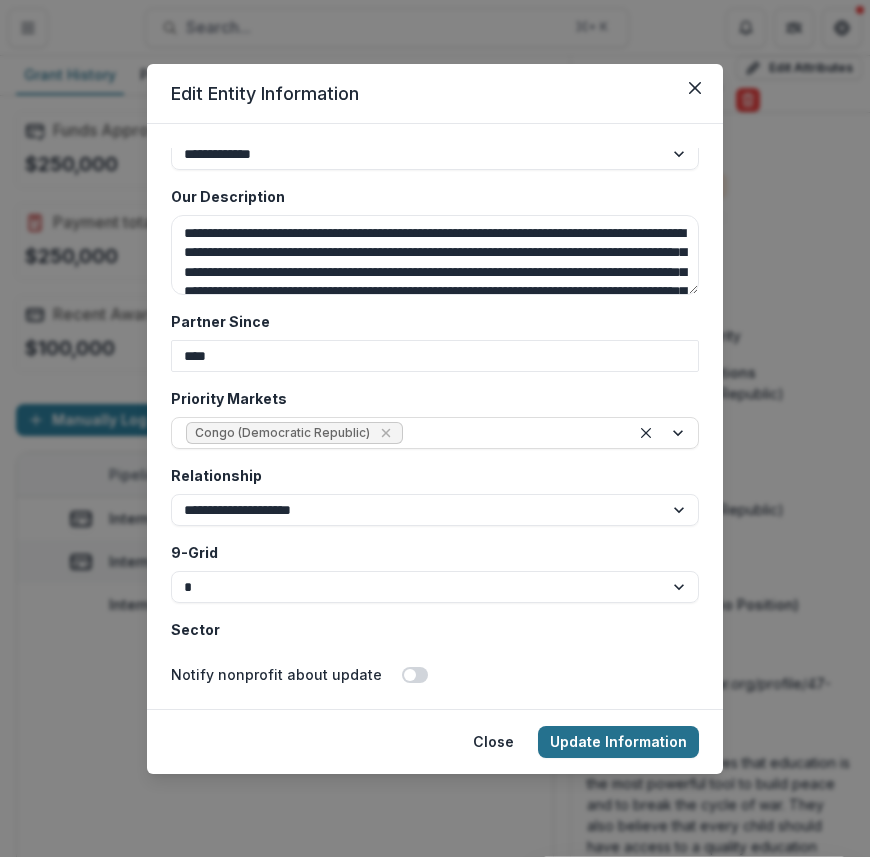 click on "Update Information" at bounding box center (618, 742) 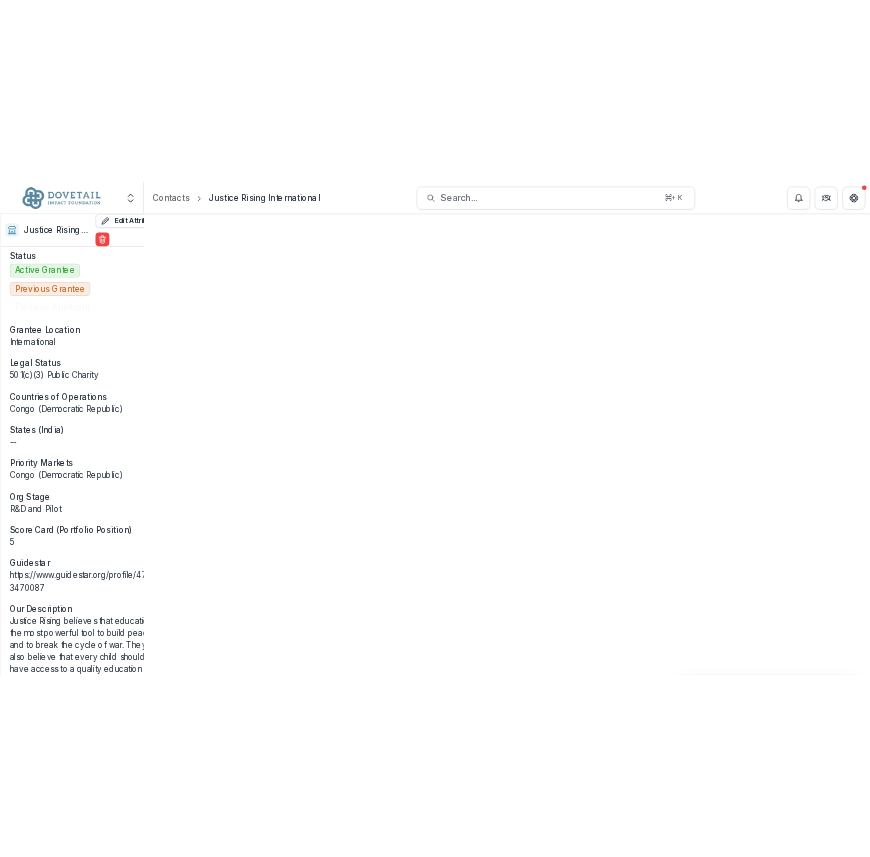 scroll, scrollTop: 506, scrollLeft: 0, axis: vertical 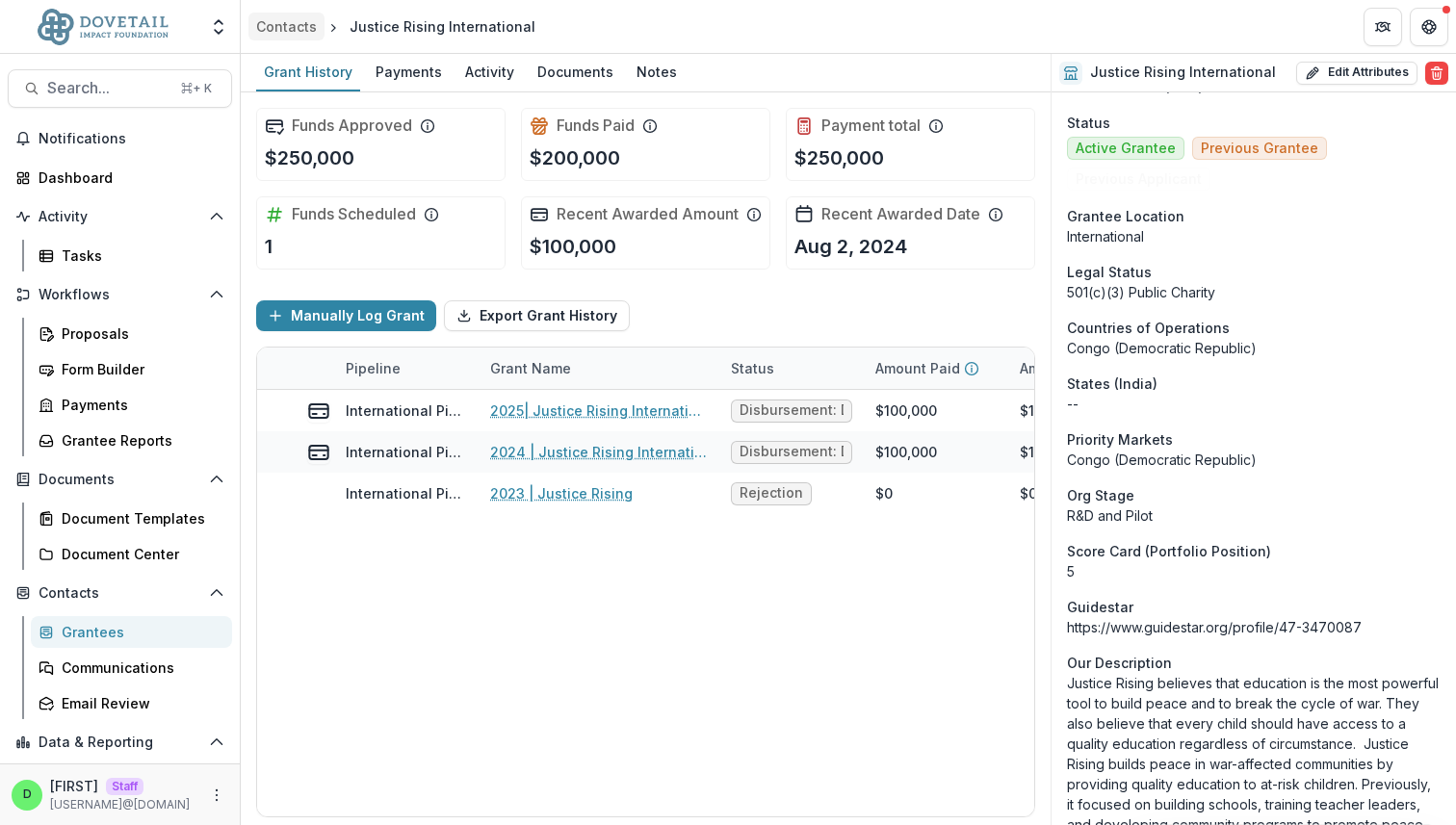 click on "Contacts" at bounding box center [286, 26] 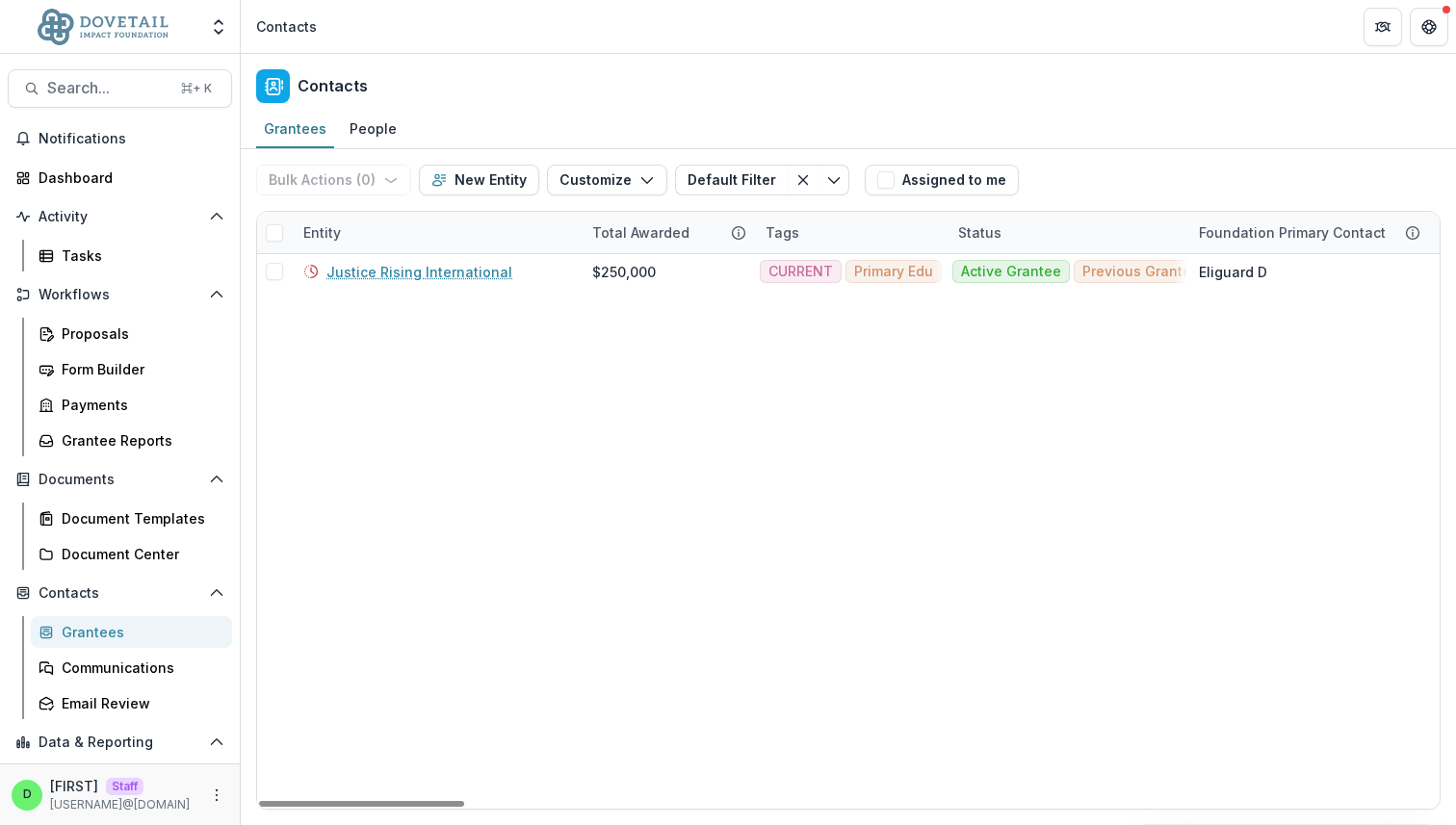 click on "Entity" at bounding box center (322, 232) 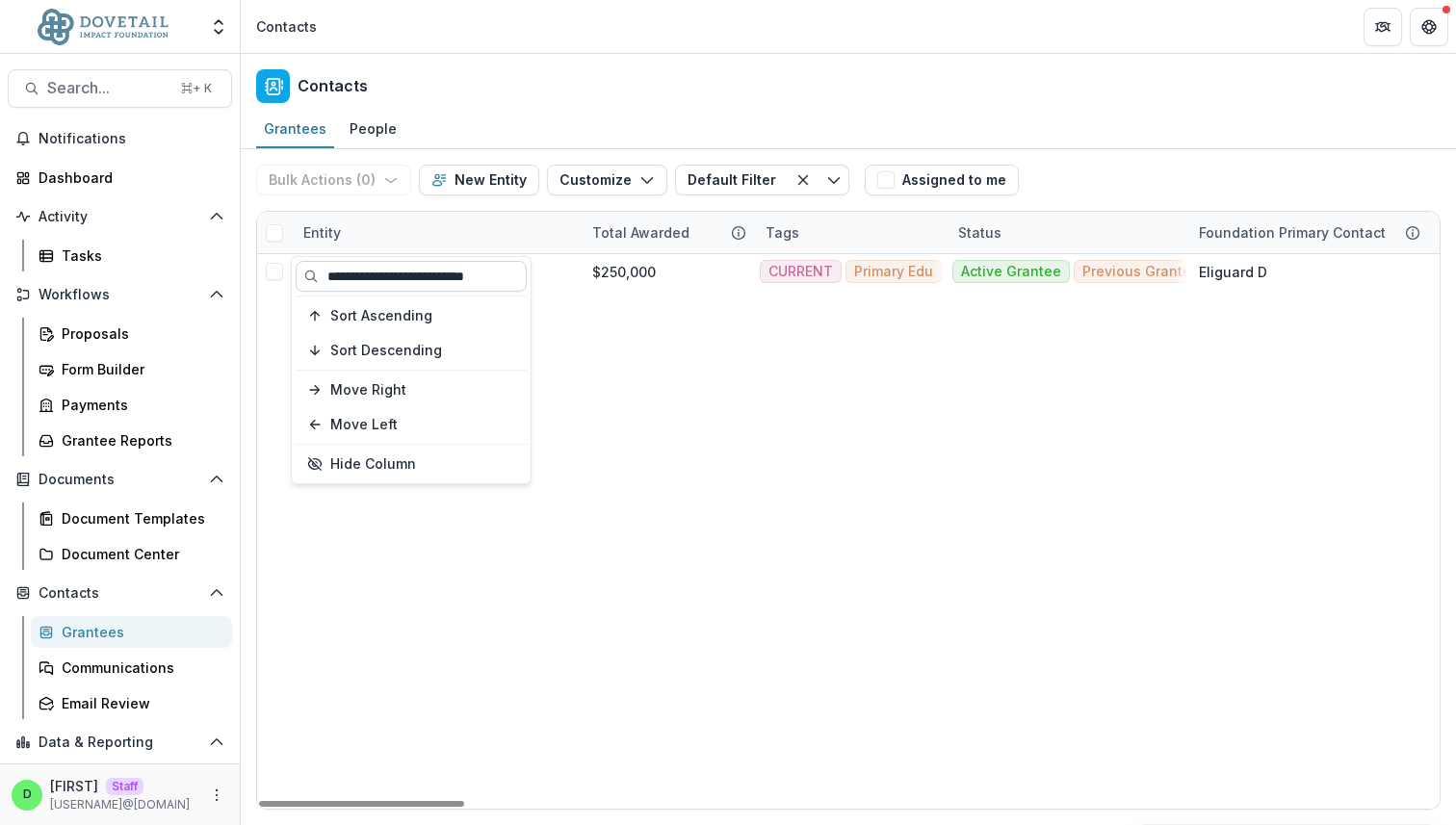 click on "**********" at bounding box center (411, 276) 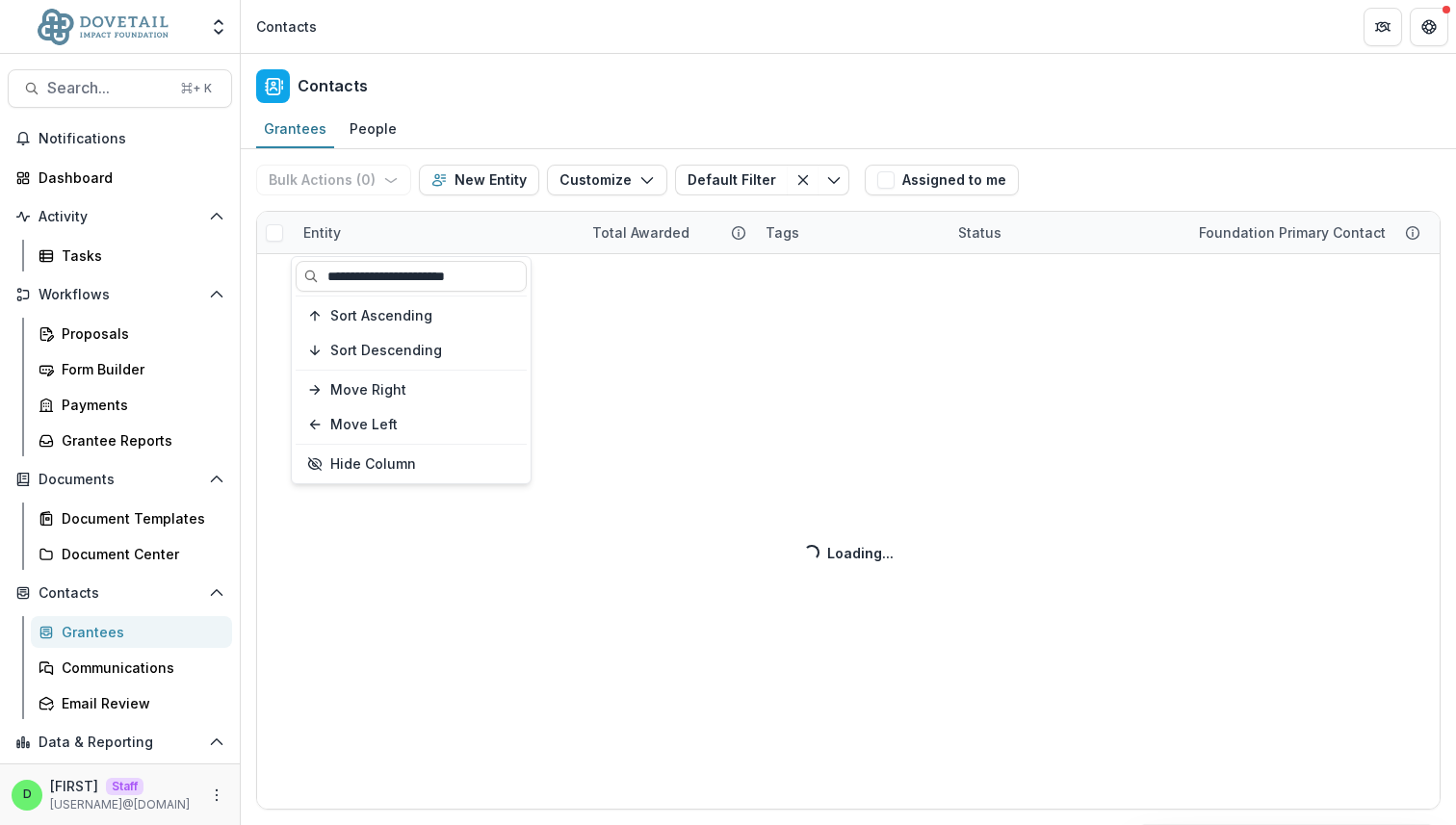 type on "**********" 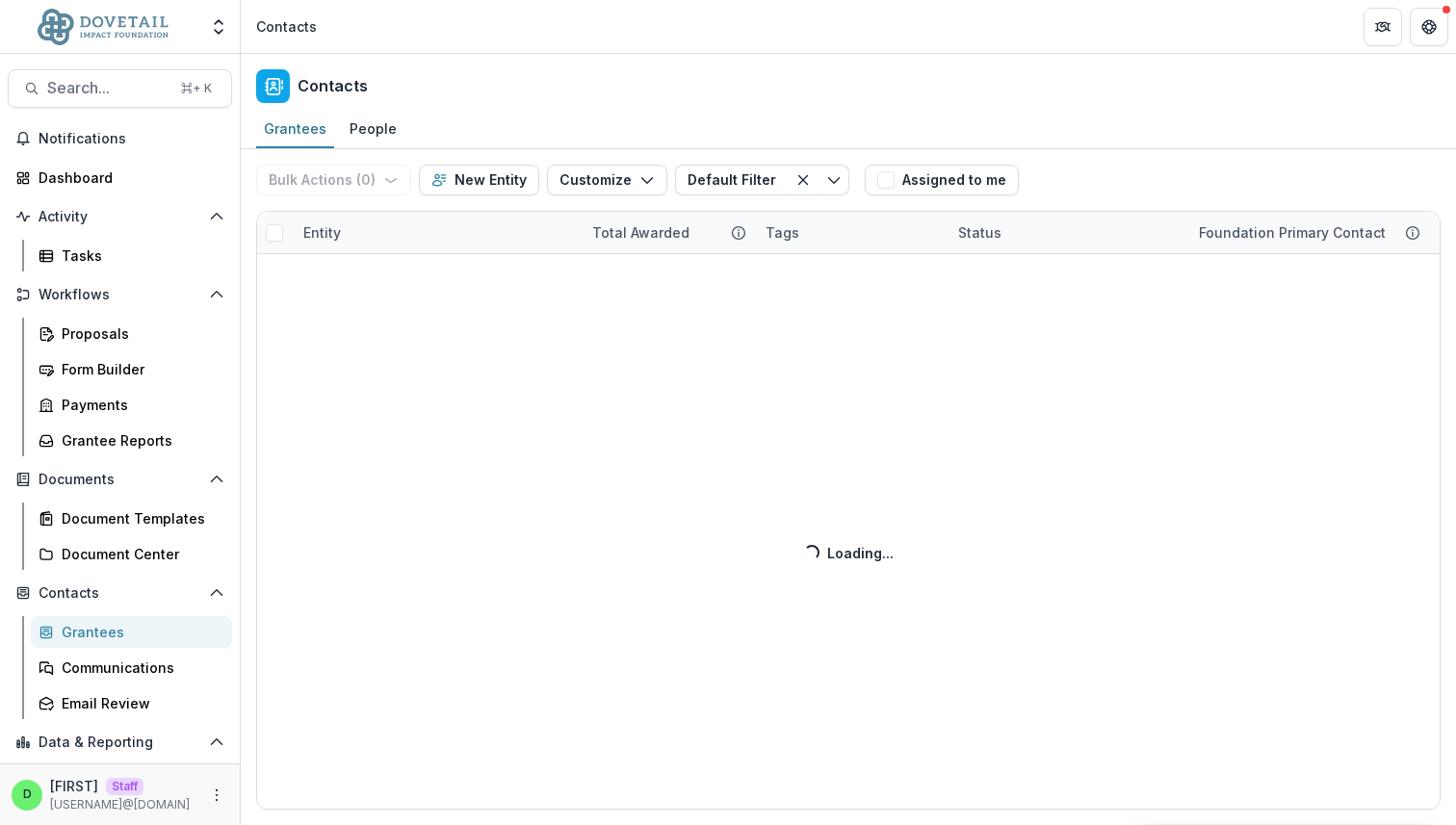 click on "Bulk Actions ( 0 ) Send Email Create Proposals Create Tasks New Entity Customize New Custom Field Manage Custom Fields Manage Grantee Status Default Filter Domestic Default Filter Save changes New Filter Assigned to me Entity Total Awarded Tags Status Foundation Primary Contact EIN Primary Contact Headquarters Entity City State Country Entity Email DBA Countries of Operations Disburse through UBS First Disbursement Date First Disbursement Year Fiscal Year Start (Mo) Org Stage Our Description Partner Since Priority Markets Relationship 9-Grid Sector Former Name Organization Source Organization Source Description Parent Organization SF Fiscal Sponsor States (India) States (US) Pipeline Progress Year Founded Salesforce Org Id Grantee Location Date of Next Payment Description Website Mailing Address Loading... Loading..." at bounding box center (848, 487) 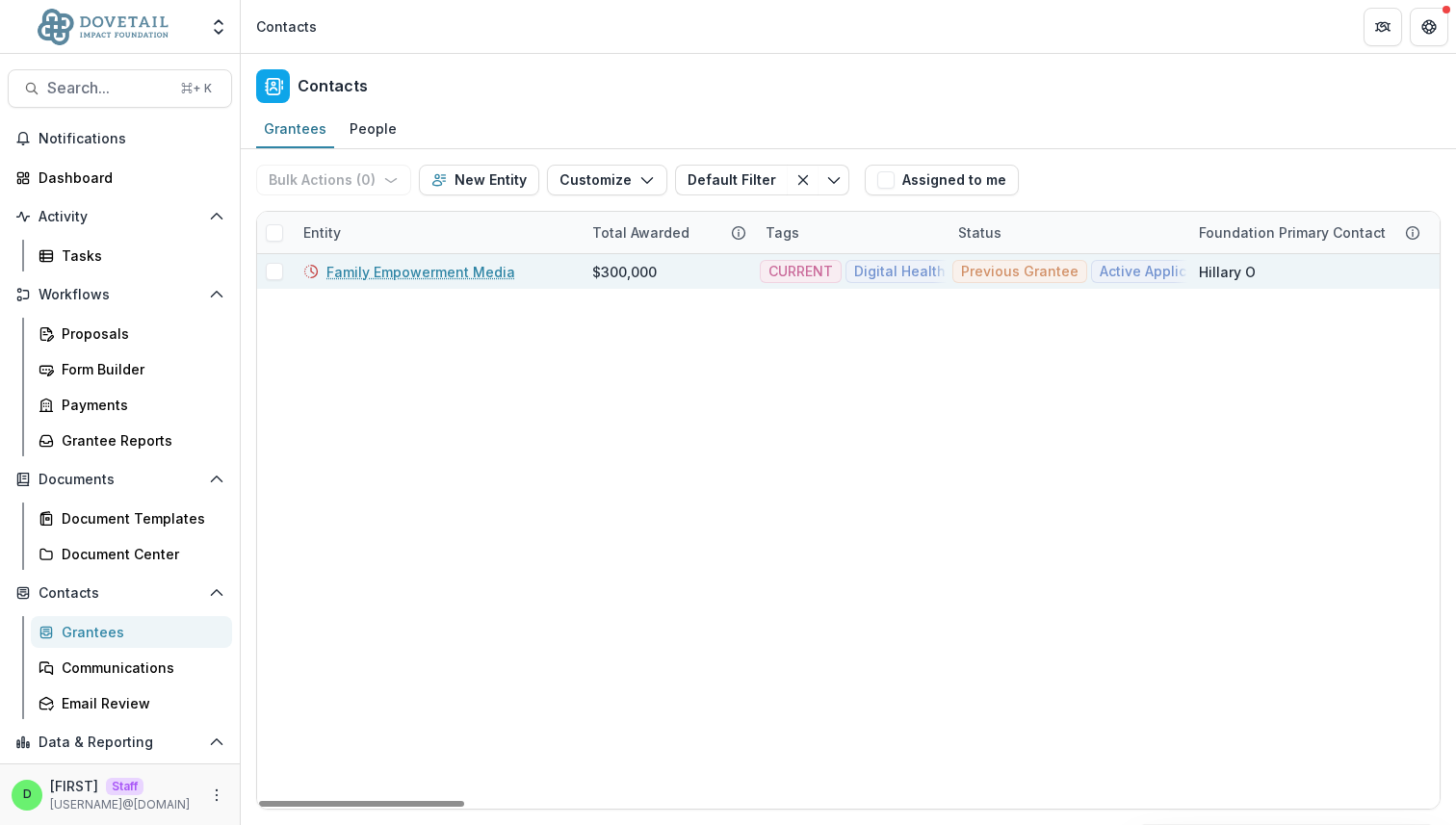 click on "Family Empowerment Media" at bounding box center [421, 271] 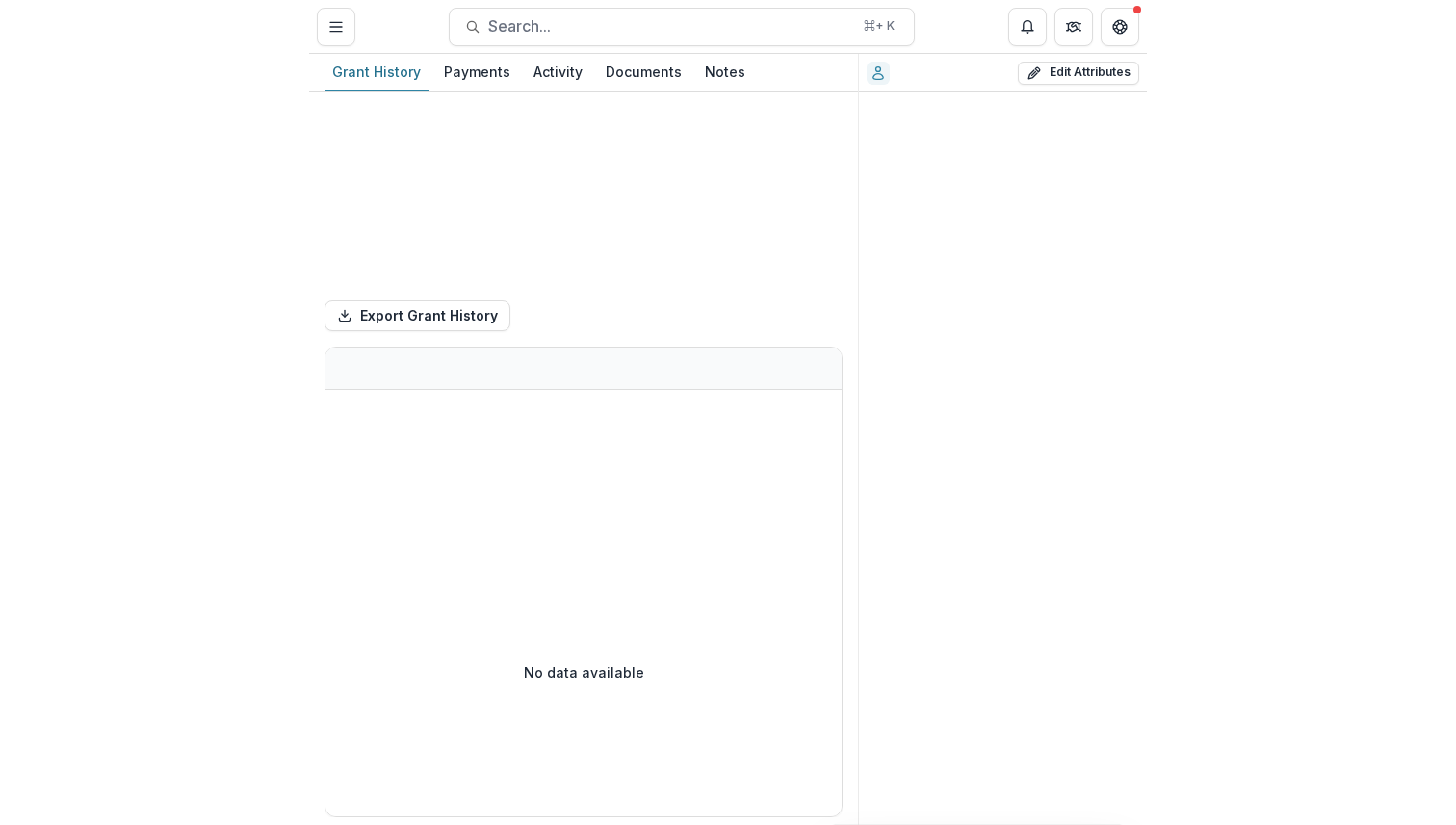 scroll, scrollTop: 0, scrollLeft: 0, axis: both 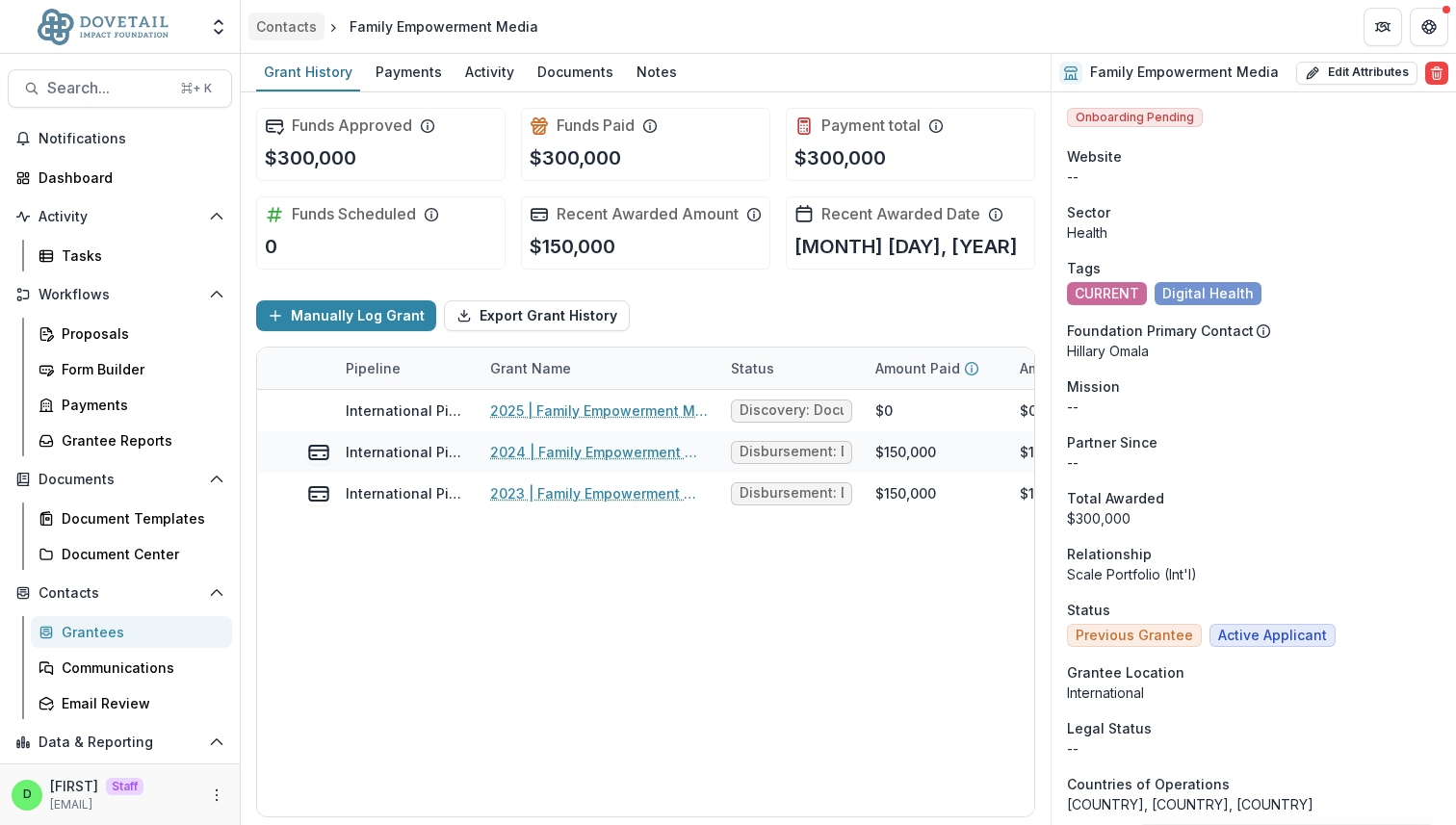 click on "Contacts" at bounding box center [286, 26] 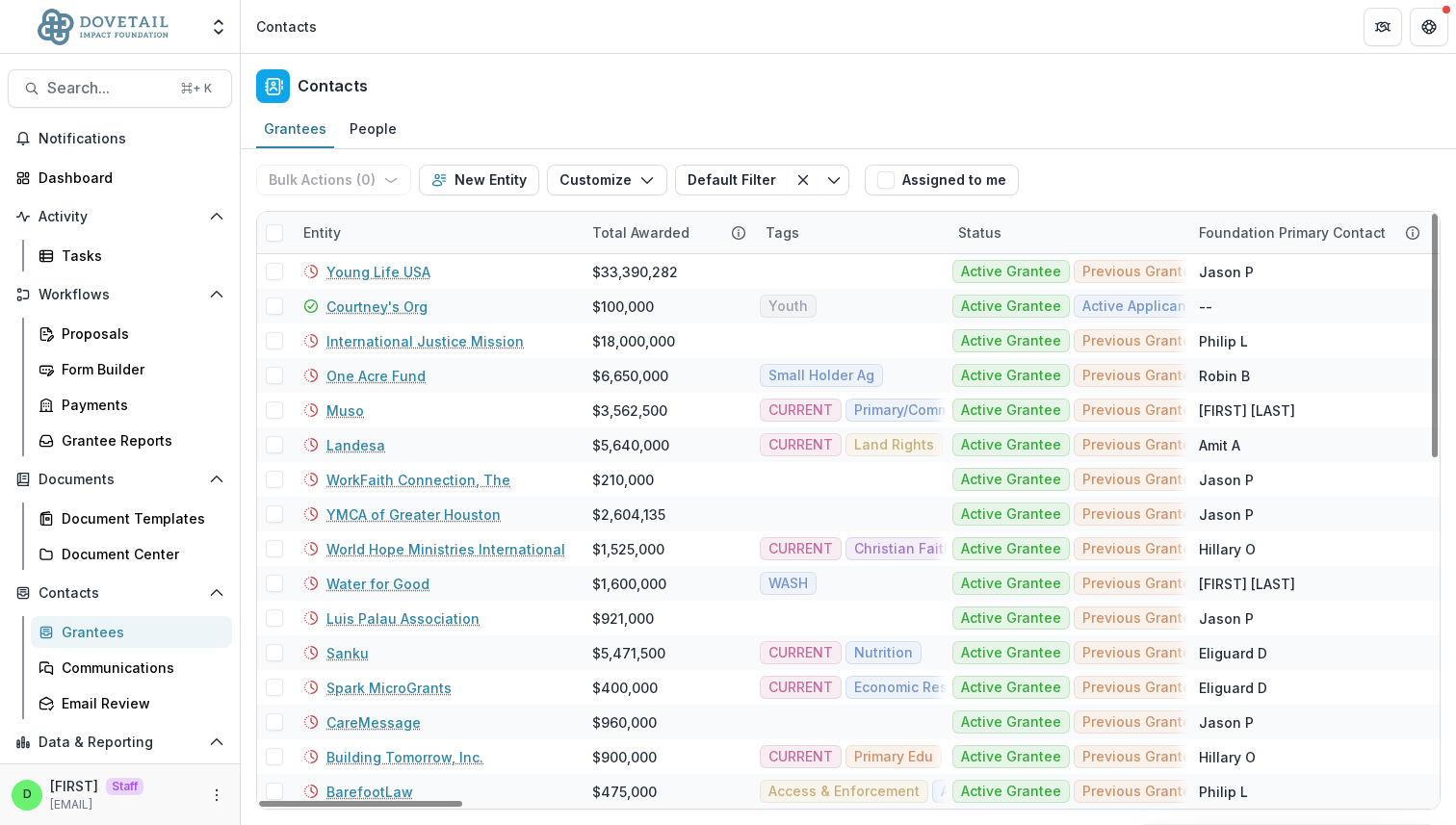 click on "Entity" at bounding box center (436, 232) 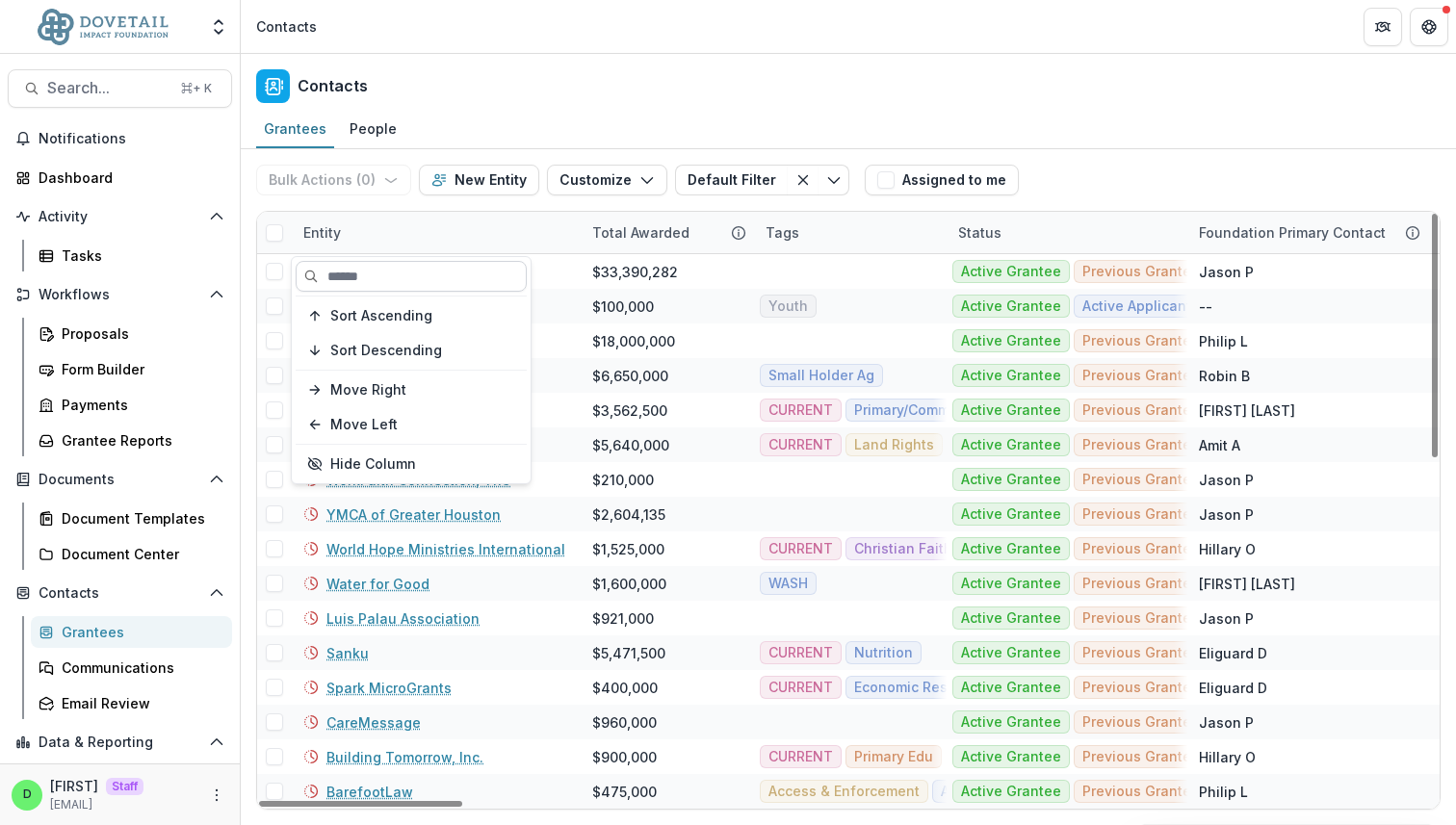 click at bounding box center [411, 276] 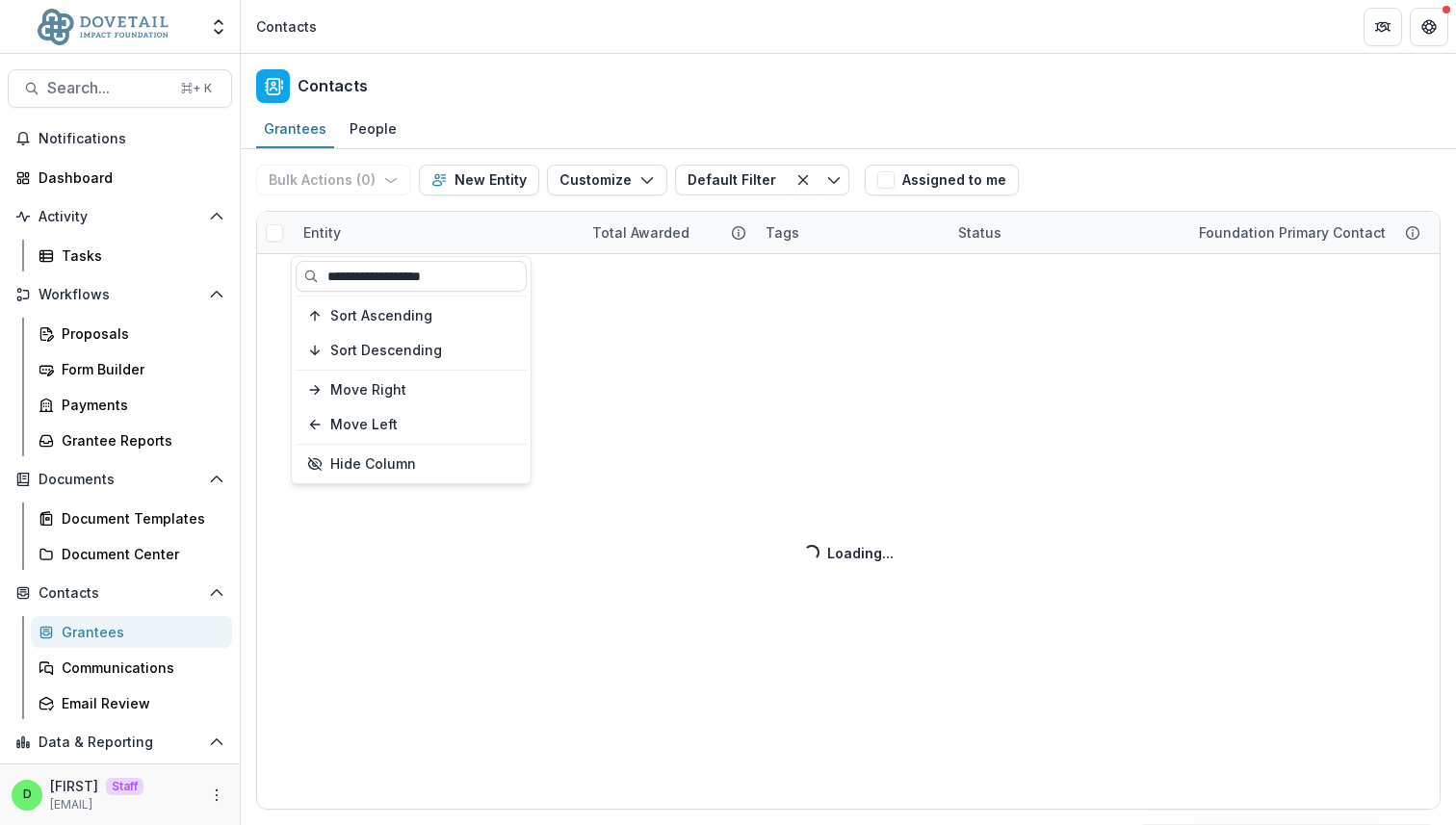 type on "**********" 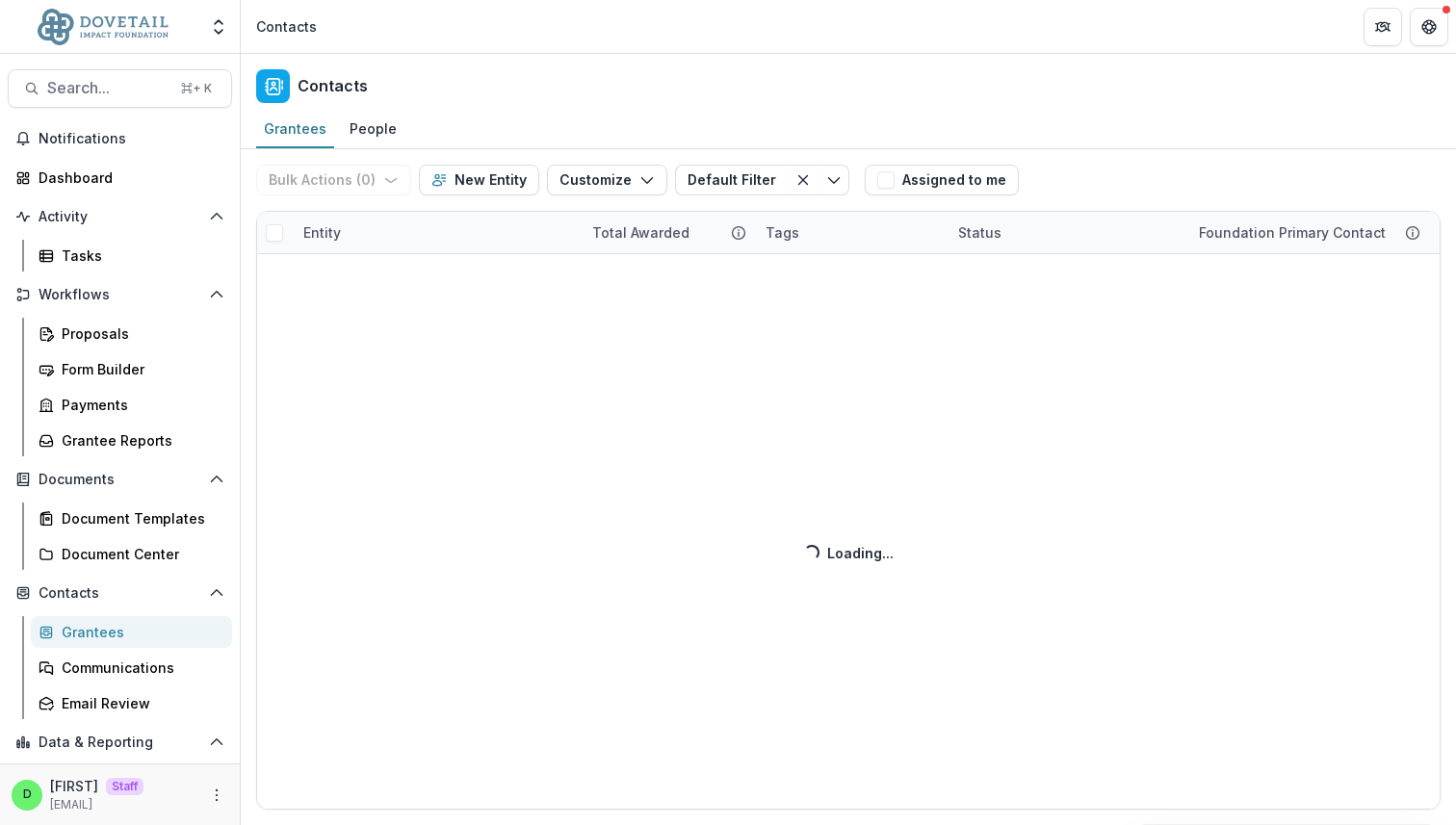 click on "Bulk Actions ( 0 ) Send Email Create Proposals Create Tasks New Entity Customize New Custom Field Manage Custom Fields Manage Grantee Status Default Filter Domestic Default Filter Save changes New Filter Assigned to me Entity Total Awarded Tags Status Foundation Primary Contact EIN Primary Contact Headquarters Entity City State Country Entity Email DBA Countries of Operations Disburse through UBS First Disbursement Date First Disbursement Year Fiscal Year Start (Mo) Org Stage Our Description Partner Since Priority Markets Relationship 9-Grid Sector Former Name Organization Source Organization Source Description Parent Organization SF Fiscal Sponsor States (India) States (US) Pipeline Progress Year Founded Salesforce Org Id Grantee Location Date of Next Payment Description Website Mailing Address Loading... Loading..." at bounding box center [848, 487] 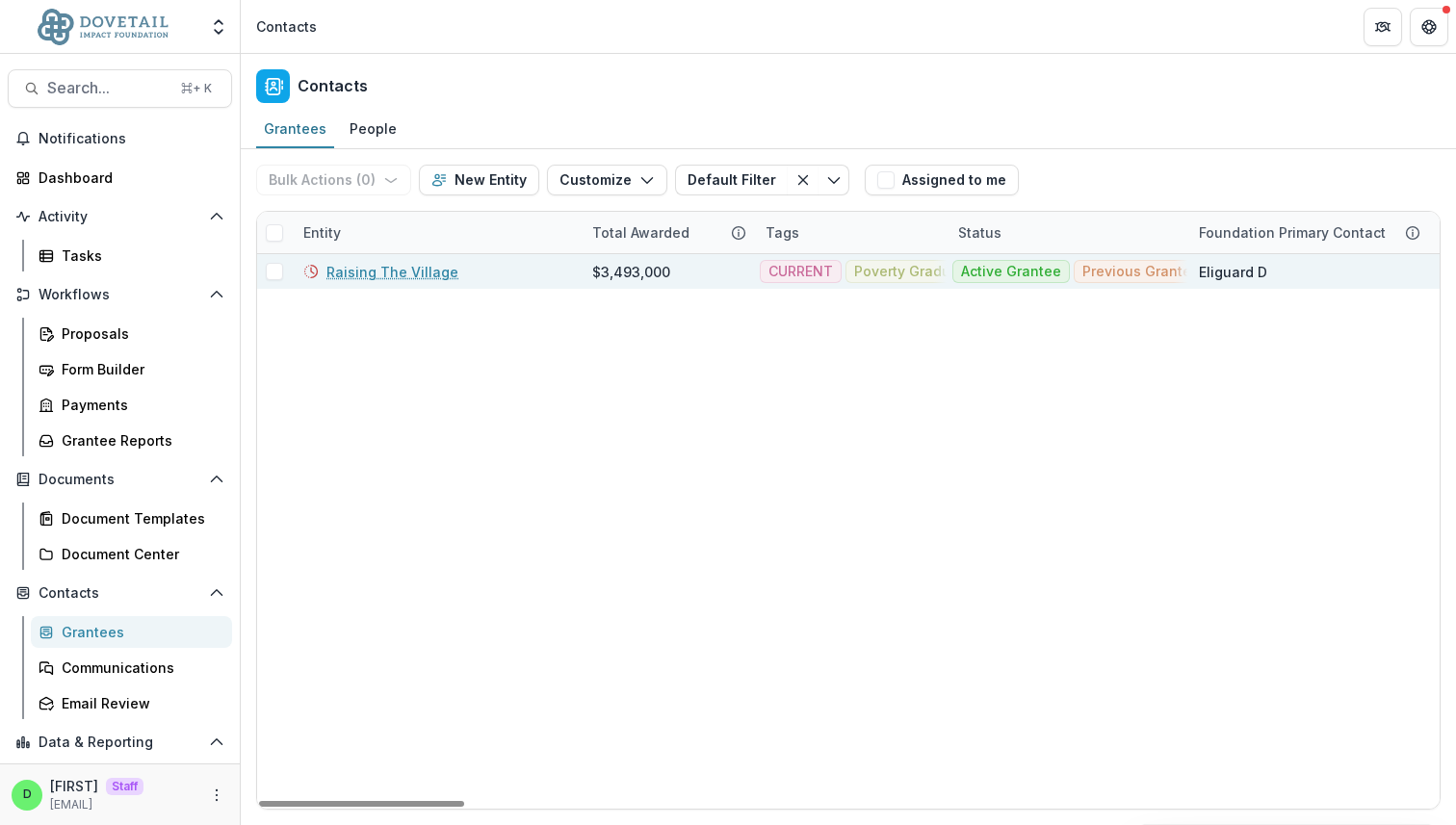 click on "Raising The Village" at bounding box center (392, 271) 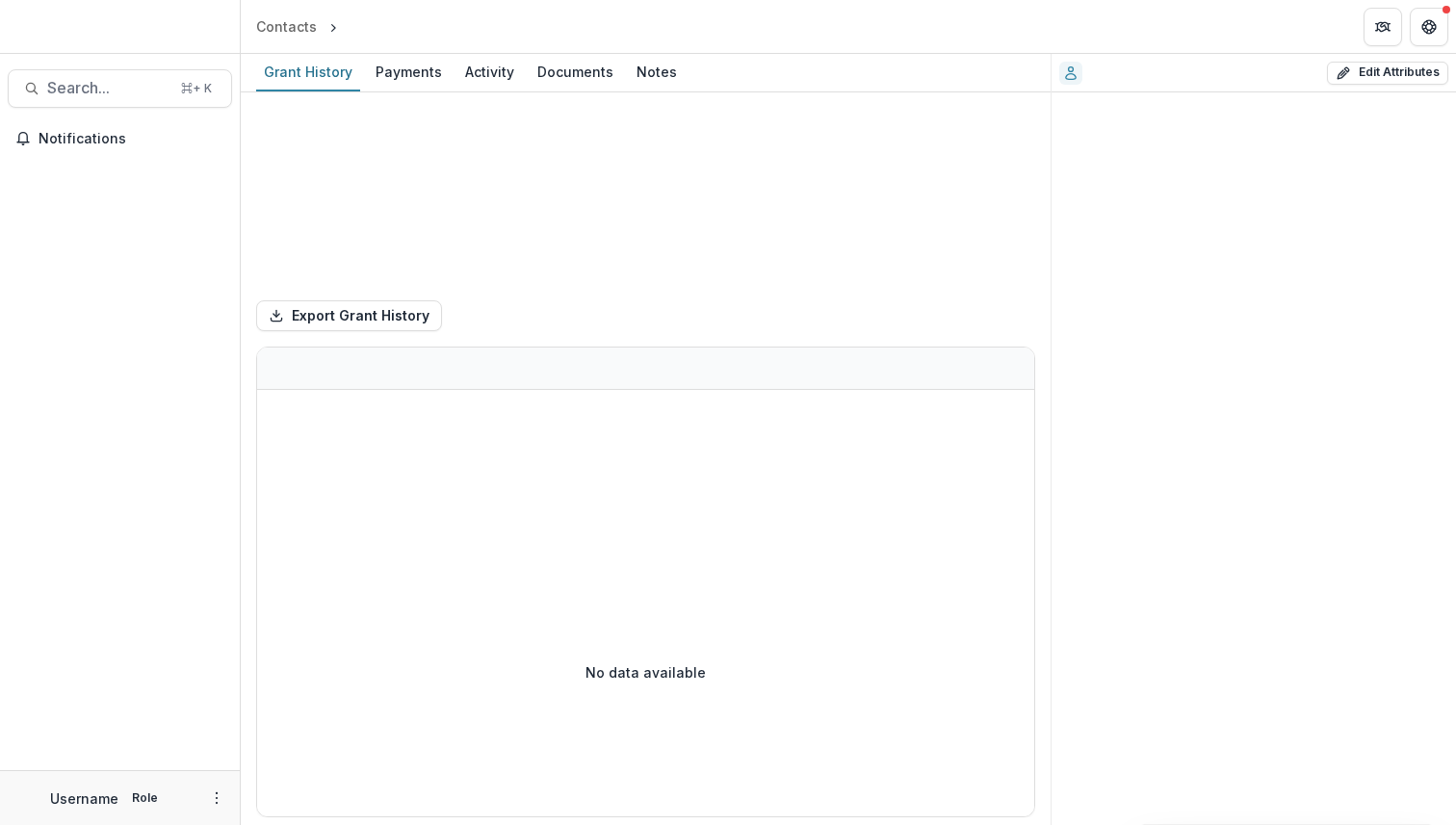 scroll, scrollTop: 0, scrollLeft: 0, axis: both 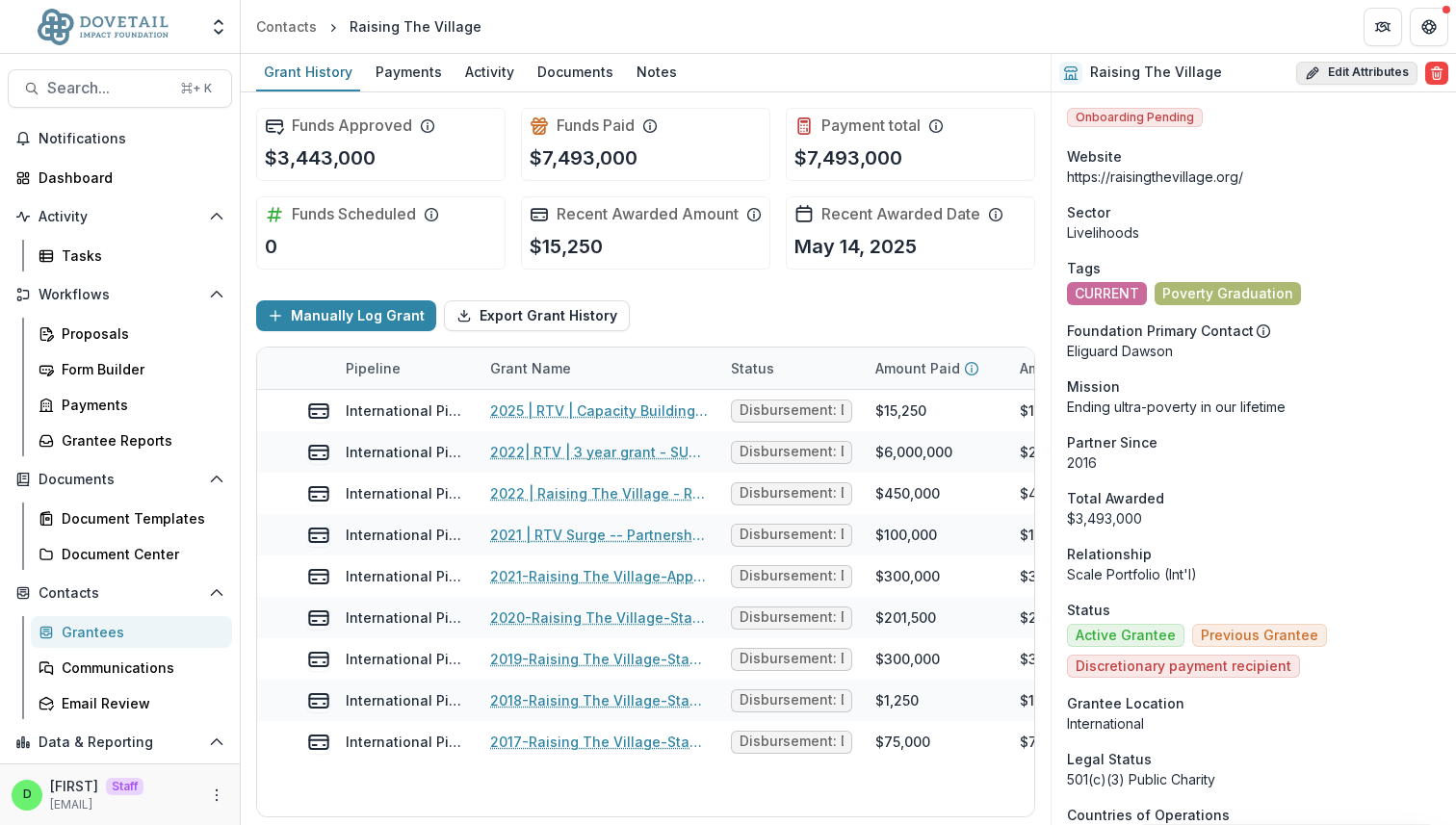 click on "Edit Attributes" at bounding box center [1357, 73] 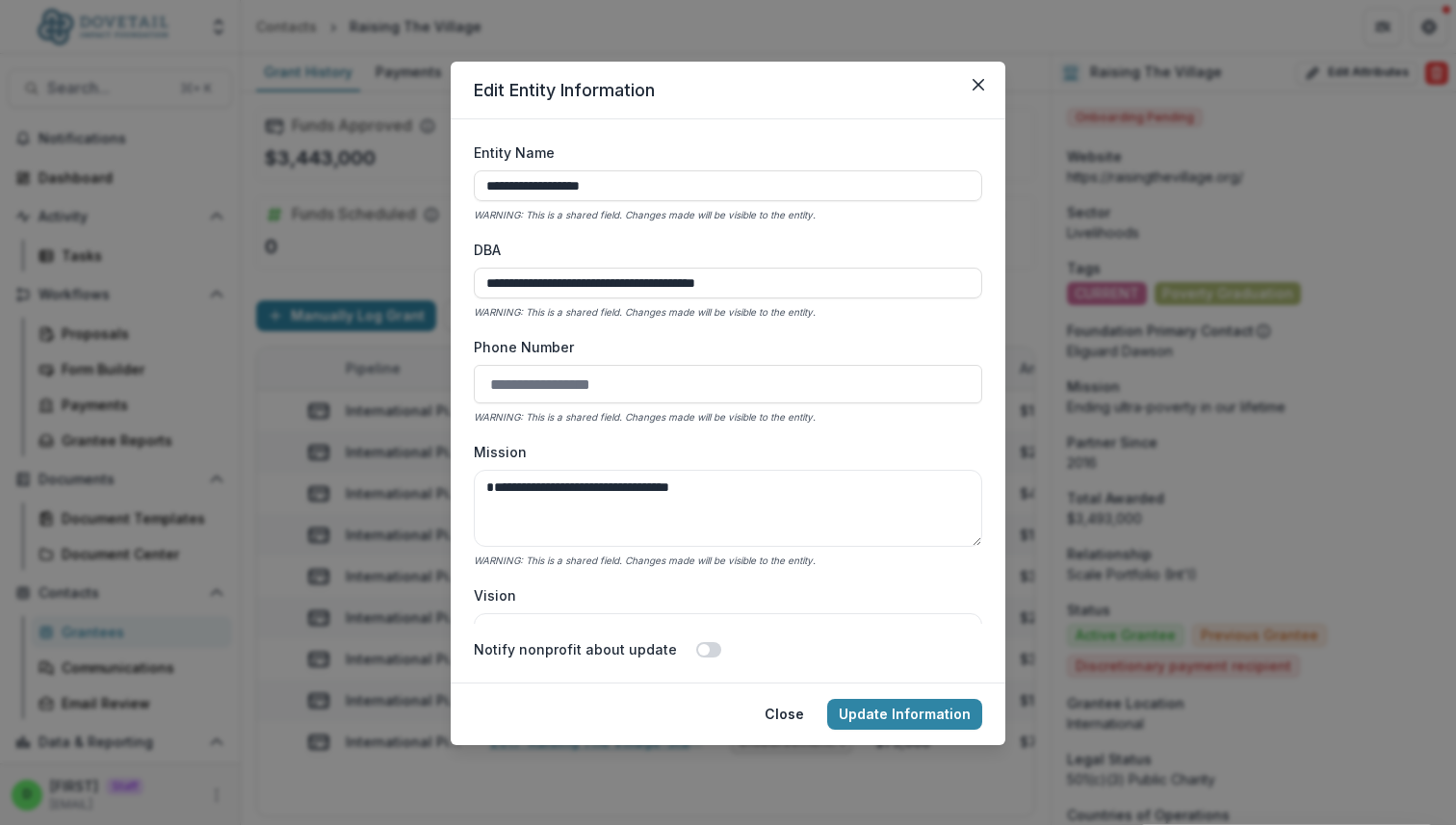 click on "**********" at bounding box center [728, 400] 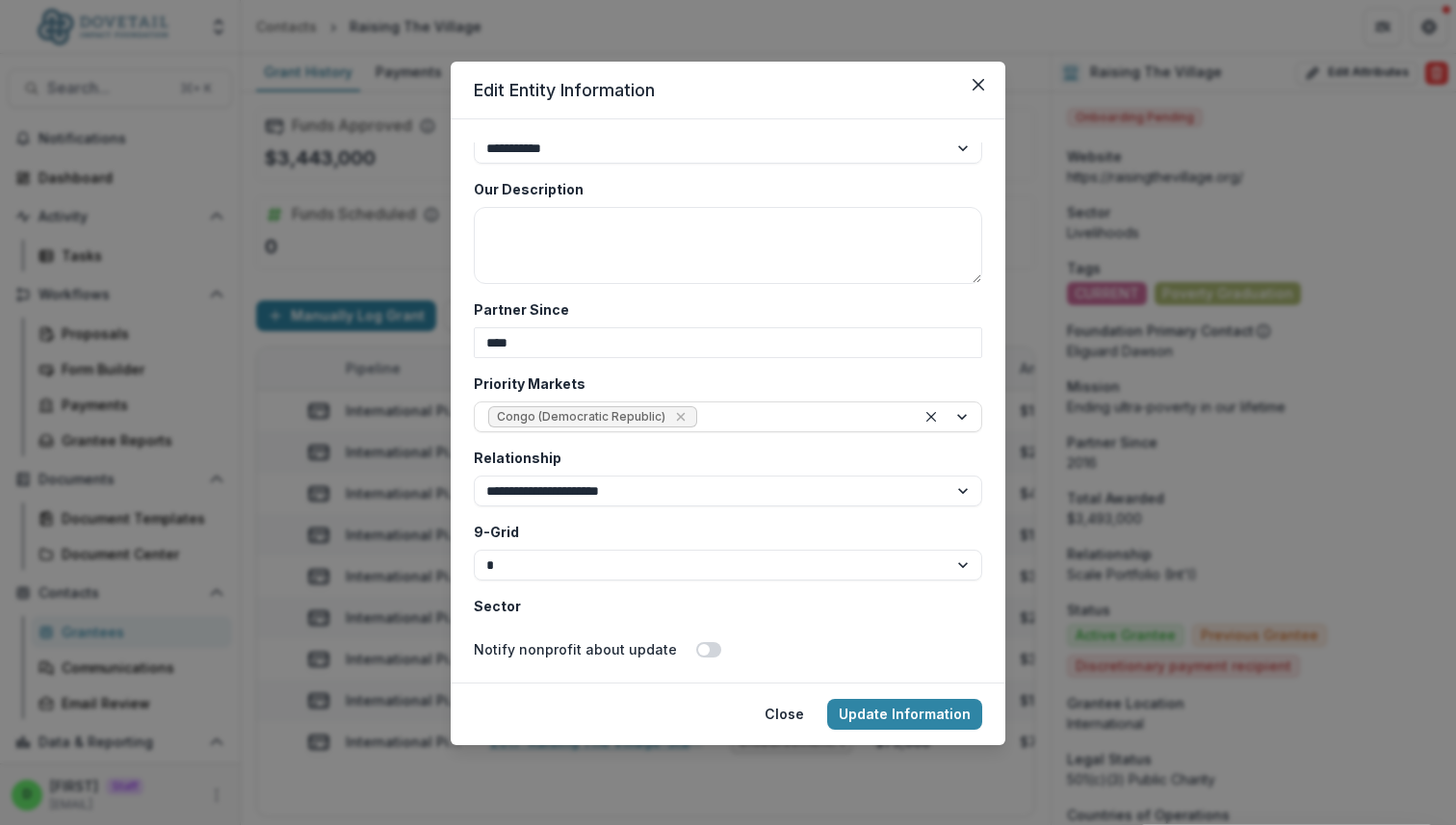 click on "**********" at bounding box center [728, 412] 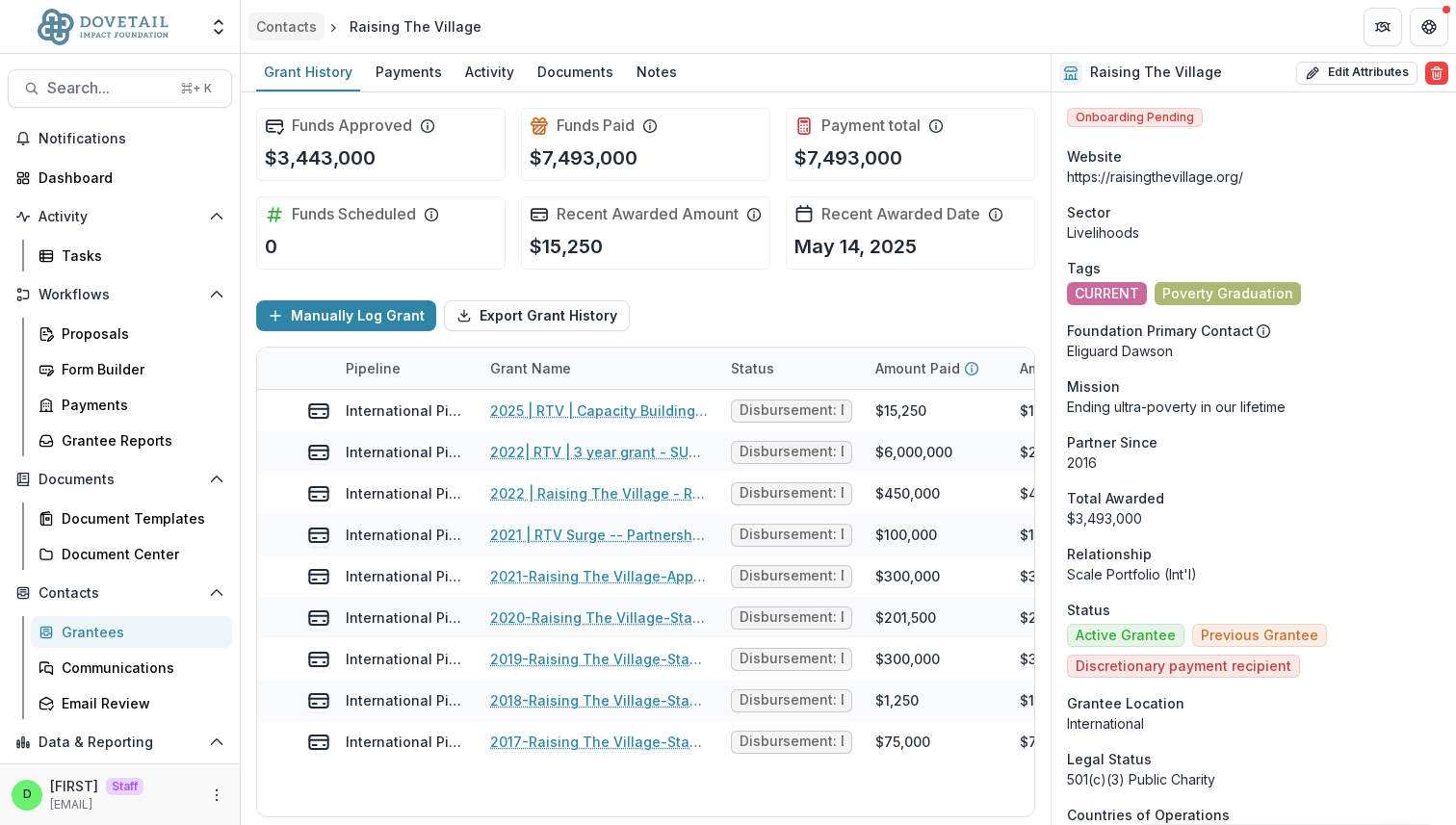 click on "Contacts" at bounding box center [286, 26] 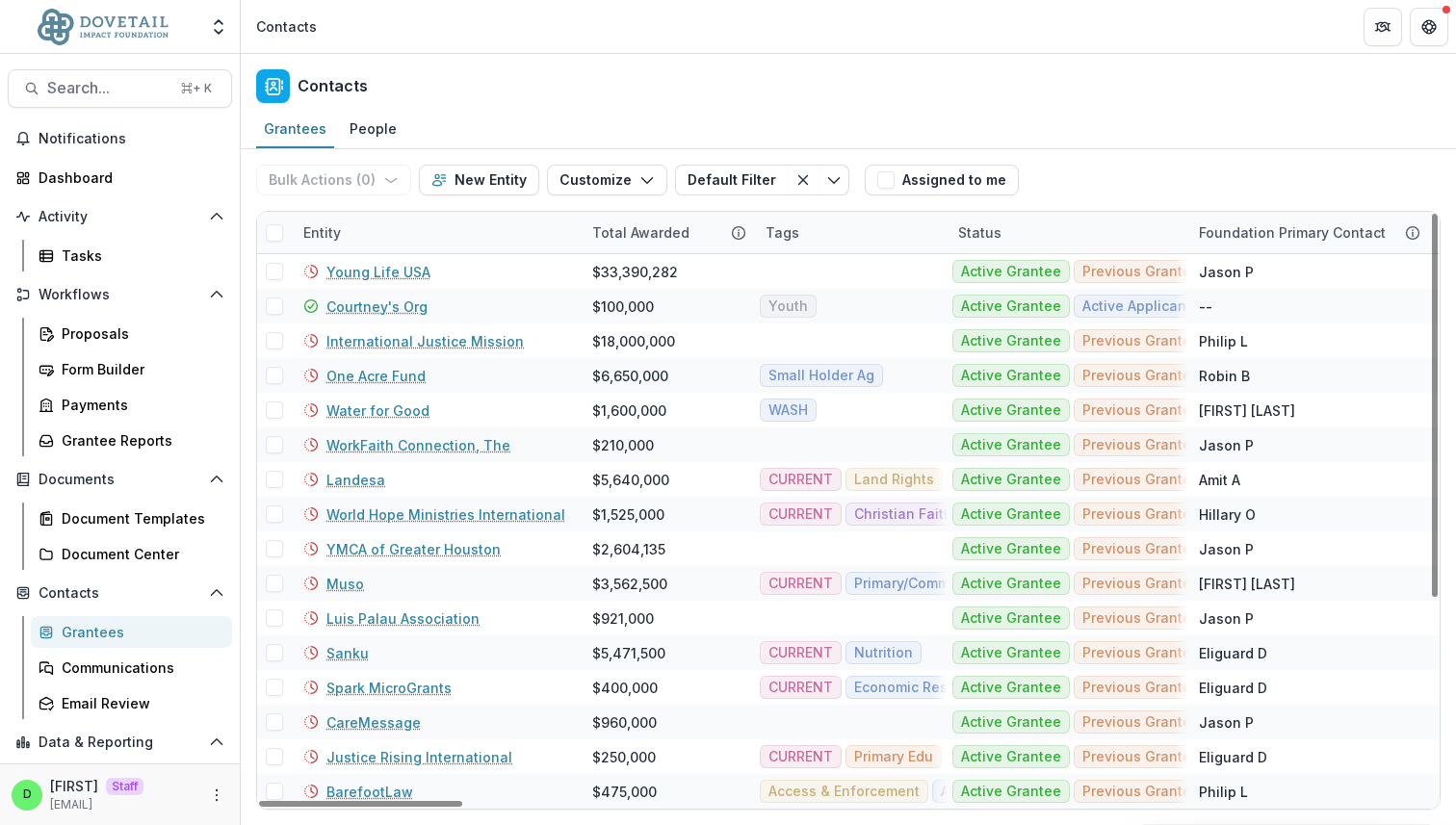 click on "Entity" at bounding box center (322, 232) 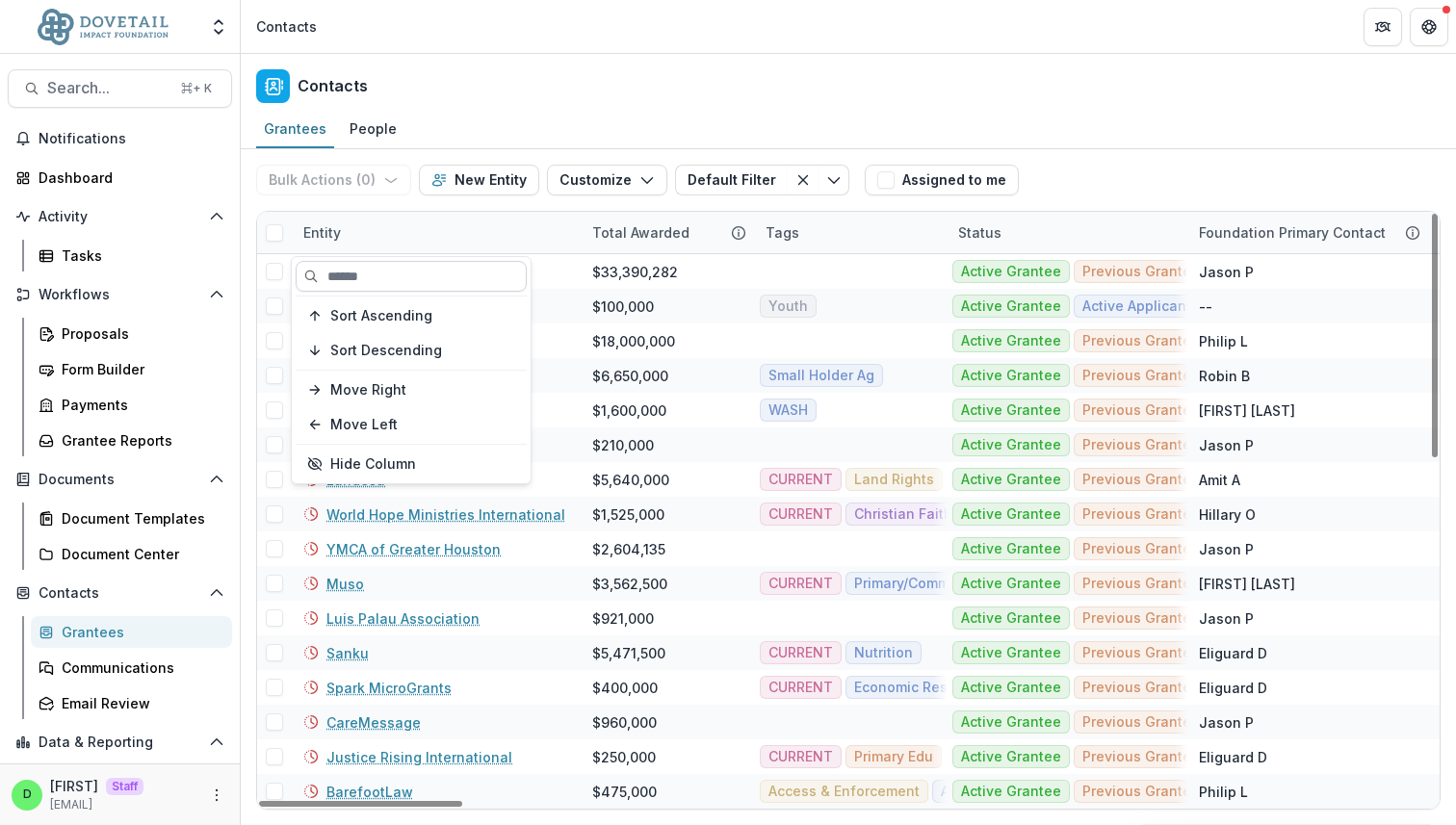 click at bounding box center (411, 276) 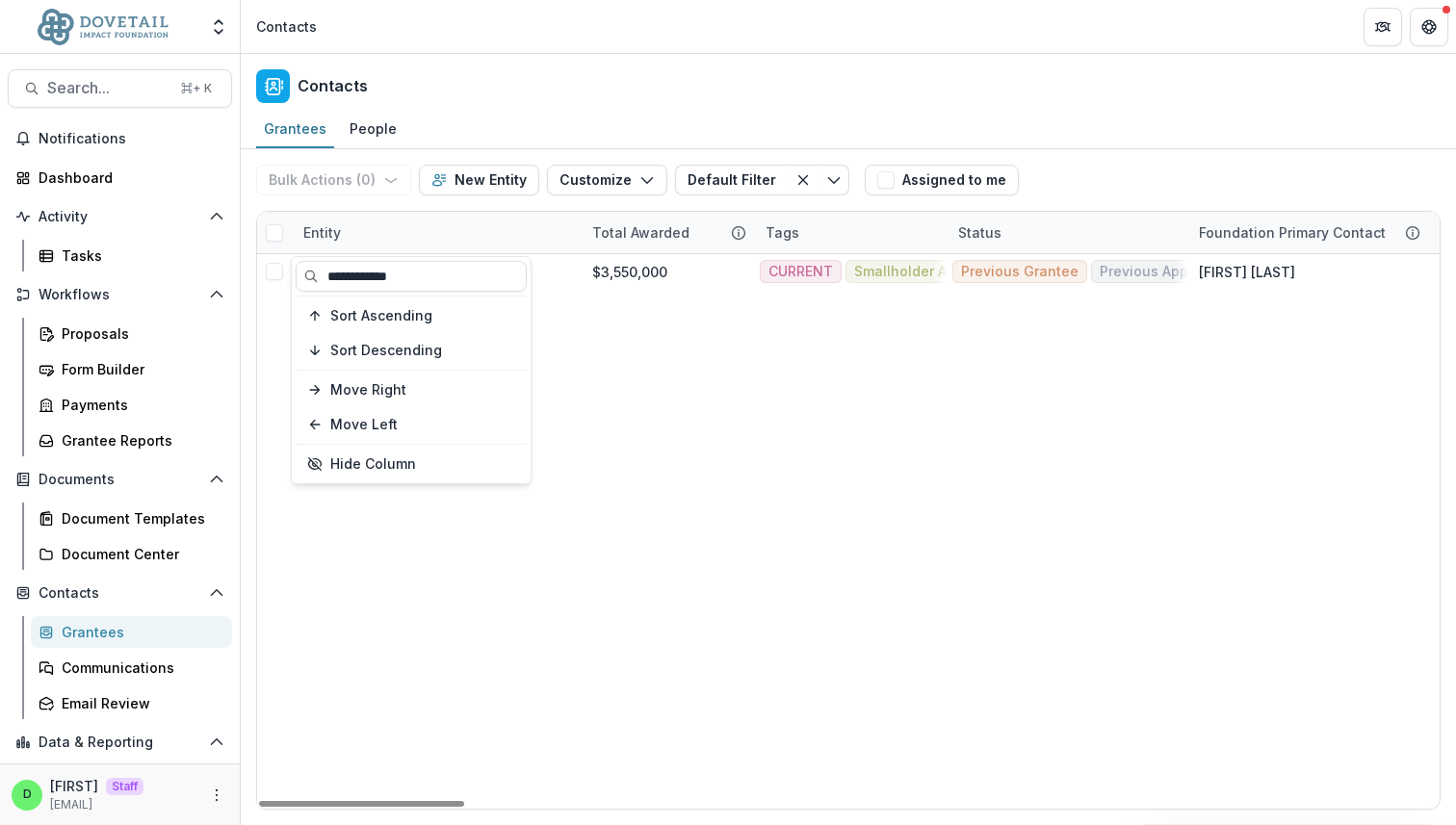 type on "**********" 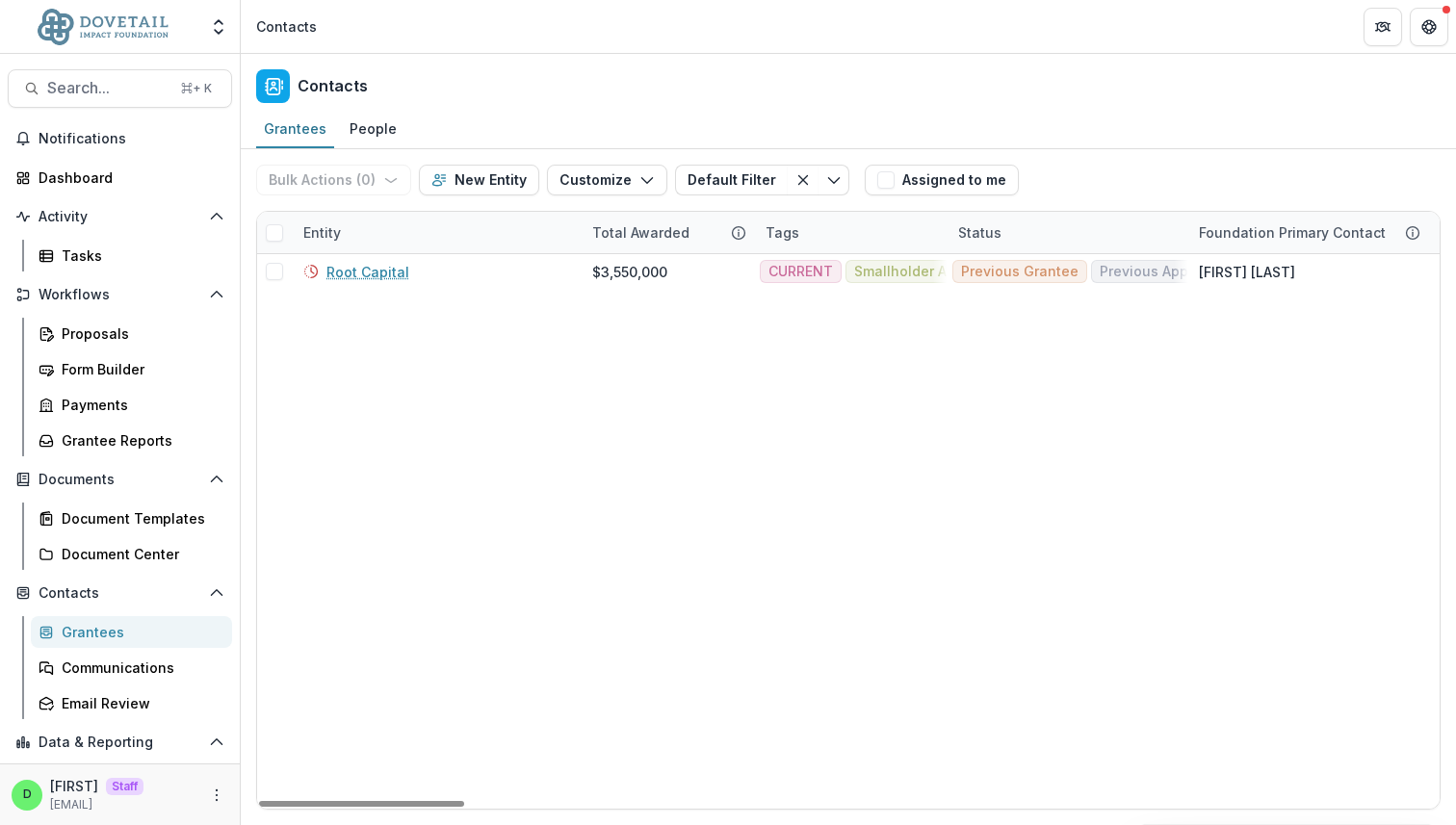 click on "Root Capital $3,550,000 CURRENT Smallholder Agriculture Previous Grantee Previous Applicant Discretionary payment recipient Naomi K 04-3478123 Monica D 2070 Green Bay Road Highland Park Illinois United States 60035 Organization Highland Park Illinois" at bounding box center [3659, 531] 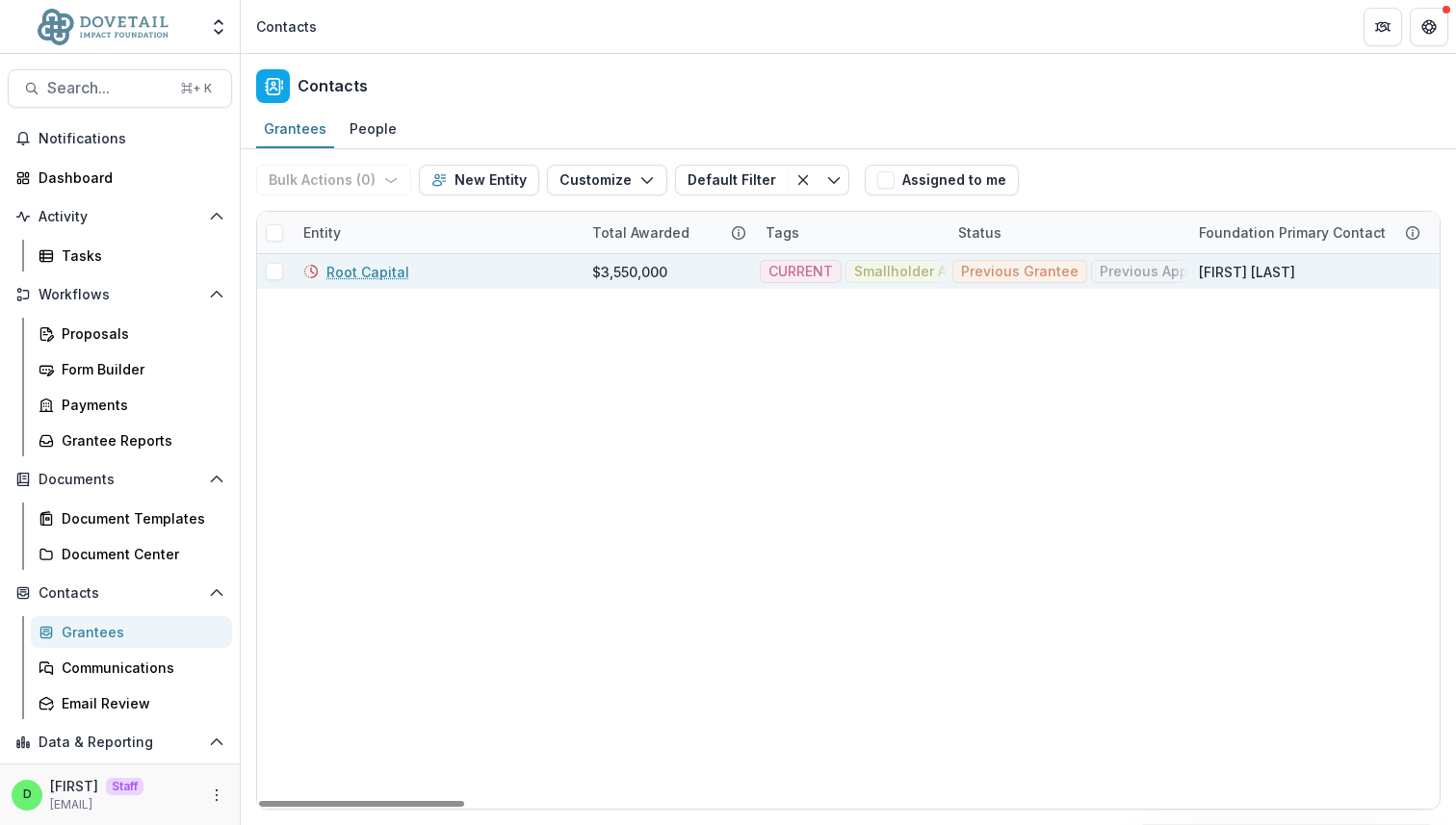 click on "Root Capital" at bounding box center (368, 271) 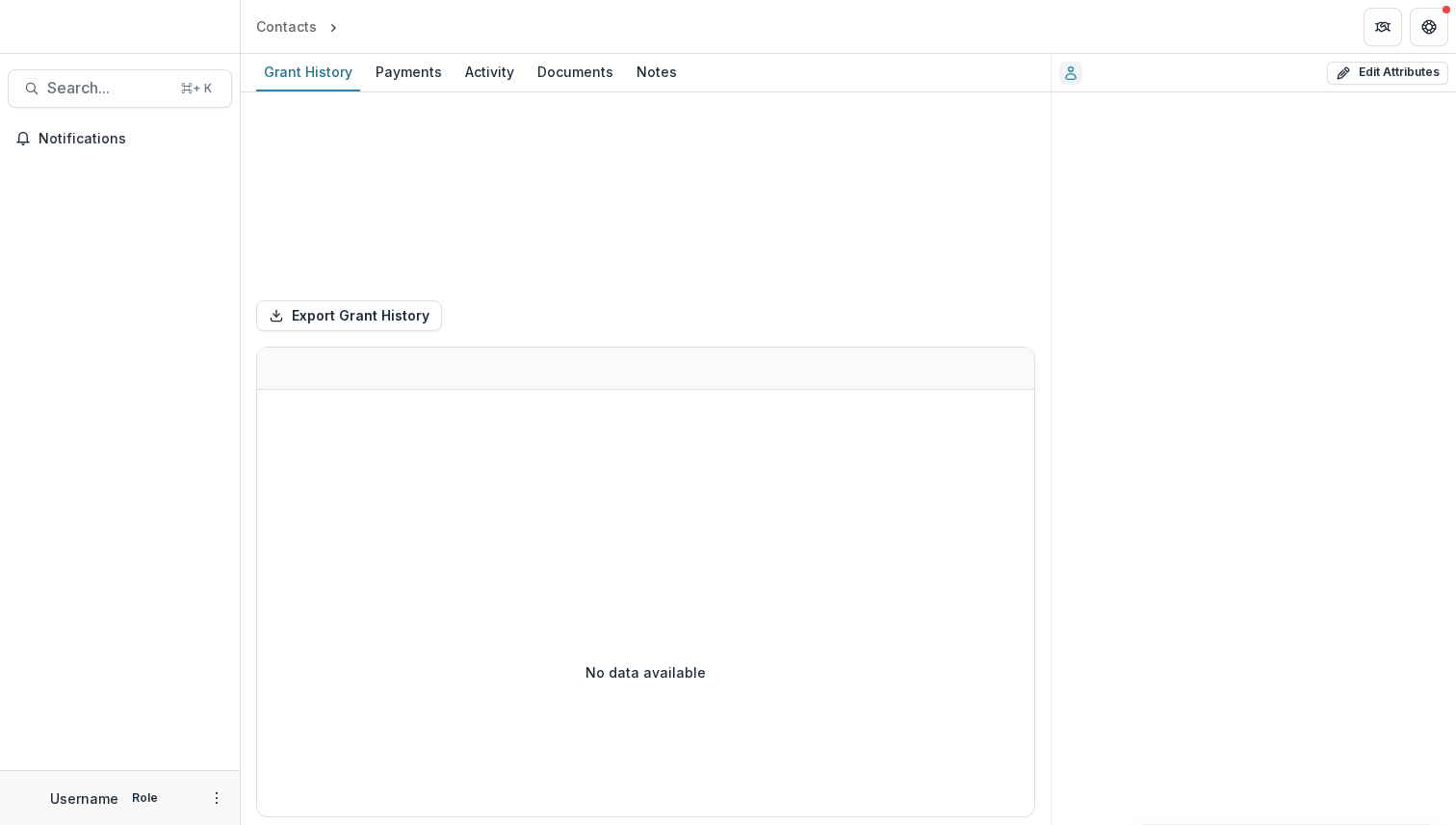 scroll, scrollTop: 0, scrollLeft: 0, axis: both 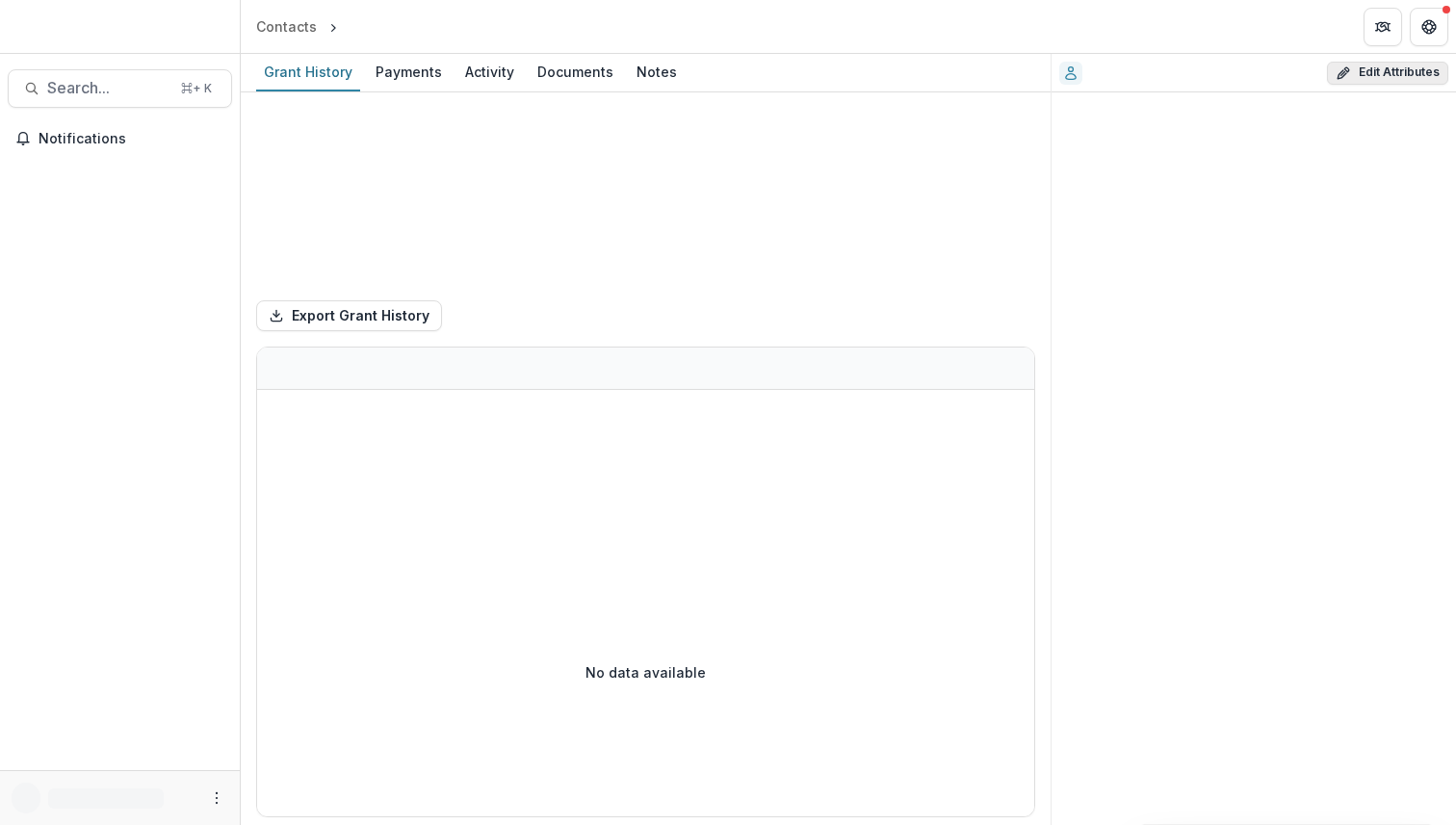 click on "Edit Attributes" at bounding box center [1388, 73] 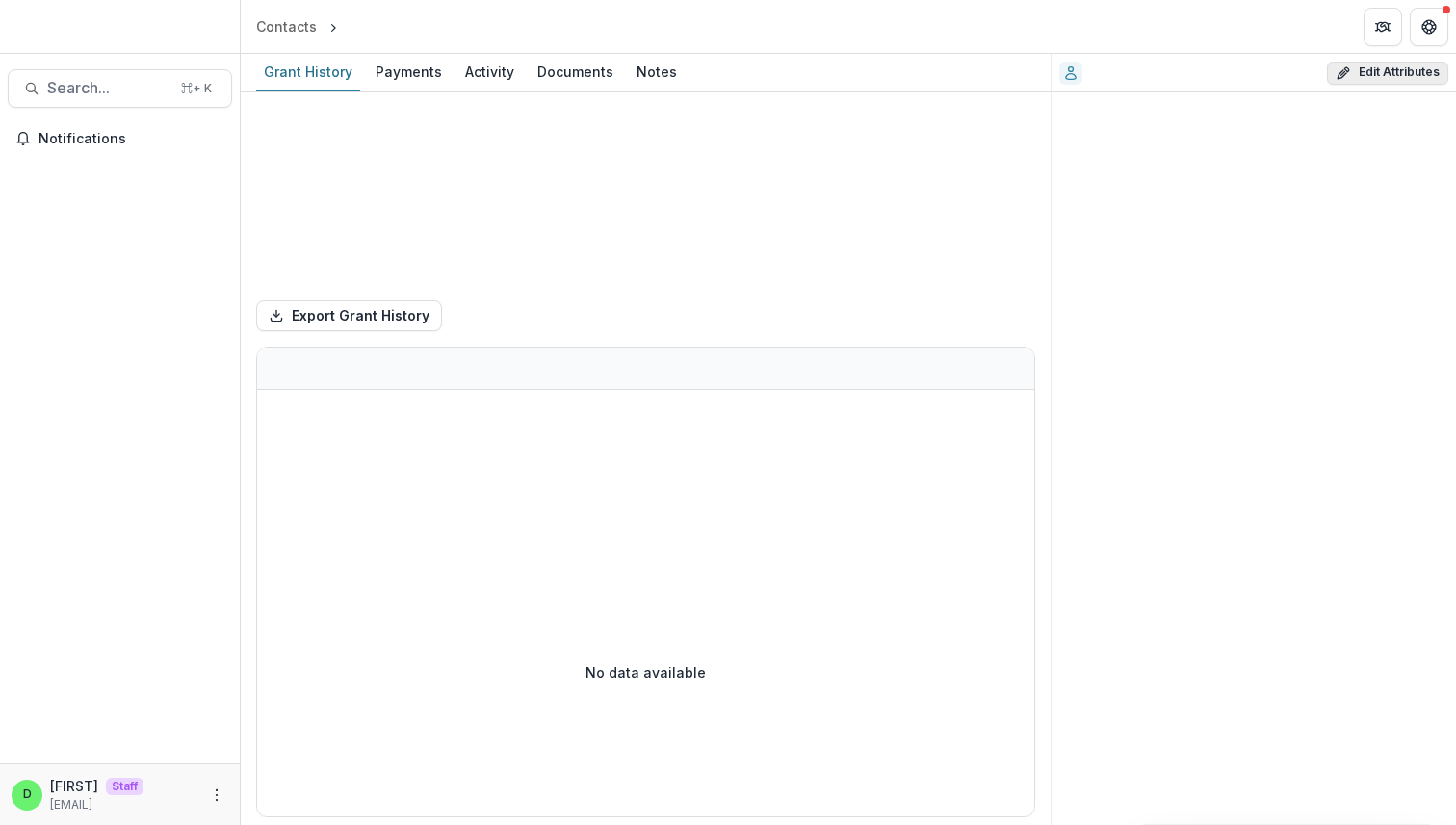 select 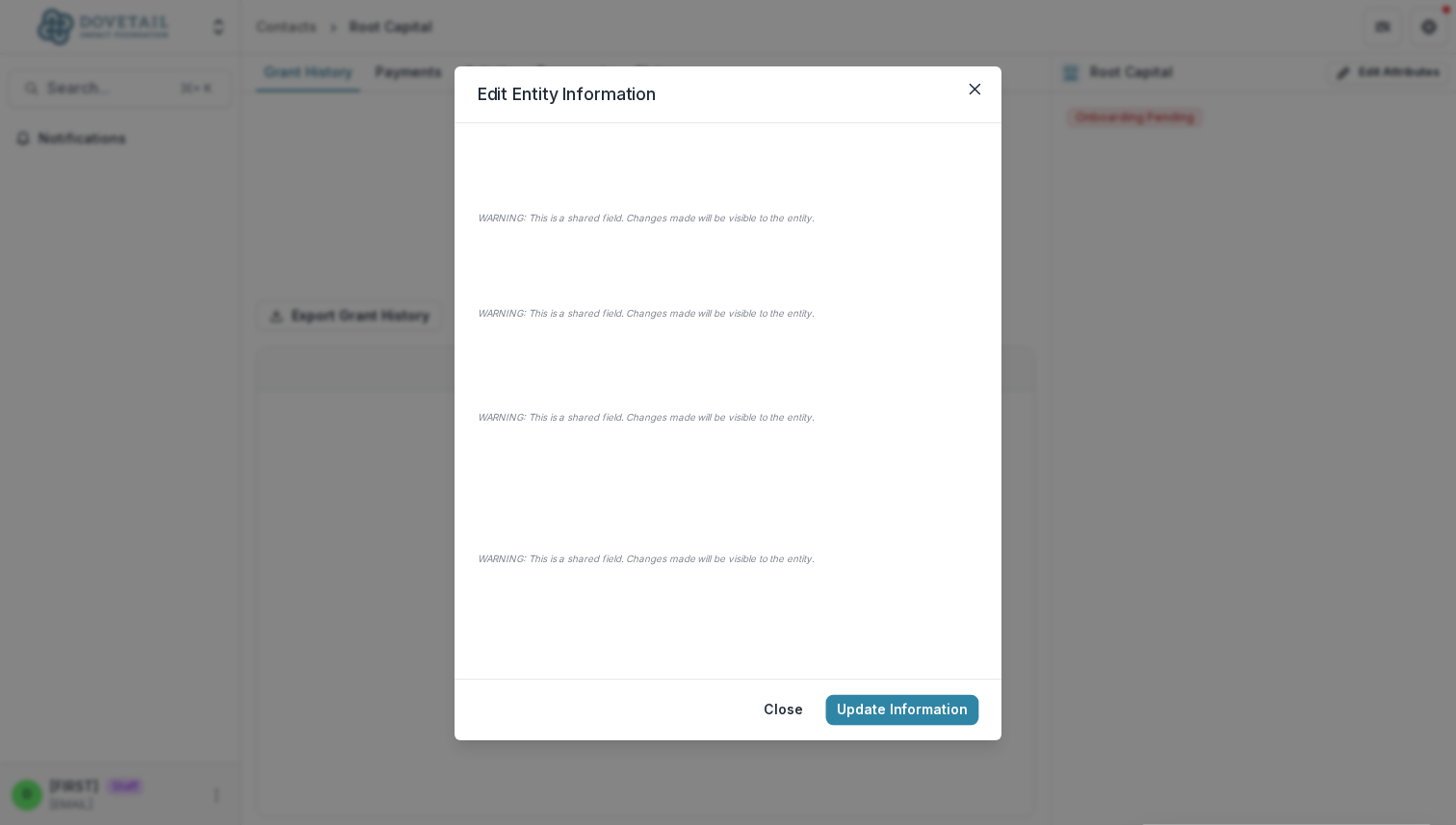 select 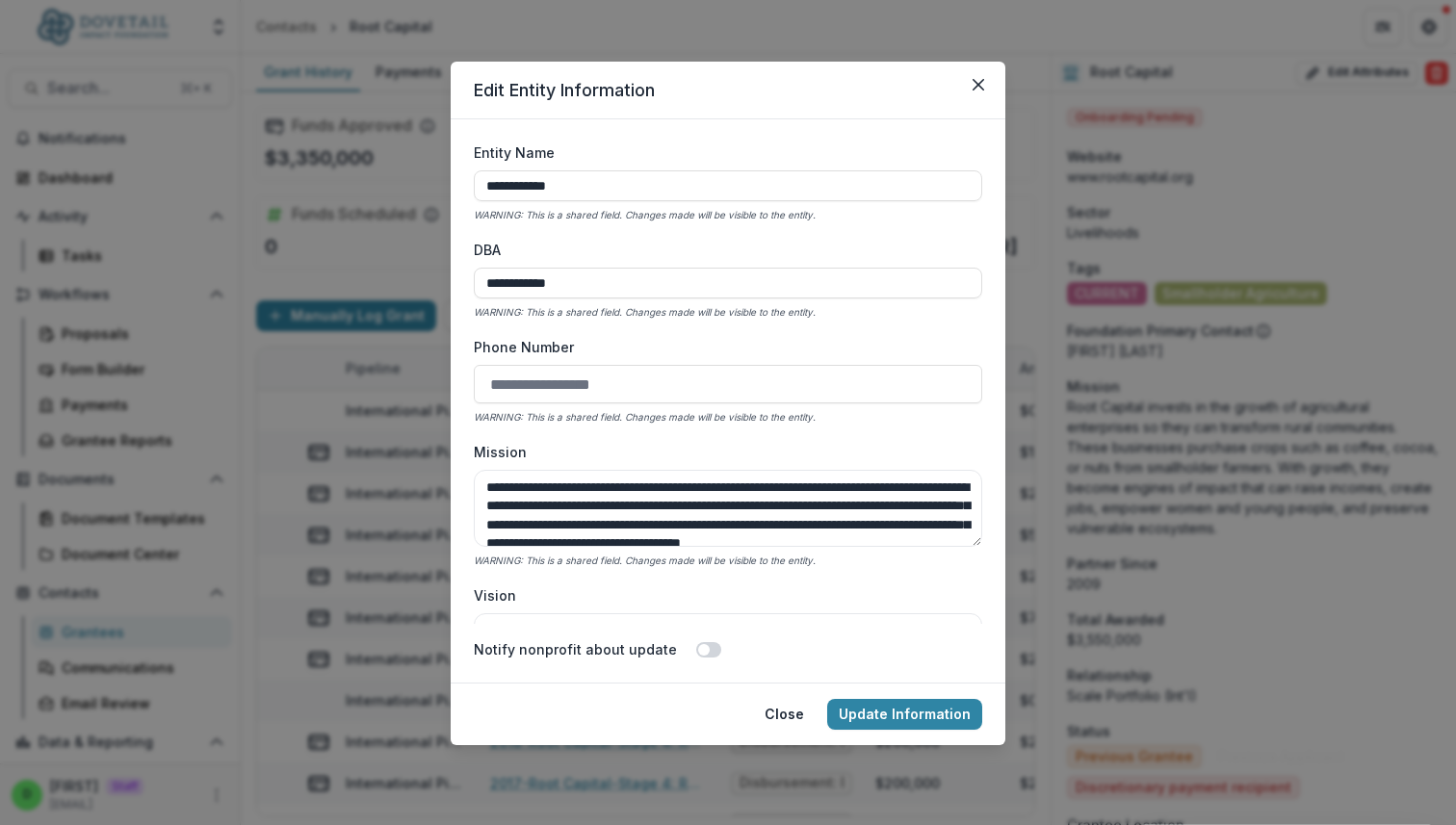 type 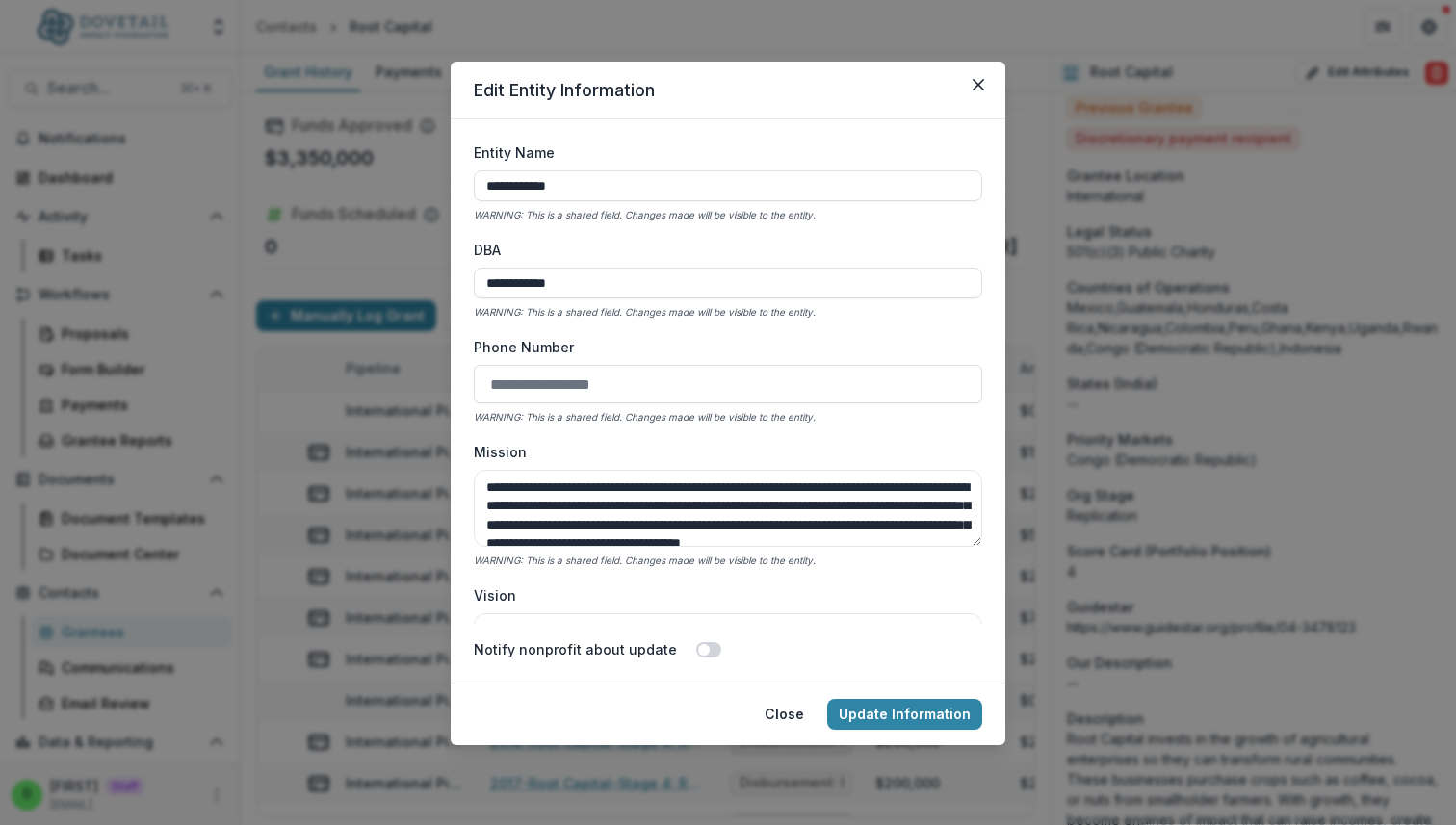 scroll, scrollTop: 3807, scrollLeft: 0, axis: vertical 